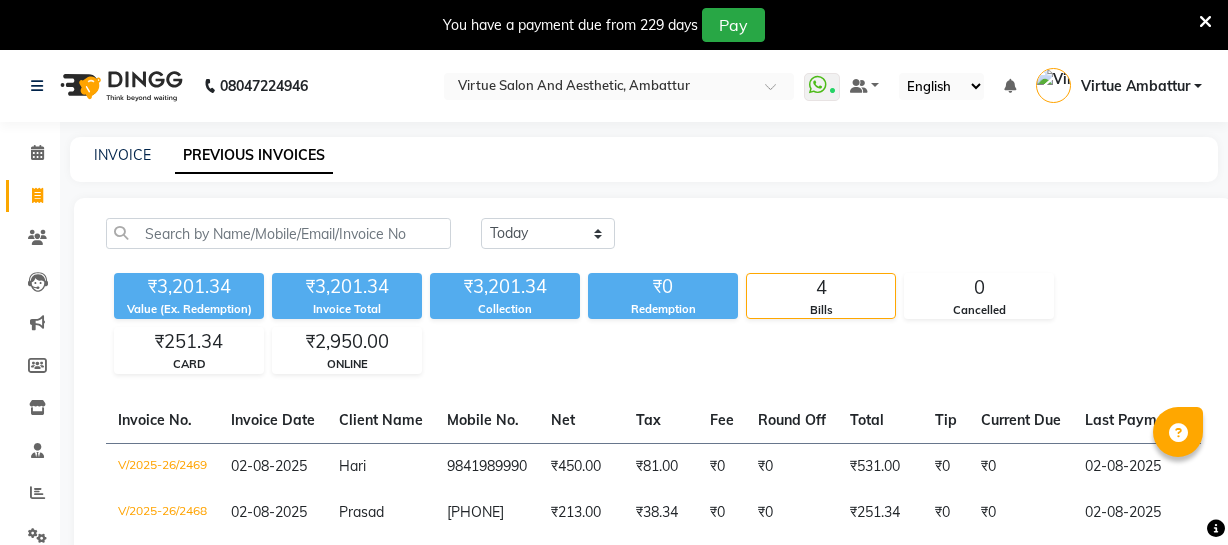 scroll, scrollTop: 0, scrollLeft: 0, axis: both 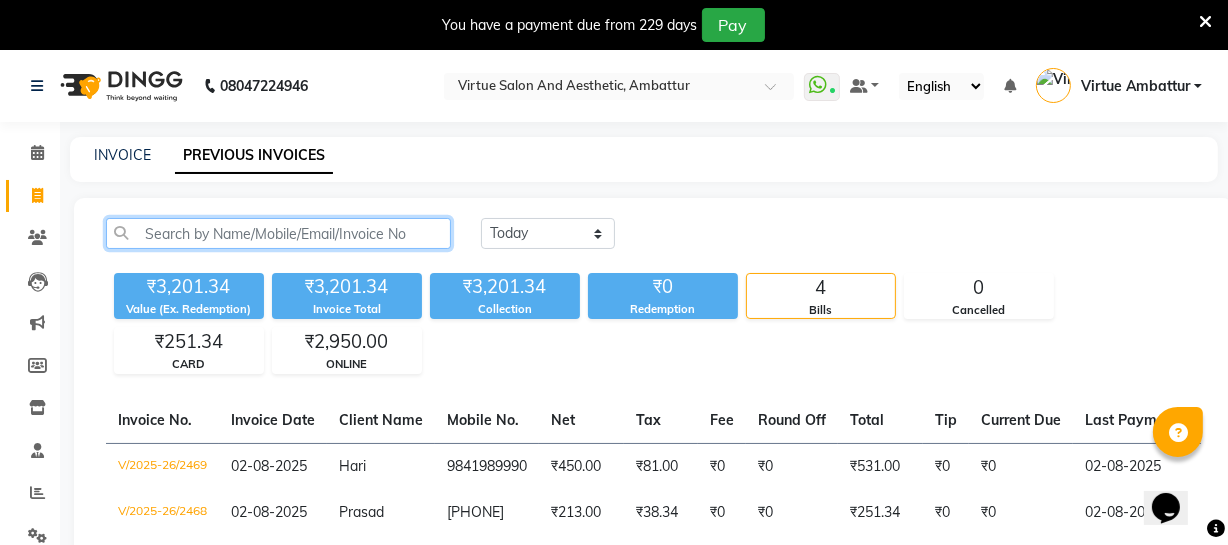 click 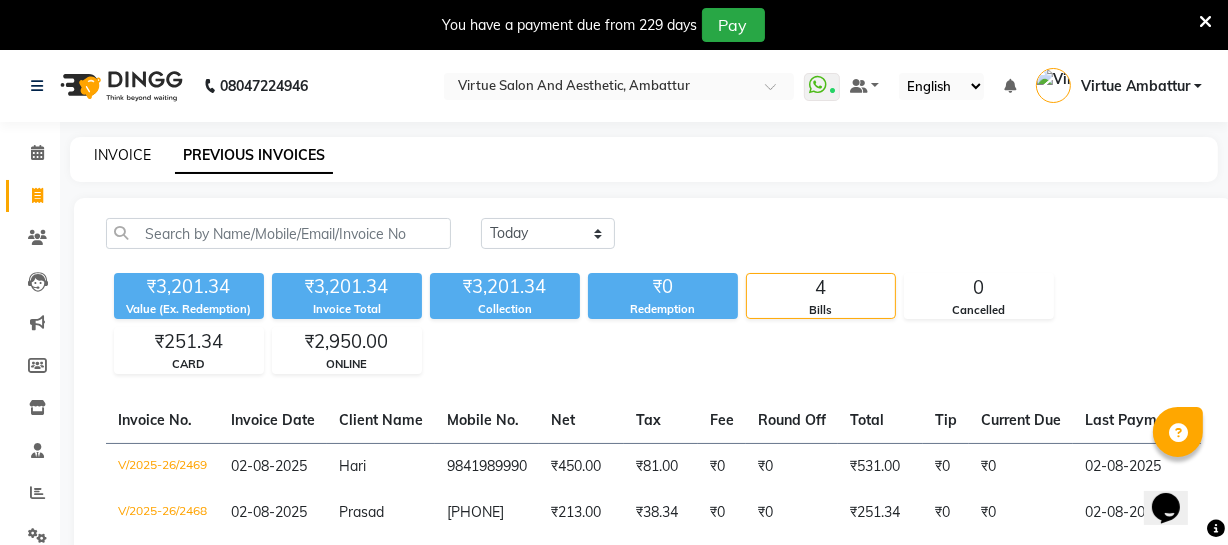 click on "INVOICE" 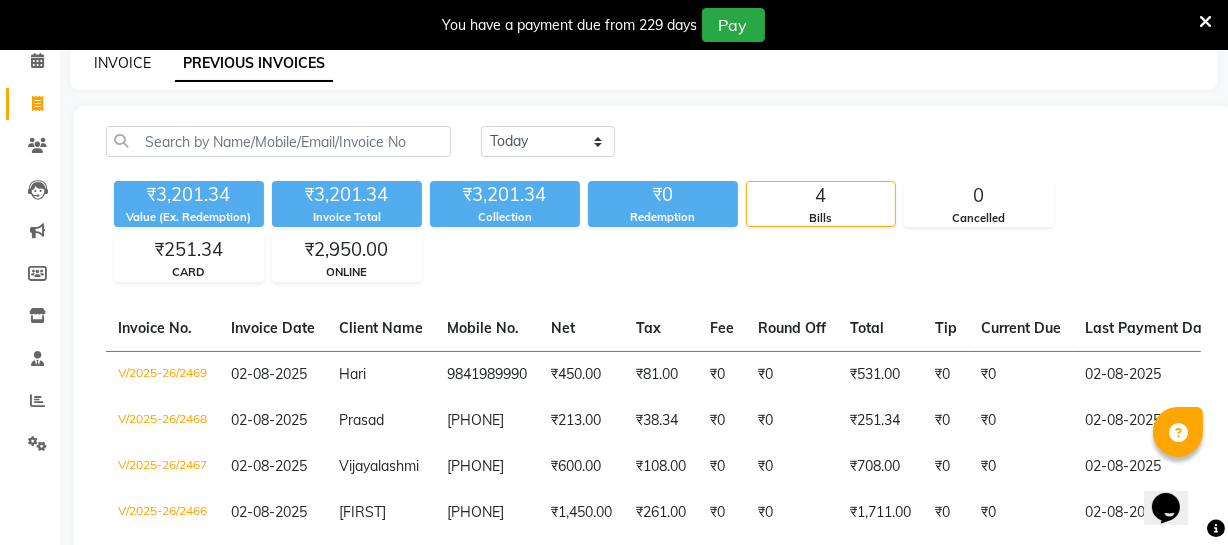 select on "5237" 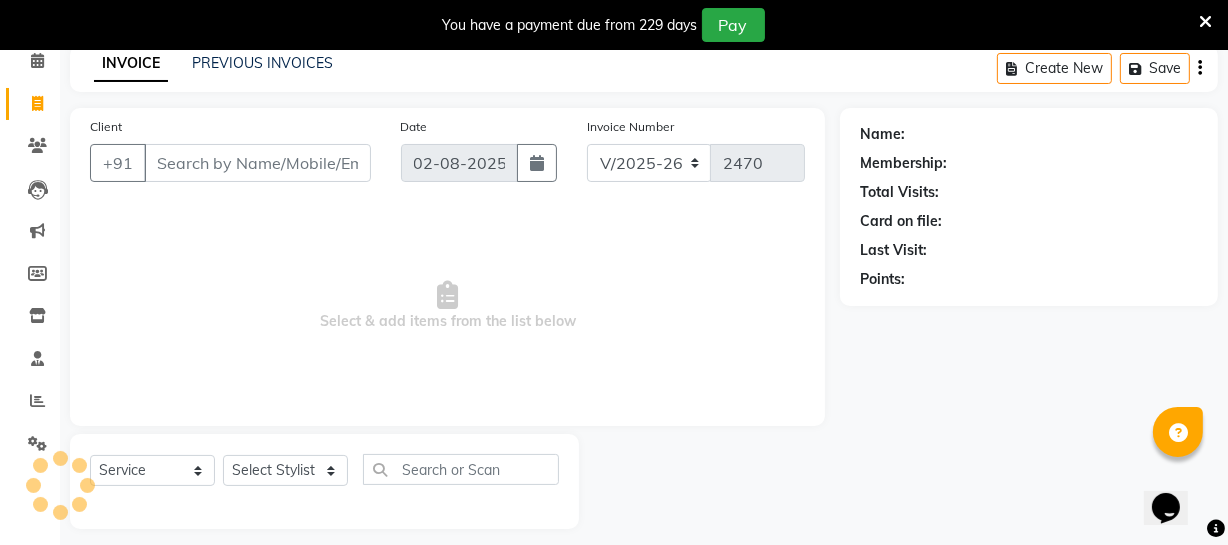 scroll, scrollTop: 107, scrollLeft: 0, axis: vertical 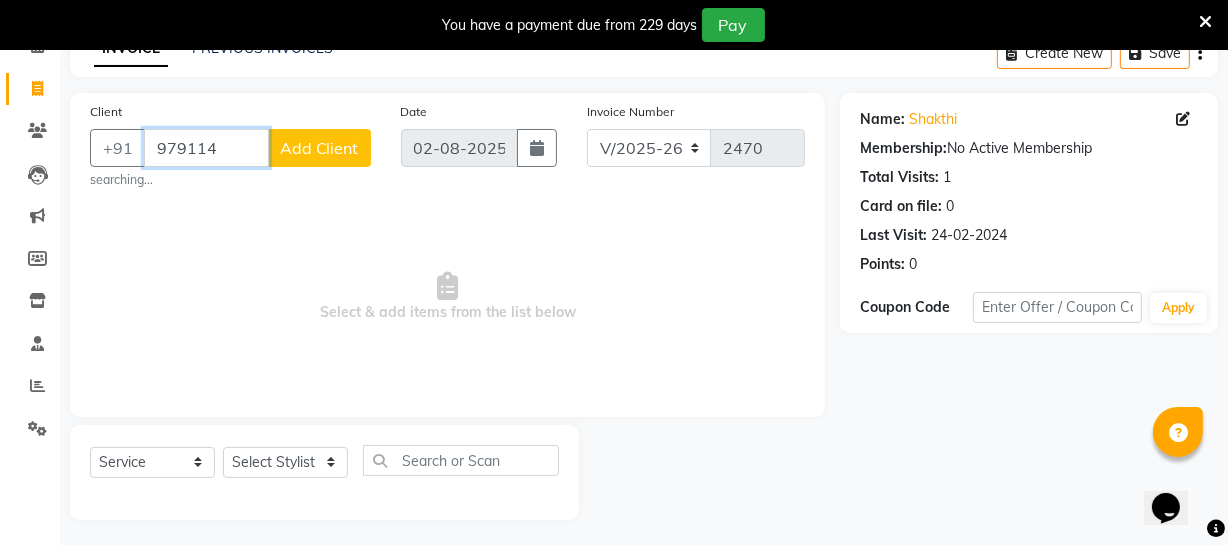 click on "979114" at bounding box center (206, 148) 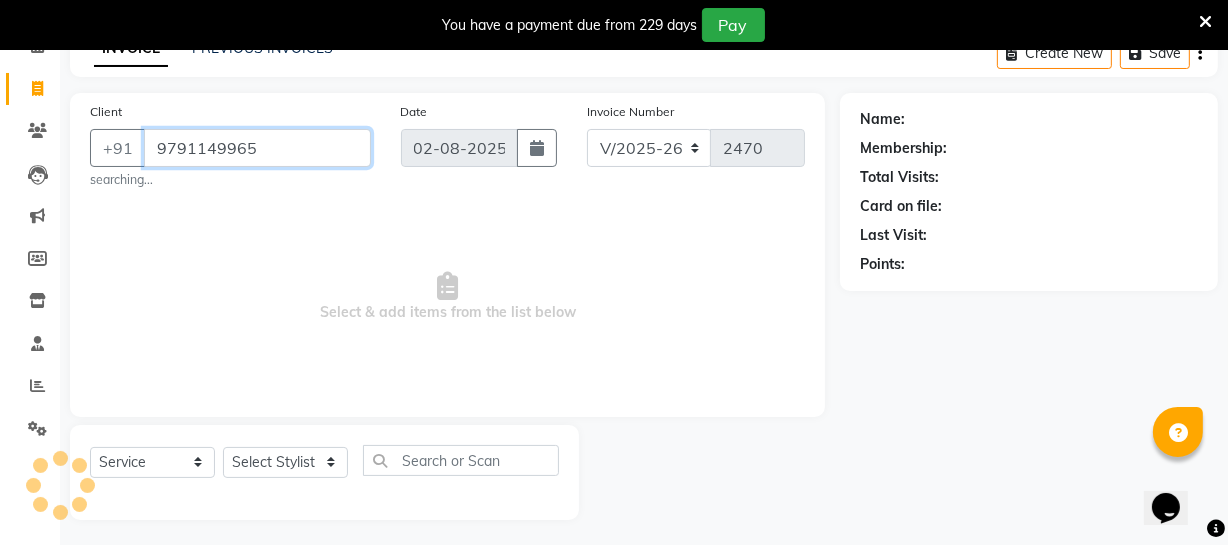 type on "9791149965" 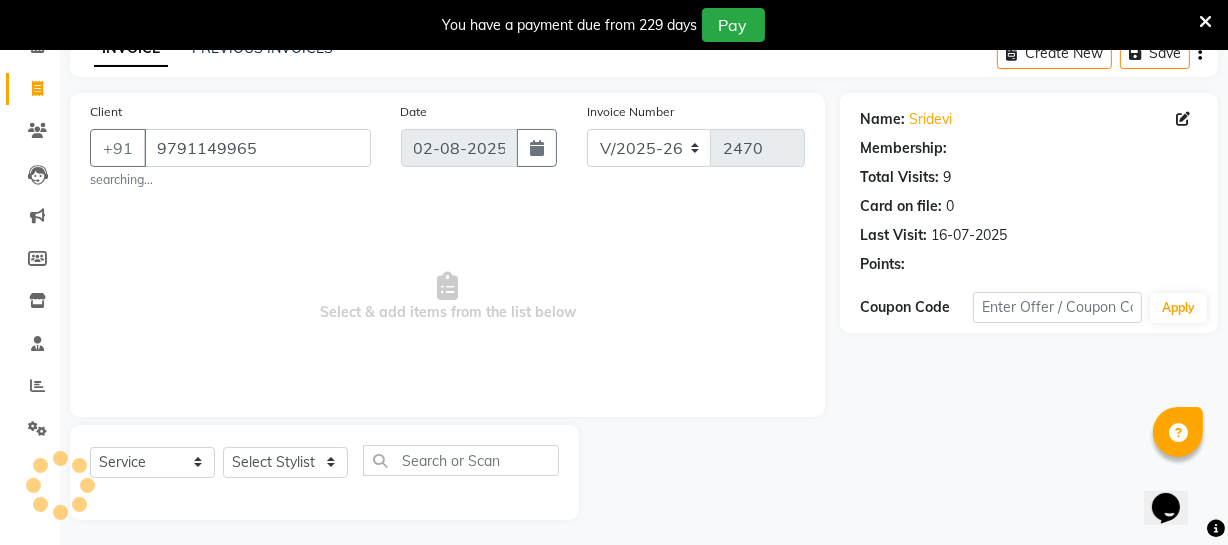 select on "1: Object" 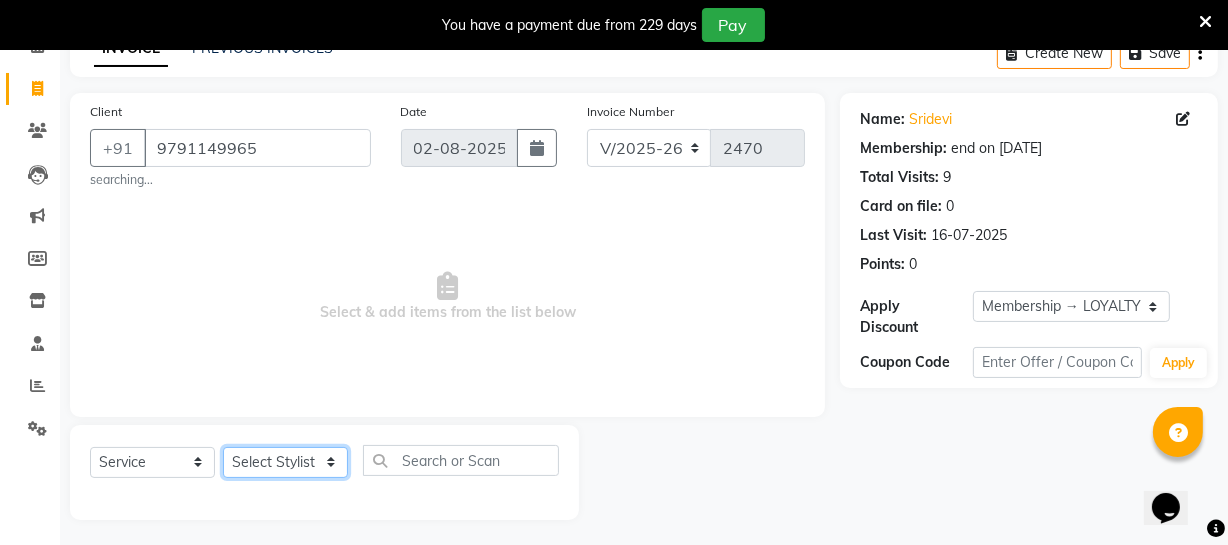 click on "Select Stylist Archana Bhagi Deepika Devi Dilip  Divya Dolly Dr Prakash Faizan Geetha Virtue TC Gopi Madan Aravind Make up Mani Unisex Stylist Manoj Meena Moses Nandhini Raju Unisex Ramya RICITTA Sahil Unisex Santhosh Sathya Shantha kumar Shanthi Surya Thiru Virtue Aesthetic Virtue Ambattur" 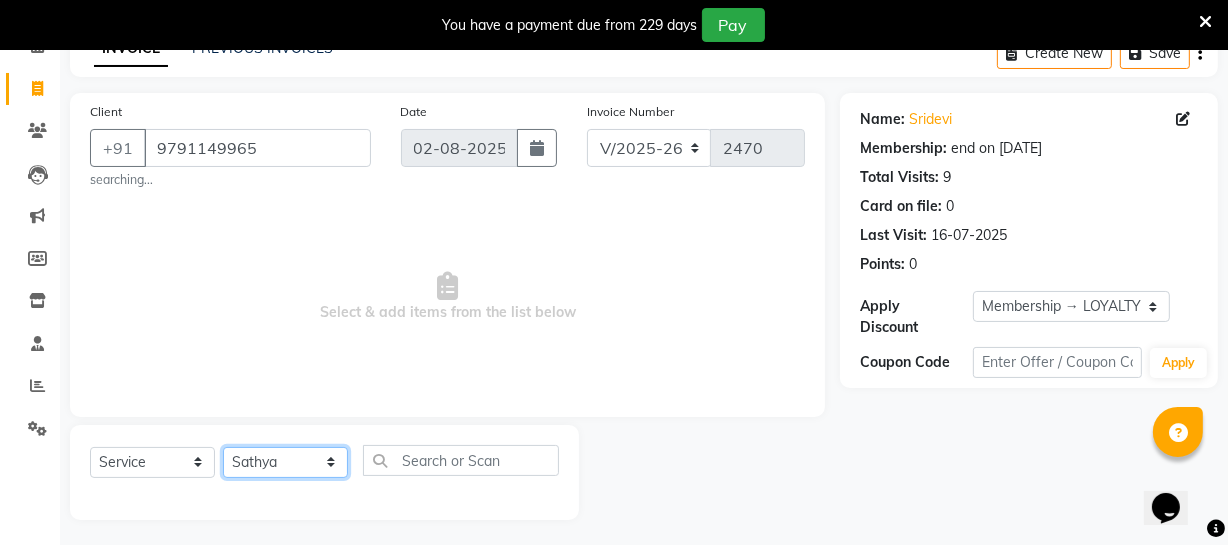 click on "Select Stylist Archana Bhagi Deepika Devi Dilip  Divya Dolly Dr Prakash Faizan Geetha Virtue TC Gopi Madan Aravind Make up Mani Unisex Stylist Manoj Meena Moses Nandhini Raju Unisex Ramya RICITTA Sahil Unisex Santhosh Sathya Shantha kumar Shanthi Surya Thiru Virtue Aesthetic Virtue Ambattur" 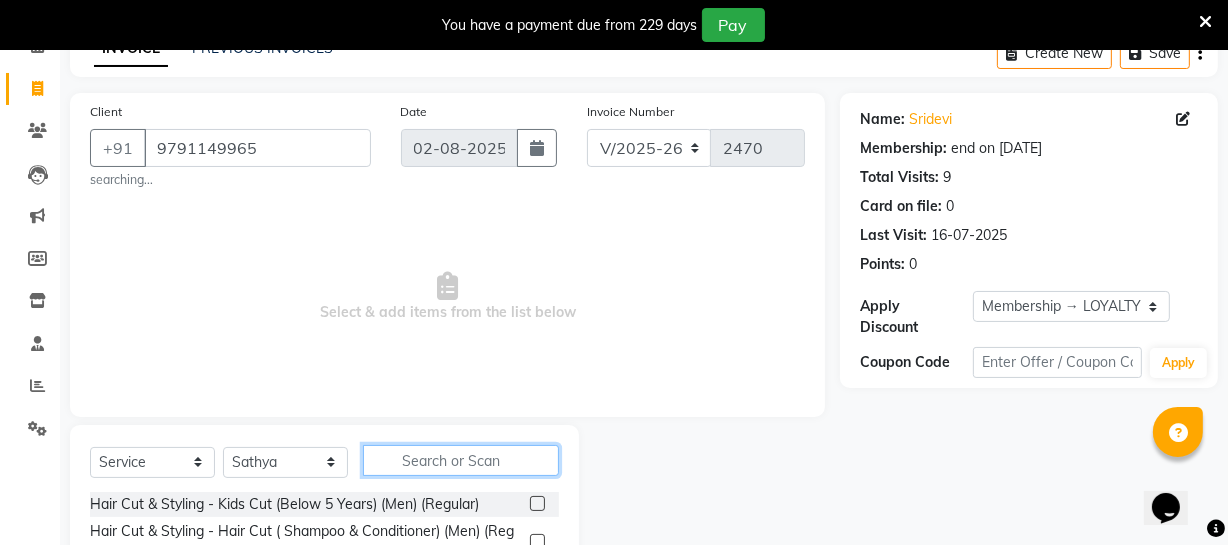 click 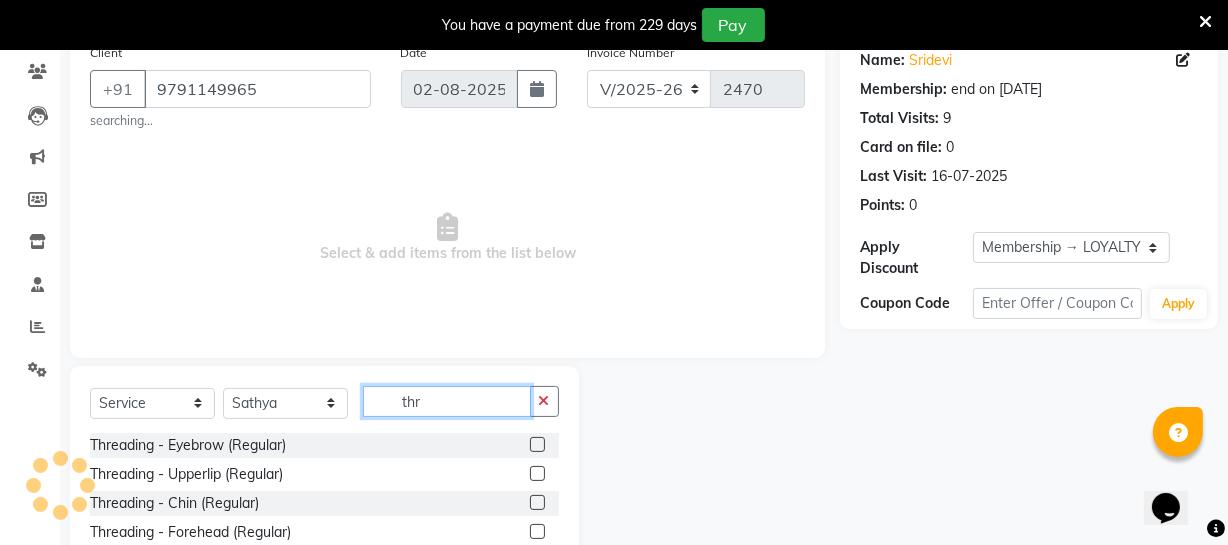 scroll, scrollTop: 198, scrollLeft: 0, axis: vertical 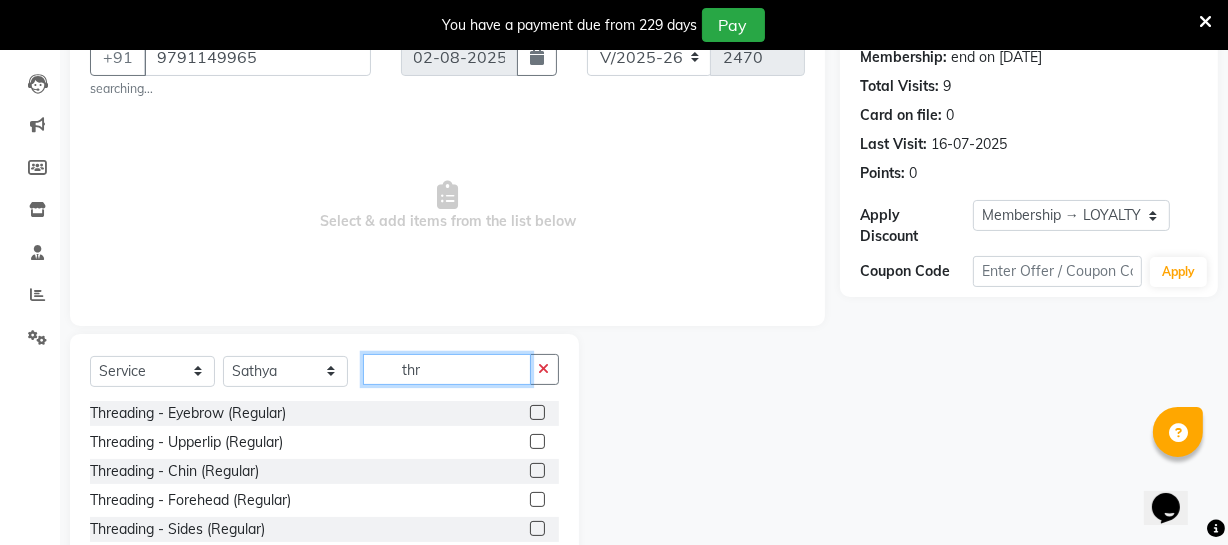 type on "thr" 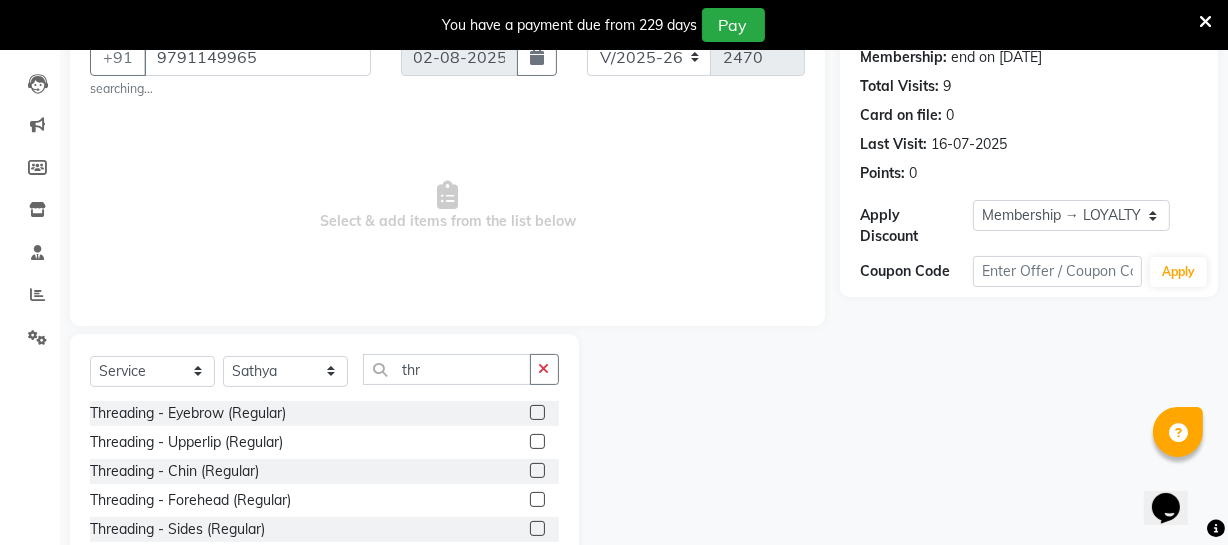 click 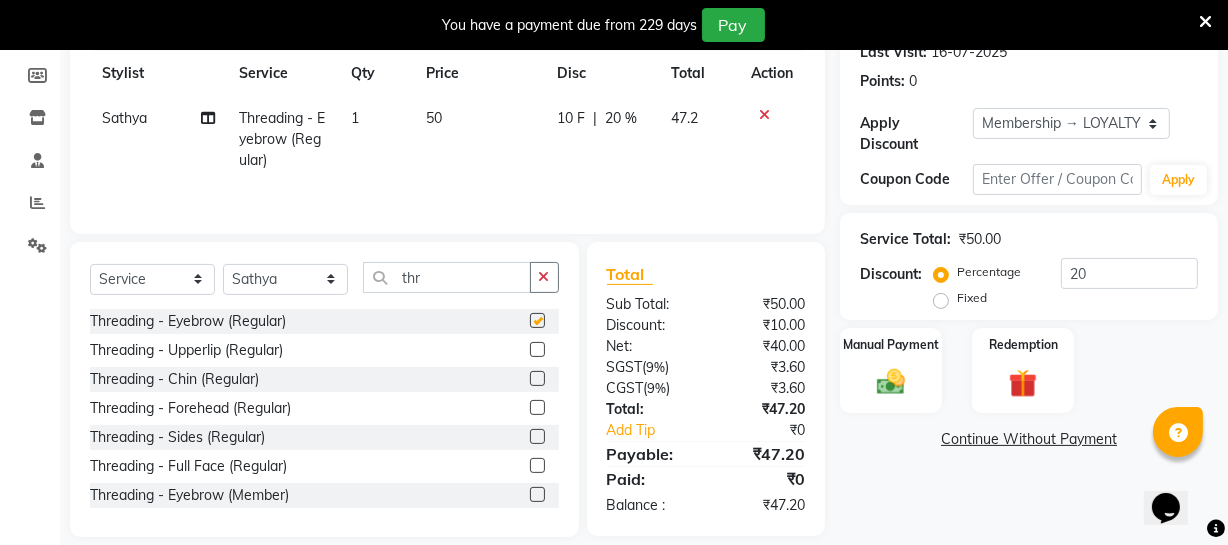 checkbox on "false" 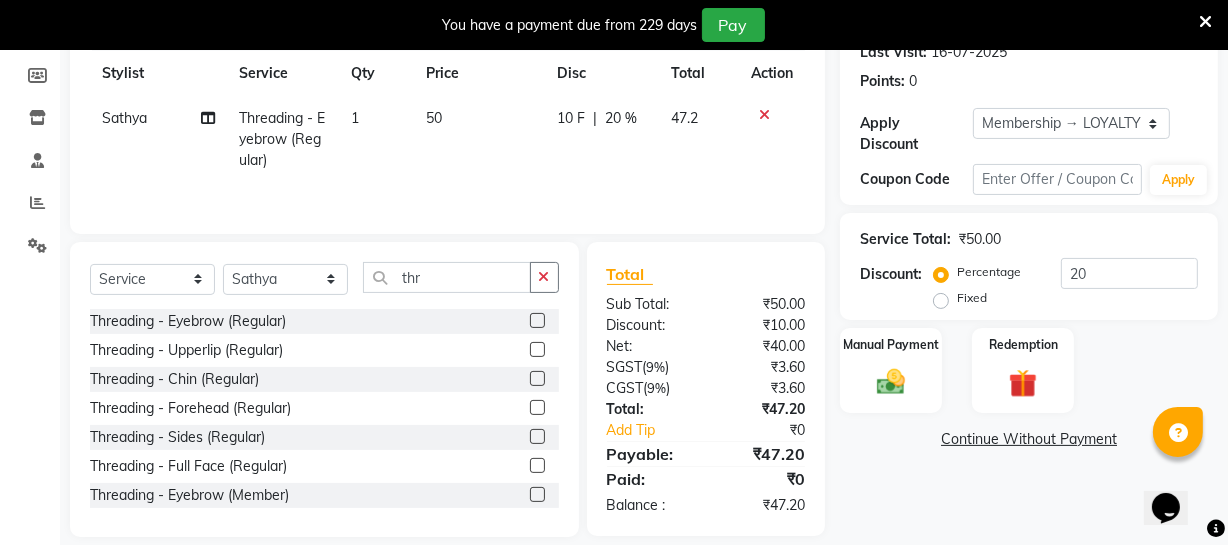 scroll, scrollTop: 313, scrollLeft: 0, axis: vertical 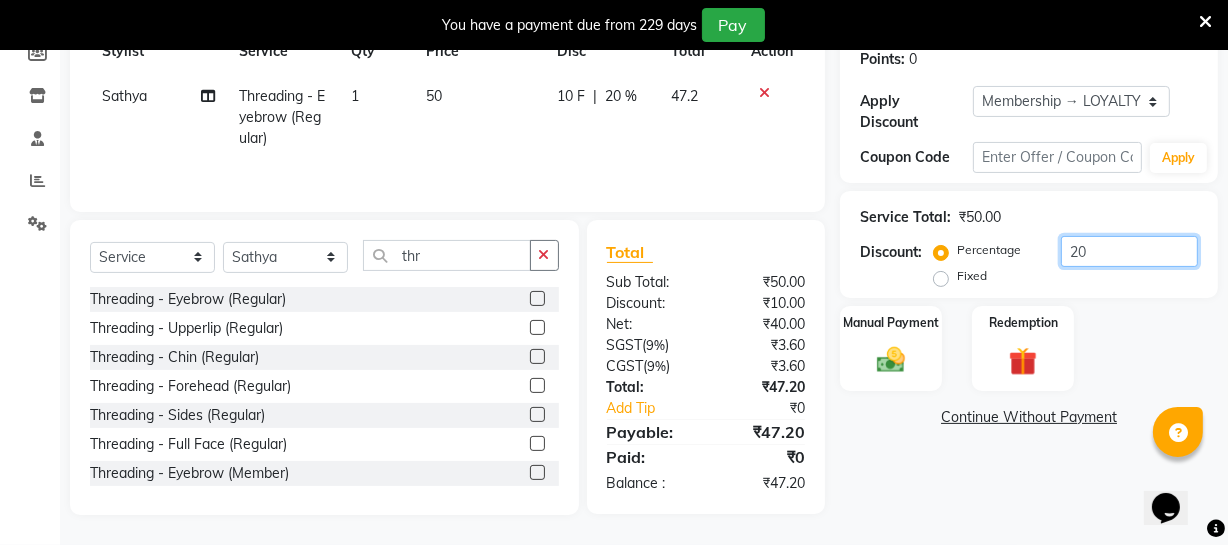 drag, startPoint x: 1111, startPoint y: 251, endPoint x: 973, endPoint y: 234, distance: 139.04315 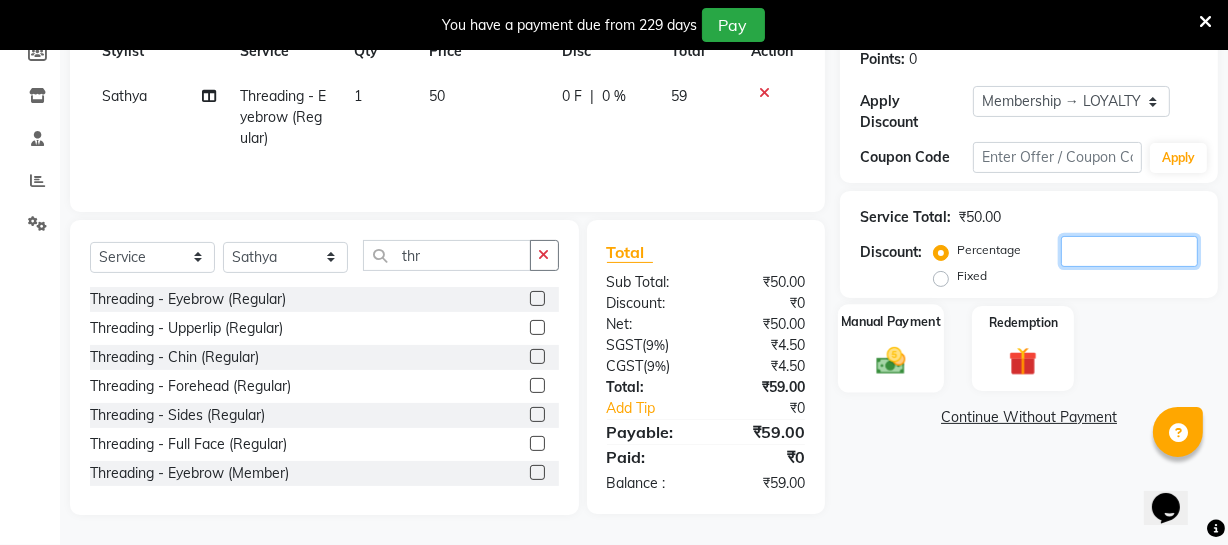 type 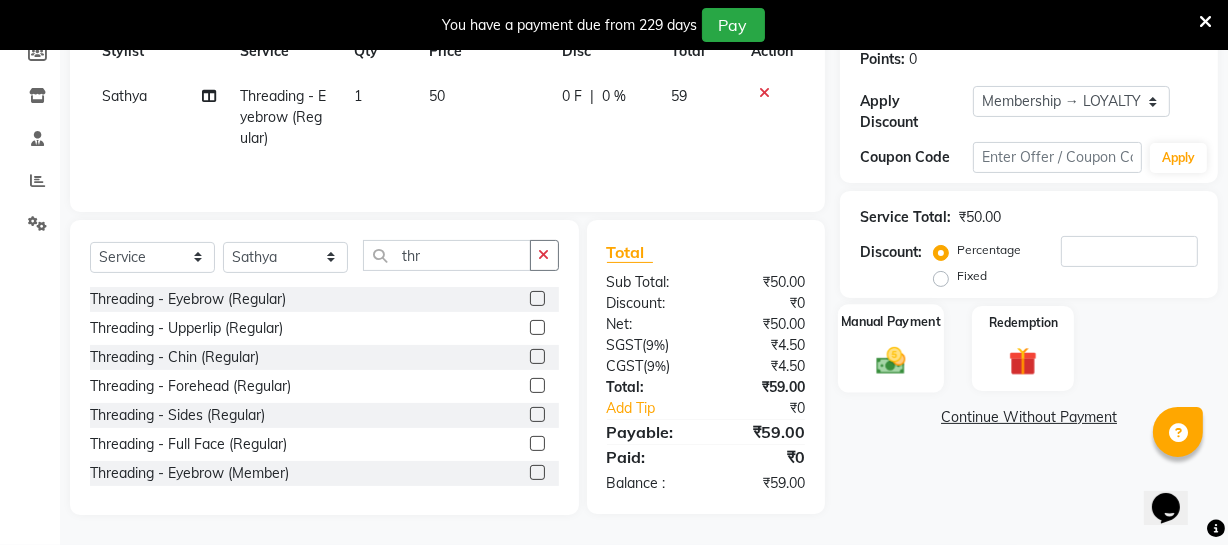 click 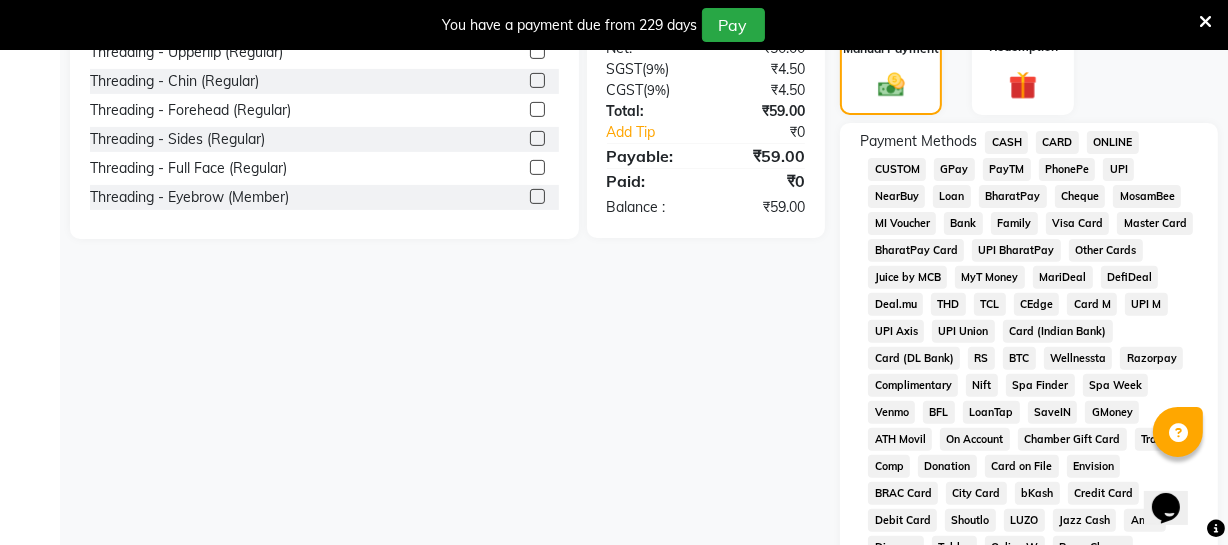 scroll, scrollTop: 586, scrollLeft: 0, axis: vertical 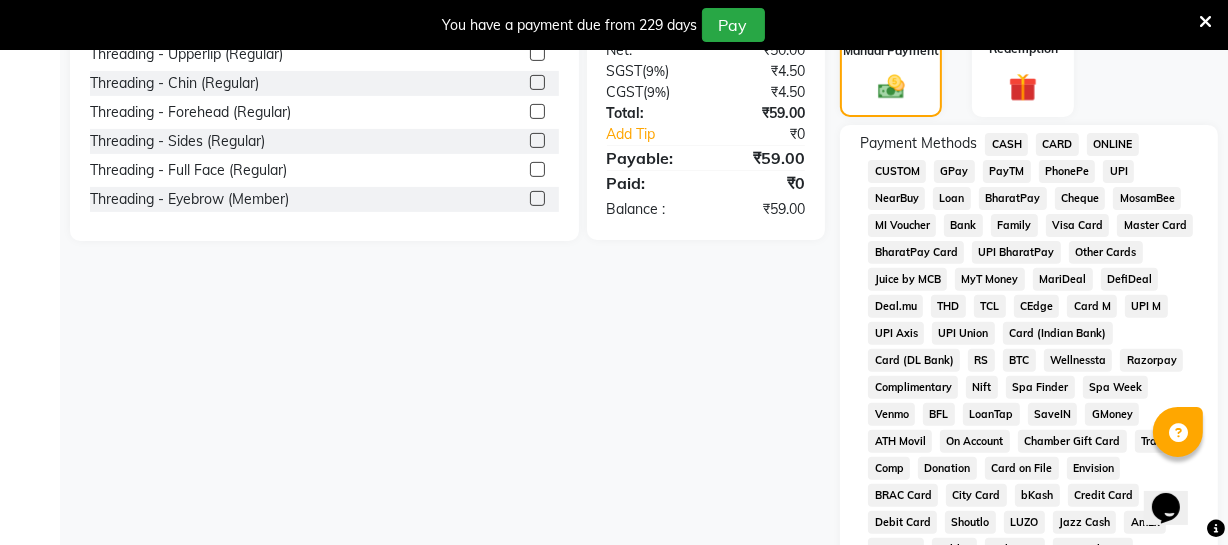 drag, startPoint x: 1110, startPoint y: 139, endPoint x: 1091, endPoint y: 161, distance: 29.068884 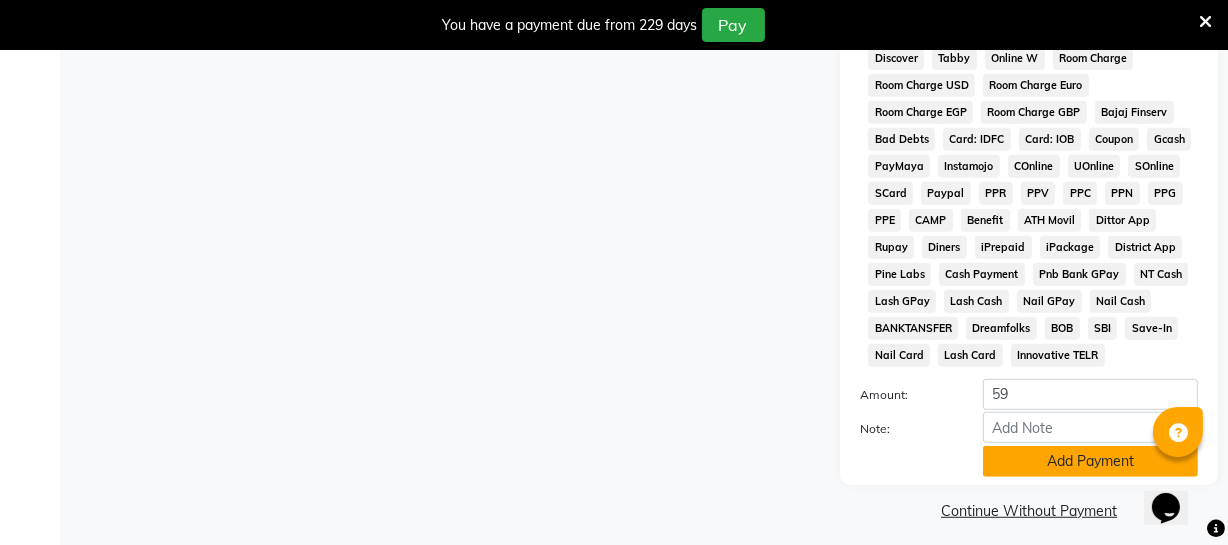 scroll, scrollTop: 1088, scrollLeft: 0, axis: vertical 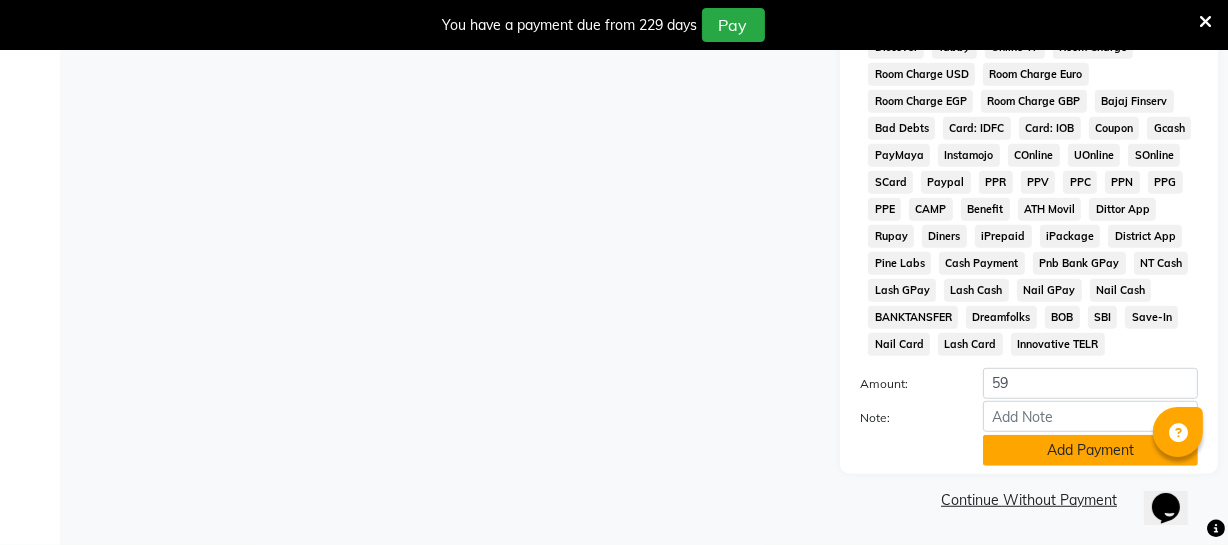 click on "Add Payment" 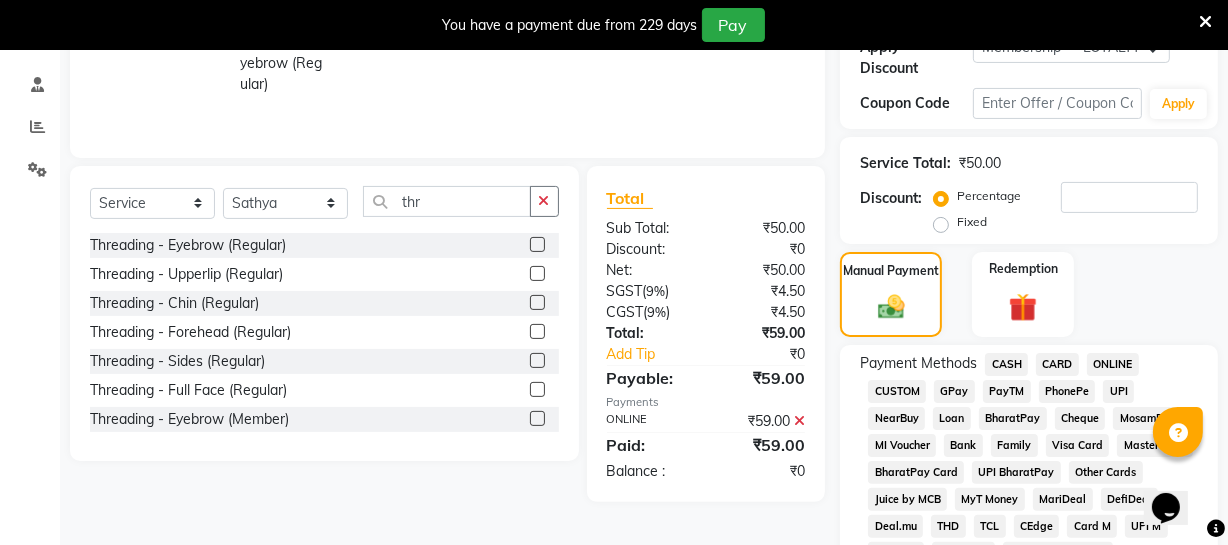scroll, scrollTop: 276, scrollLeft: 0, axis: vertical 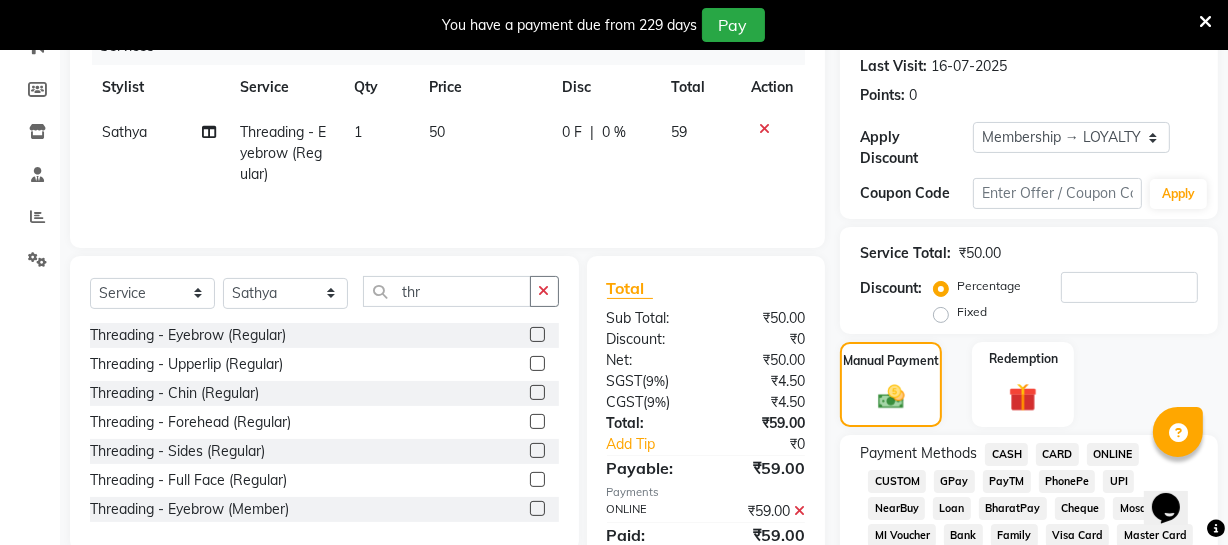 click on "ONLINE" 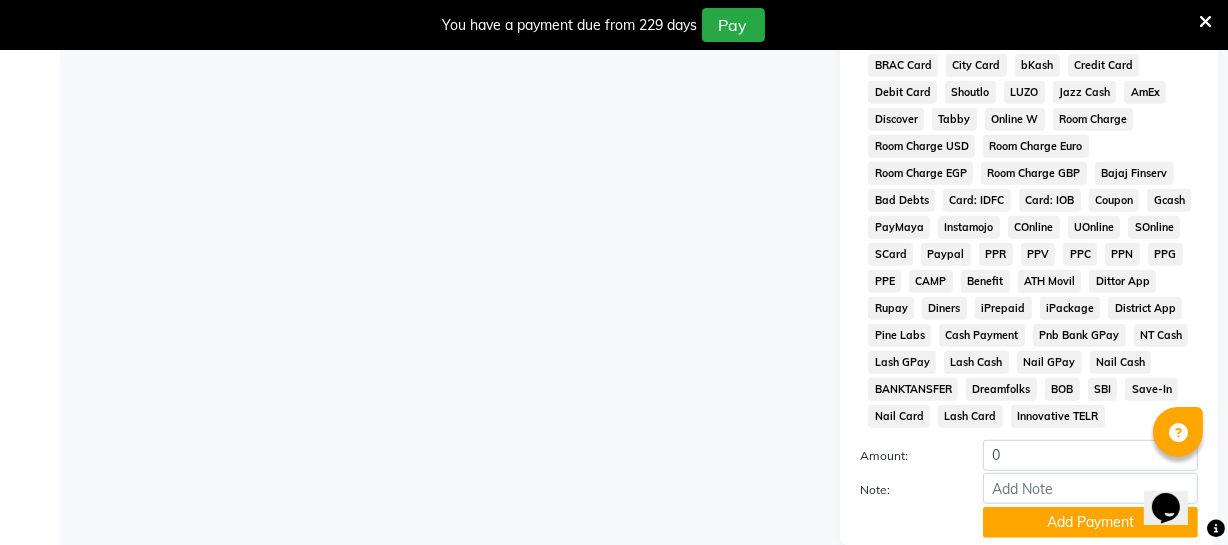 scroll, scrollTop: 1200, scrollLeft: 0, axis: vertical 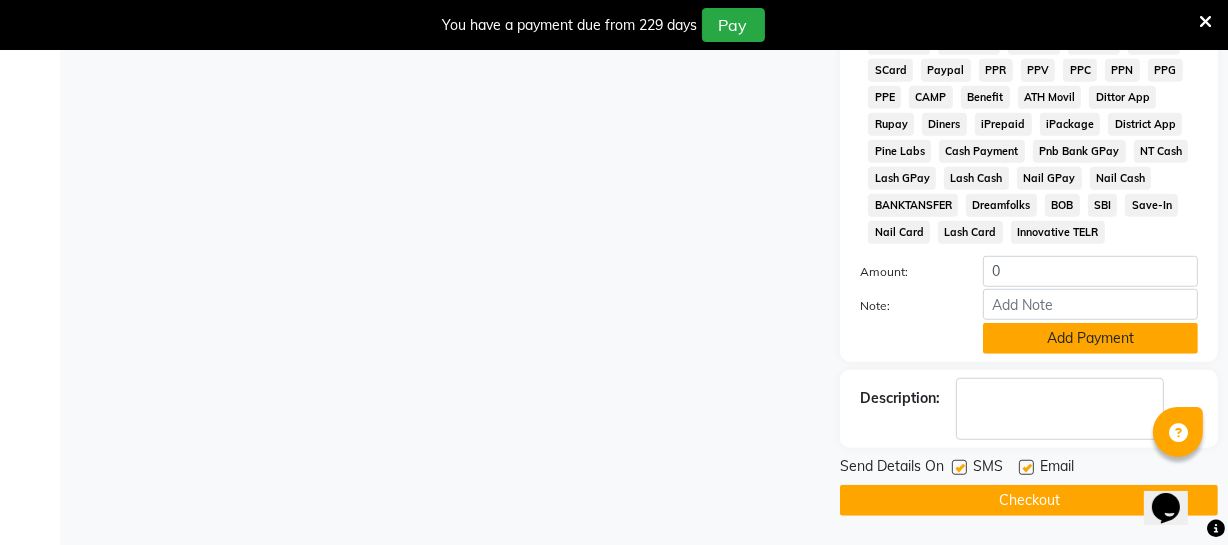 click on "Add Payment" 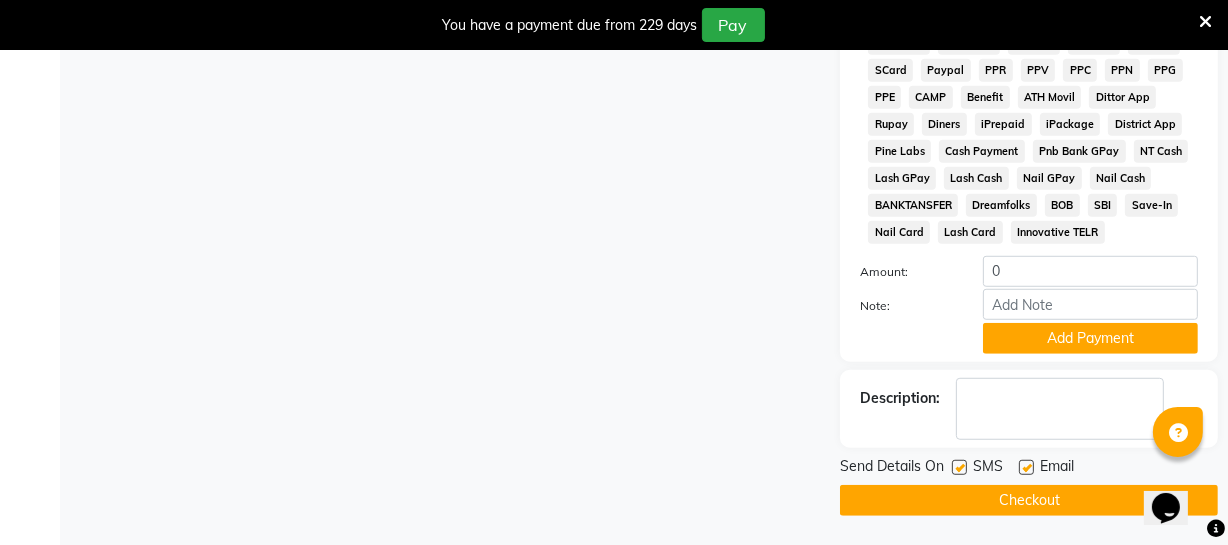 scroll, scrollTop: 1094, scrollLeft: 0, axis: vertical 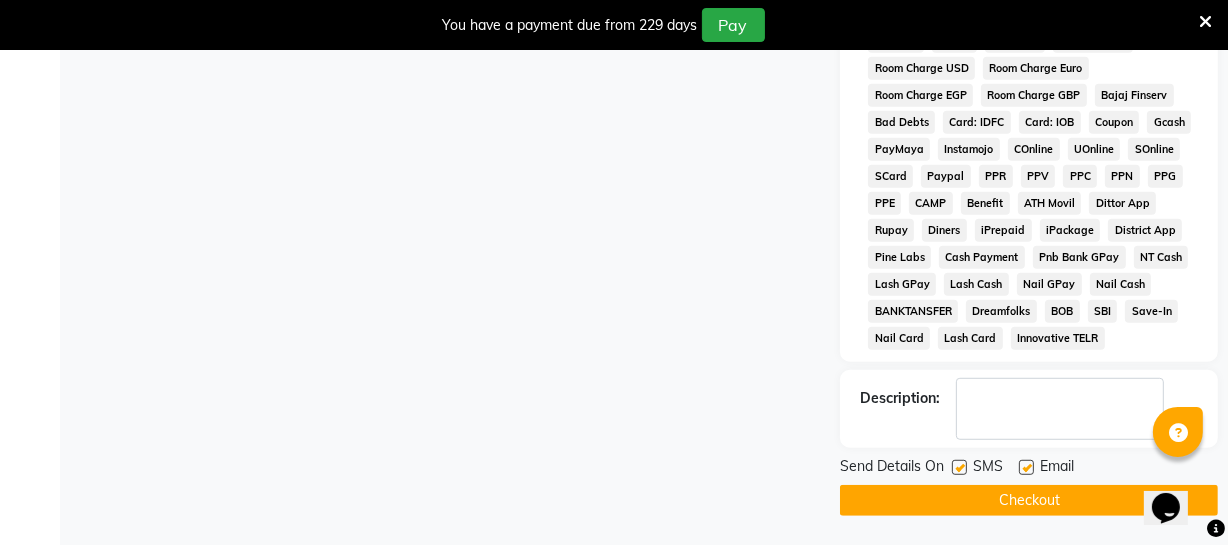 click on "Checkout" 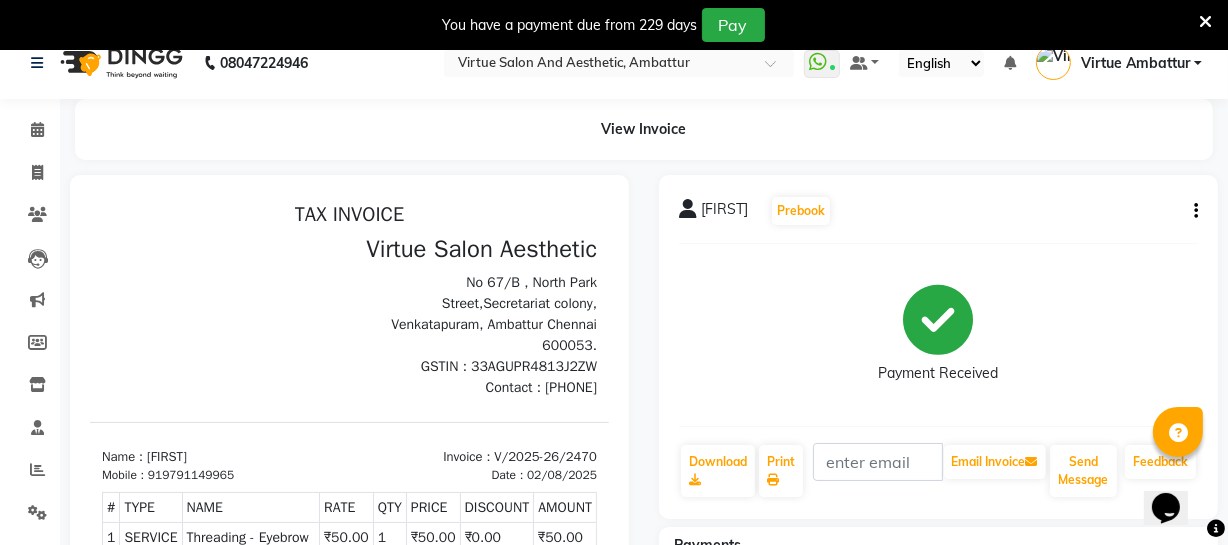 scroll, scrollTop: 0, scrollLeft: 0, axis: both 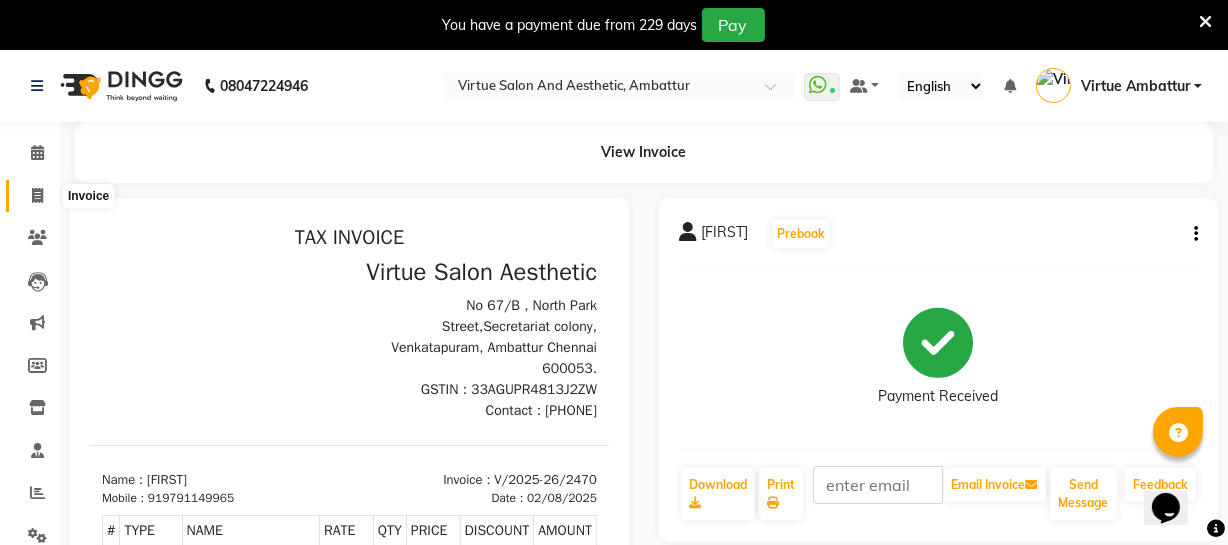click 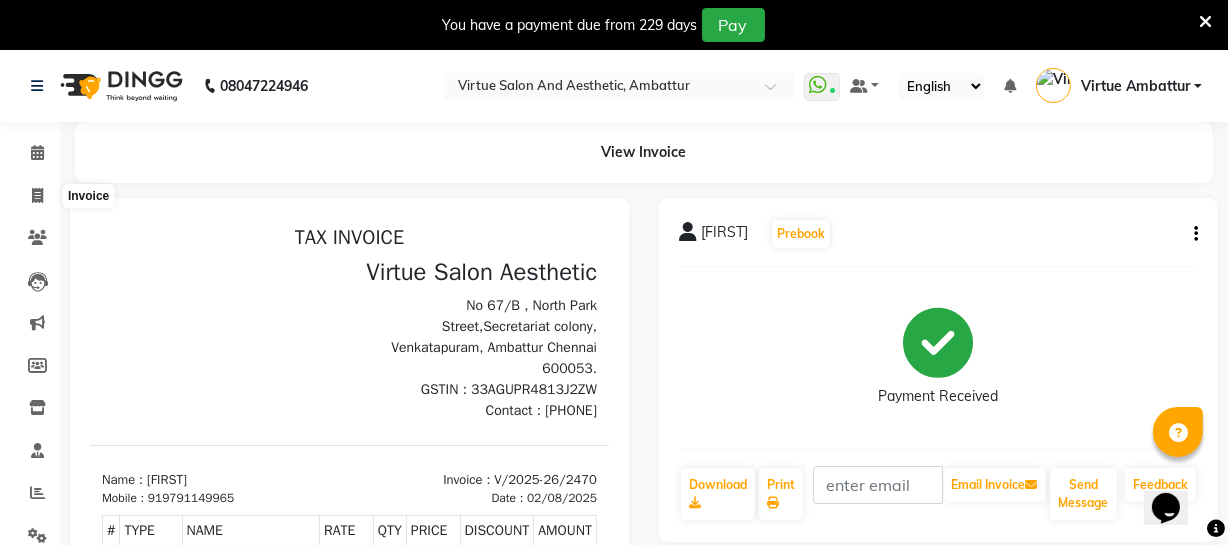 scroll, scrollTop: 107, scrollLeft: 0, axis: vertical 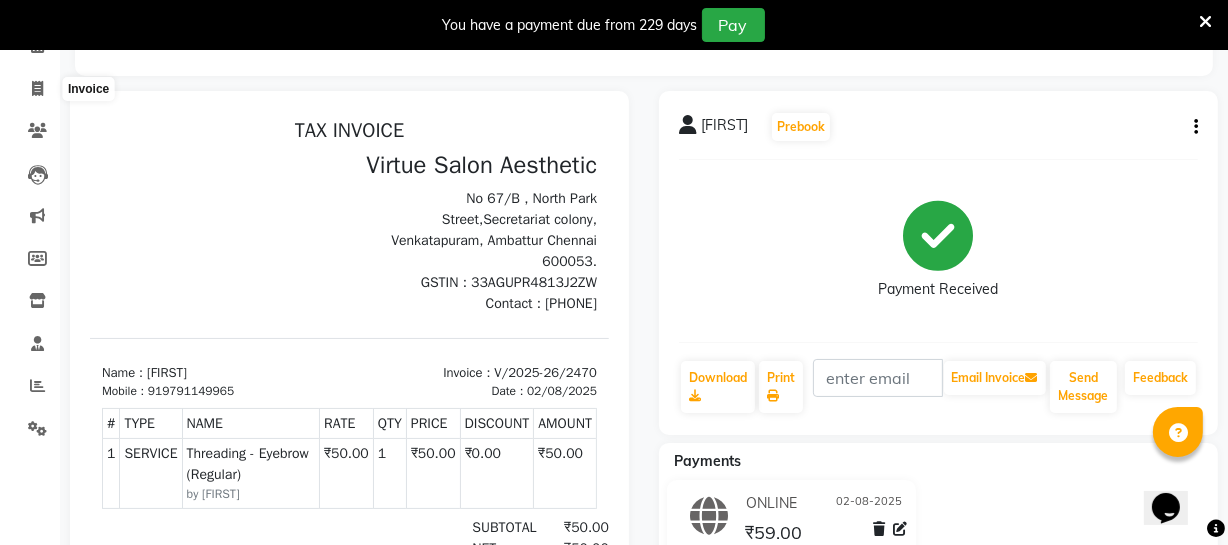 select on "service" 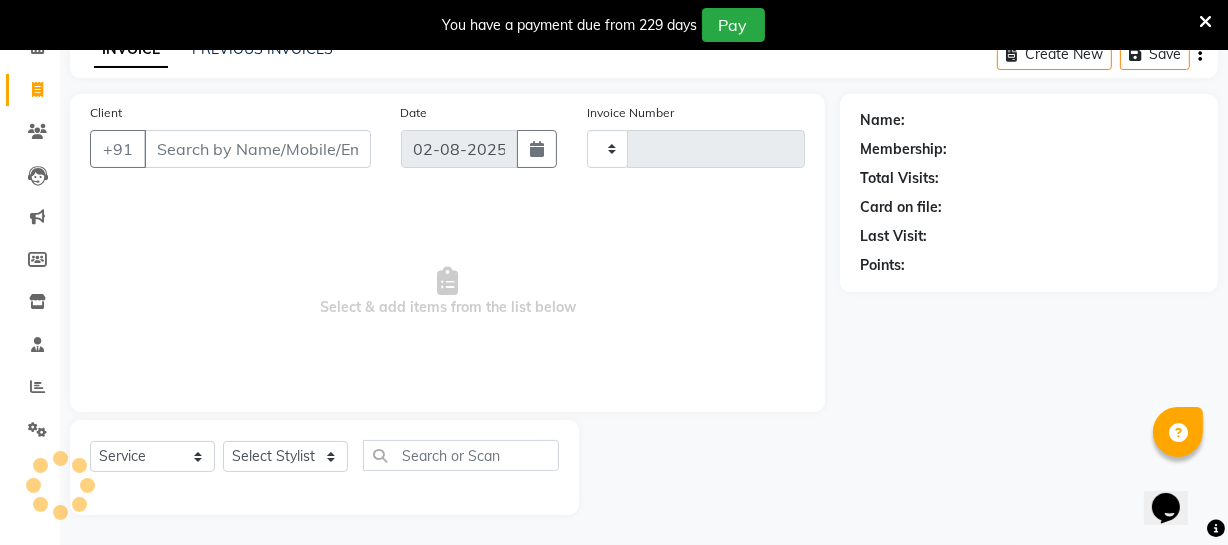 type on "2471" 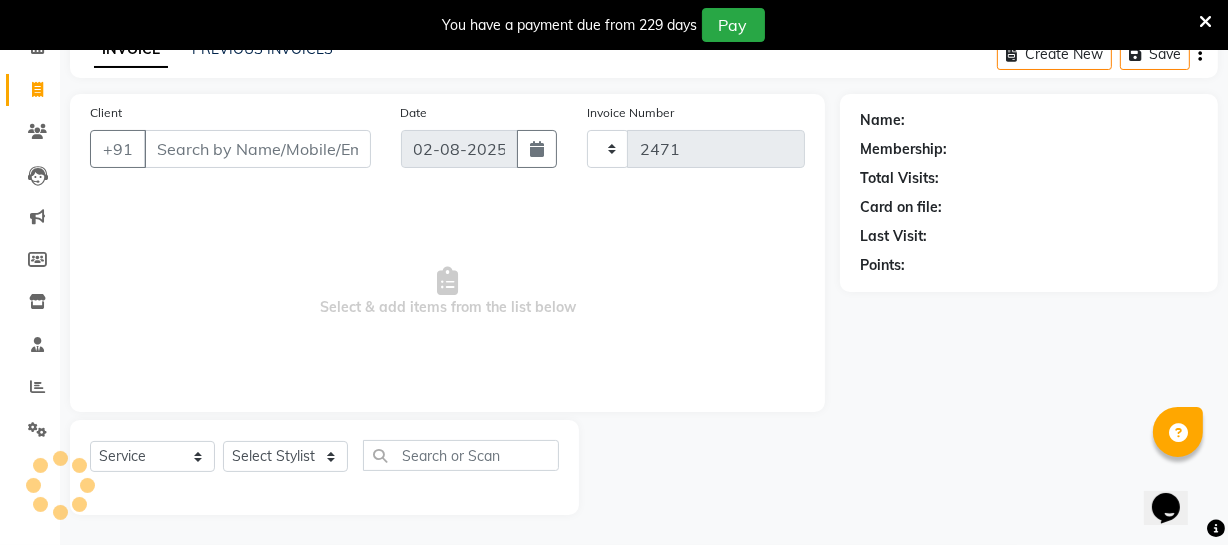 select on "5237" 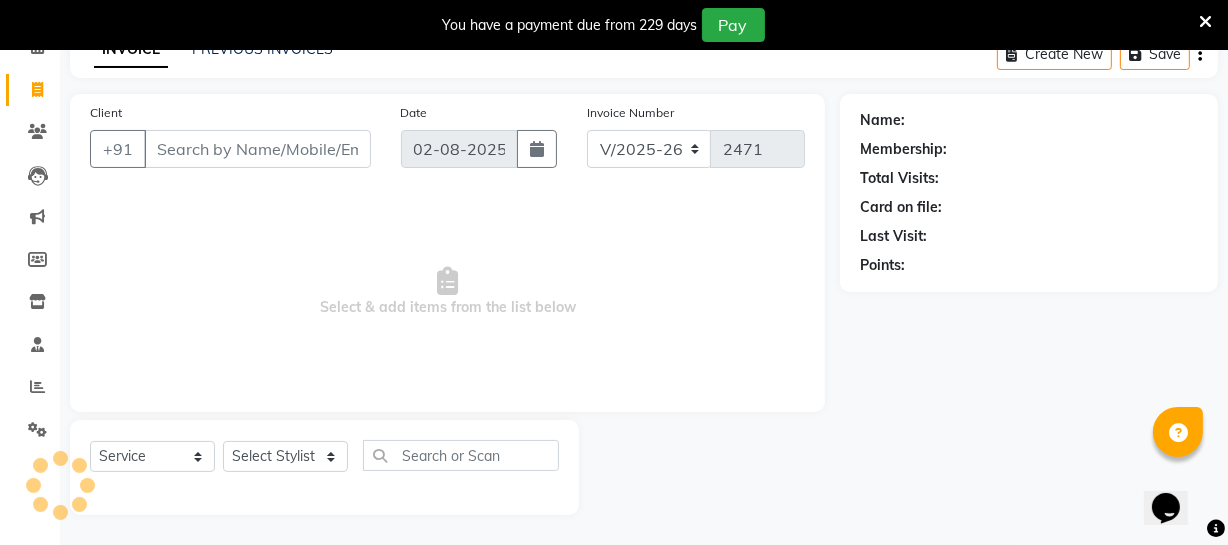 drag, startPoint x: 280, startPoint y: 156, endPoint x: 800, endPoint y: 180, distance: 520.5535 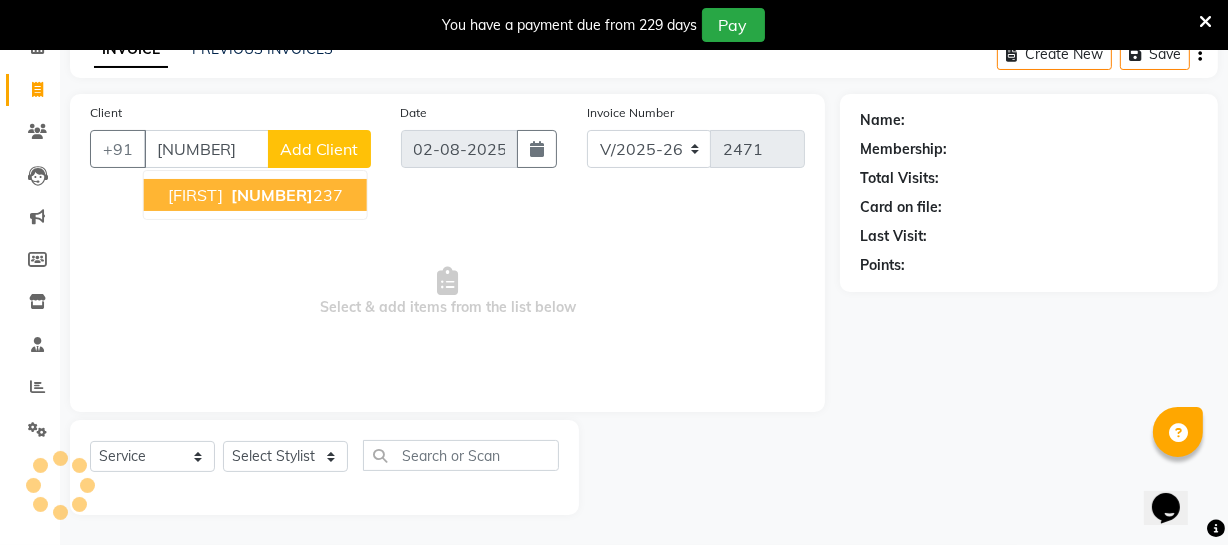 click on "[NUMBER]" at bounding box center (285, 195) 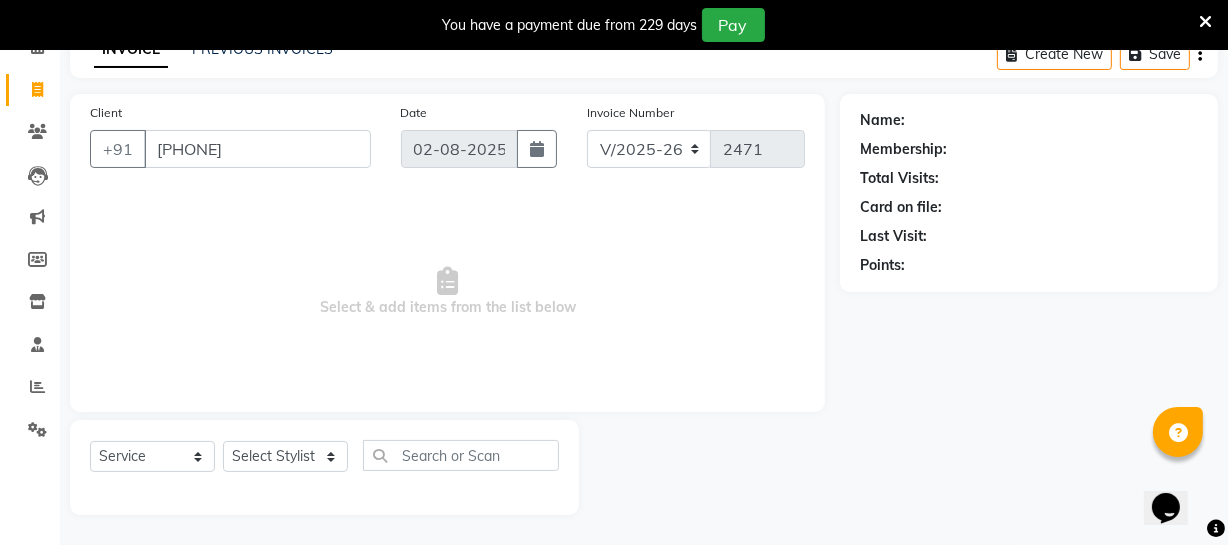 type on "[PHONE]" 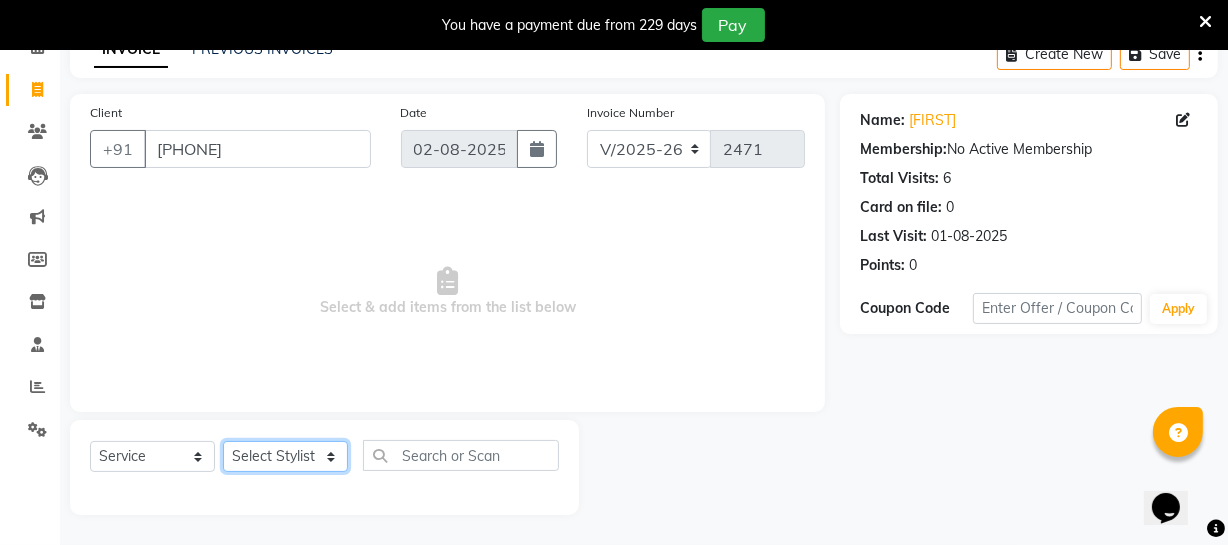 click on "Select Stylist Archana Bhagi Deepika Devi Dilip  Divya Dolly Dr Prakash Faizan Geetha Virtue TC Gopi Madan Aravind Make up Mani Unisex Stylist Manoj Meena Moses Nandhini Raju Unisex Ramya RICITTA Sahil Unisex Santhosh Sathya Shantha kumar Shanthi Surya Thiru Virtue Aesthetic Virtue Ambattur" 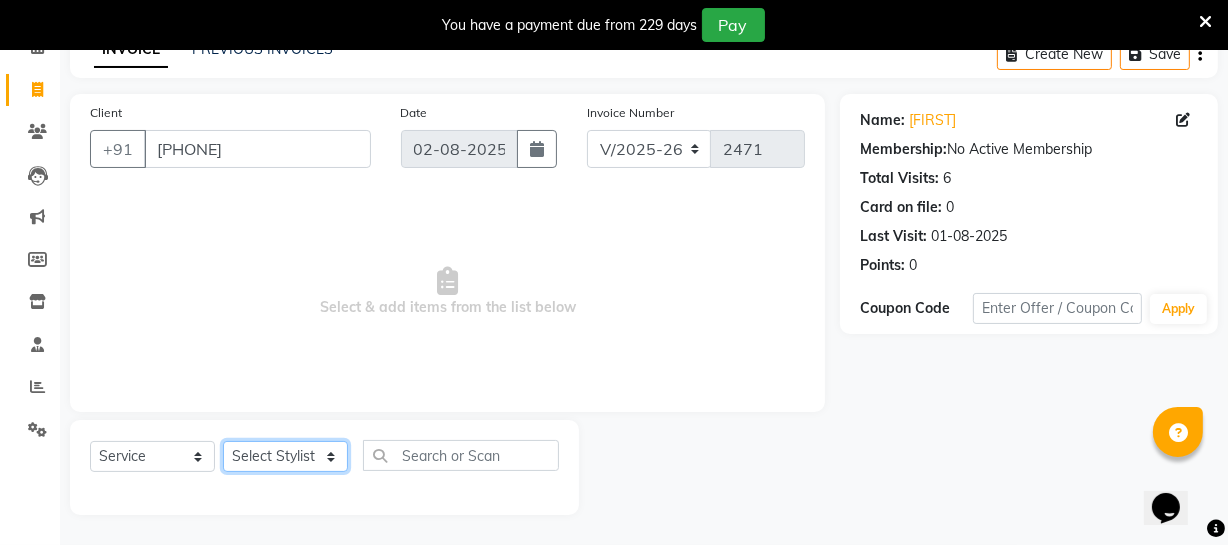select on "40580" 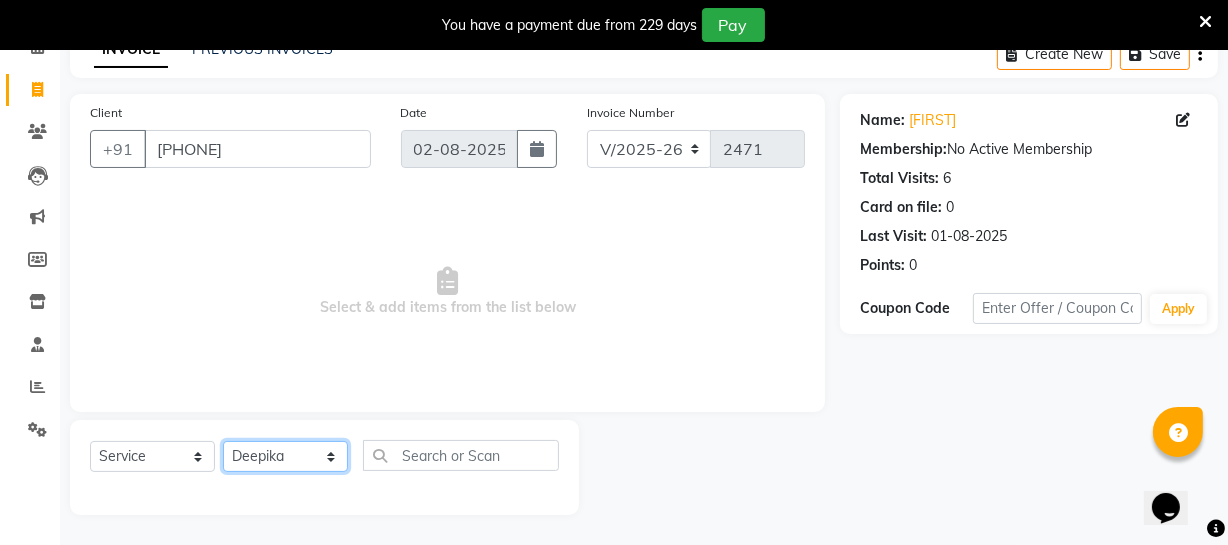 click on "Select Stylist Archana Bhagi Deepika Devi Dilip  Divya Dolly Dr Prakash Faizan Geetha Virtue TC Gopi Madan Aravind Make up Mani Unisex Stylist Manoj Meena Moses Nandhini Raju Unisex Ramya RICITTA Sahil Unisex Santhosh Sathya Shantha kumar Shanthi Surya Thiru Virtue Aesthetic Virtue Ambattur" 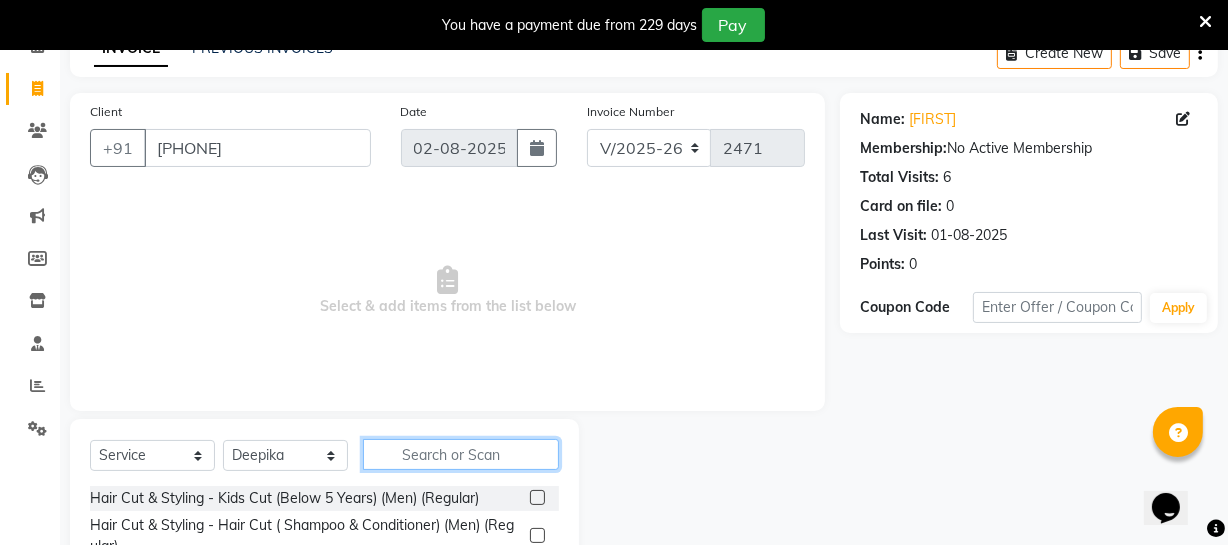 drag, startPoint x: 455, startPoint y: 450, endPoint x: 484, endPoint y: 442, distance: 30.083218 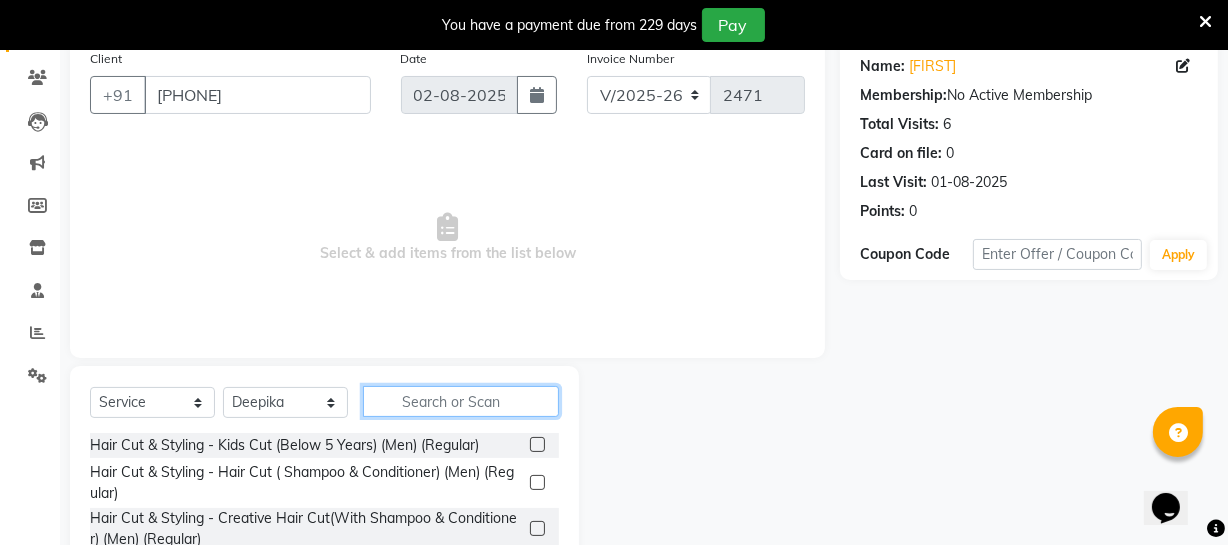 scroll, scrollTop: 289, scrollLeft: 0, axis: vertical 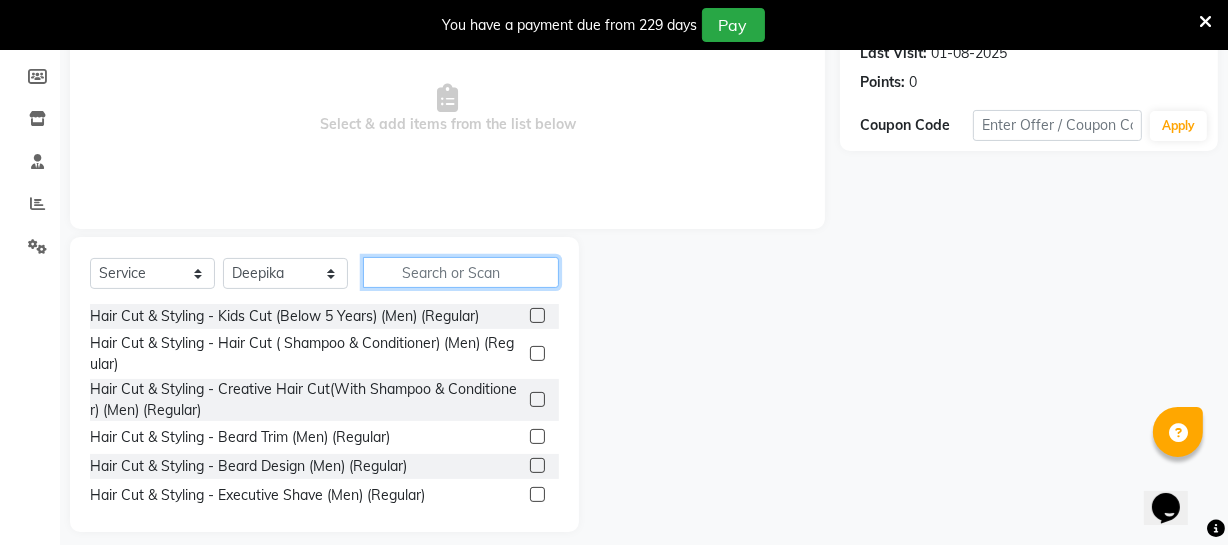click 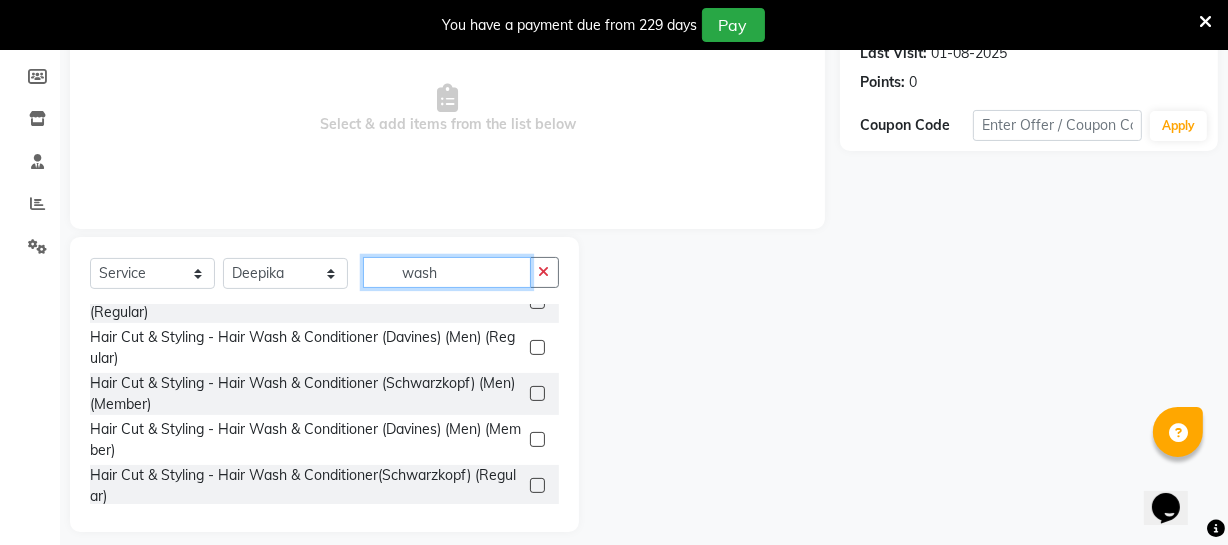 scroll, scrollTop: 90, scrollLeft: 0, axis: vertical 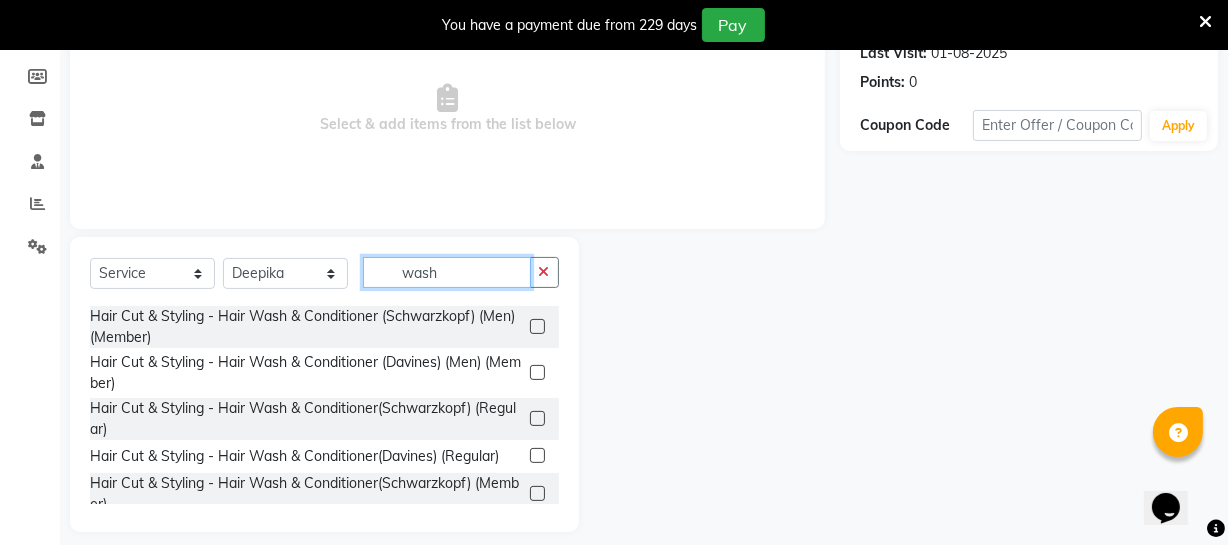 type on "wash" 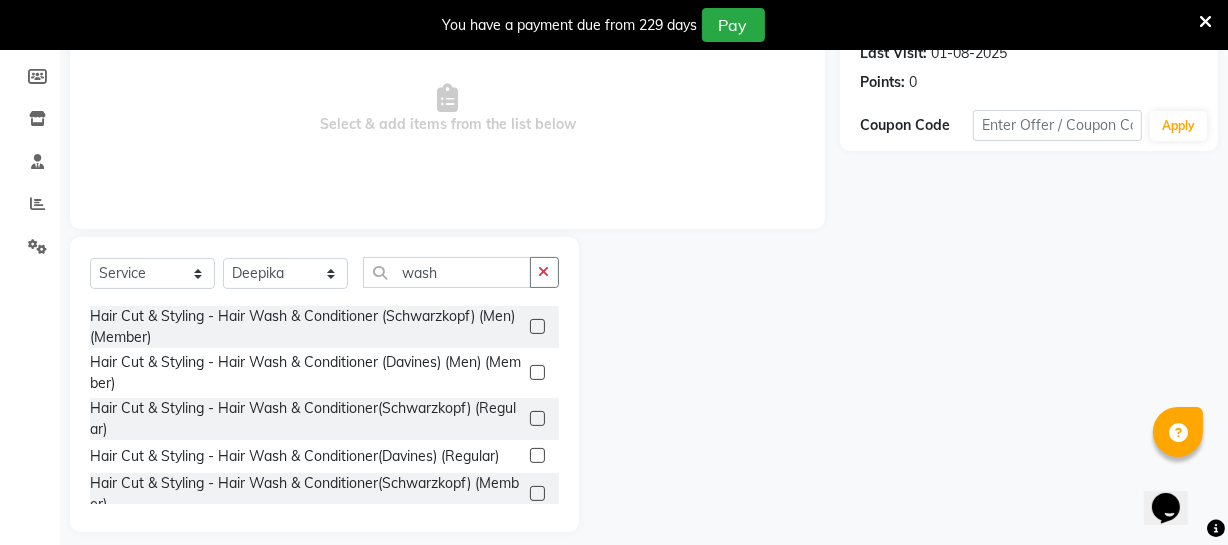 click 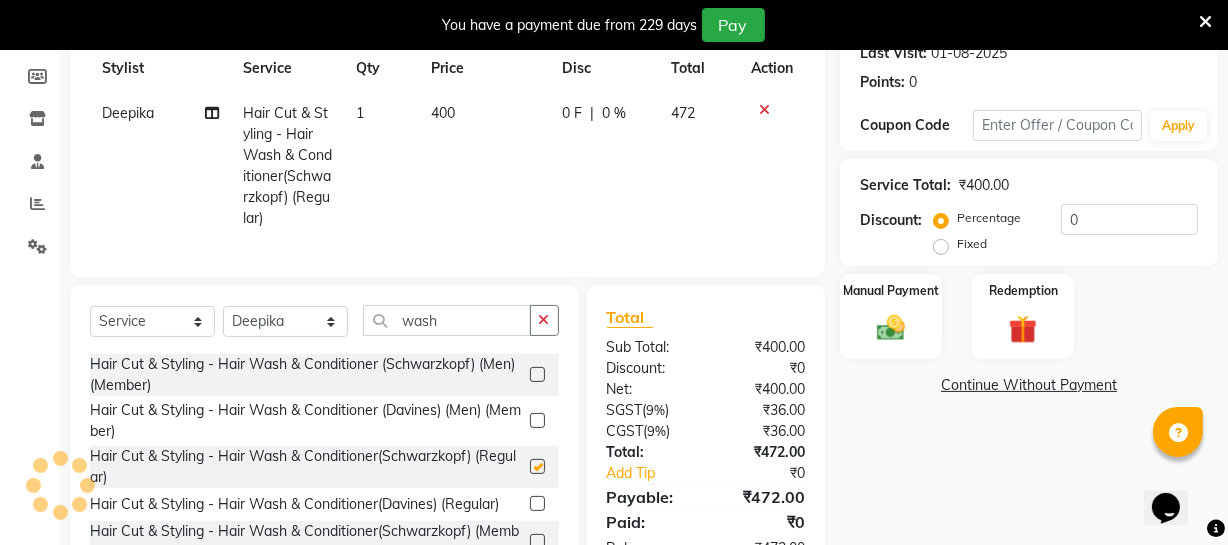 checkbox on "false" 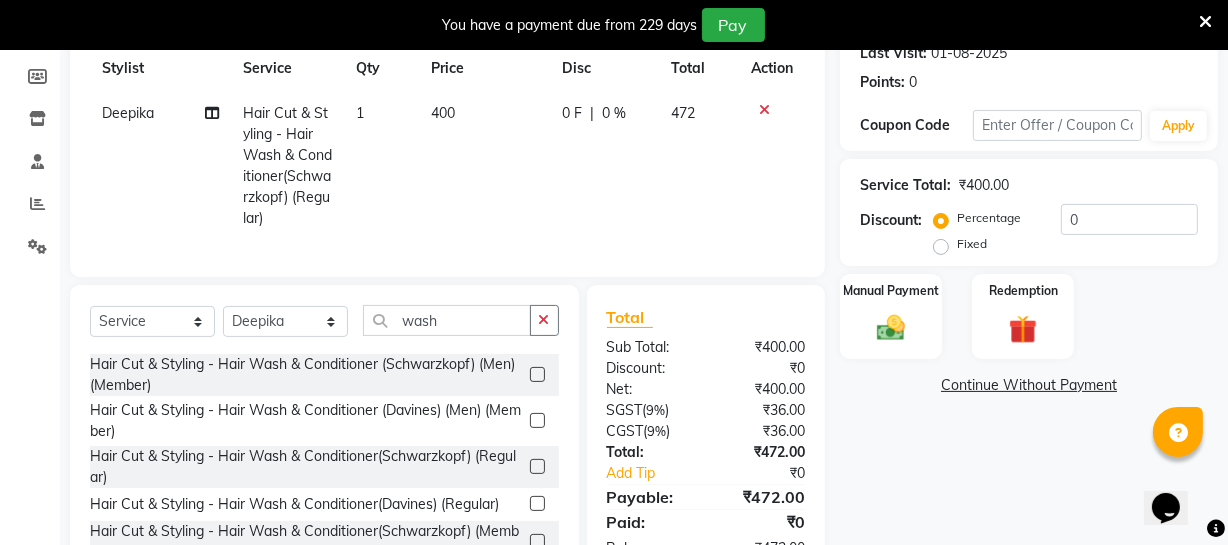 click on "400" 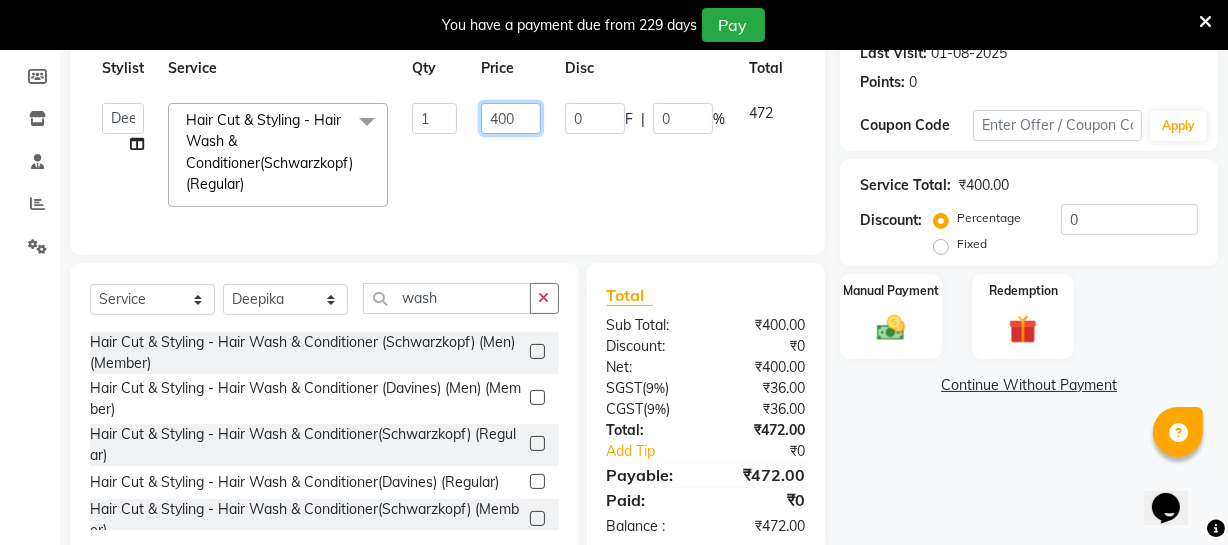 drag, startPoint x: 489, startPoint y: 112, endPoint x: 621, endPoint y: 96, distance: 132.96616 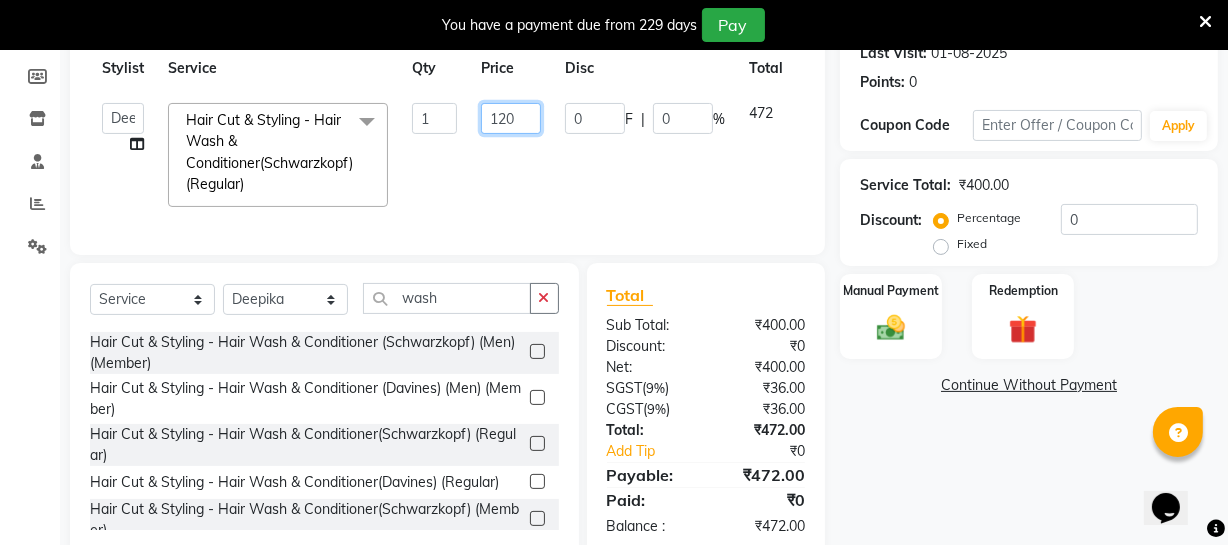 type on "1200" 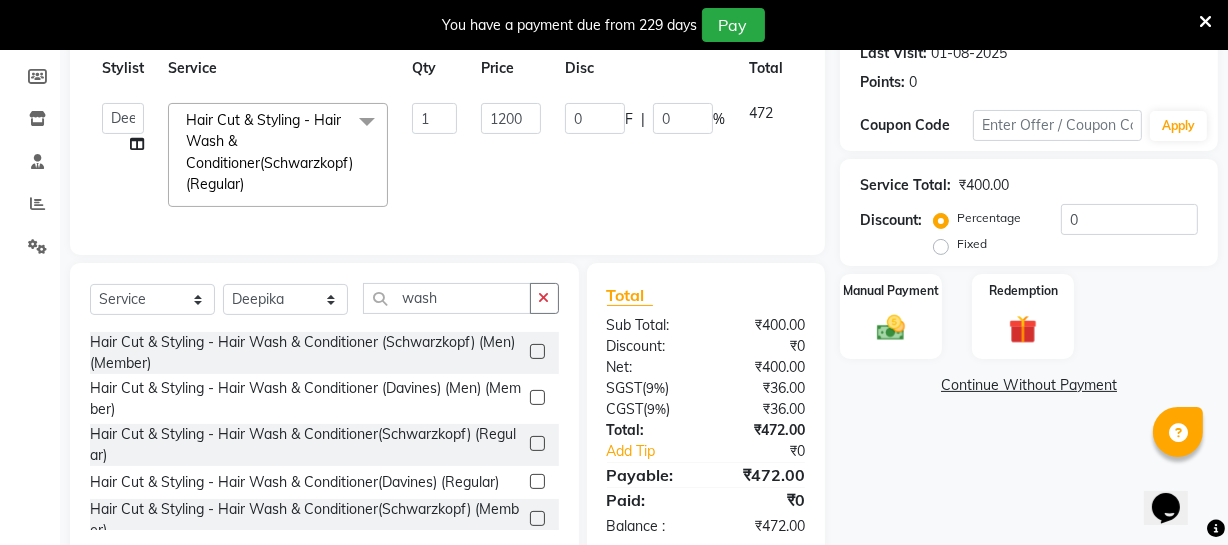 click on "0 F | 0 %" 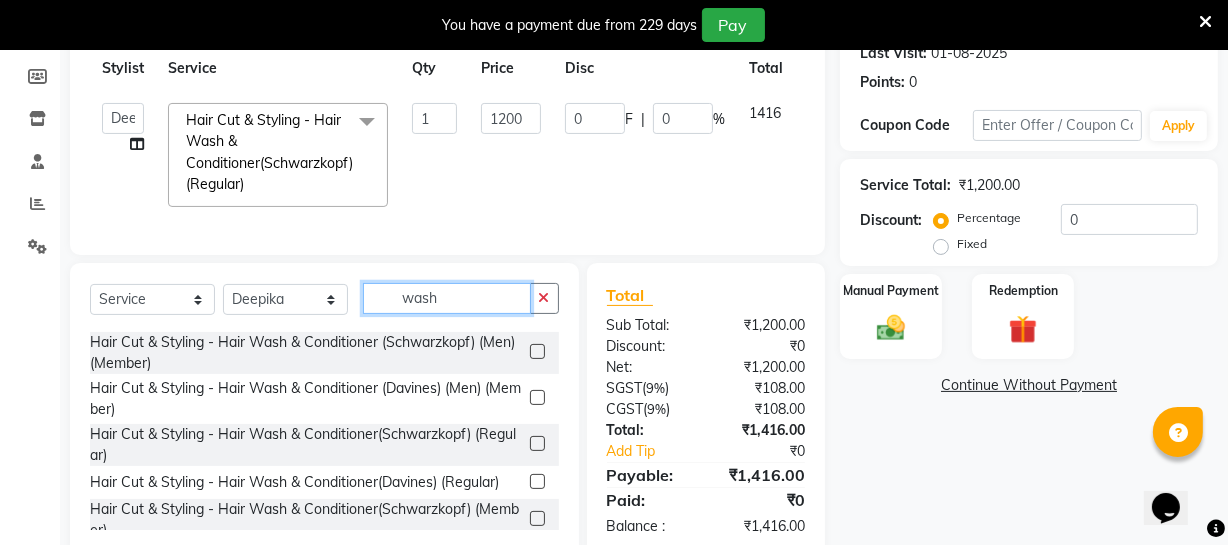 drag, startPoint x: 456, startPoint y: 308, endPoint x: 324, endPoint y: 307, distance: 132.00378 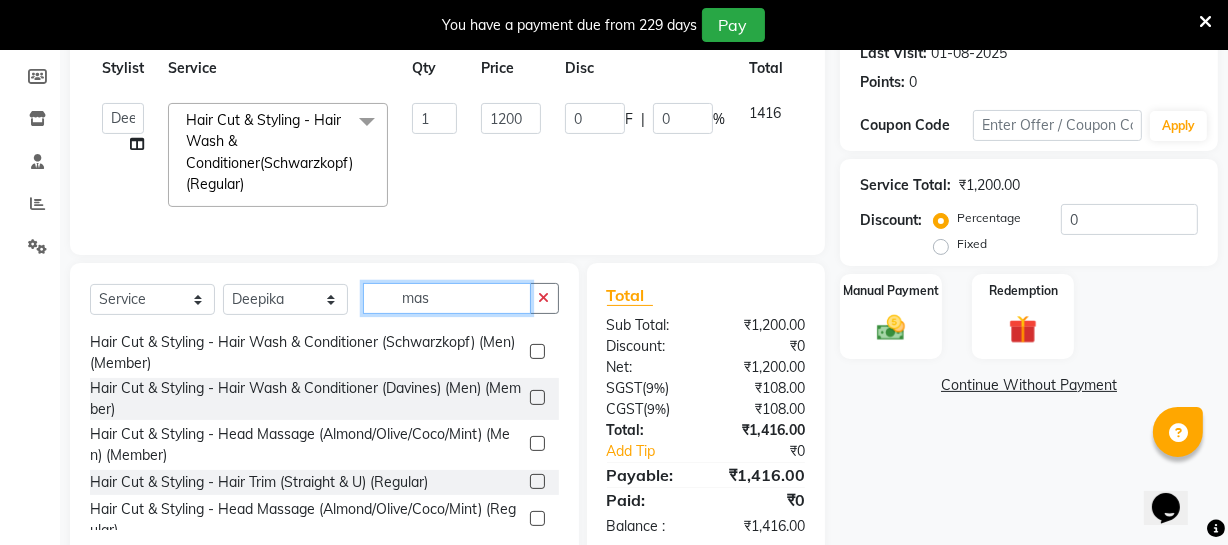 scroll, scrollTop: 0, scrollLeft: 0, axis: both 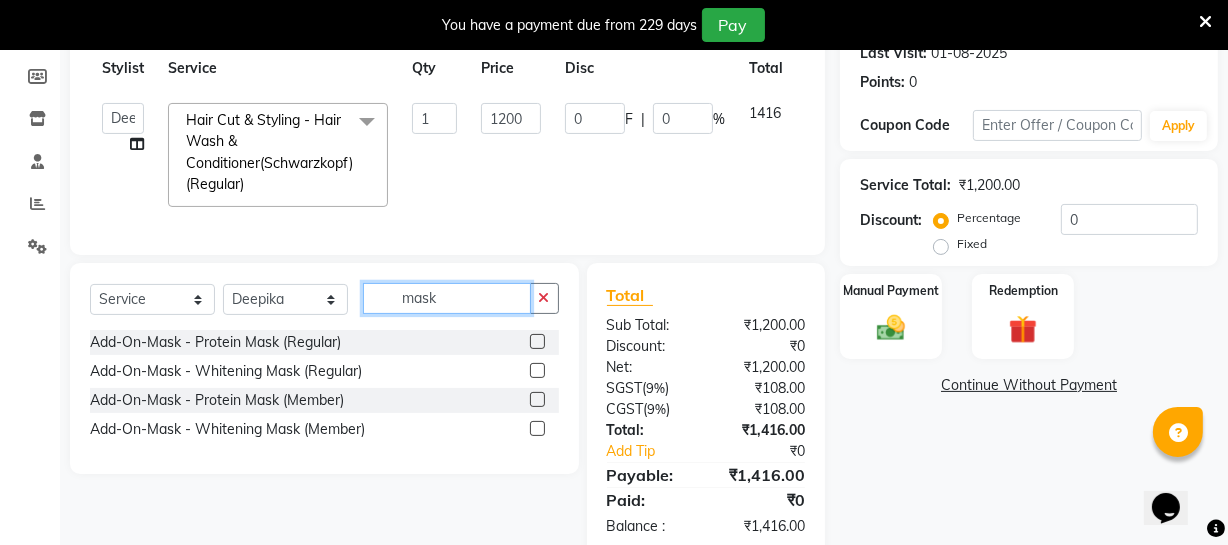 type on "mask" 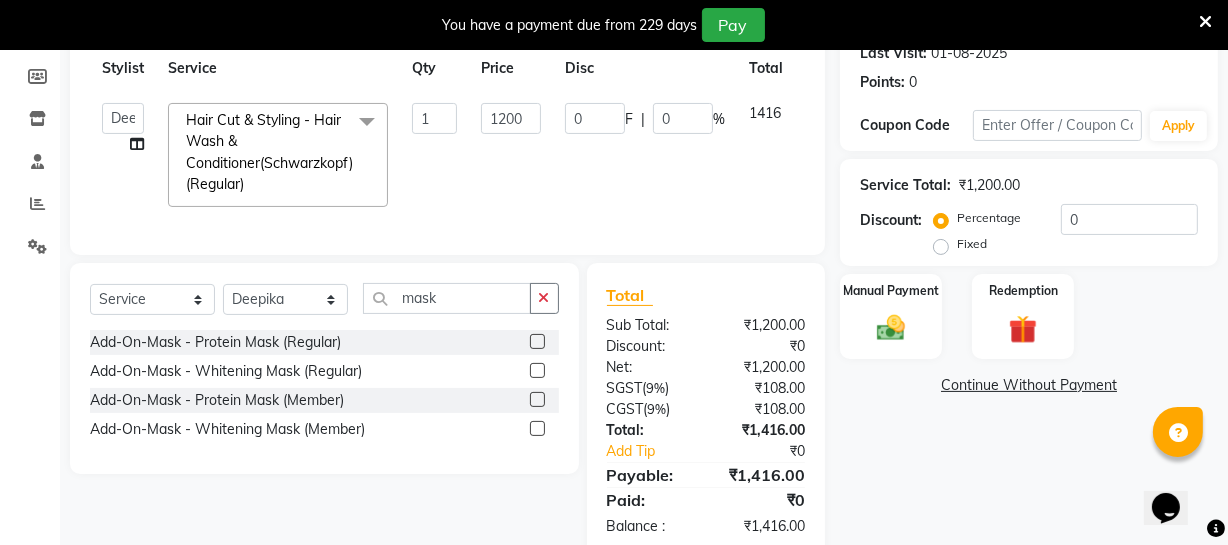 drag, startPoint x: 539, startPoint y: 380, endPoint x: 530, endPoint y: 290, distance: 90.44888 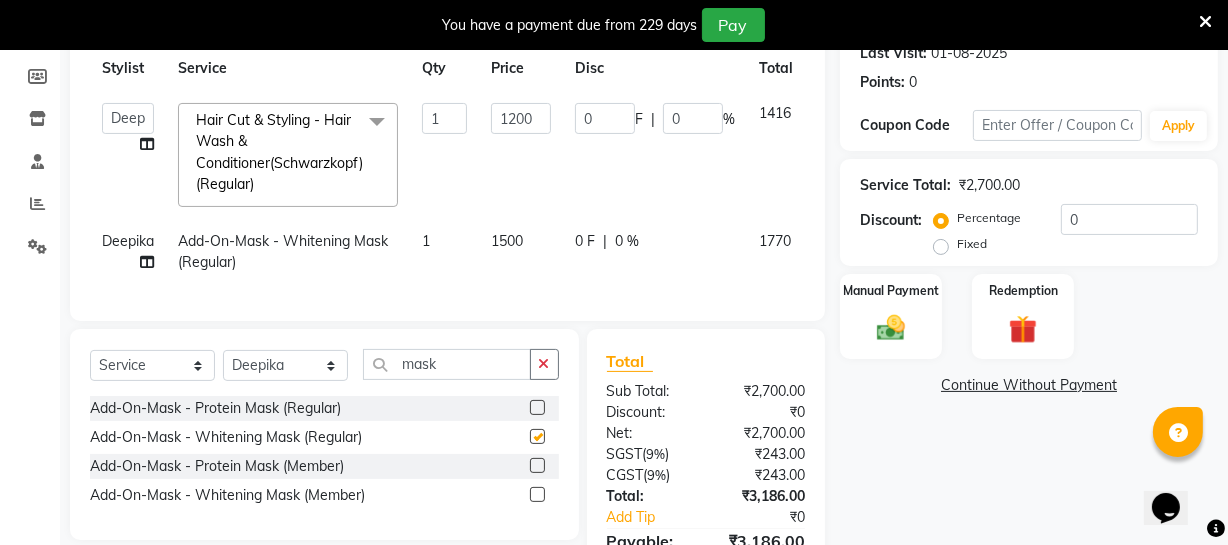 checkbox on "false" 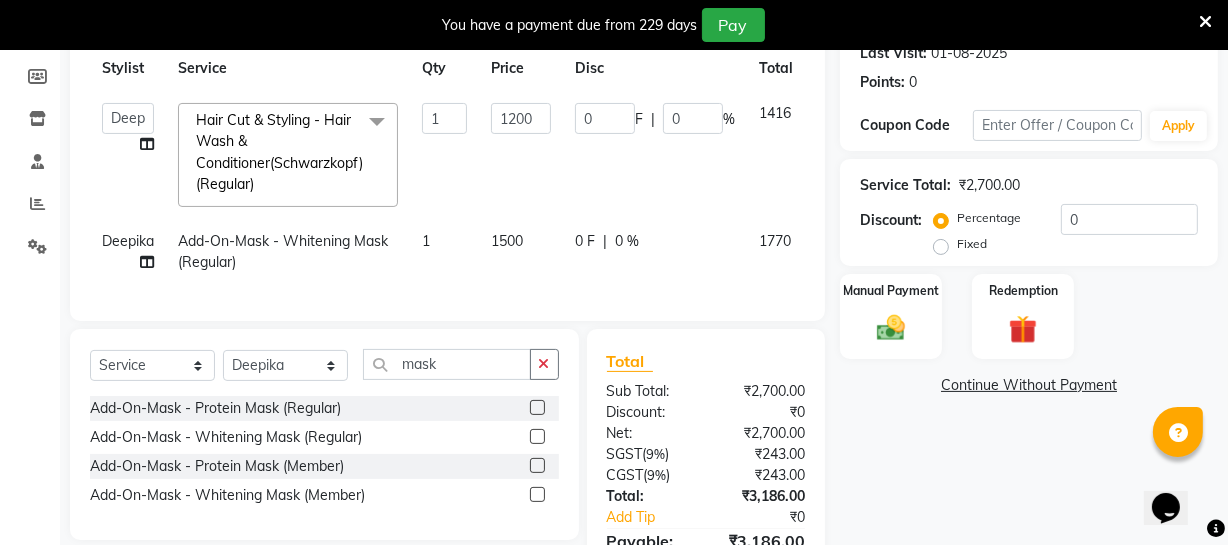 click on "1500" 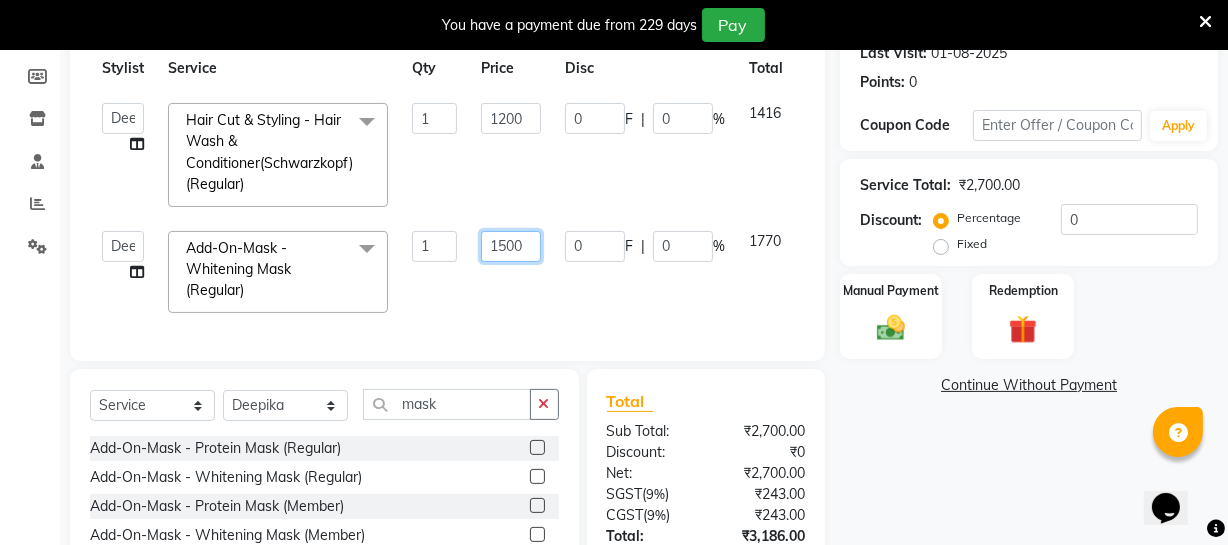 drag, startPoint x: 532, startPoint y: 246, endPoint x: 501, endPoint y: 243, distance: 31.144823 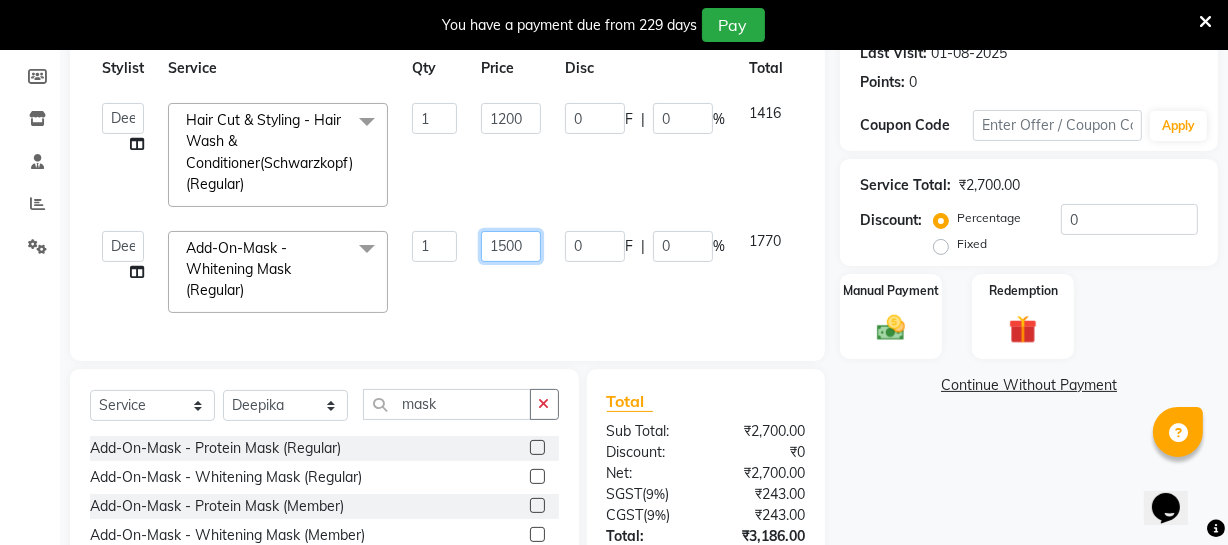 click on "1500" 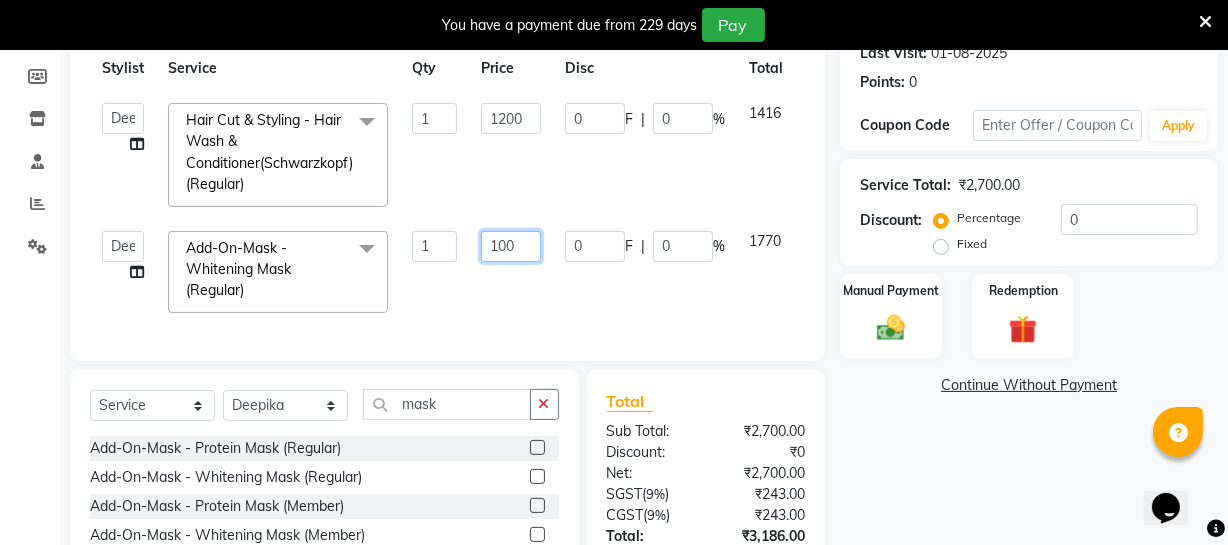 type on "1000" 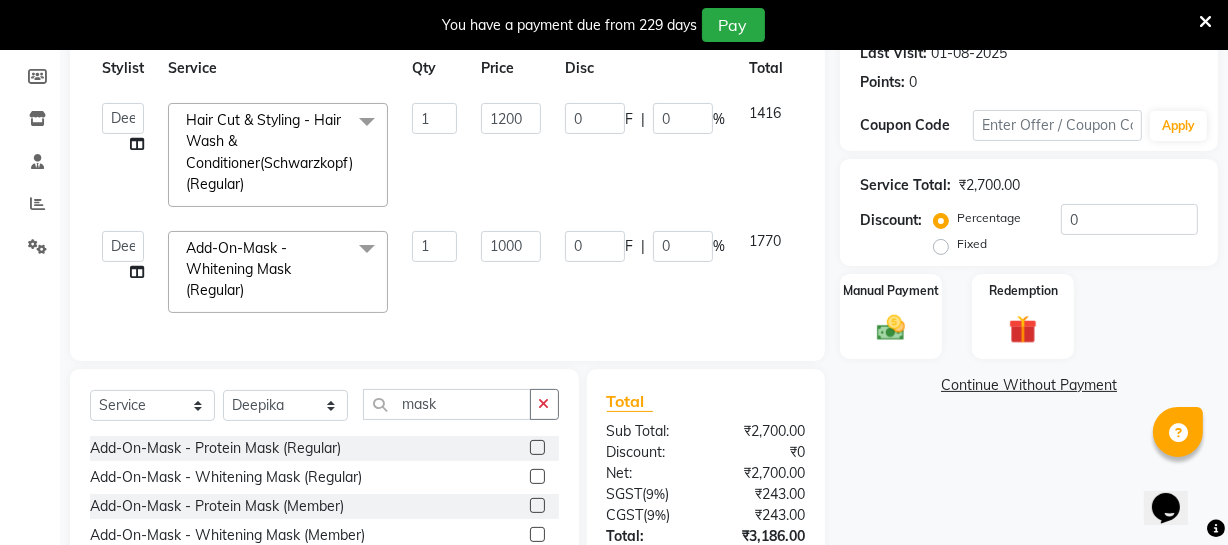 click on "Name: [FIRST]  Membership:  No Active Membership  Total Visits:  6 Card on file:  0 Last Visit:   [DATE] Points:   0  Coupon Code Apply Service Total:  ₹2,700.00  Discount:  Percentage   Fixed  0 Manual Payment Redemption  Continue Without Payment" 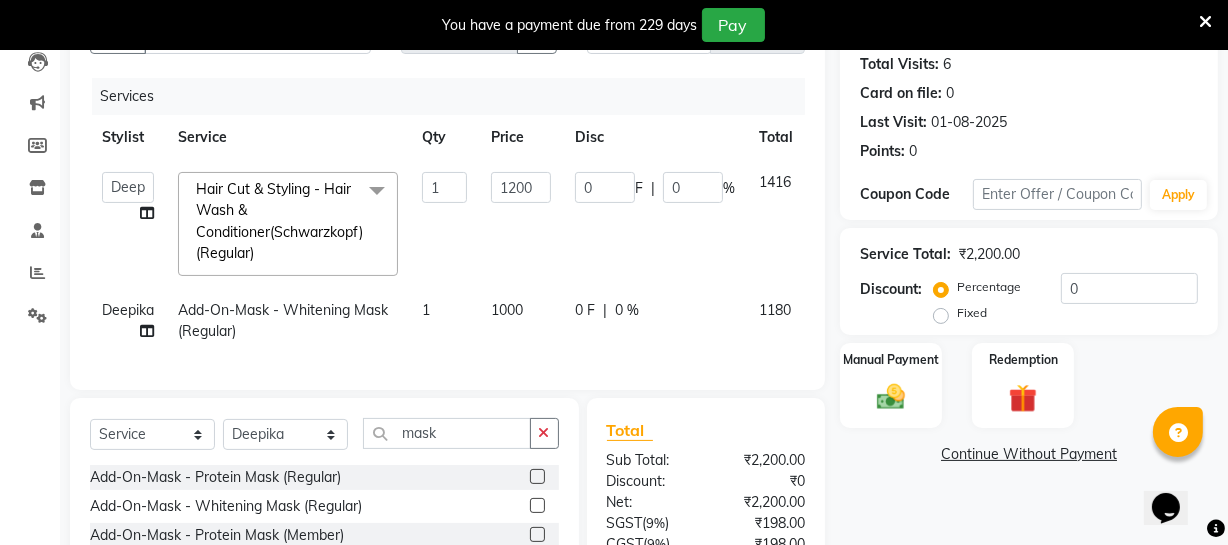scroll, scrollTop: 289, scrollLeft: 0, axis: vertical 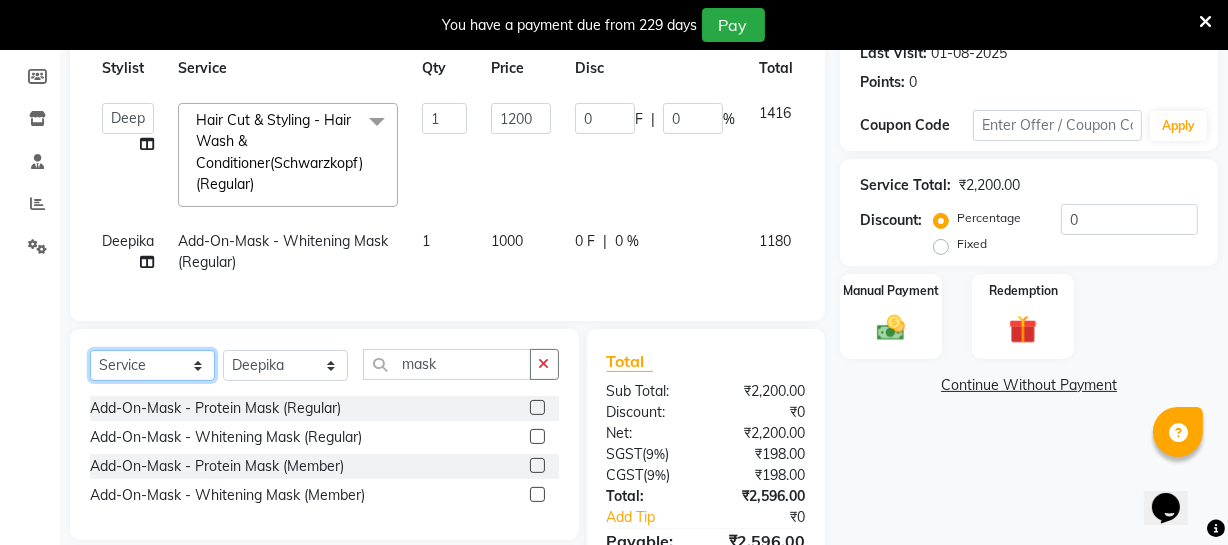 click on "Select  Service  Product  Membership  Package Voucher Prepaid Gift Card" 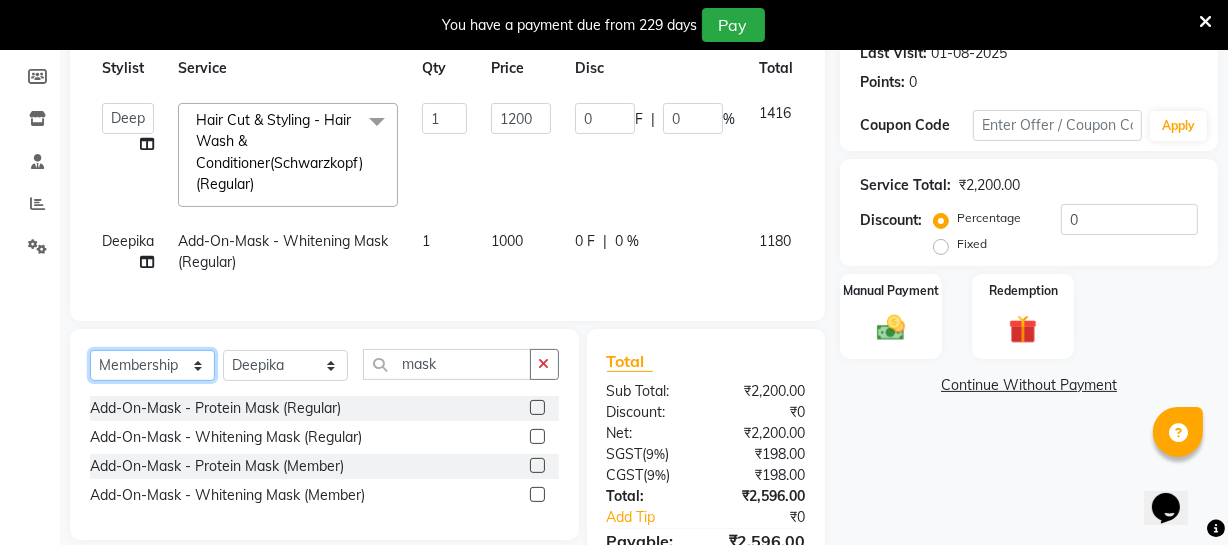 click on "Select  Service  Product  Membership  Package Voucher Prepaid Gift Card" 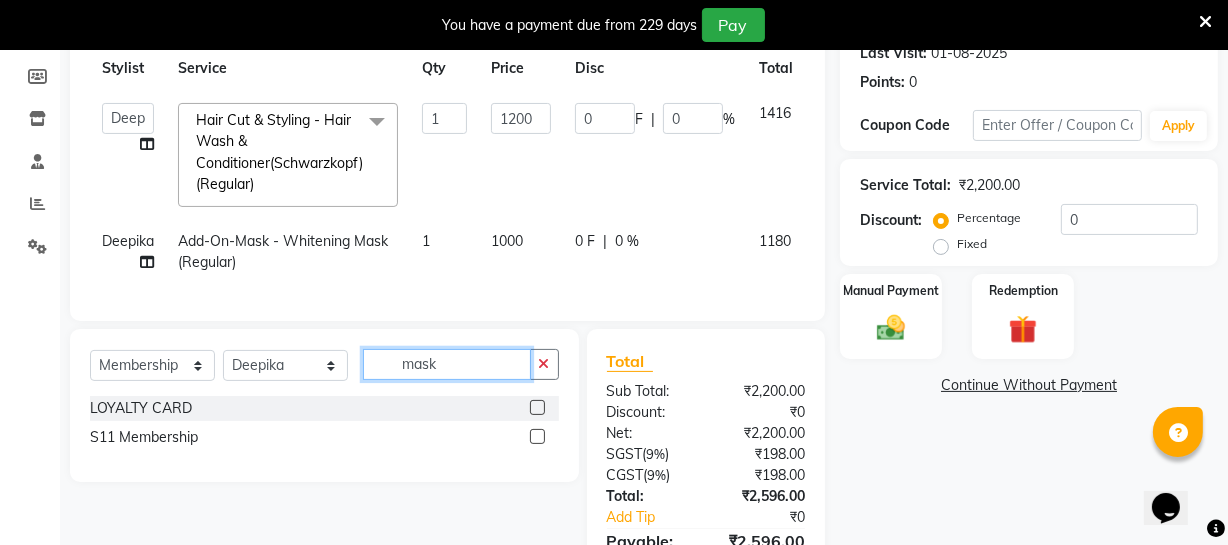 click on "mask" 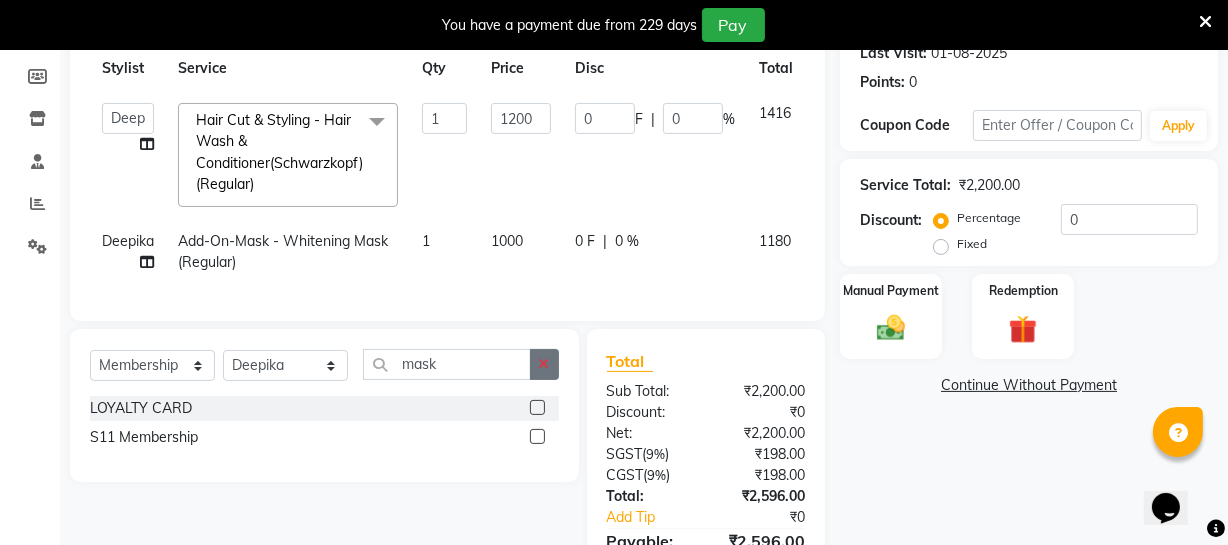 click 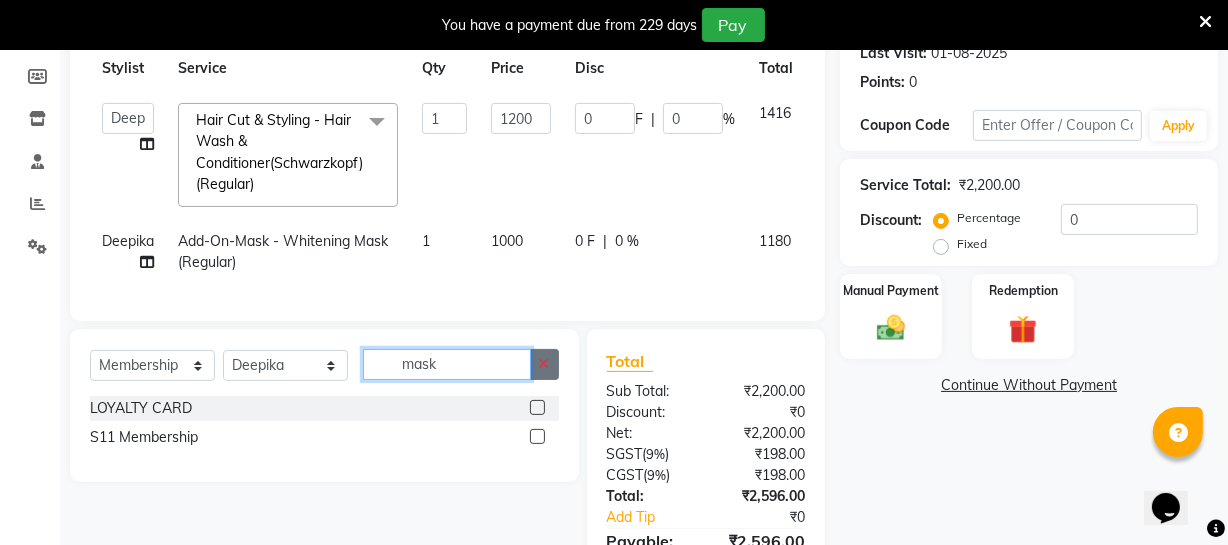 type 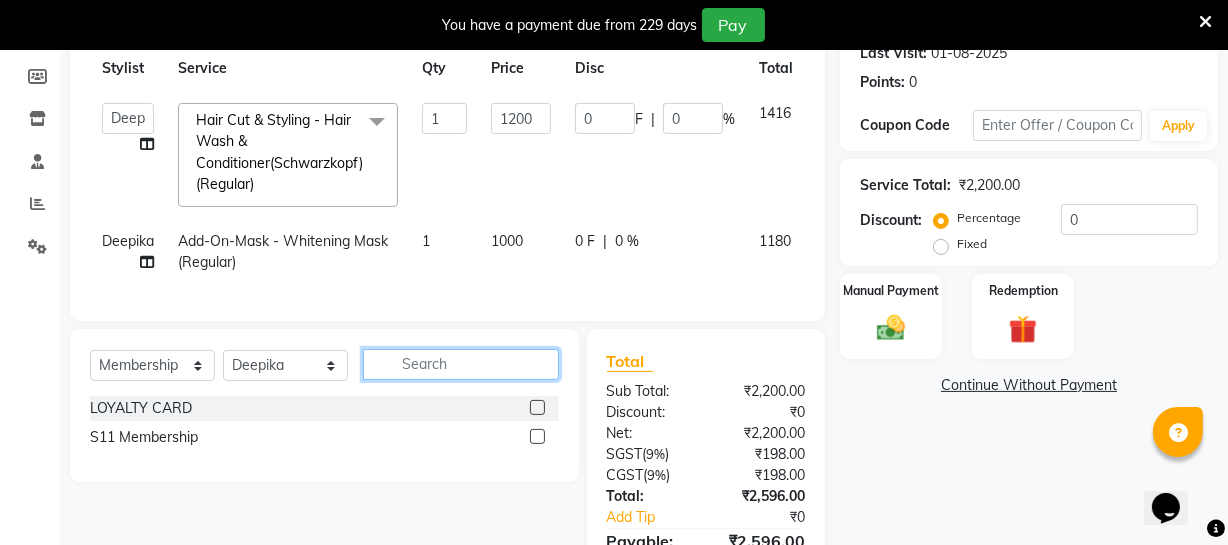 click 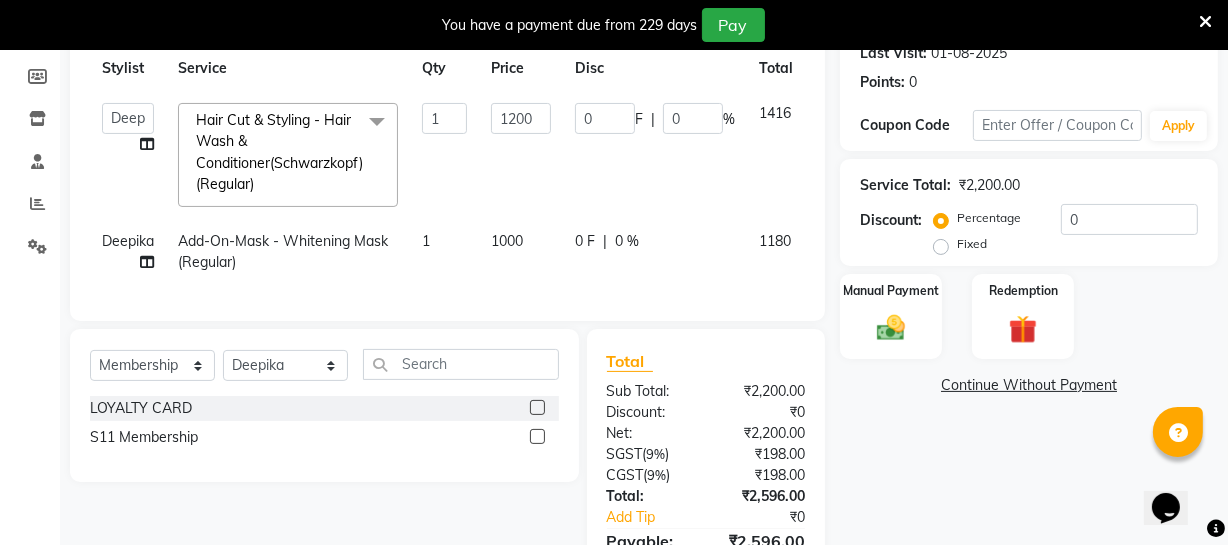 drag, startPoint x: 200, startPoint y: 419, endPoint x: 359, endPoint y: 432, distance: 159.53056 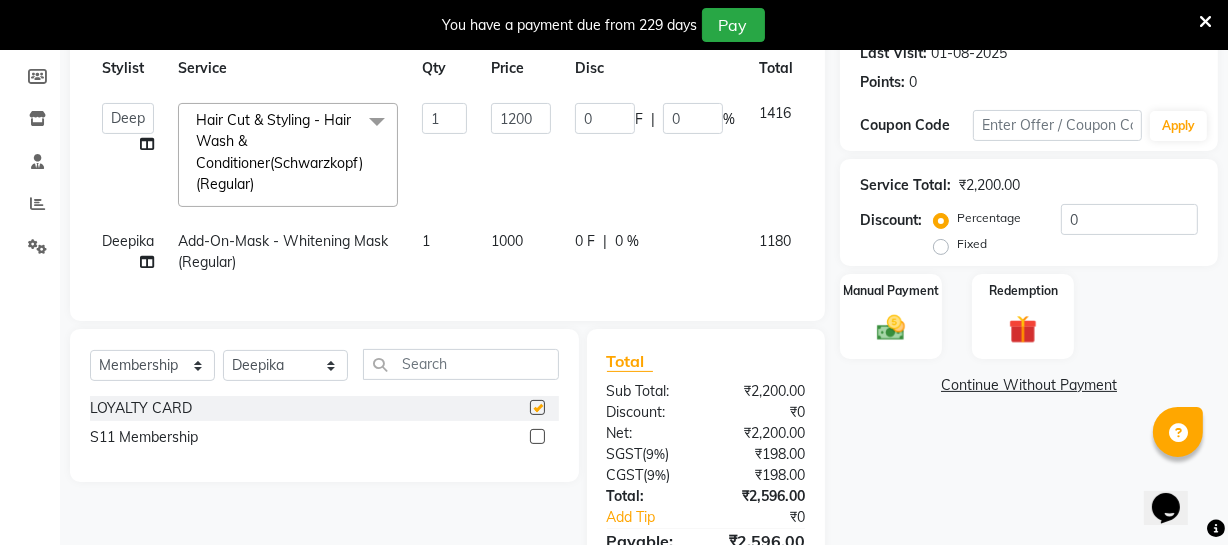 select on "select" 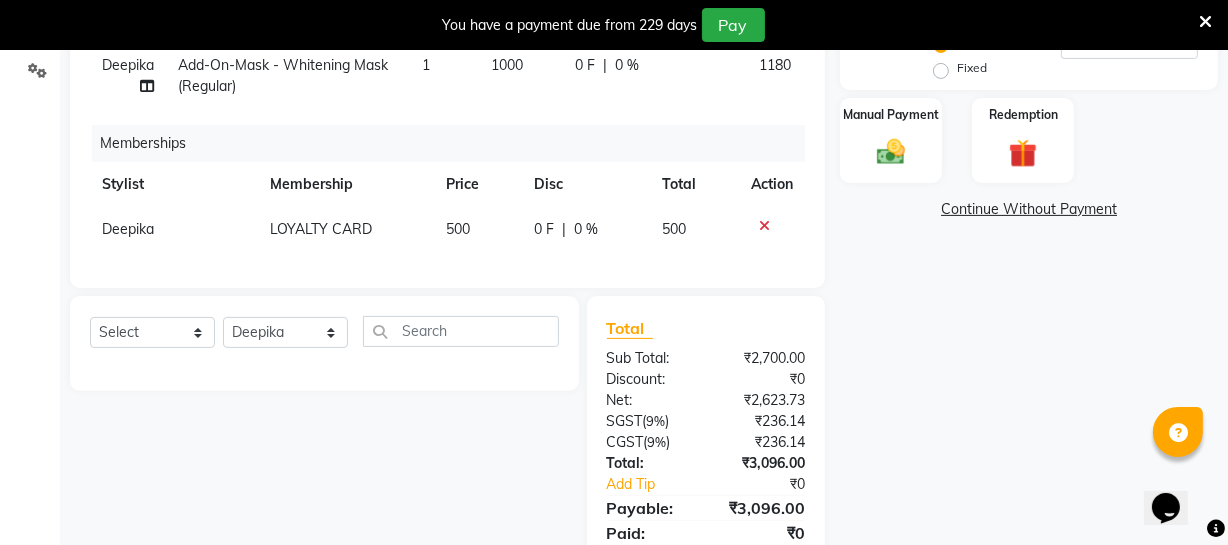 scroll, scrollTop: 470, scrollLeft: 0, axis: vertical 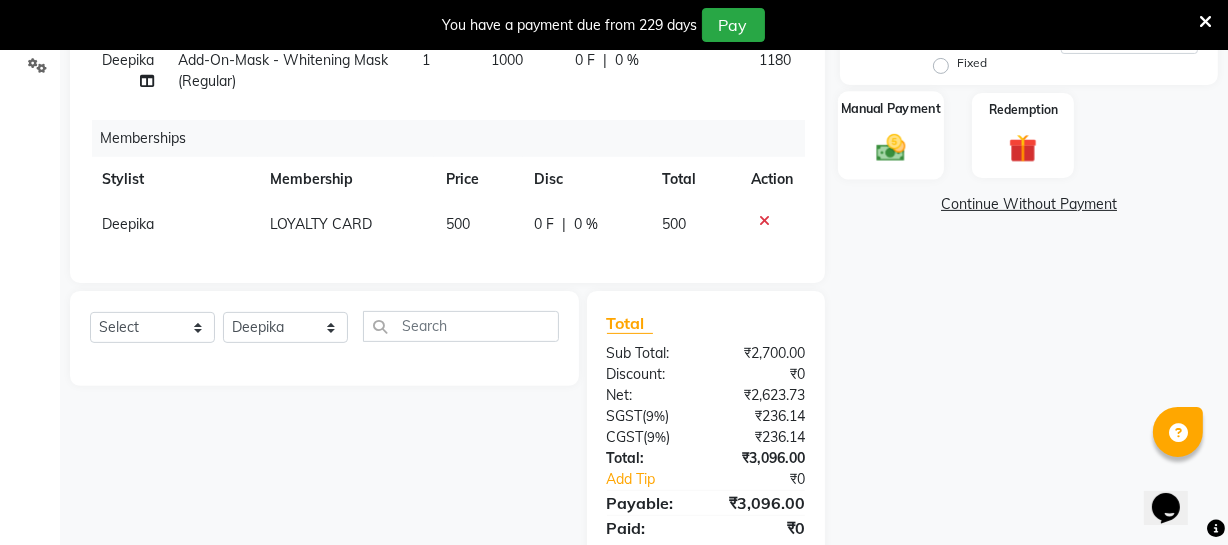 click 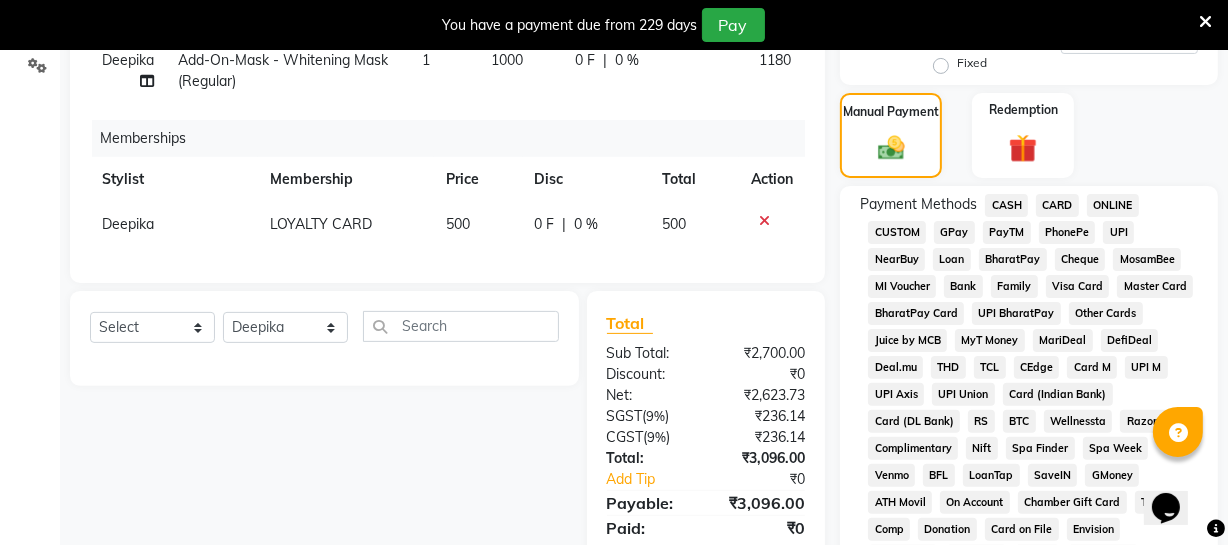 click on "ONLINE" 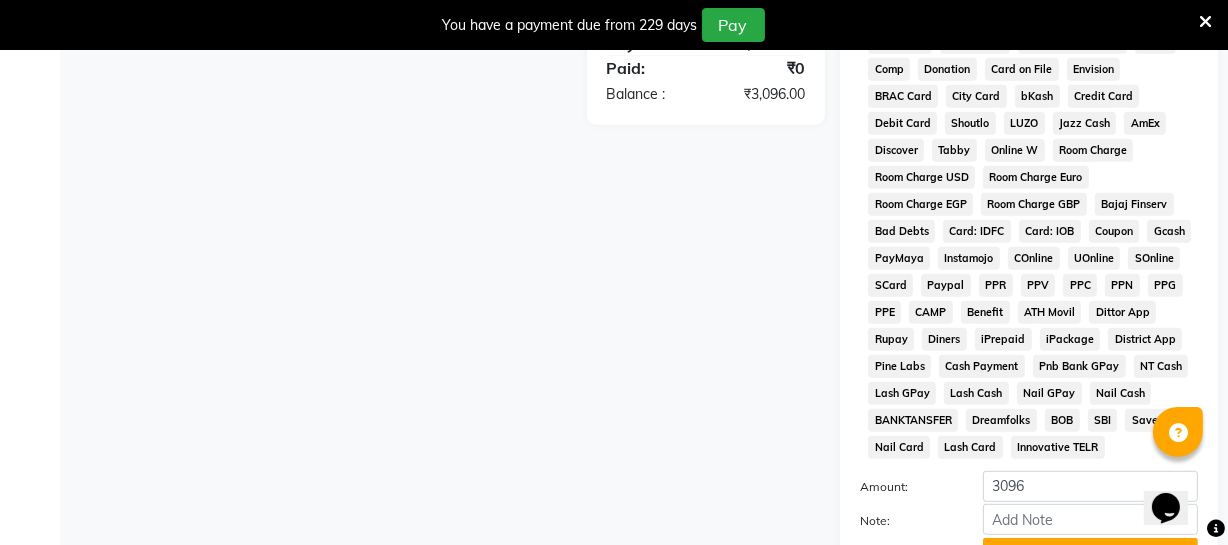 scroll, scrollTop: 1033, scrollLeft: 0, axis: vertical 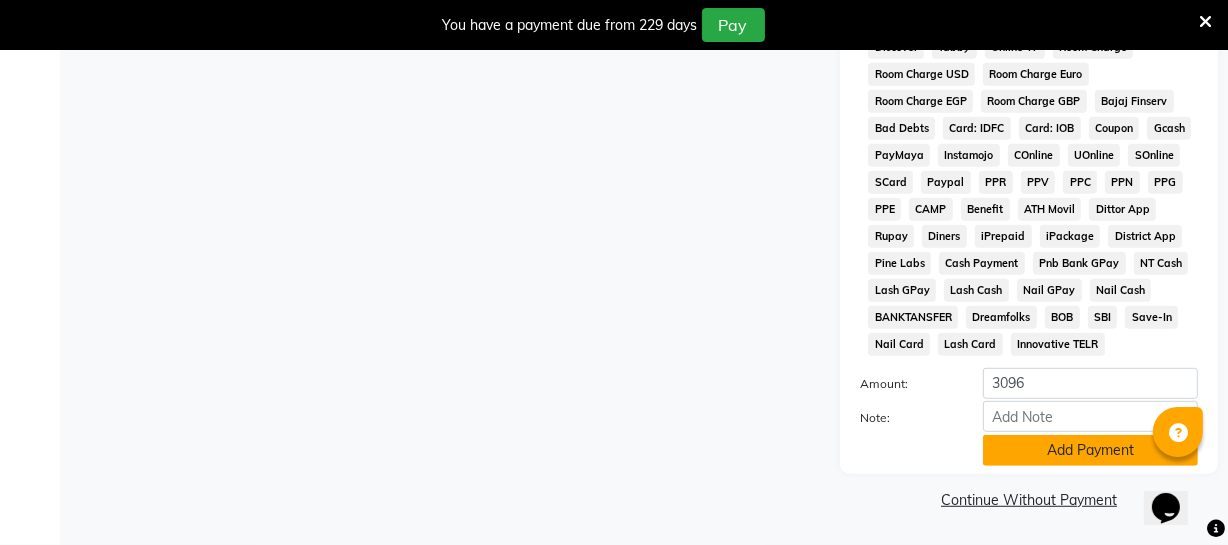 click on "Add Payment" 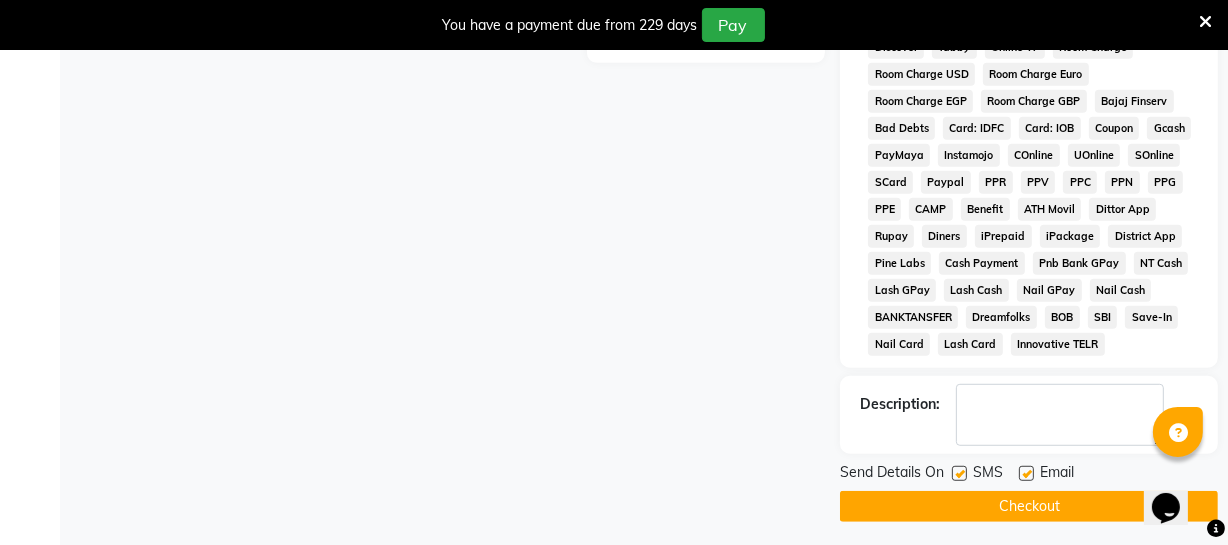 click on "Checkout" 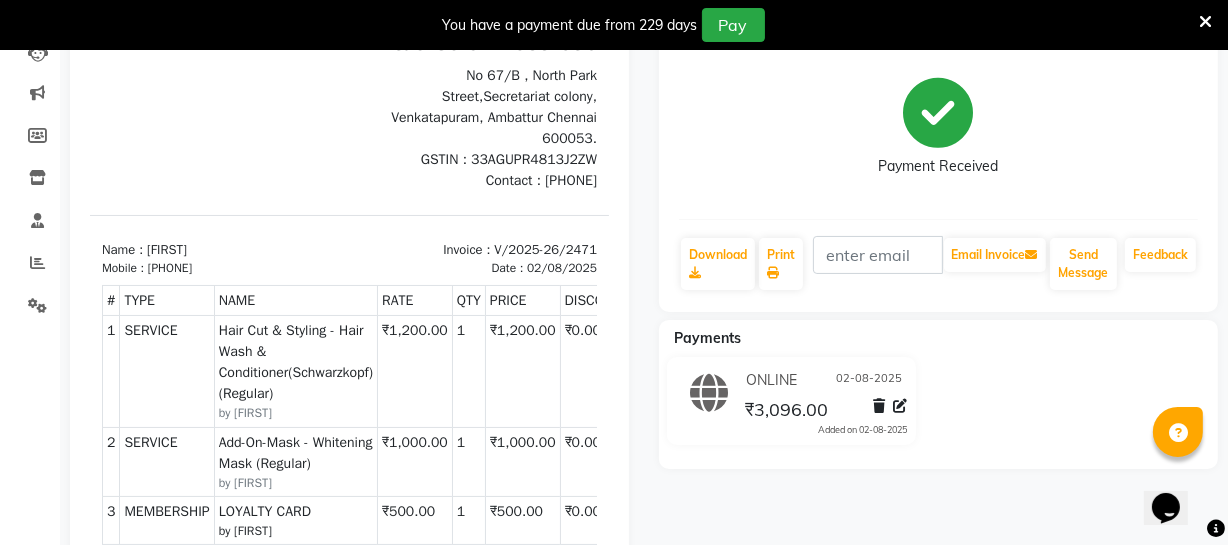 scroll, scrollTop: 0, scrollLeft: 0, axis: both 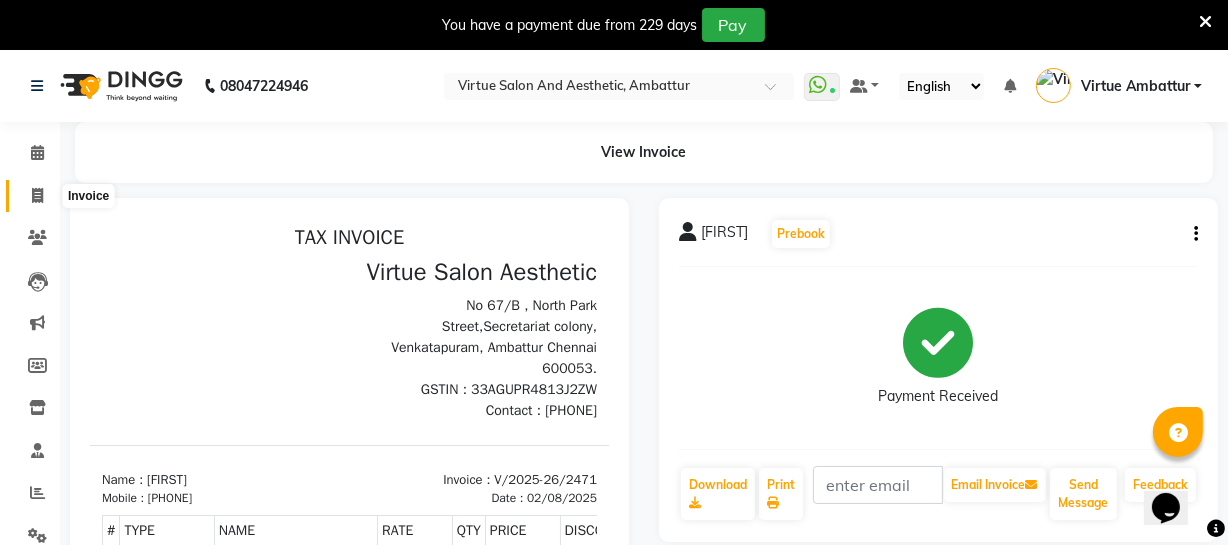 click 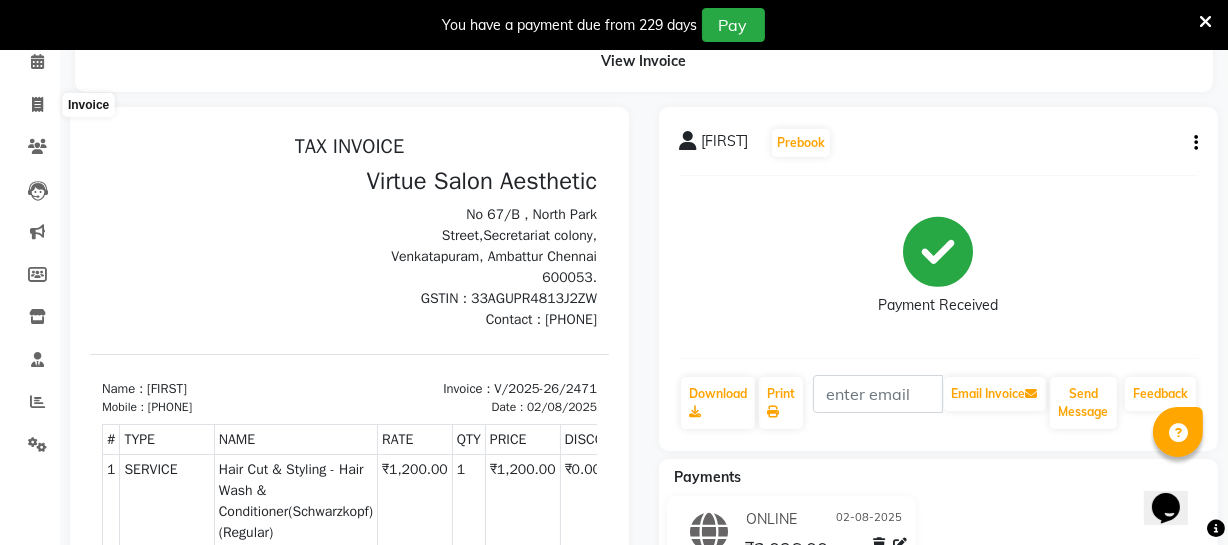 select on "service" 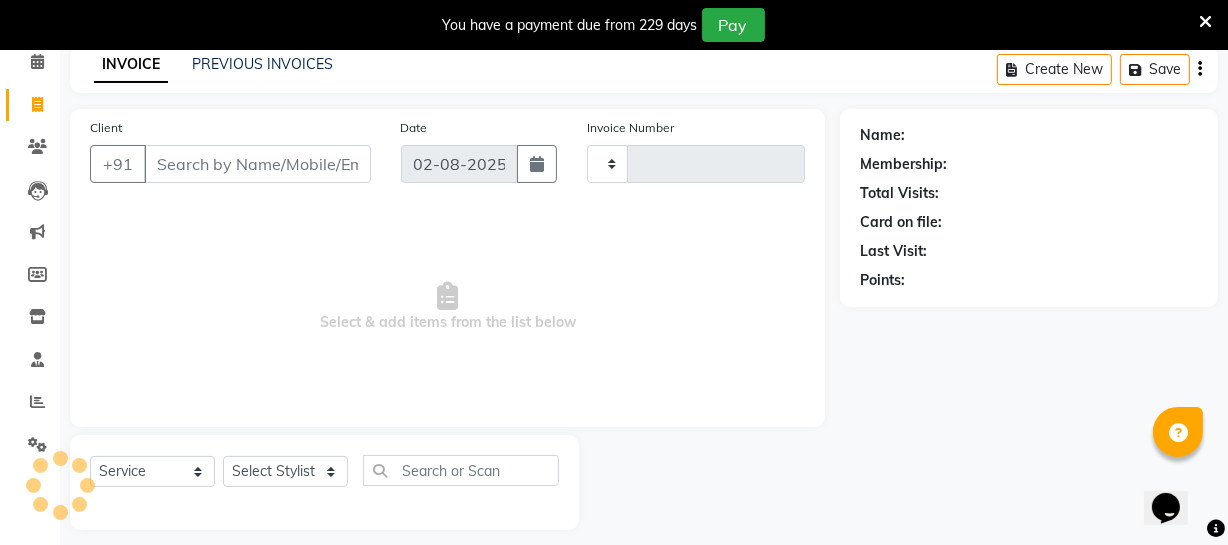 scroll, scrollTop: 107, scrollLeft: 0, axis: vertical 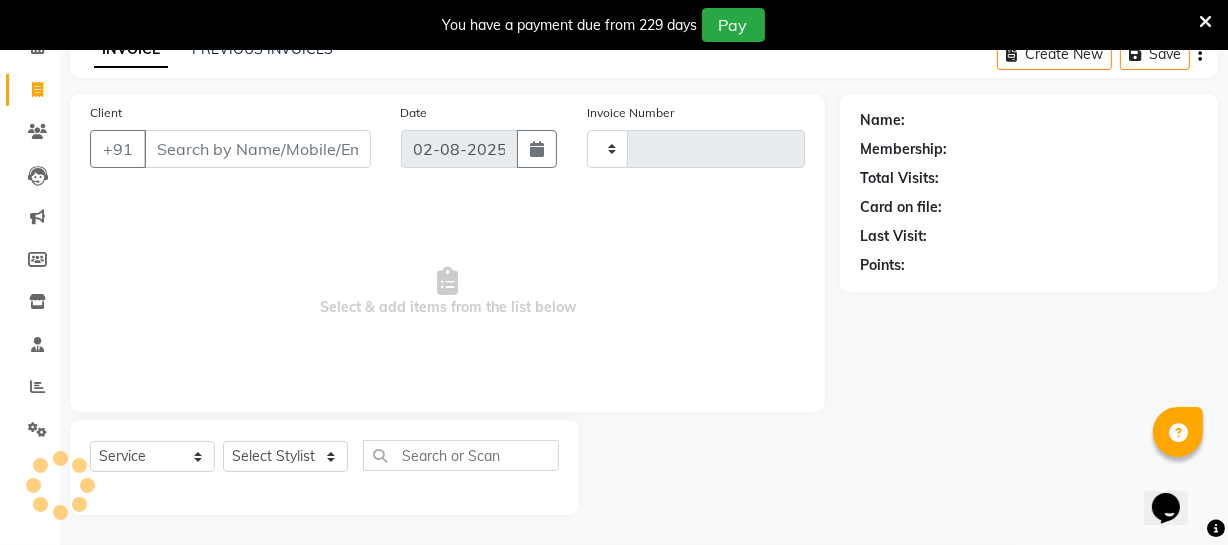 type on "2472" 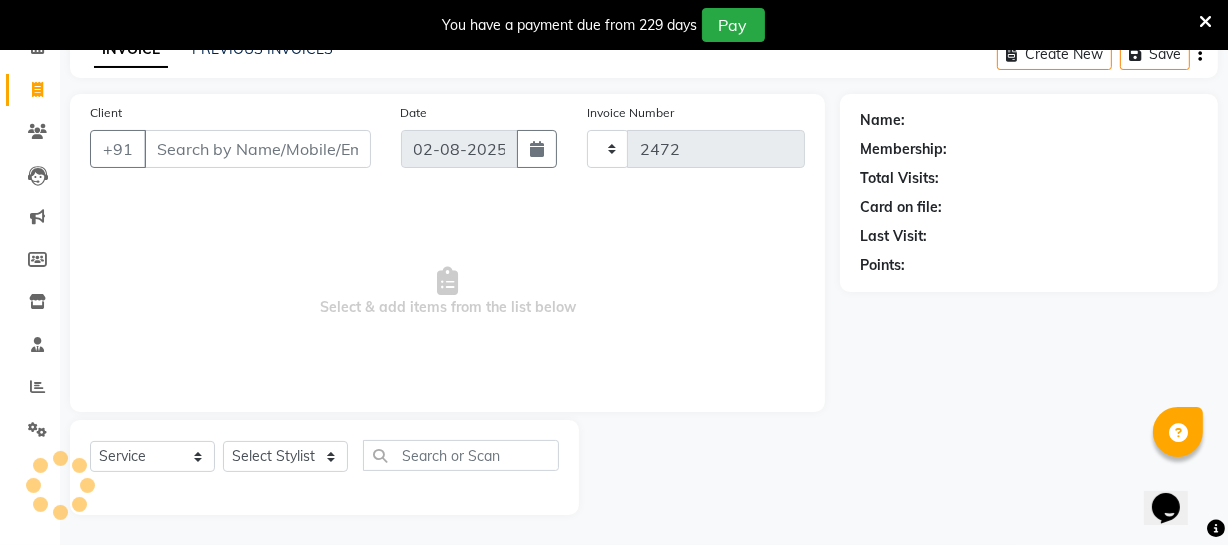 select on "5237" 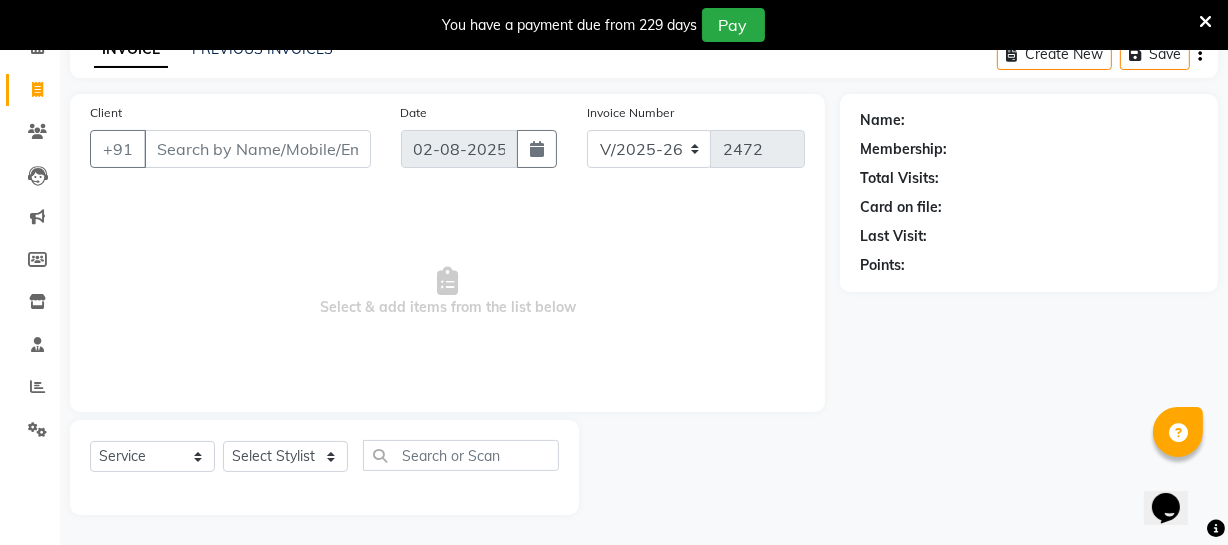 click on "Client" at bounding box center (257, 149) 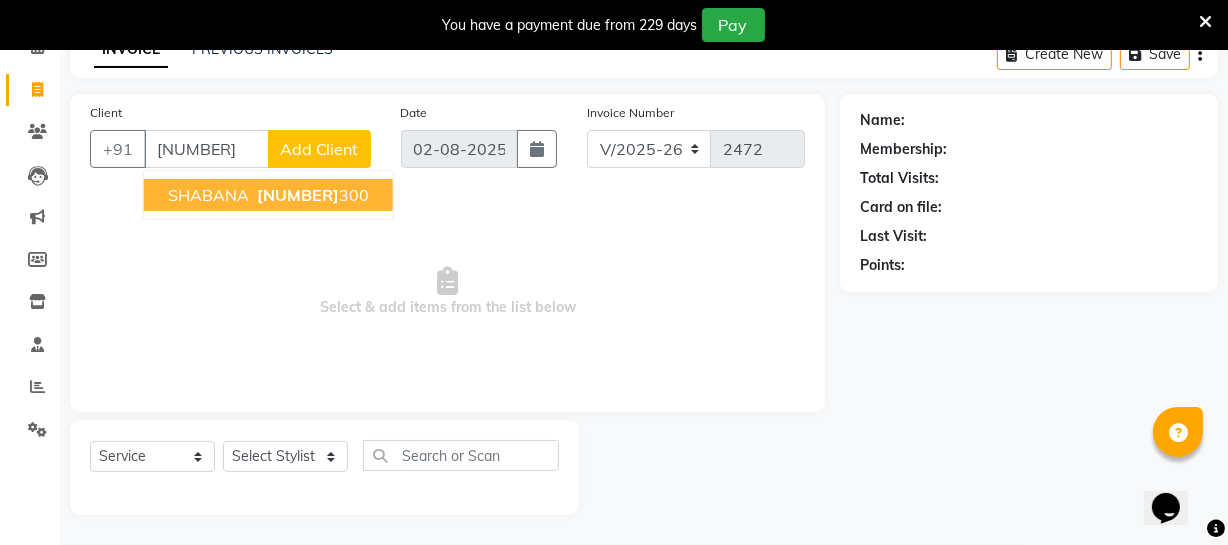 click on "SHABANA" at bounding box center (208, 195) 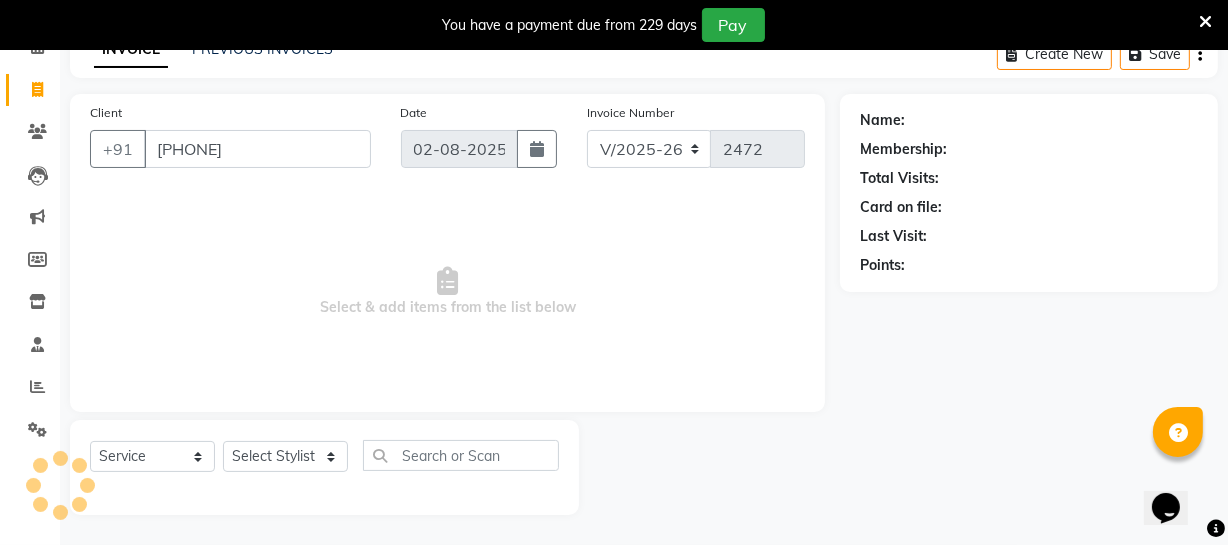 type on "[PHONE]" 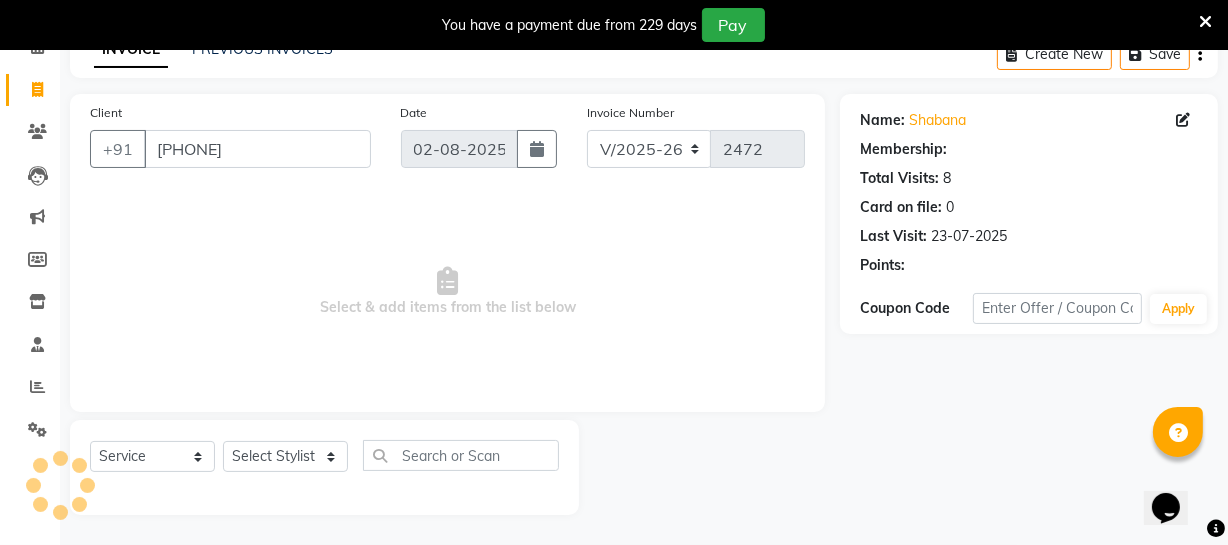 select on "1: Object" 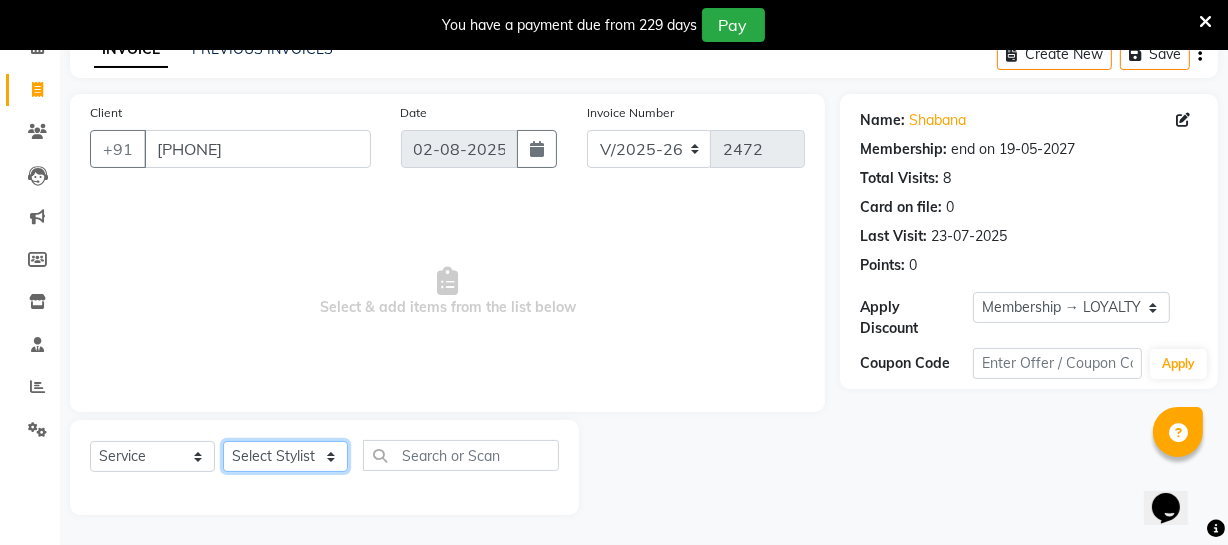 click on "Select Stylist Archana Bhagi Deepika Devi Dilip  Divya Dolly Dr Prakash Faizan Geetha Virtue TC Gopi Madan Aravind Make up Mani Unisex Stylist Manoj Meena Moses Nandhini Raju Unisex Ramya RICITTA Sahil Unisex Santhosh Sathya Shantha kumar Shanthi Surya Thiru Virtue Aesthetic Virtue Ambattur" 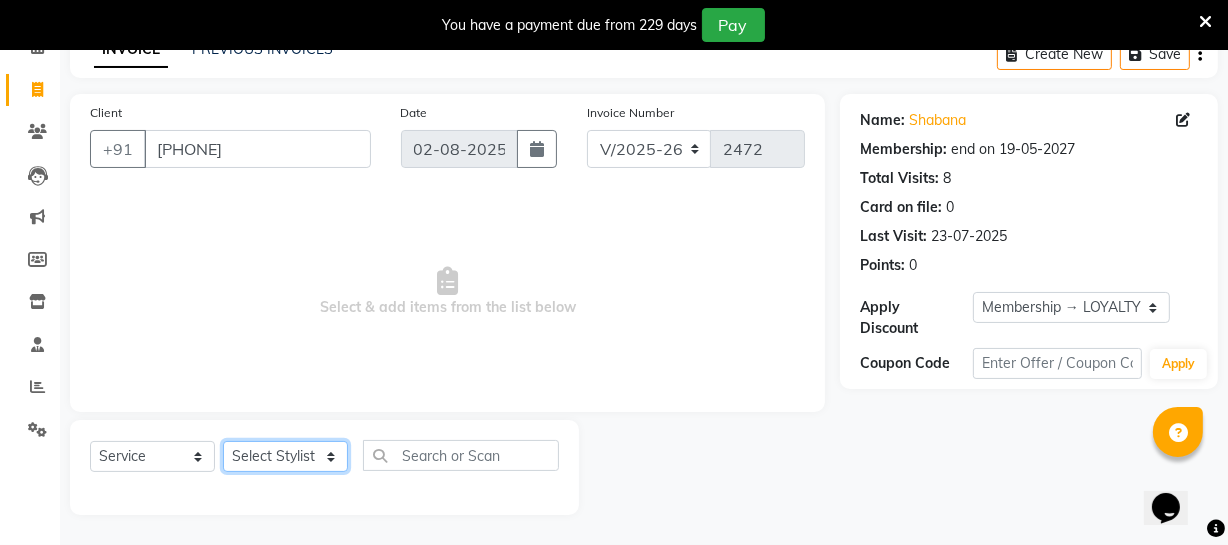 select on "71140" 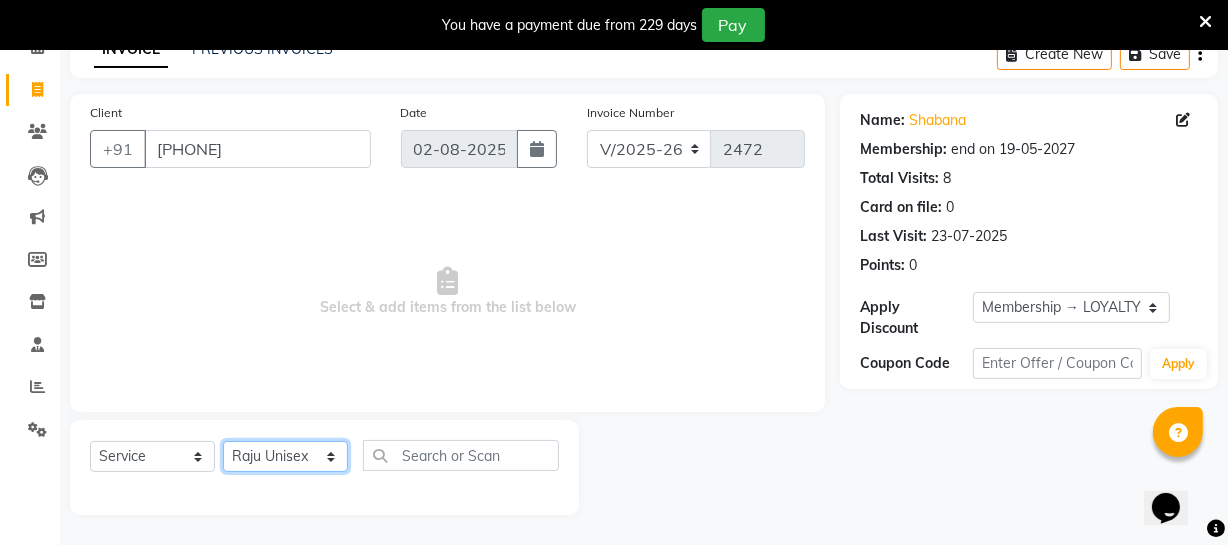 click on "Select Stylist Archana Bhagi Deepika Devi Dilip  Divya Dolly Dr Prakash Faizan Geetha Virtue TC Gopi Madan Aravind Make up Mani Unisex Stylist Manoj Meena Moses Nandhini Raju Unisex Ramya RICITTA Sahil Unisex Santhosh Sathya Shantha kumar Shanthi Surya Thiru Virtue Aesthetic Virtue Ambattur" 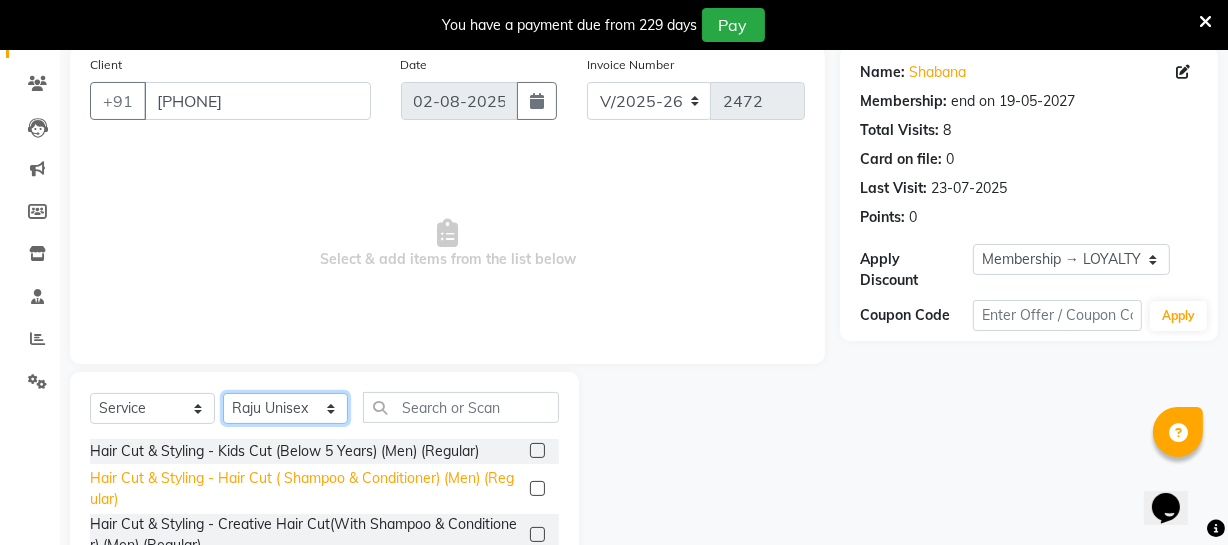 scroll, scrollTop: 198, scrollLeft: 0, axis: vertical 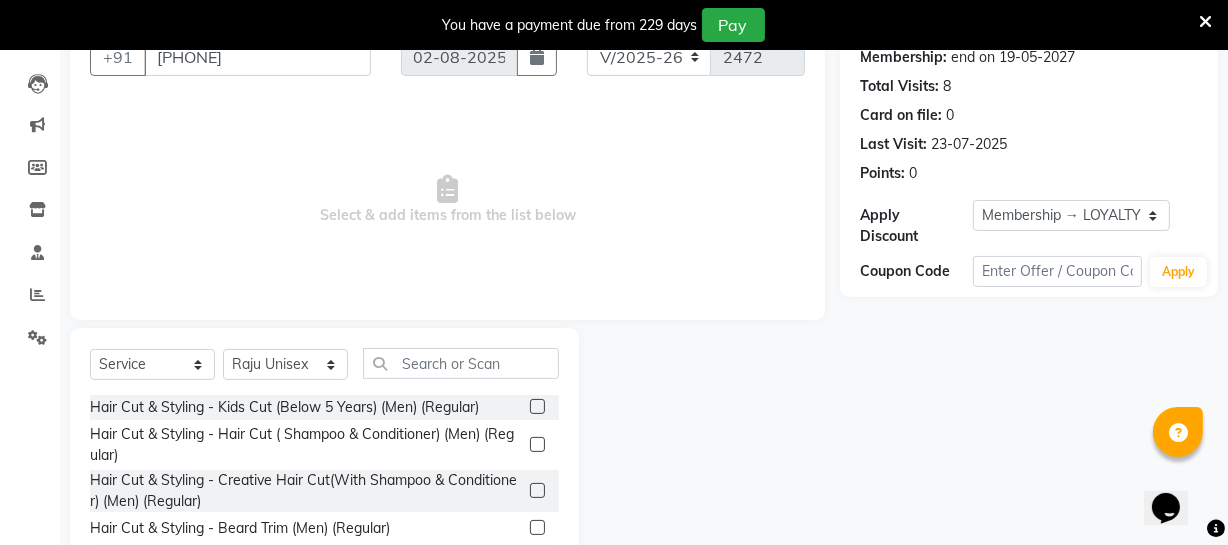 click 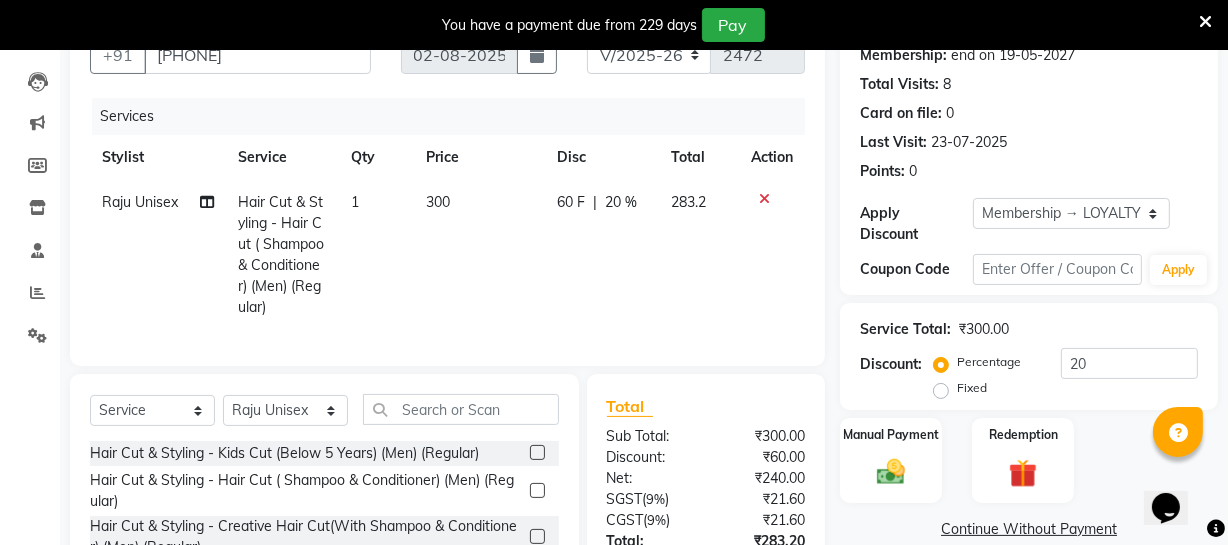 scroll, scrollTop: 186, scrollLeft: 0, axis: vertical 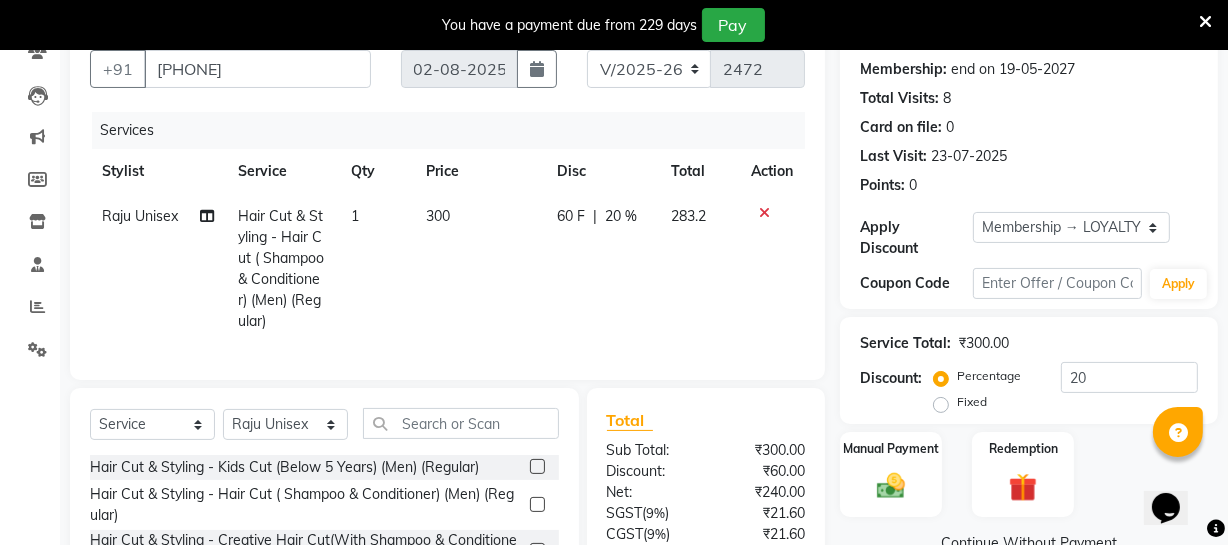 click 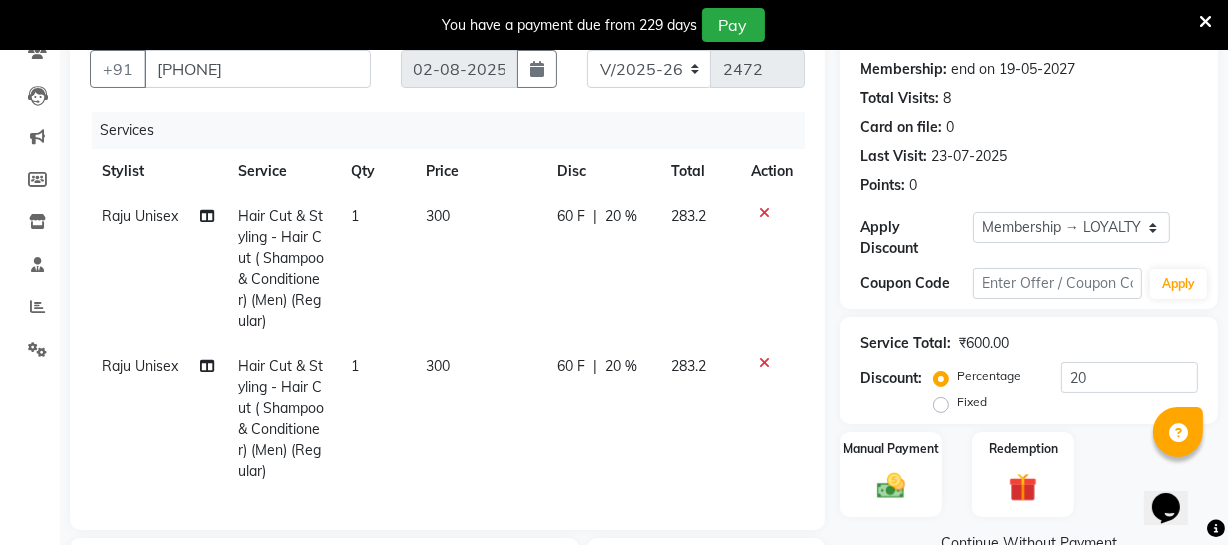 checkbox on "false" 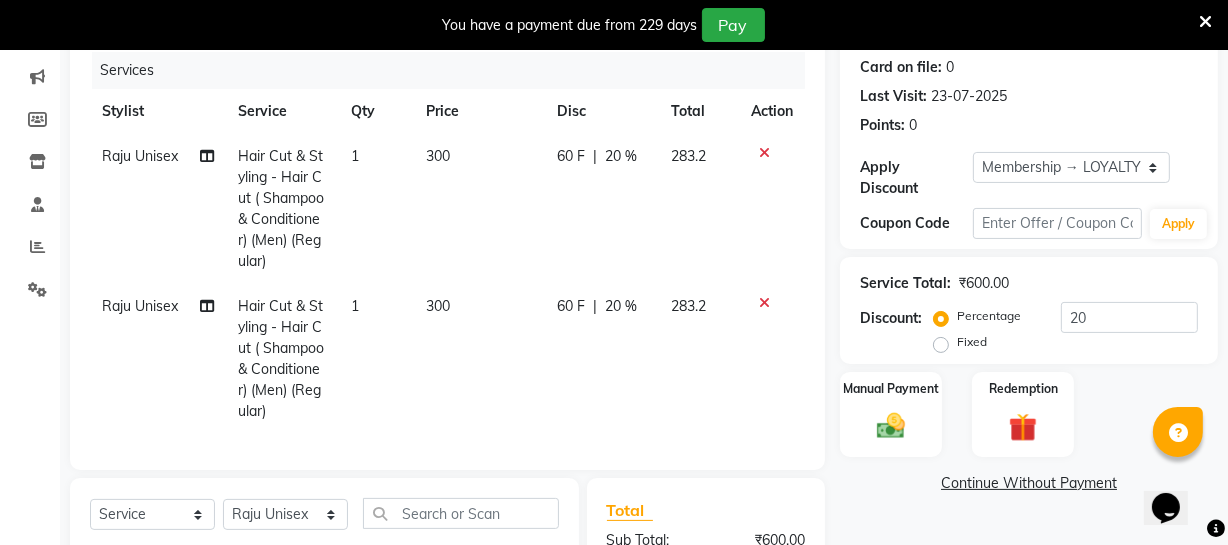 scroll, scrollTop: 277, scrollLeft: 0, axis: vertical 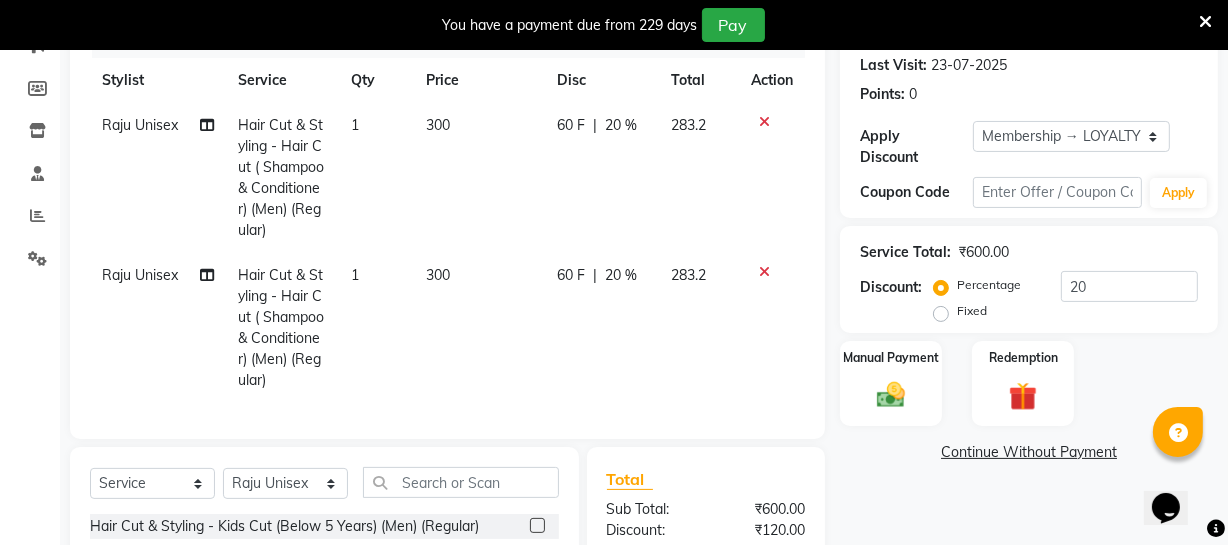 click on "Raju Unisex" 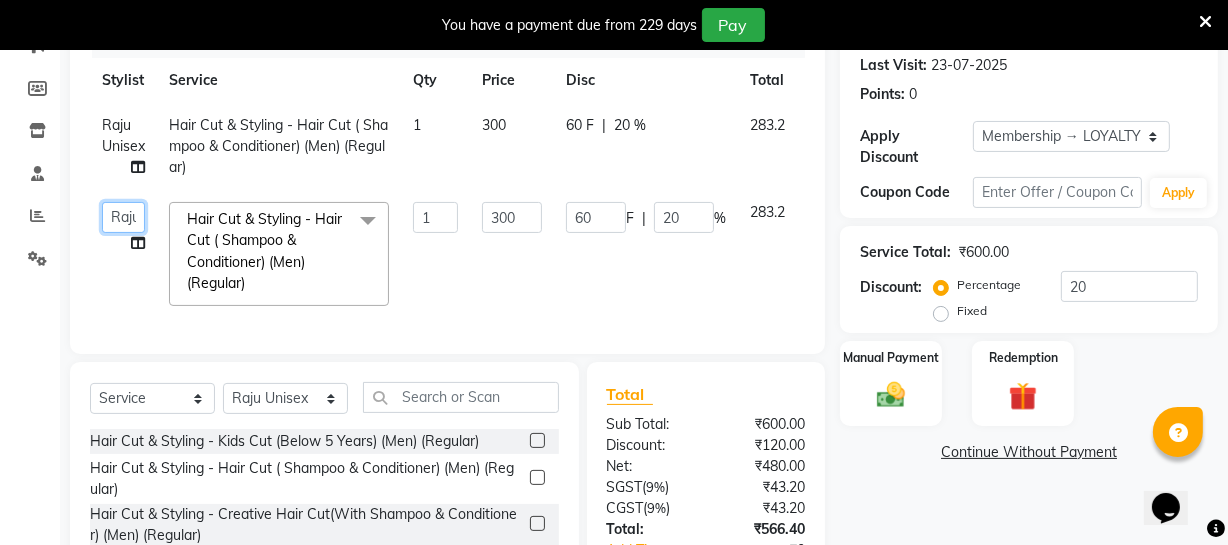 click on "[FIRST]   [FIRST]   [FIRST]   [FIRST]   [FIRST]    [FIRST]   [FIRST]   Dr [LAST]   [FIRST]   [FIRST]   [FIRST]   [FIRST]   [FIRST]   [FIRST]   [FIRST]   [FIRST]   [FIRST]   [FIRST]   [FIRST]   [FIRST]   [FIRST]   [FIRST]   [FIRST]   [FIRST]   [FIRST]   [FIRST]   [FIRST]   [FIRST]   [FIRST]   [FIRST]" 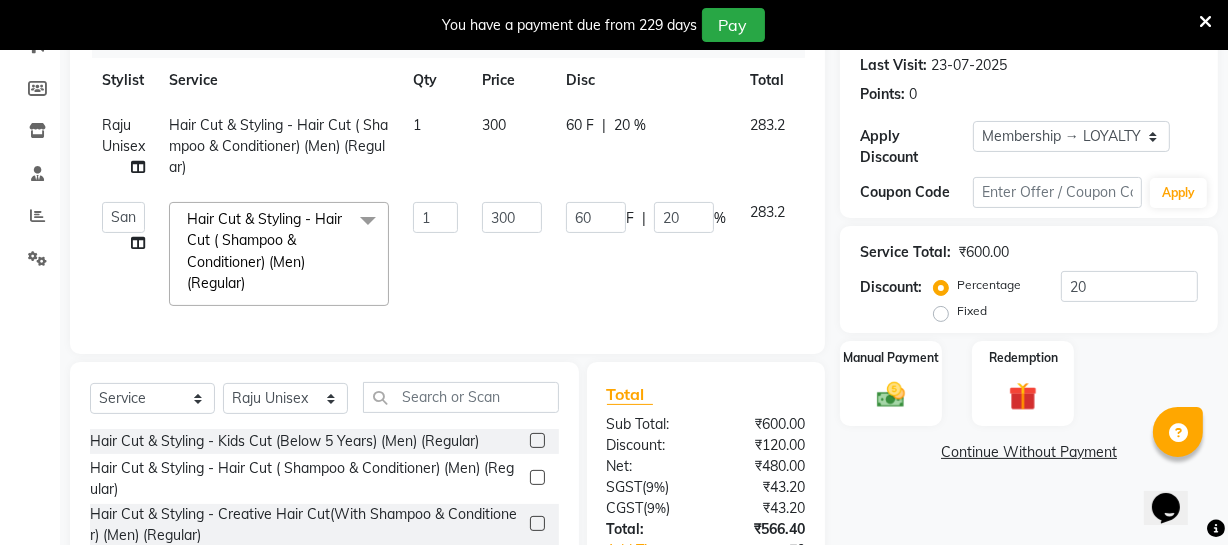 select on "37432" 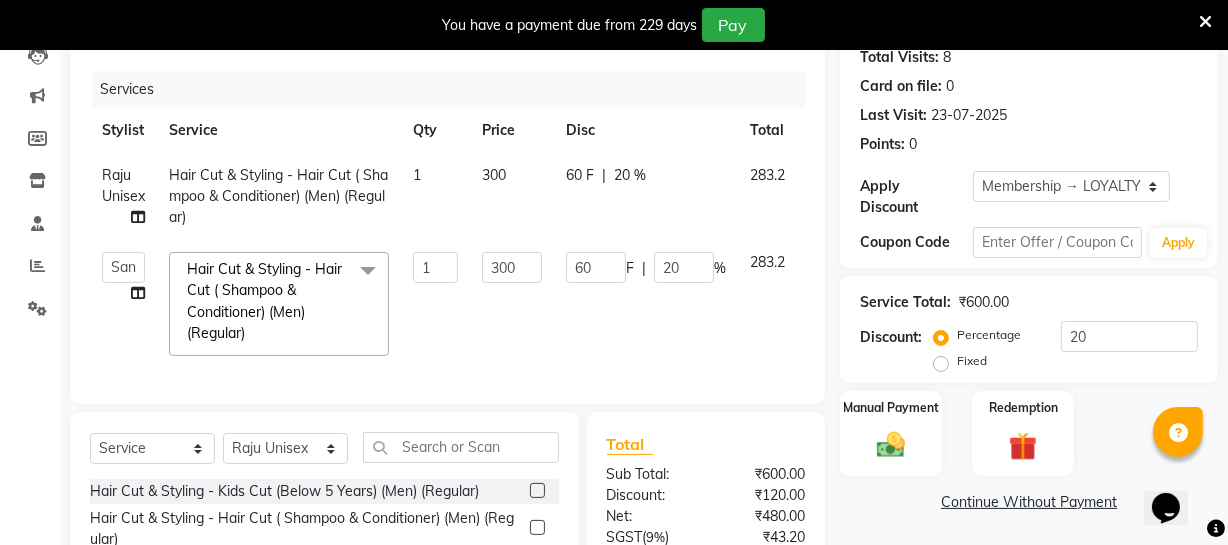 scroll, scrollTop: 186, scrollLeft: 0, axis: vertical 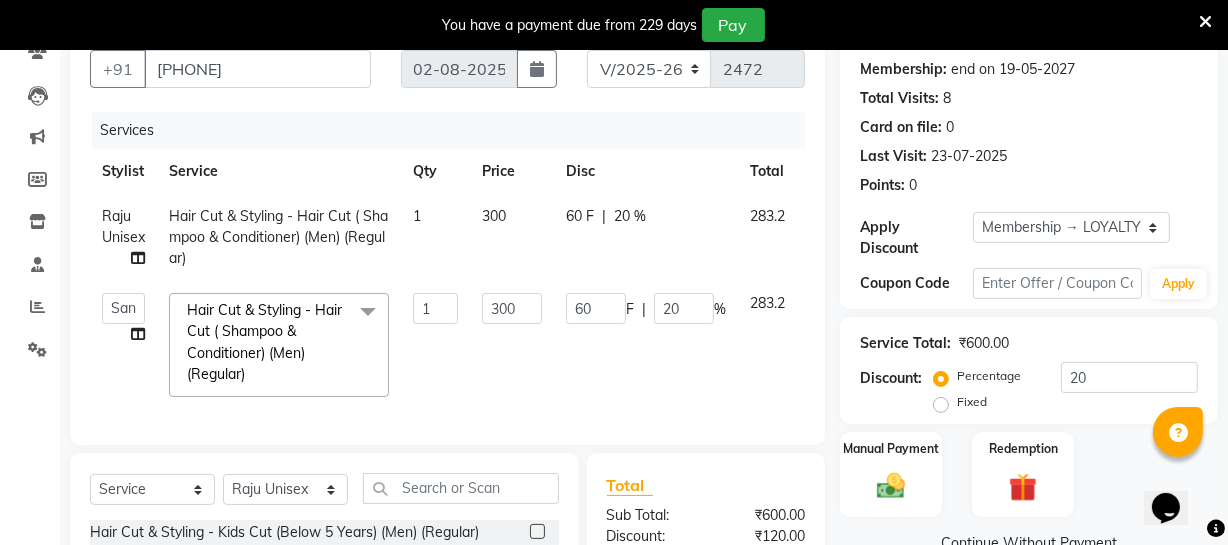 click on "300" 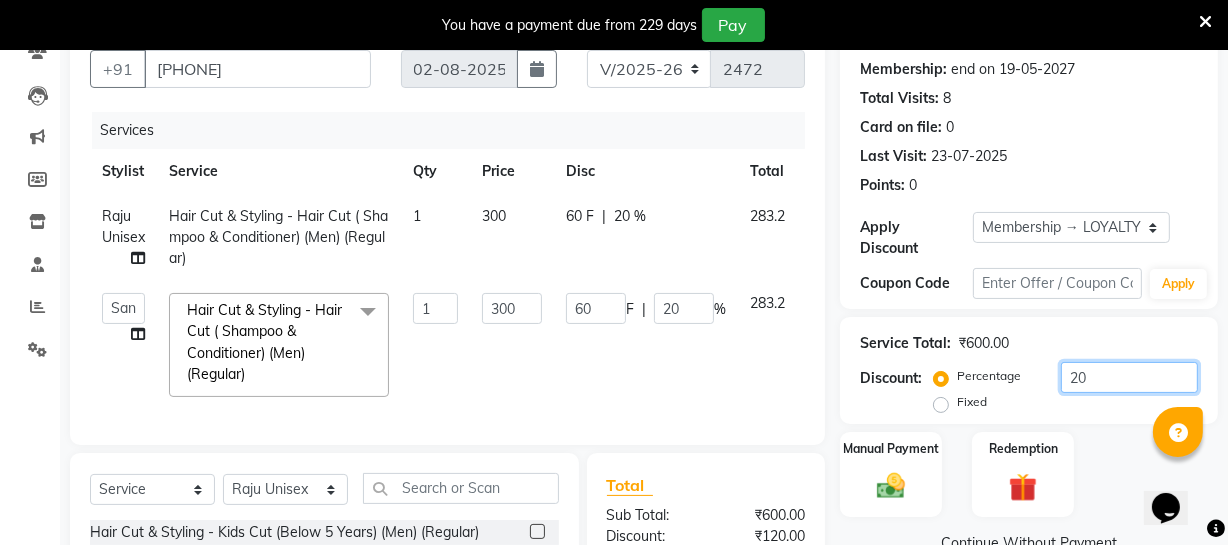 drag, startPoint x: 1112, startPoint y: 375, endPoint x: 1023, endPoint y: 375, distance: 89 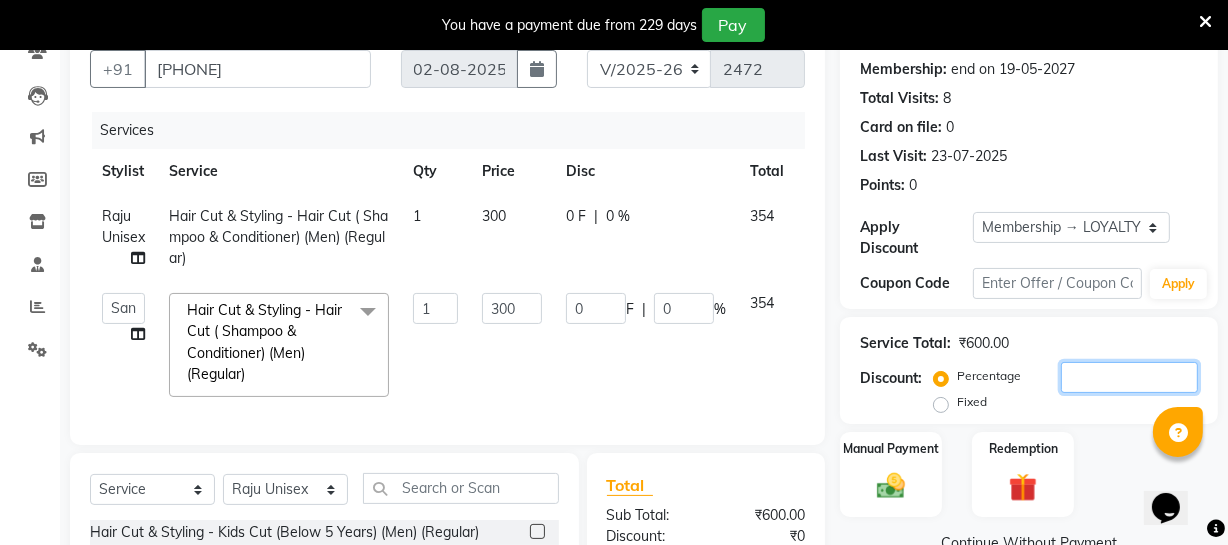 type 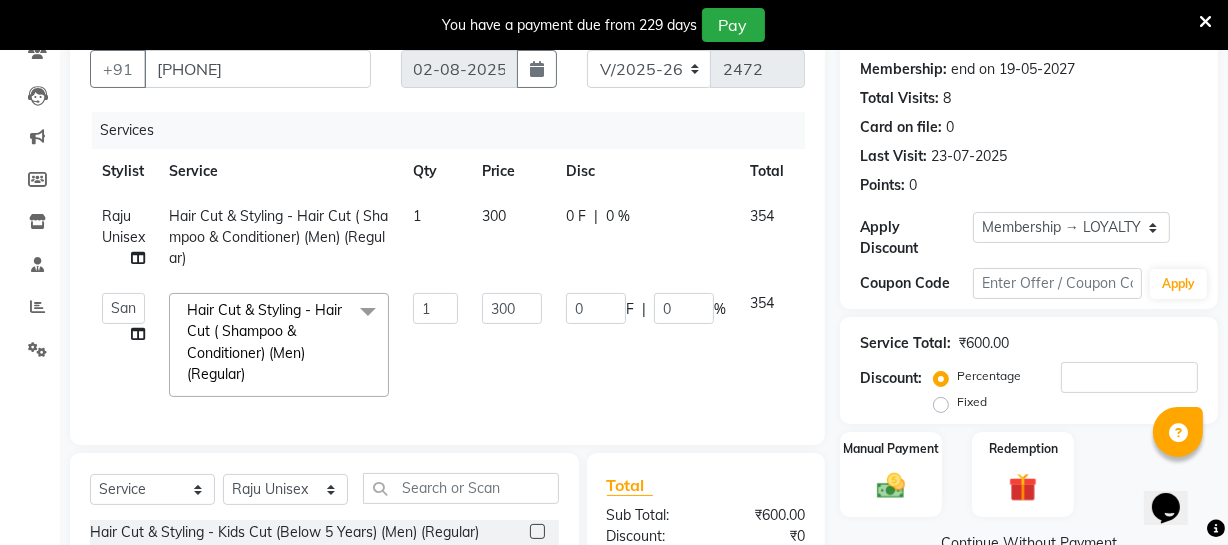 click on "300" 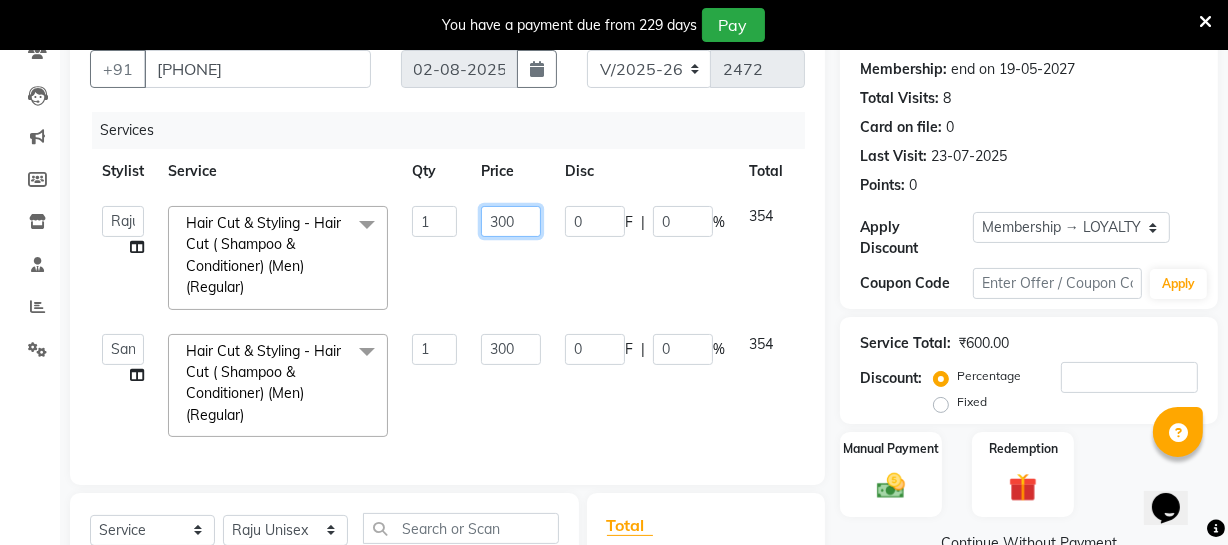 drag, startPoint x: 490, startPoint y: 218, endPoint x: 609, endPoint y: 236, distance: 120.353645 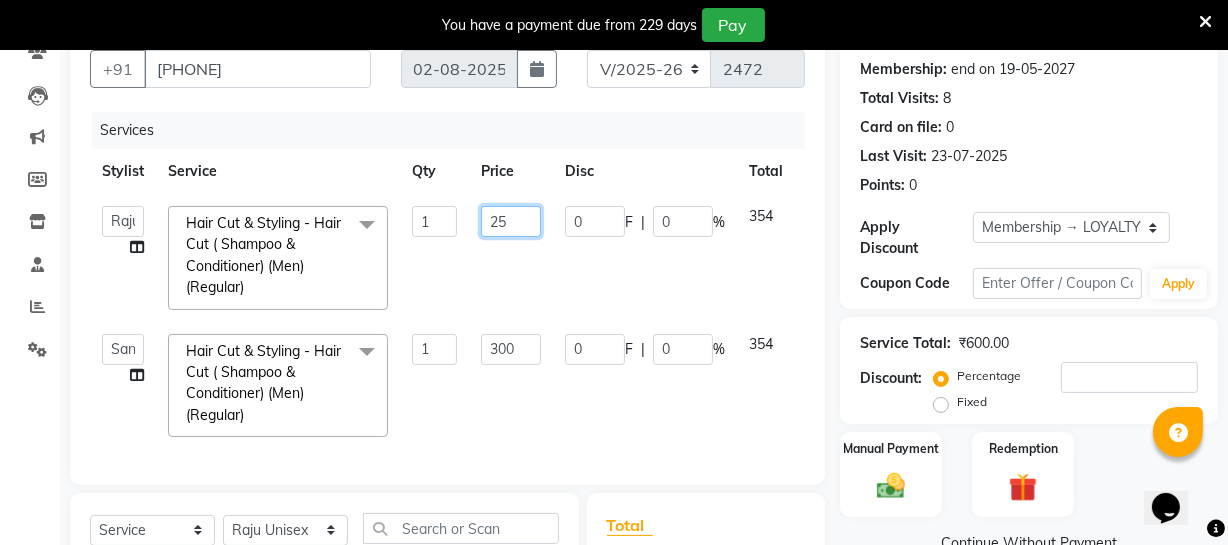 type on "250" 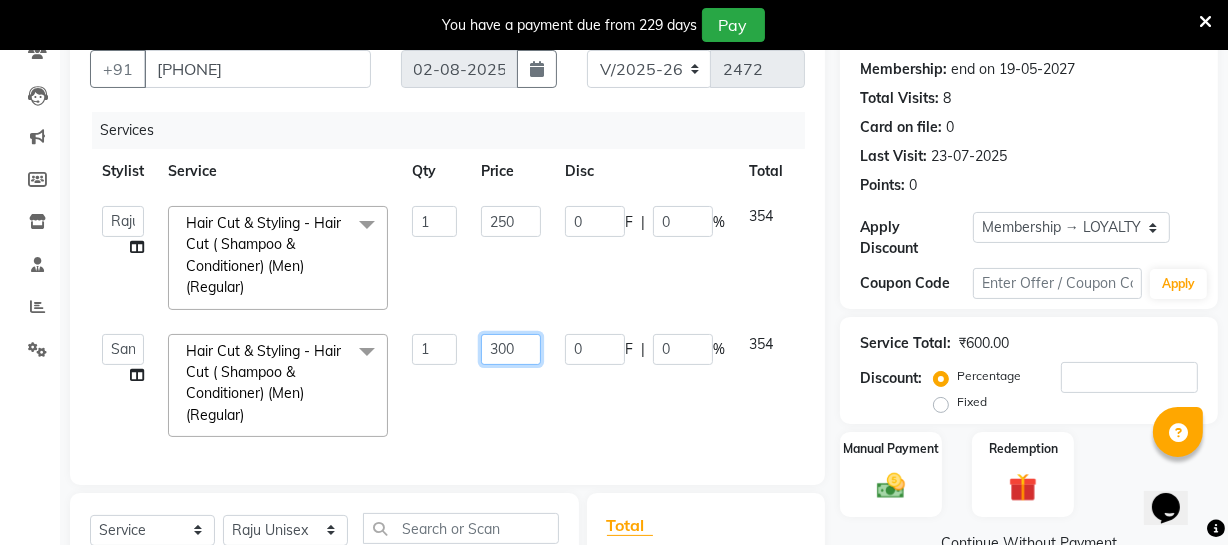 click on "300" 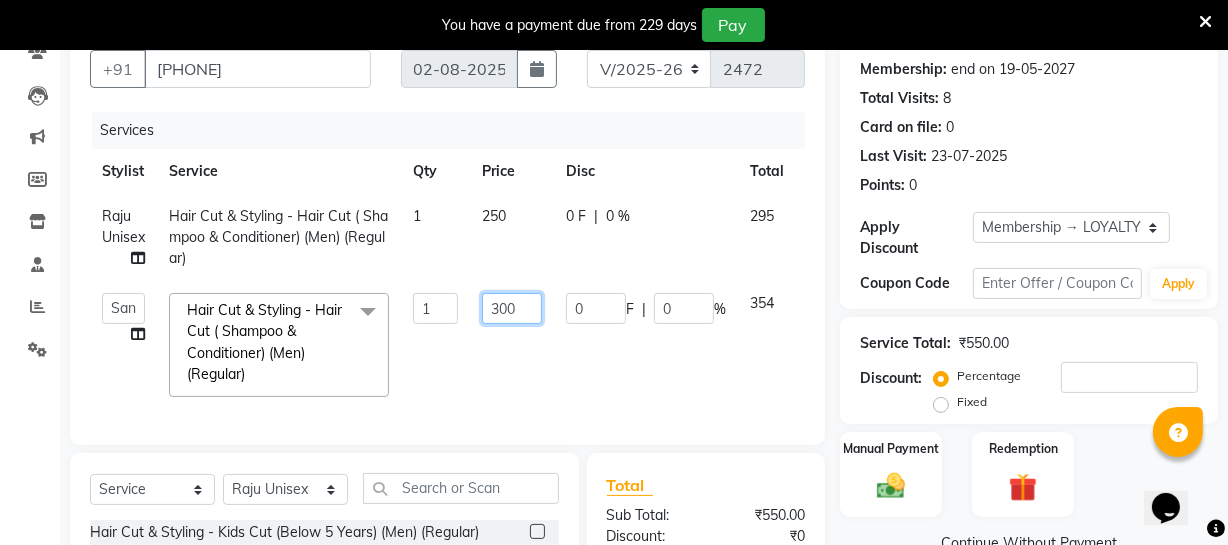 drag, startPoint x: 527, startPoint y: 299, endPoint x: 469, endPoint y: 297, distance: 58.034473 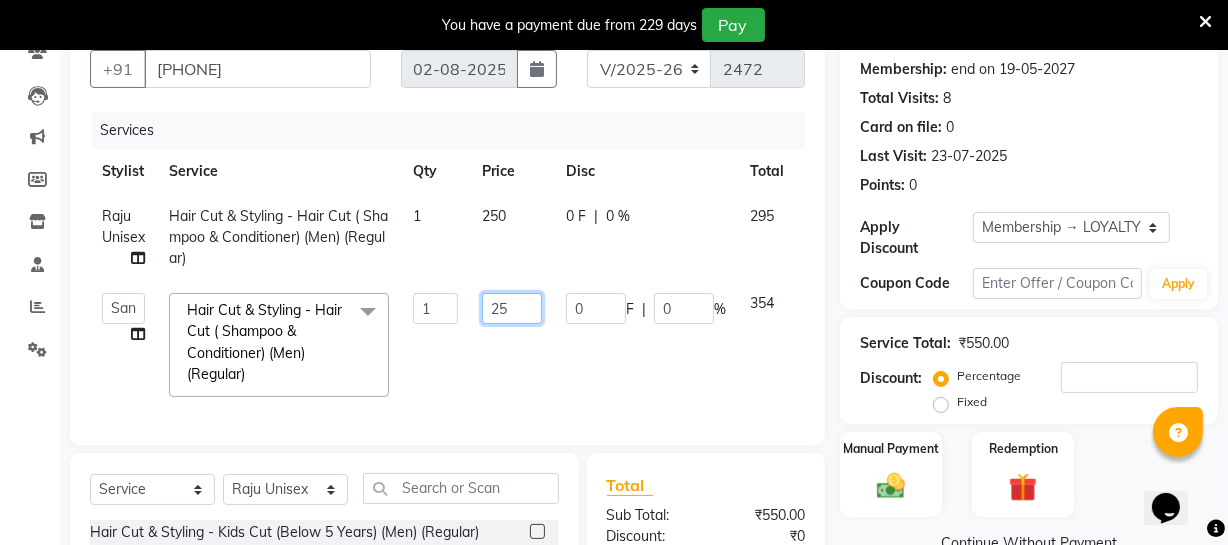 type on "250" 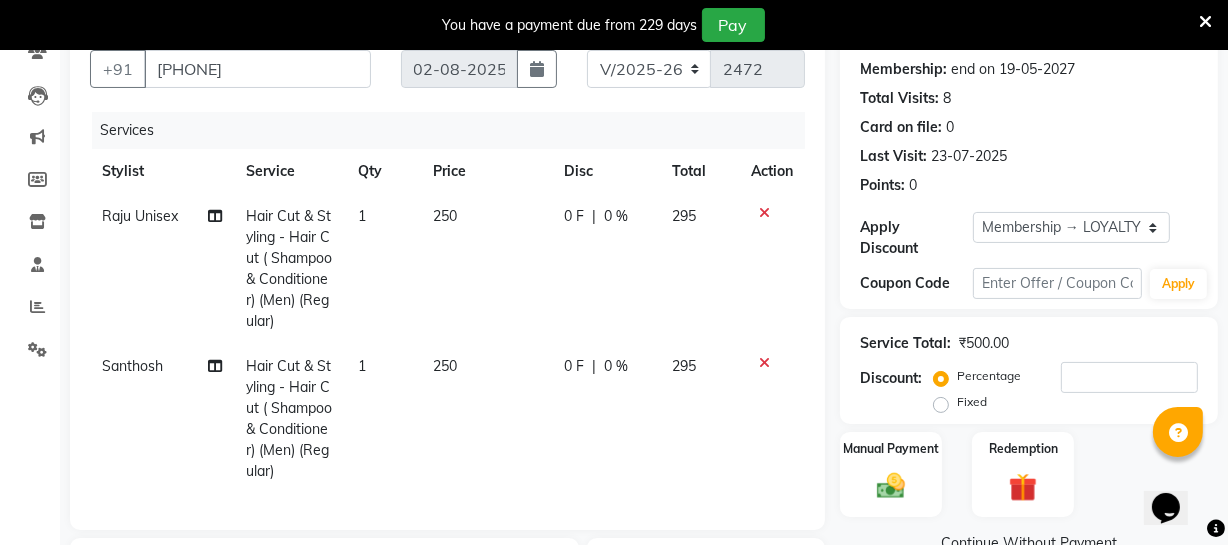 click on "0 F | 0 %" 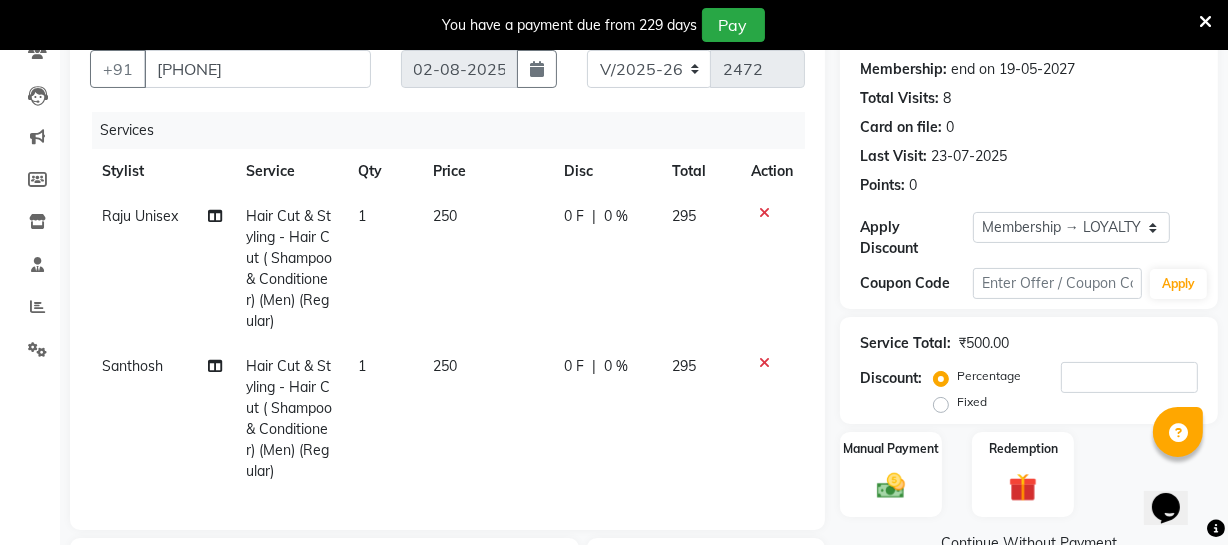 select on "37432" 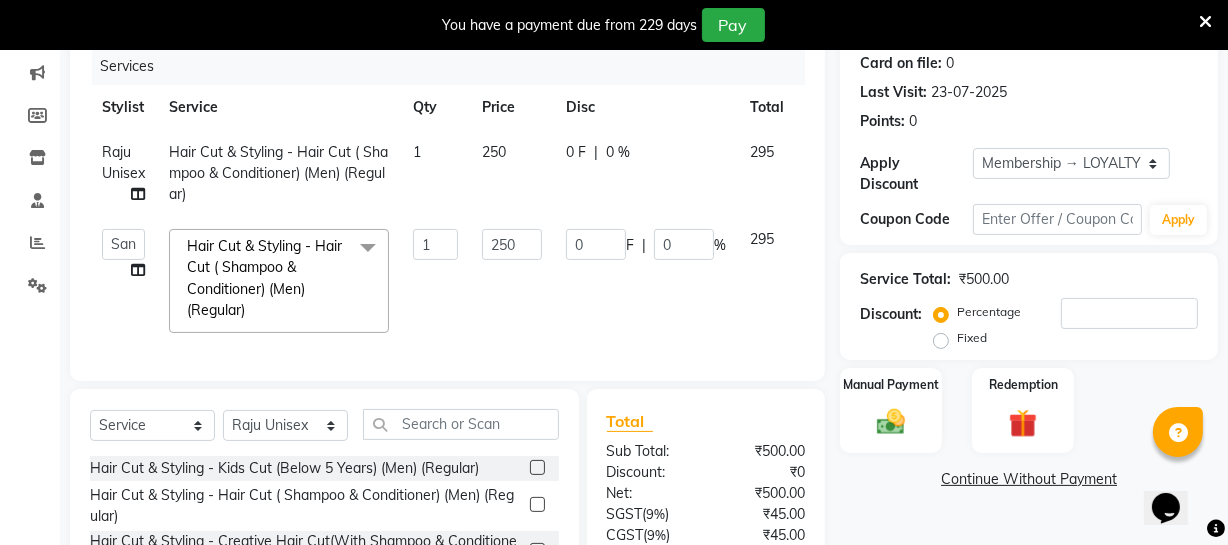 scroll, scrollTop: 432, scrollLeft: 0, axis: vertical 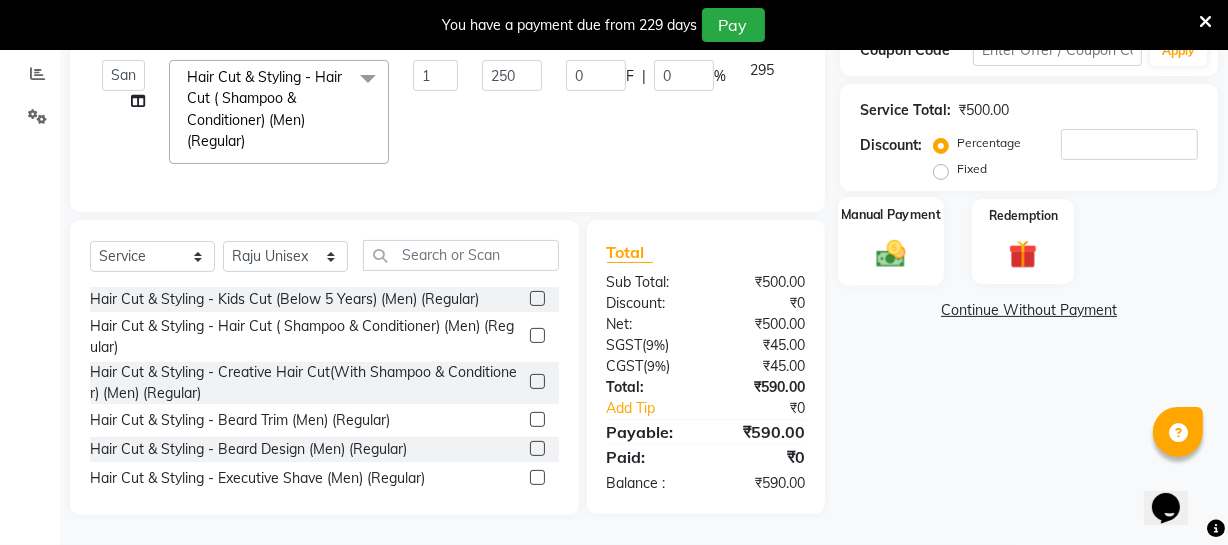 click 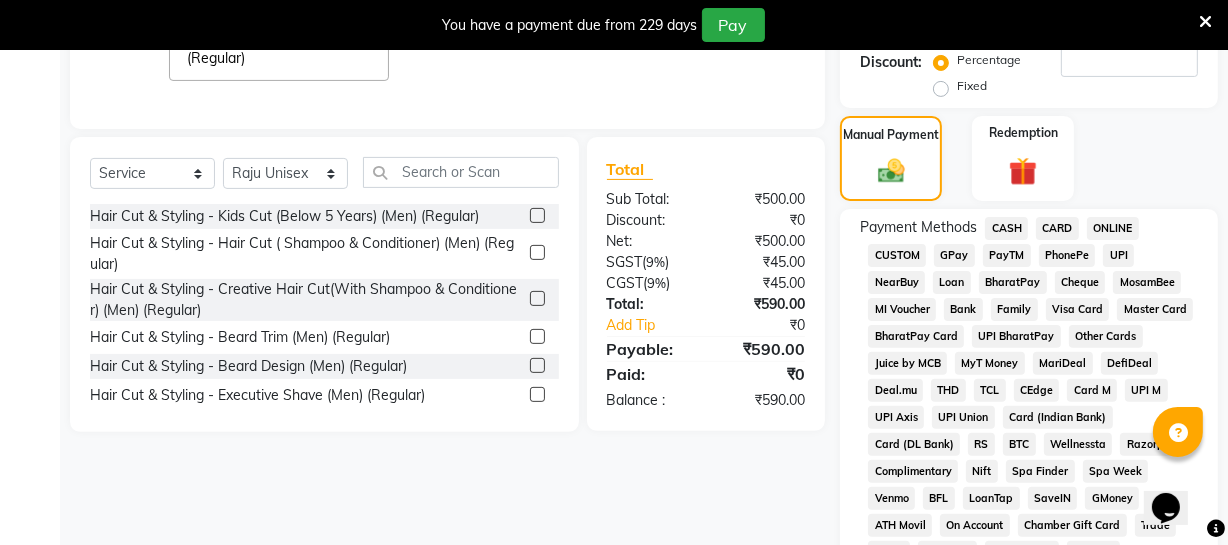 scroll, scrollTop: 432, scrollLeft: 0, axis: vertical 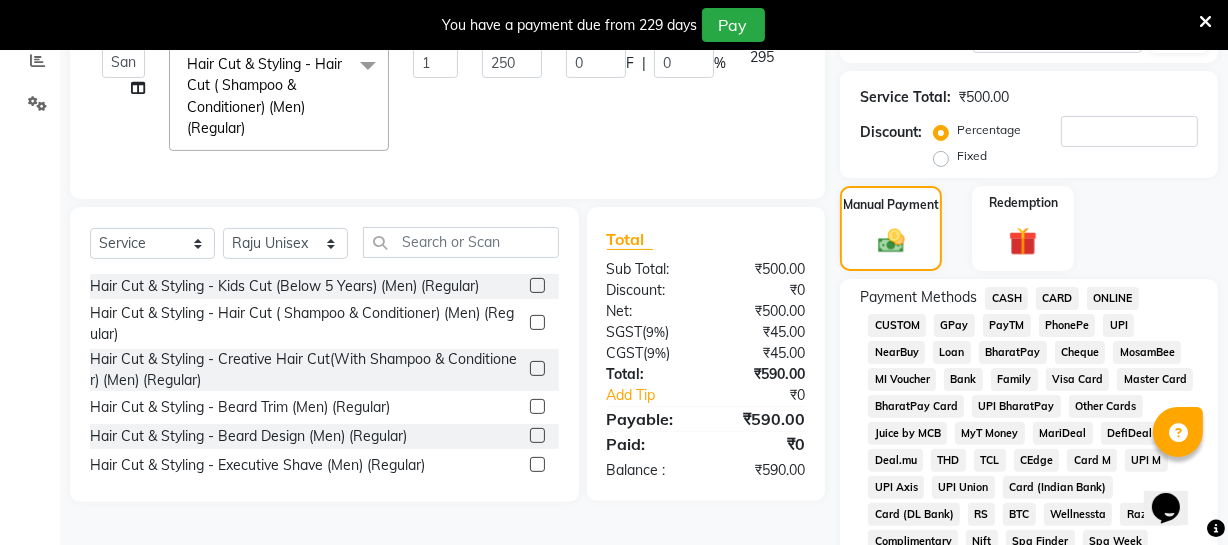click on "ONLINE" 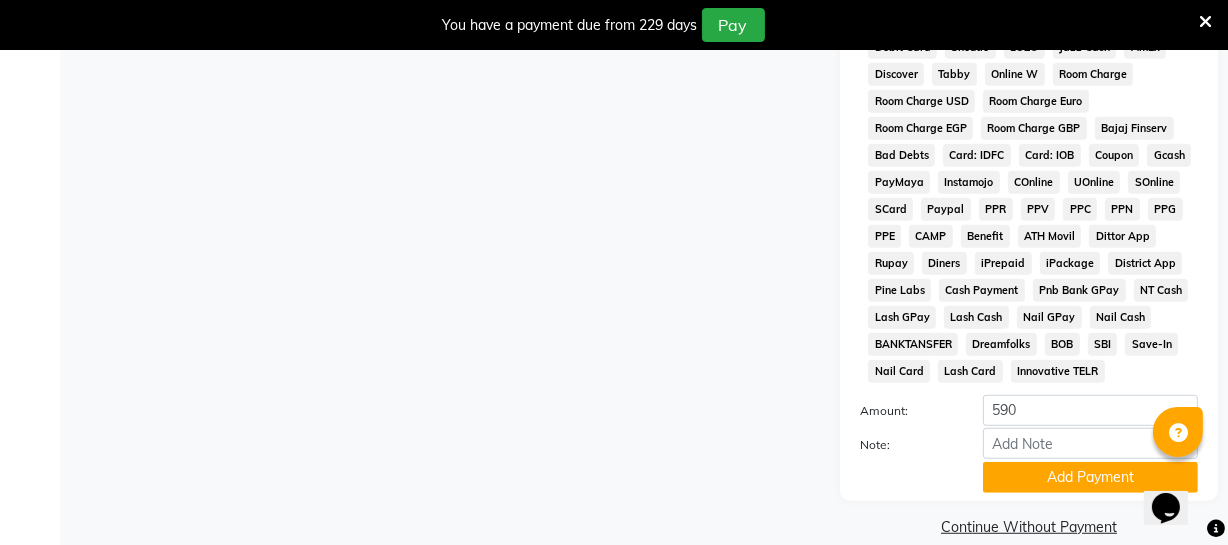 scroll, scrollTop: 1069, scrollLeft: 0, axis: vertical 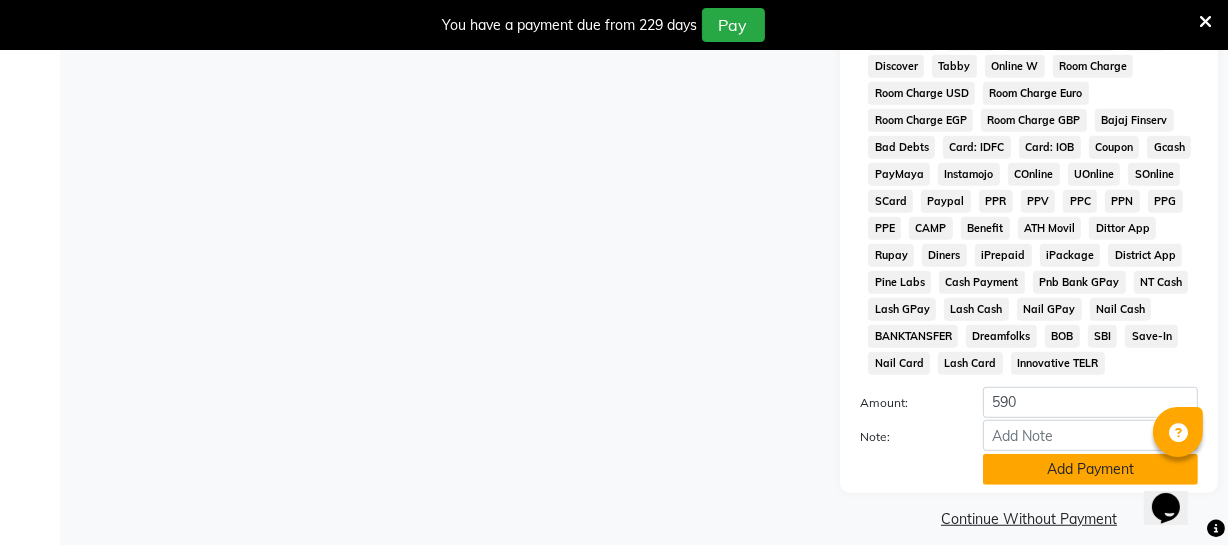 click on "Add Payment" 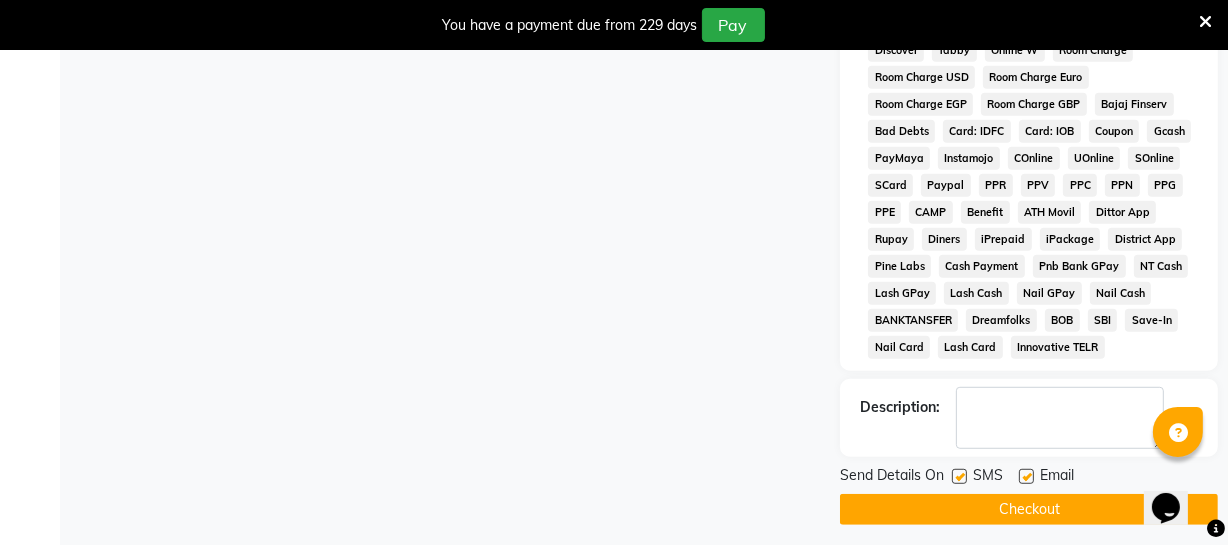 scroll, scrollTop: 1094, scrollLeft: 0, axis: vertical 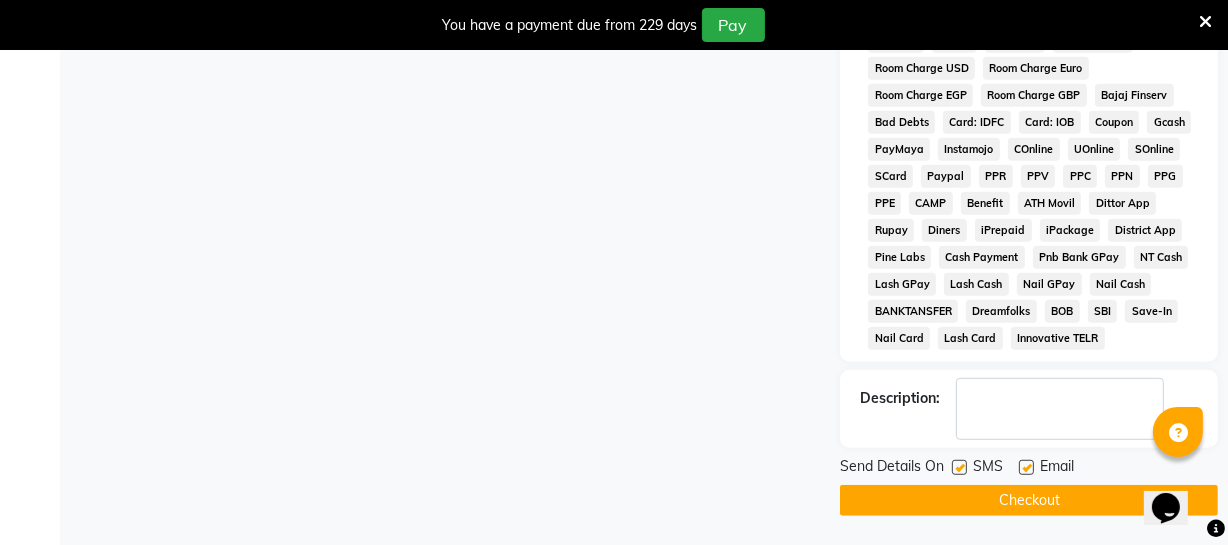 click on "Checkout" 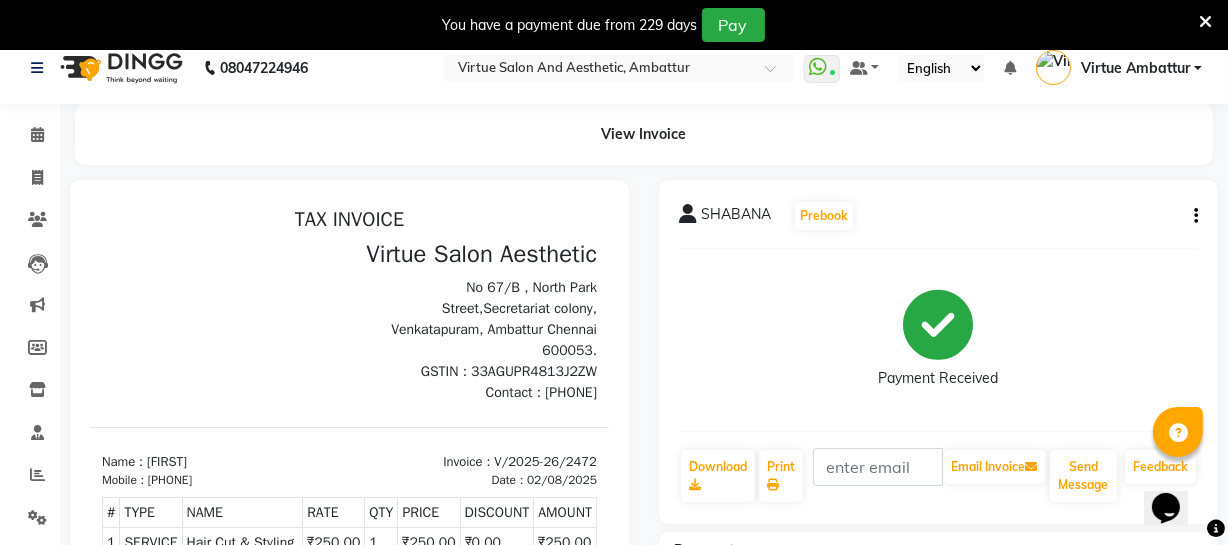 scroll, scrollTop: 0, scrollLeft: 0, axis: both 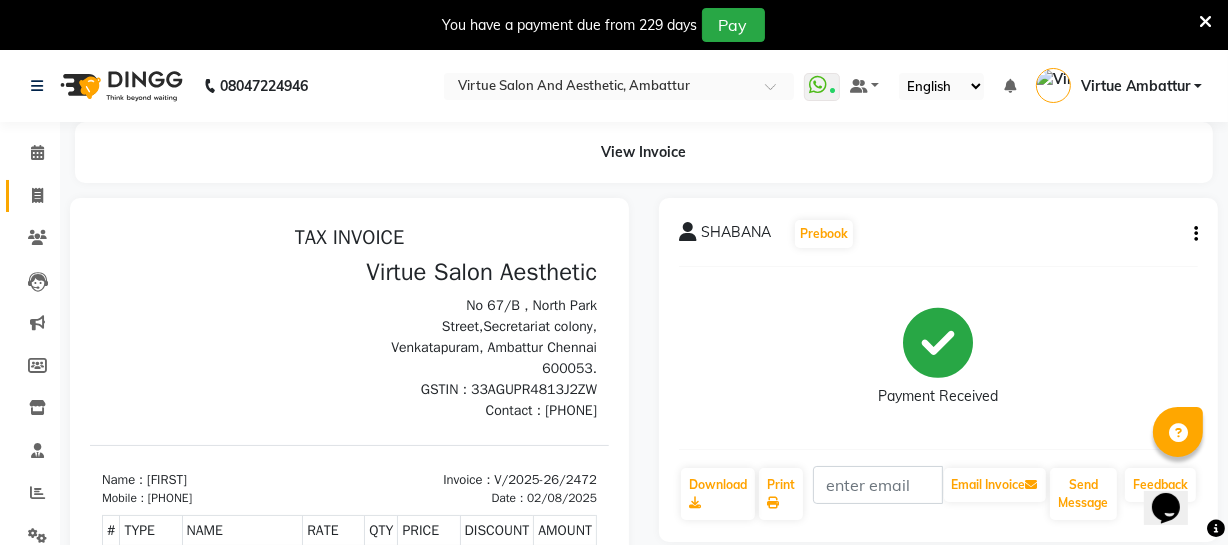 click 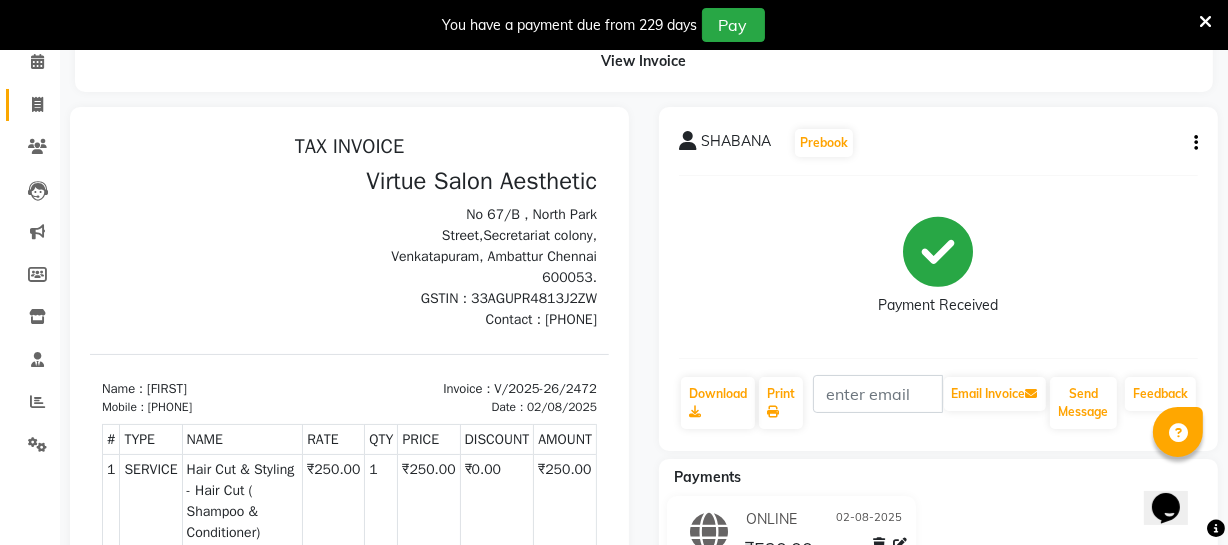 select on "service" 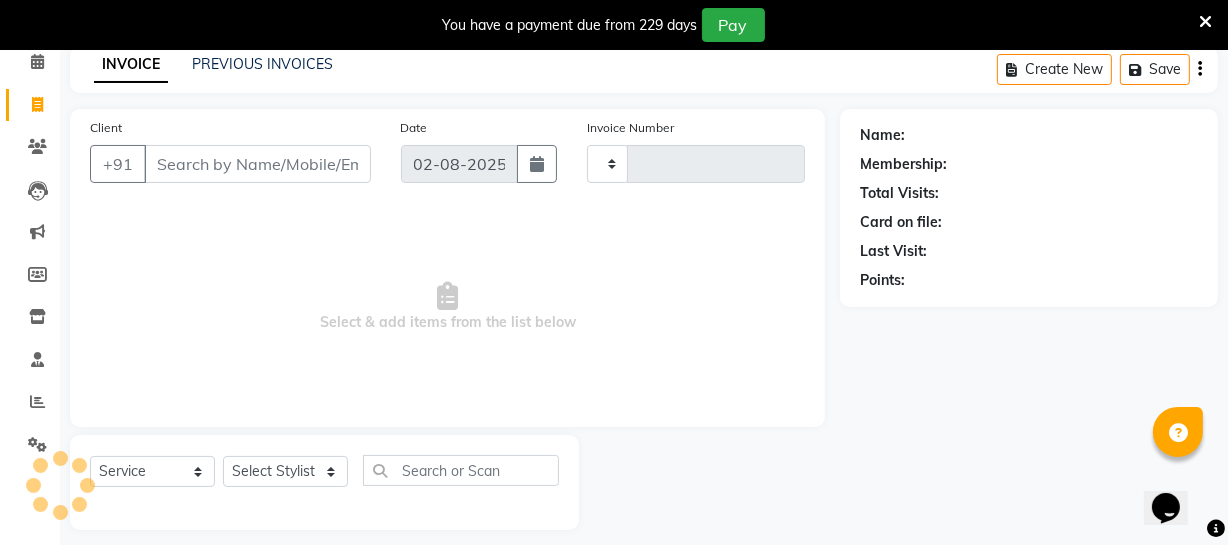 scroll, scrollTop: 107, scrollLeft: 0, axis: vertical 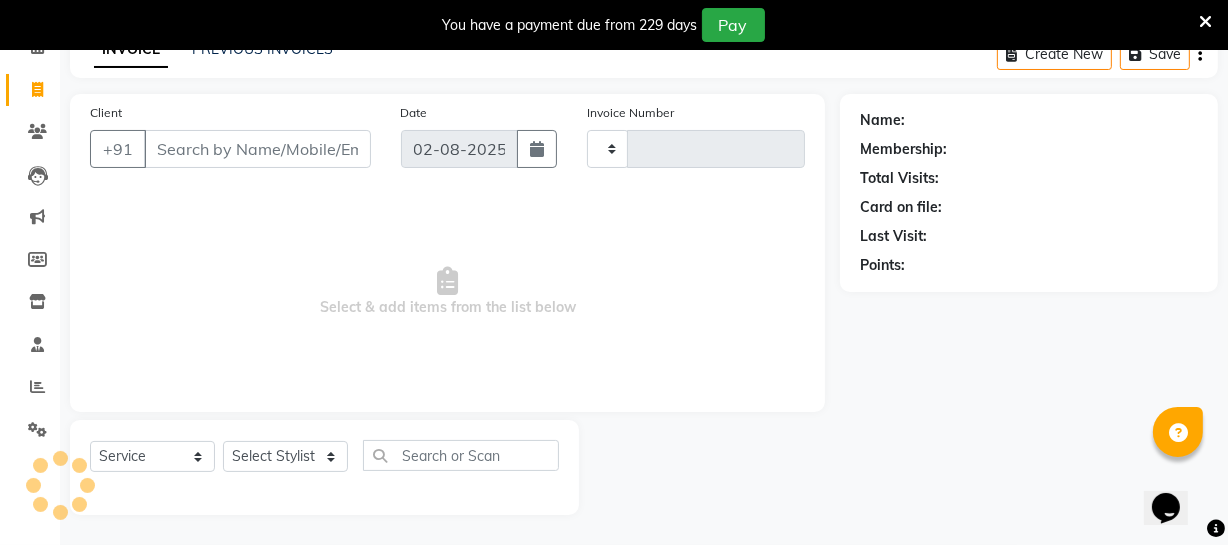 type on "2473" 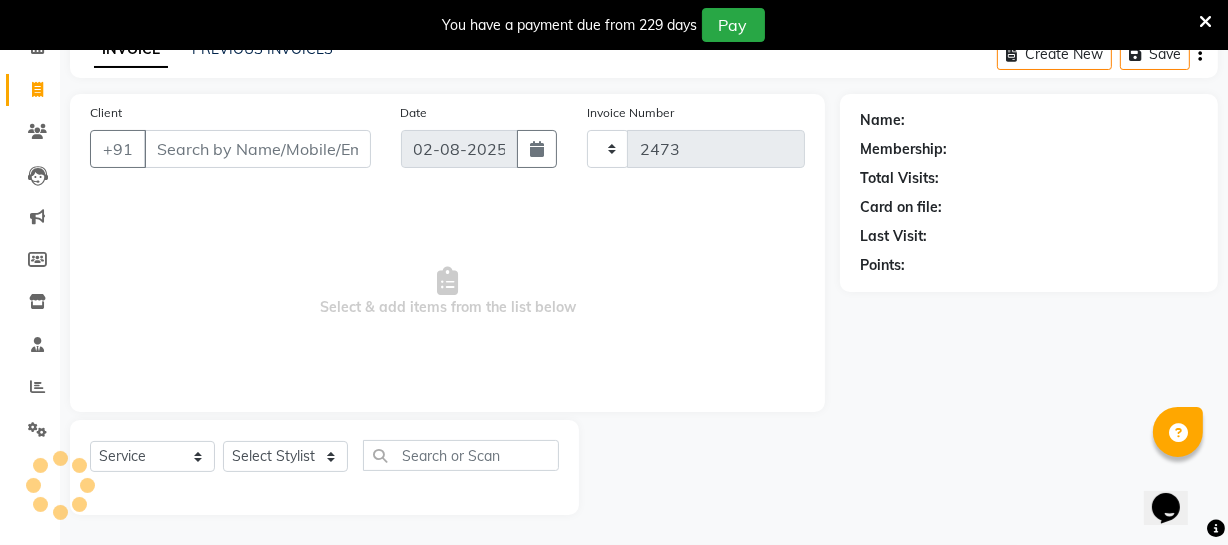 select on "5237" 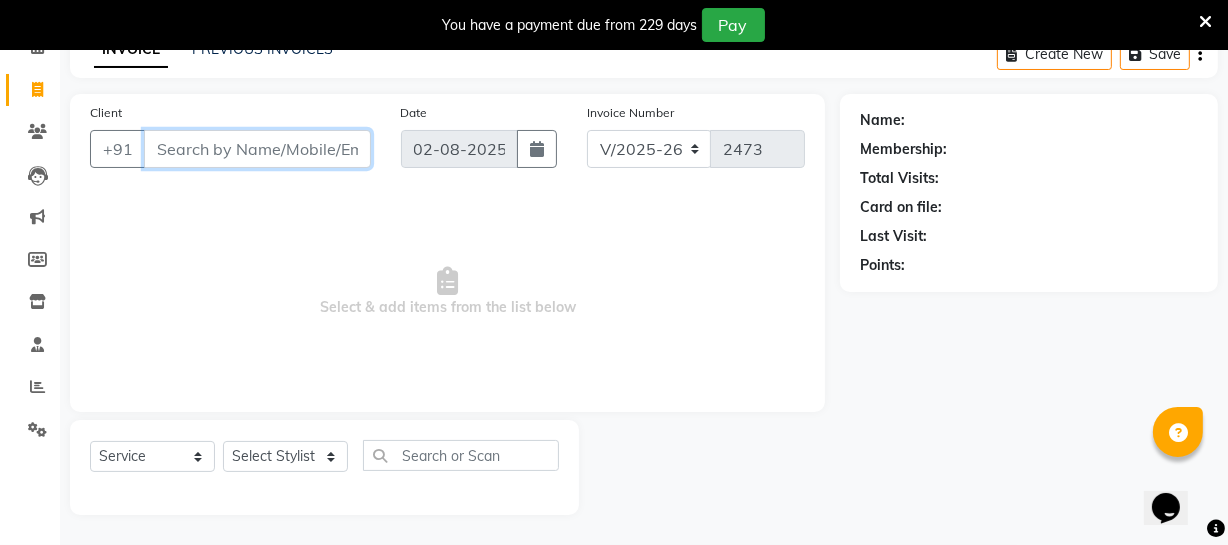 click on "Client" at bounding box center [257, 149] 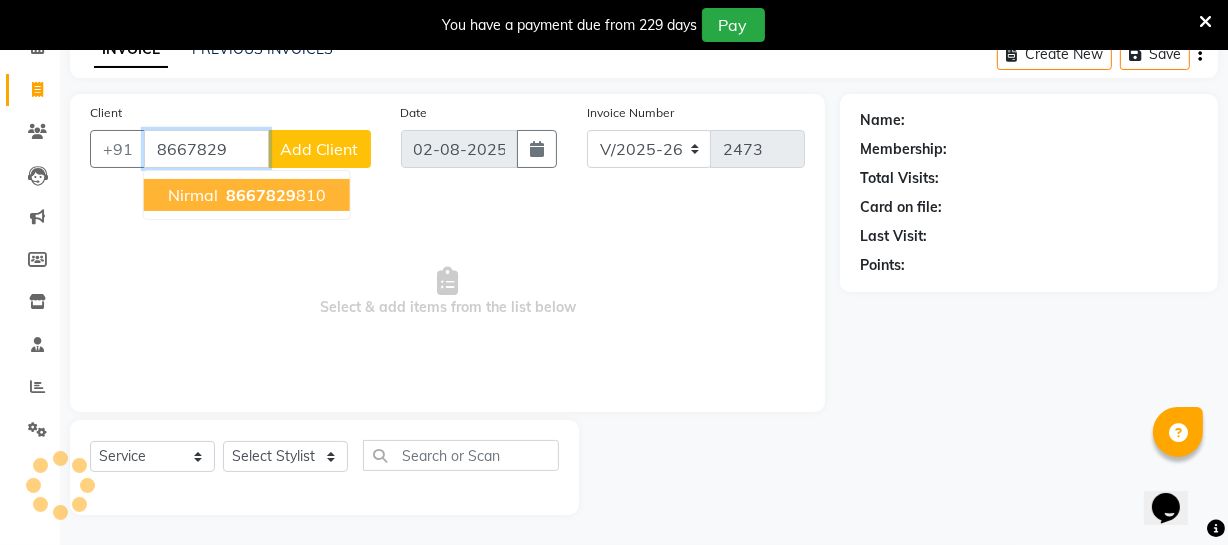 click on "8667829" at bounding box center (261, 195) 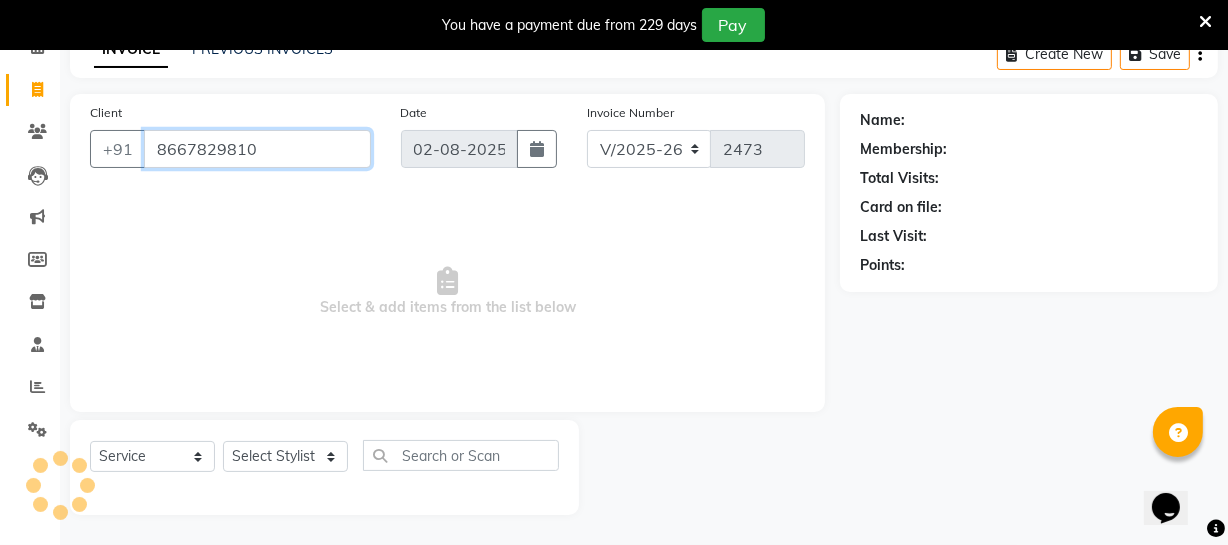 type on "8667829810" 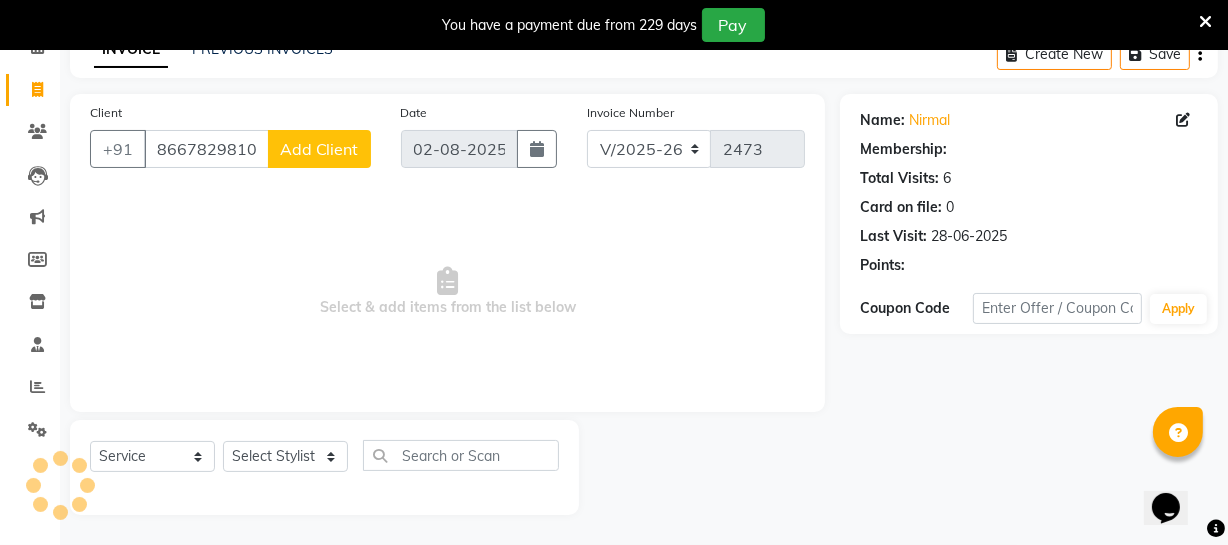select on "1: Object" 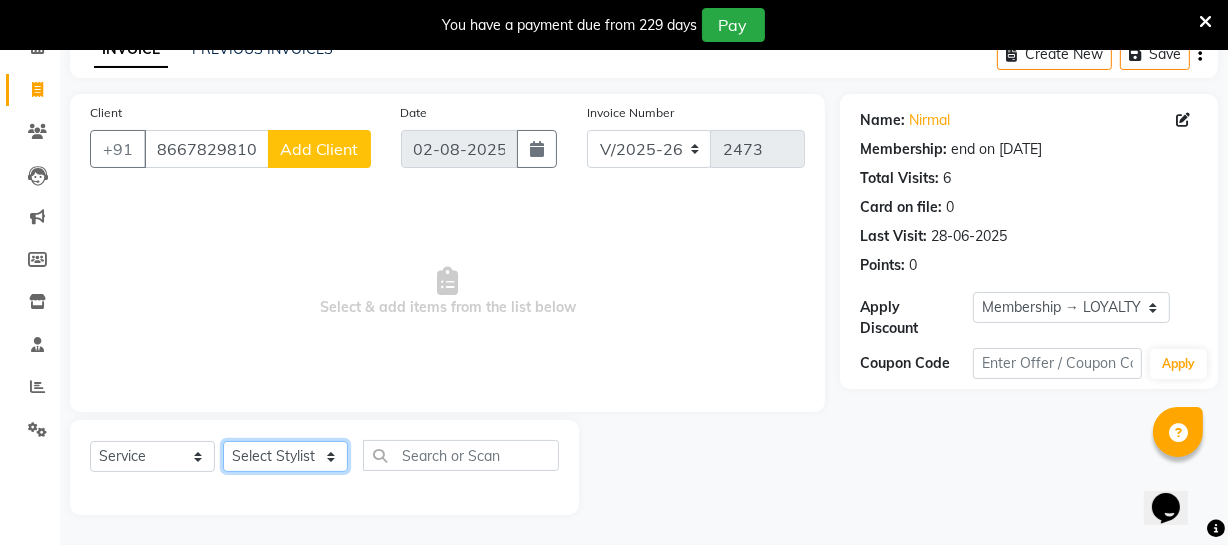 click on "Select Stylist Archana Bhagi Deepika Devi Dilip  Divya Dolly Dr Prakash Faizan Geetha Virtue TC Gopi Madan Aravind Make up Mani Unisex Stylist Manoj Meena Moses Nandhini Raju Unisex Ramya RICITTA Sahil Unisex Santhosh Sathya Shantha kumar Shanthi Surya Thiru Virtue Aesthetic Virtue Ambattur" 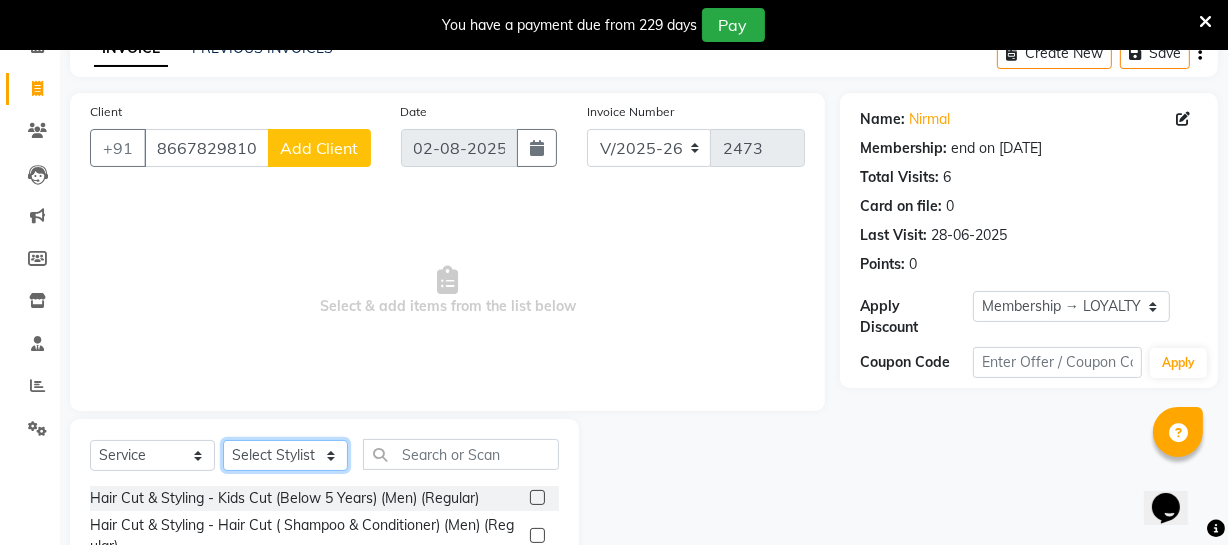 scroll, scrollTop: 198, scrollLeft: 0, axis: vertical 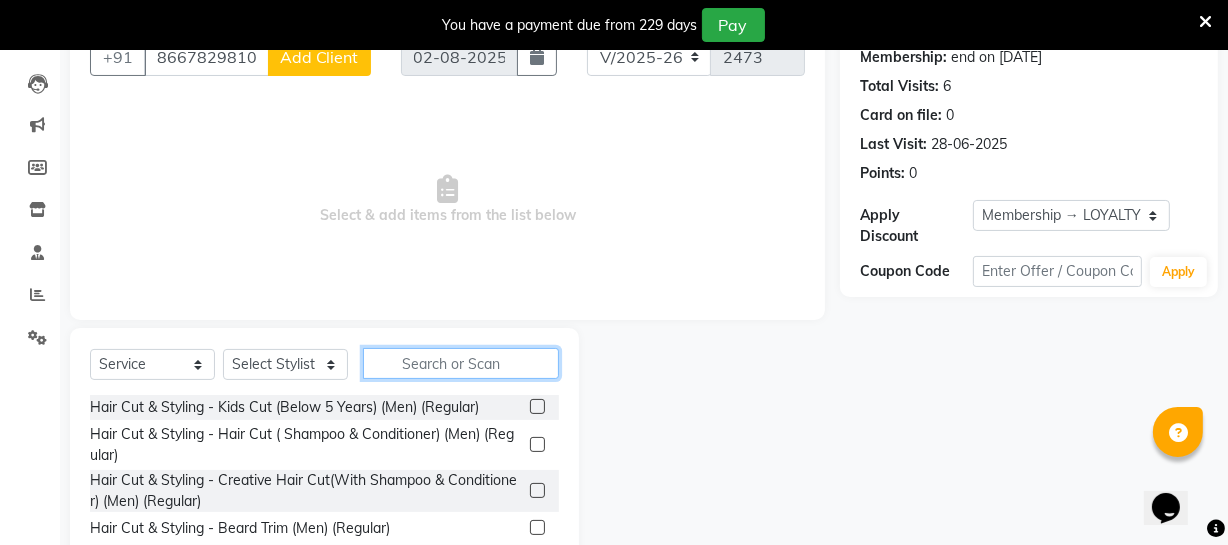 click 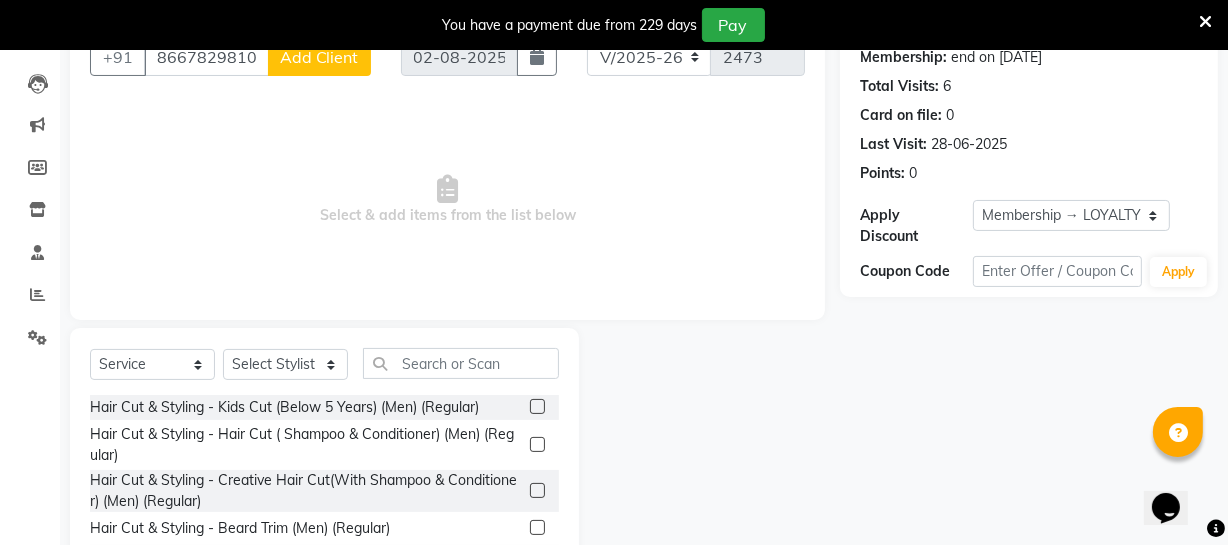 click 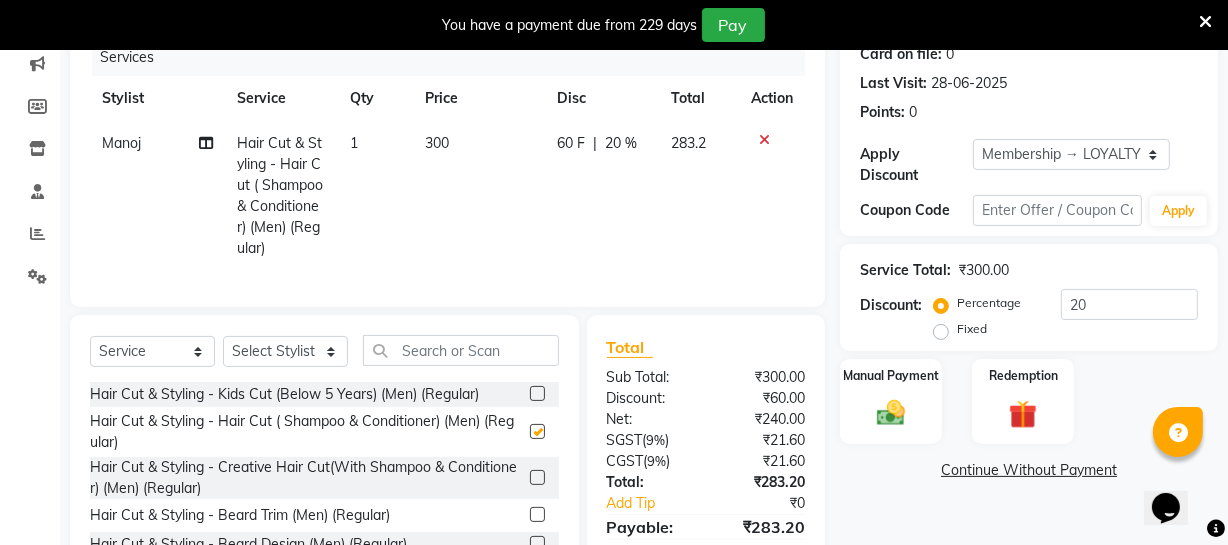 checkbox on "false" 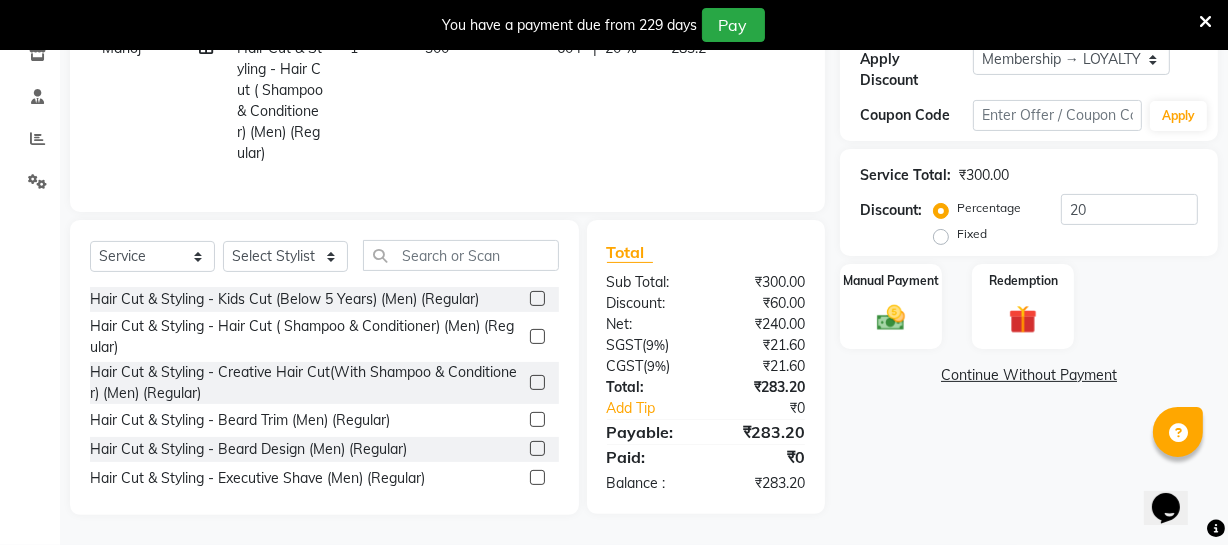 scroll, scrollTop: 368, scrollLeft: 0, axis: vertical 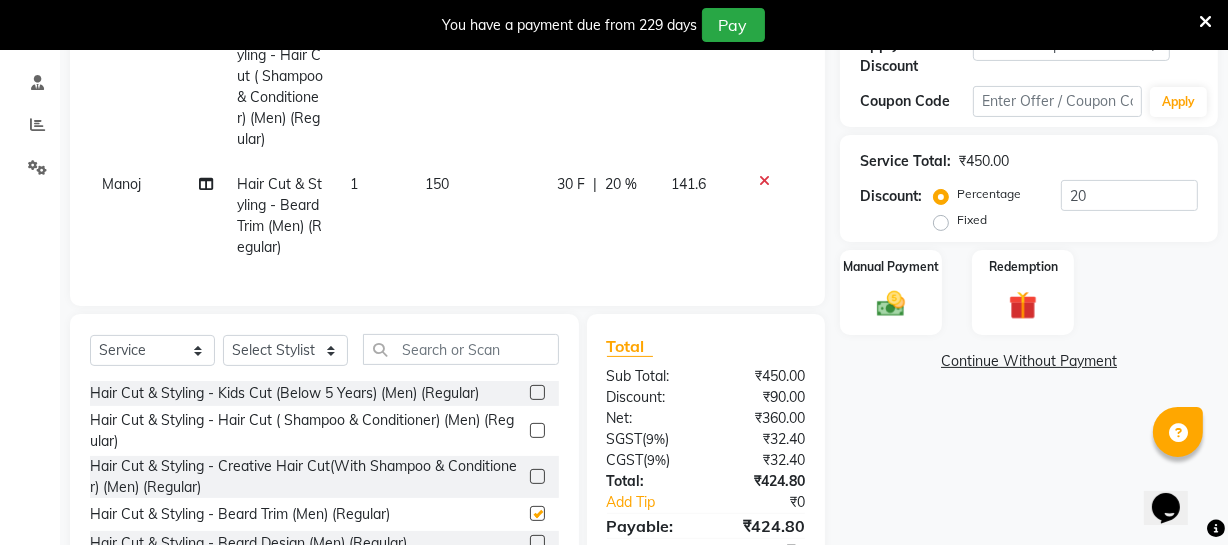 checkbox on "false" 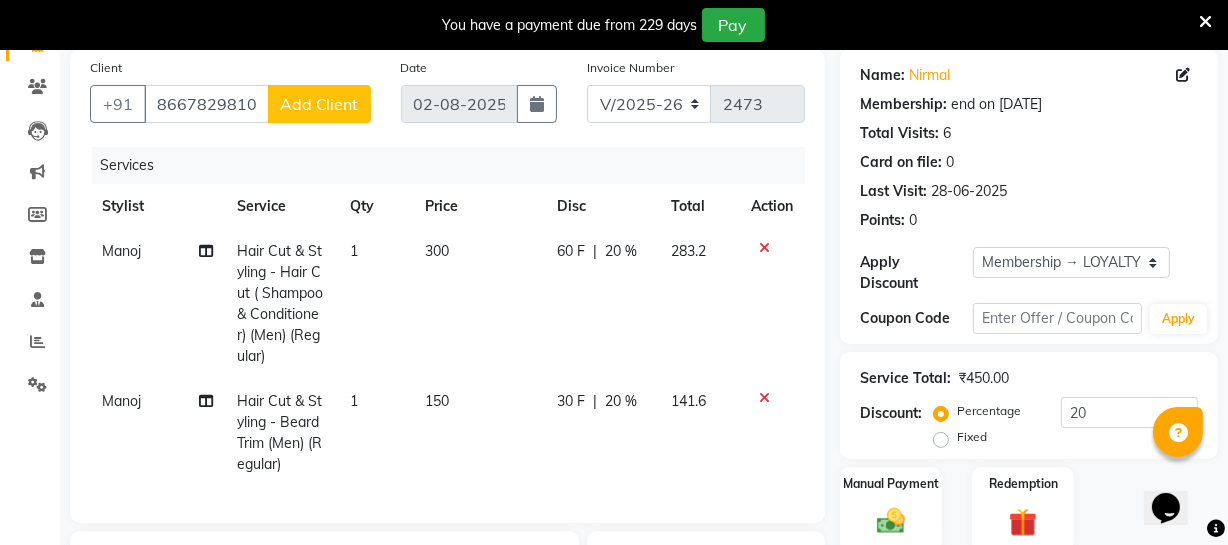 scroll, scrollTop: 95, scrollLeft: 0, axis: vertical 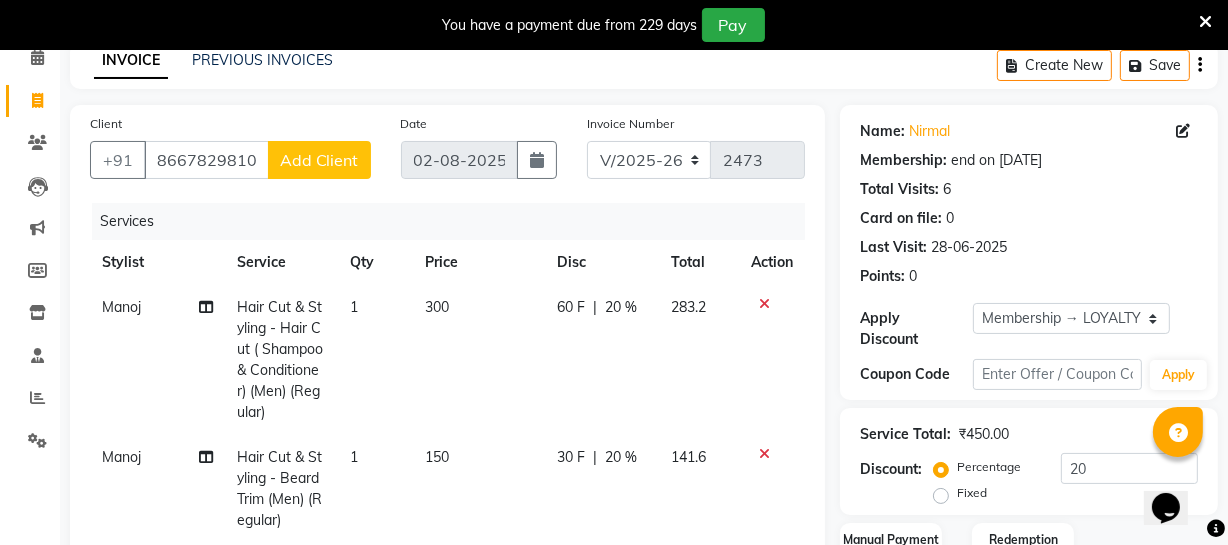 click on "300" 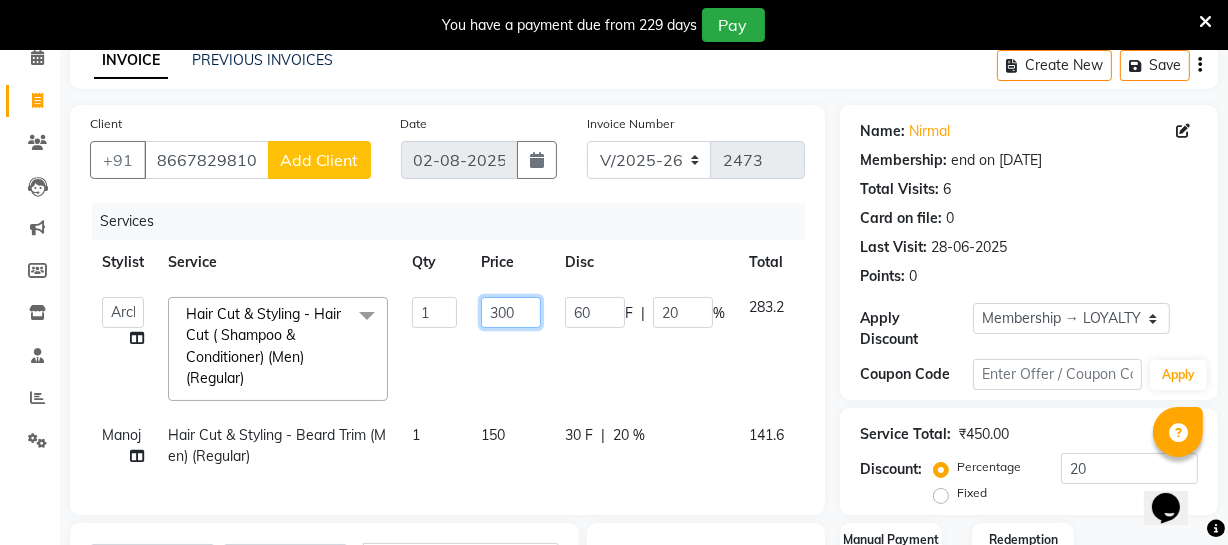 drag, startPoint x: 501, startPoint y: 310, endPoint x: 559, endPoint y: 300, distance: 58.855755 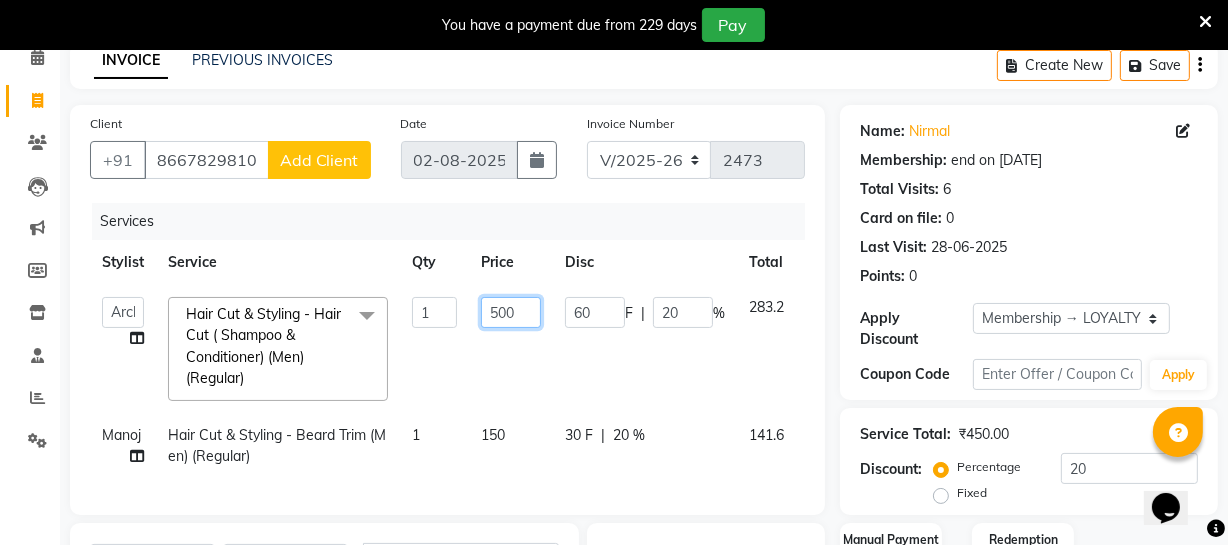drag, startPoint x: 523, startPoint y: 312, endPoint x: 489, endPoint y: 312, distance: 34 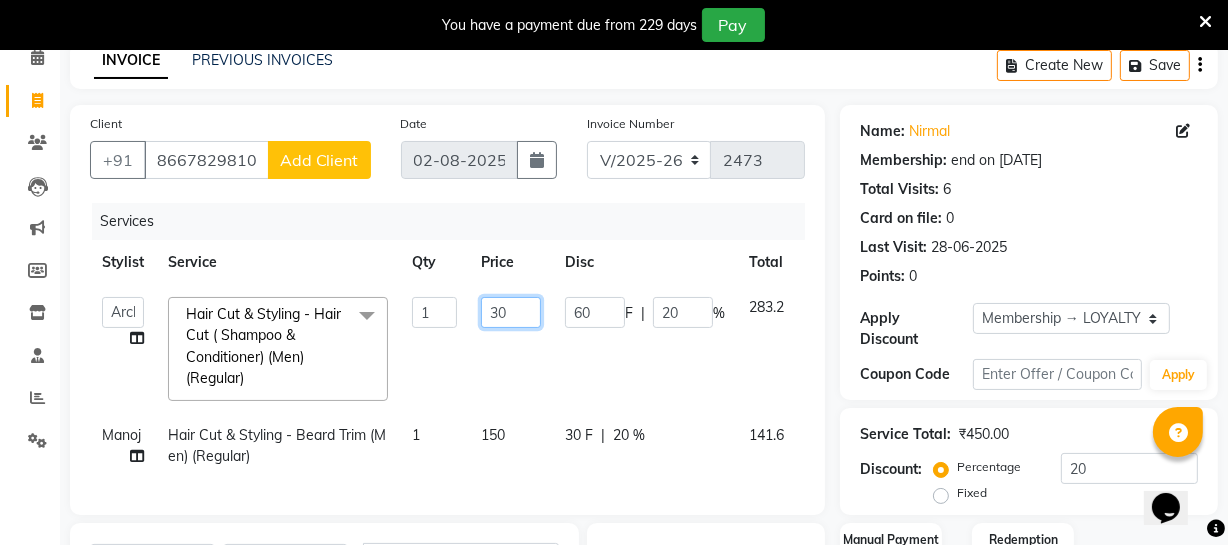type on "300" 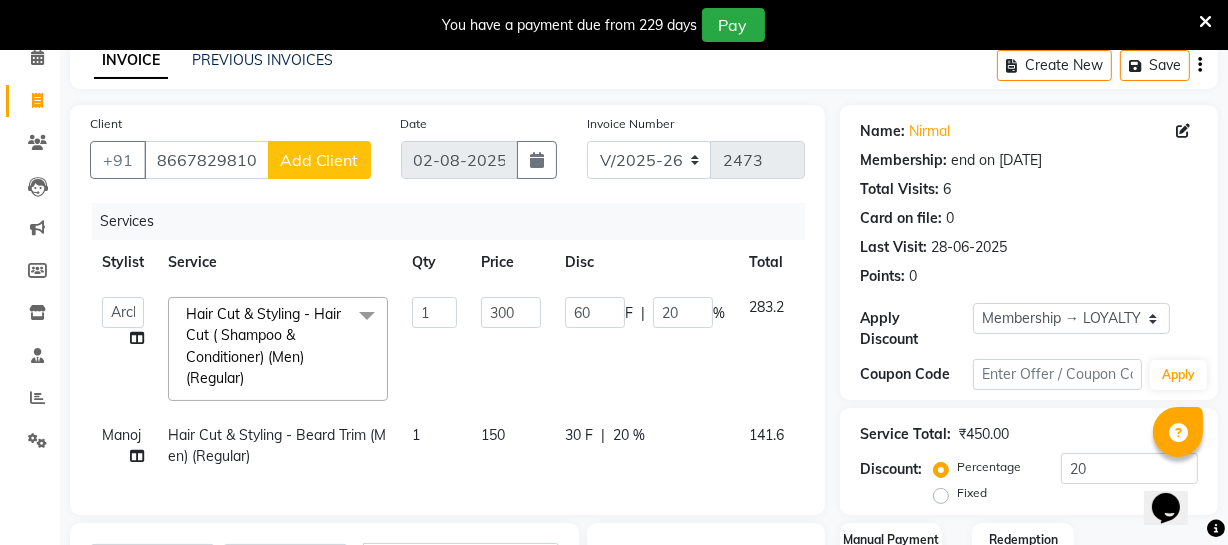 click on "150" 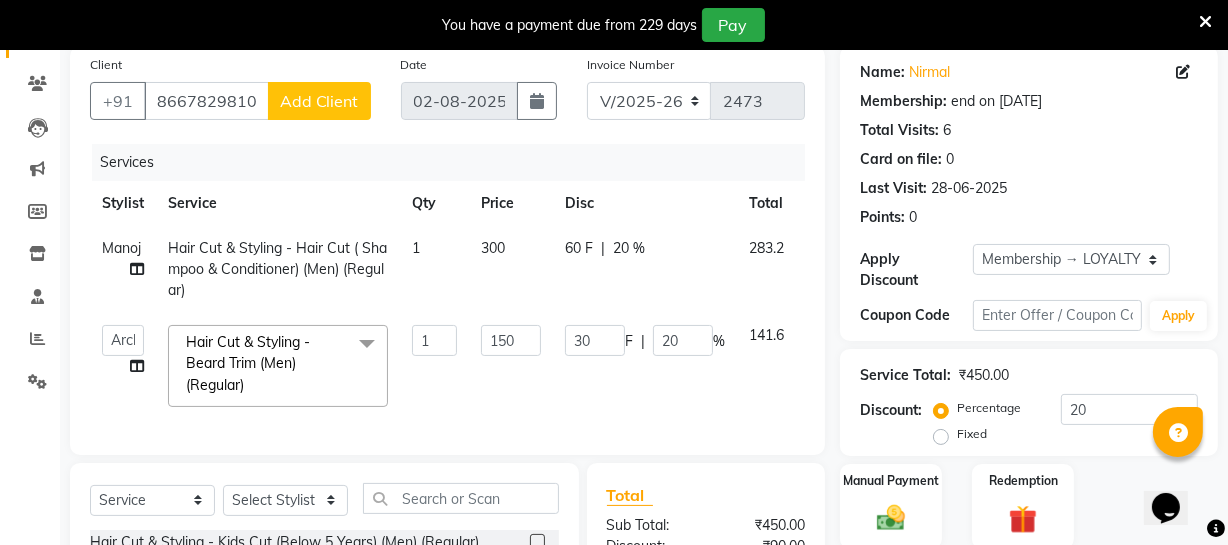 scroll, scrollTop: 139, scrollLeft: 0, axis: vertical 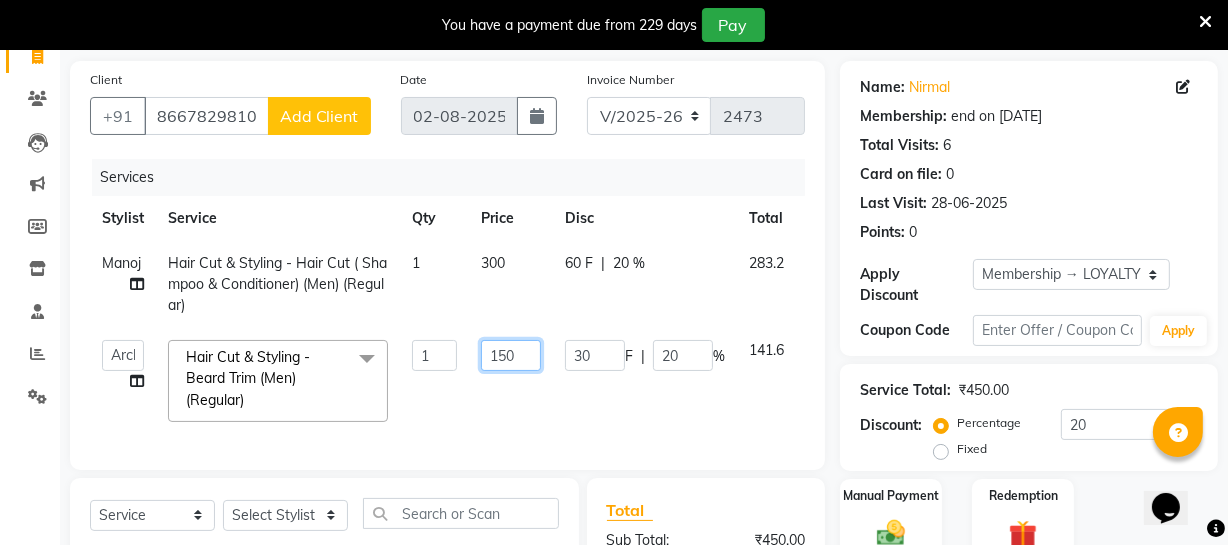 click on "150" 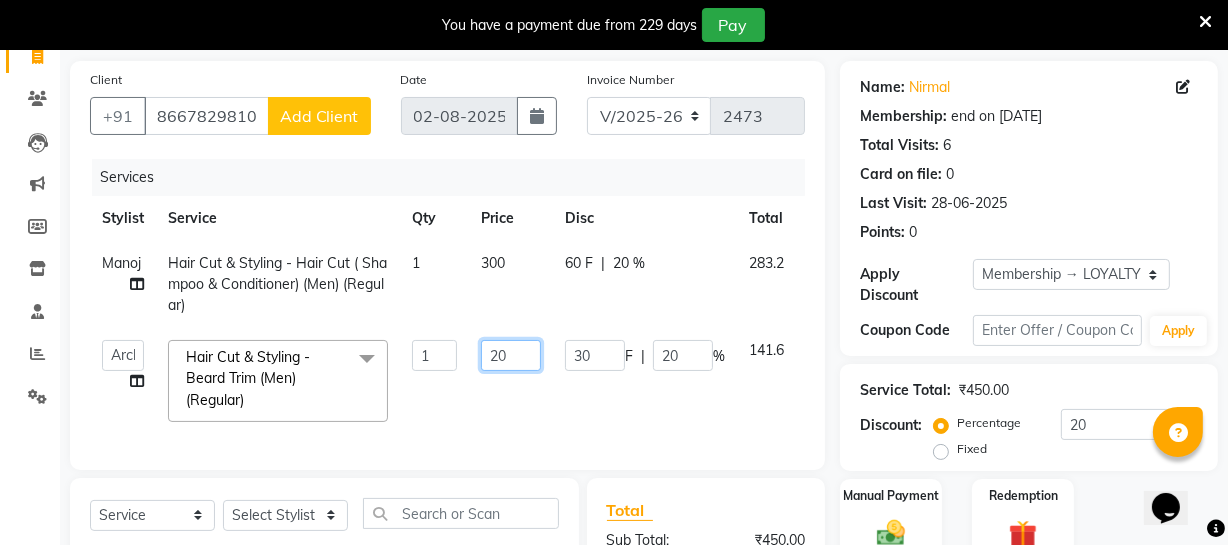 type on "200" 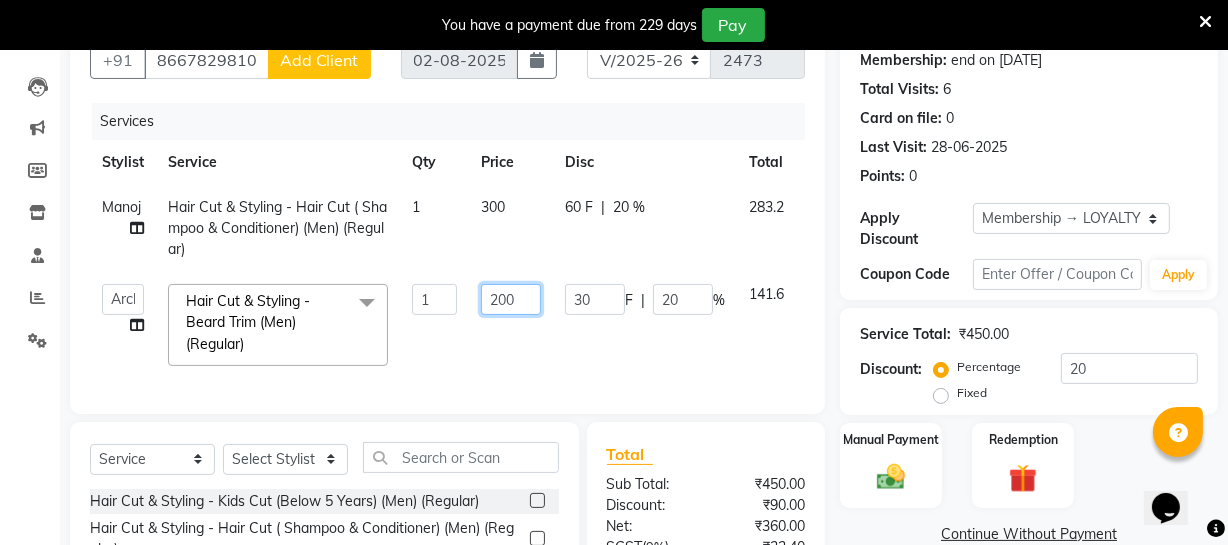 scroll, scrollTop: 320, scrollLeft: 0, axis: vertical 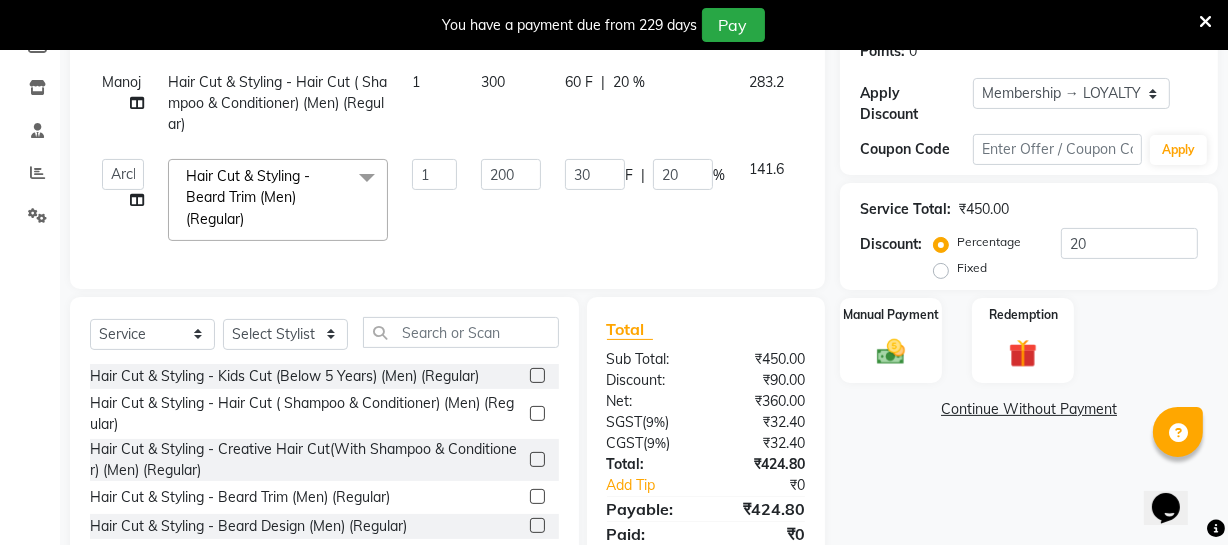 click on "Client +91 [PHONE] Add Client Date [DATE] Invoice Number V/2025 V/2025-26 2473 Services Stylist Service Qty Price Disc Total Action Manoj Hair Cut & Styling - Hair Cut ( Shampoo & Conditioner) (Men) (Regular) 1 300 60 F | 20 % 283.2 Archana Bhagi Deepika Devi Dilip Divya Dolly Dr Prakash Faizan Geetha Virtue TC Gopi Madan Aravind Make up Mani Unisex Stylist Manoj Meena Moses Nandhini Raju Unisex Ramya RICITTA Sahil Unisex Santhosh Sathya Shantha kumar Shanthi Surya Thiru Virtue Aesthetic Virtue Ambattur Hair Cut & Styling - Beard Trim (Men) (Regular) x Hair Cut & Styling - Kids Cut (Below 5 Years) (Men) (Regular) Hair Cut & Styling - Hair Cut ( Shampoo & Conditioner) (Men) (Regular) Hair Cut & Styling - Creative Hair Cut(With Shampoo & Conditioner) (Men) (Regular) Hair Cut & Styling - Beard Trim (Men) (Regular) Hair Cut & Styling - Beard Design (Men) (Regular) Hair Cut & Styling - Executive Shave (Men) (Regular) Skeyndor Perfect balance 1" 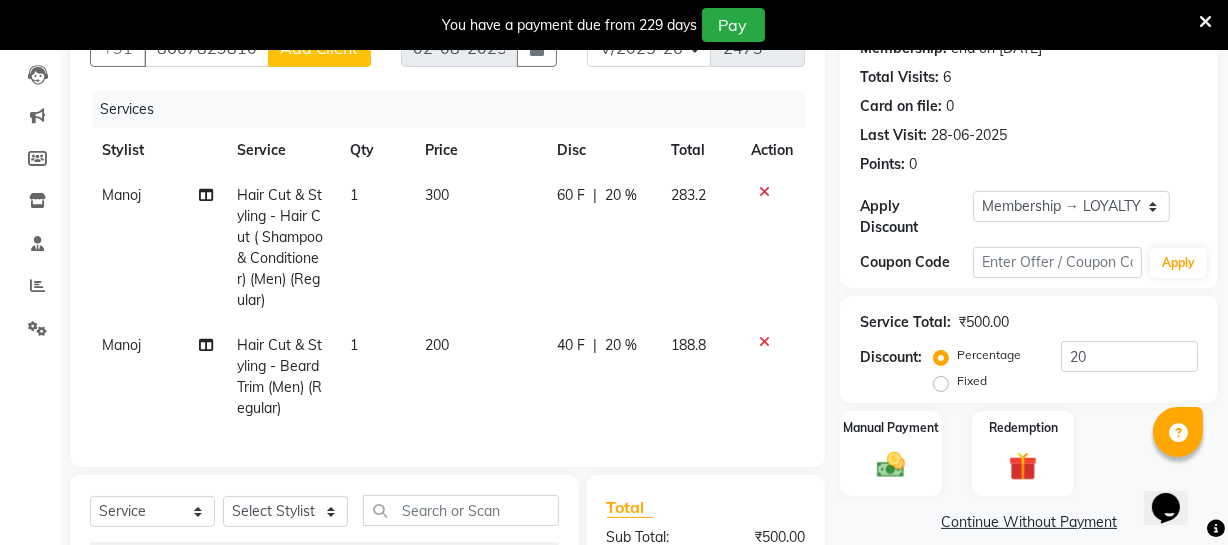 scroll, scrollTop: 203, scrollLeft: 0, axis: vertical 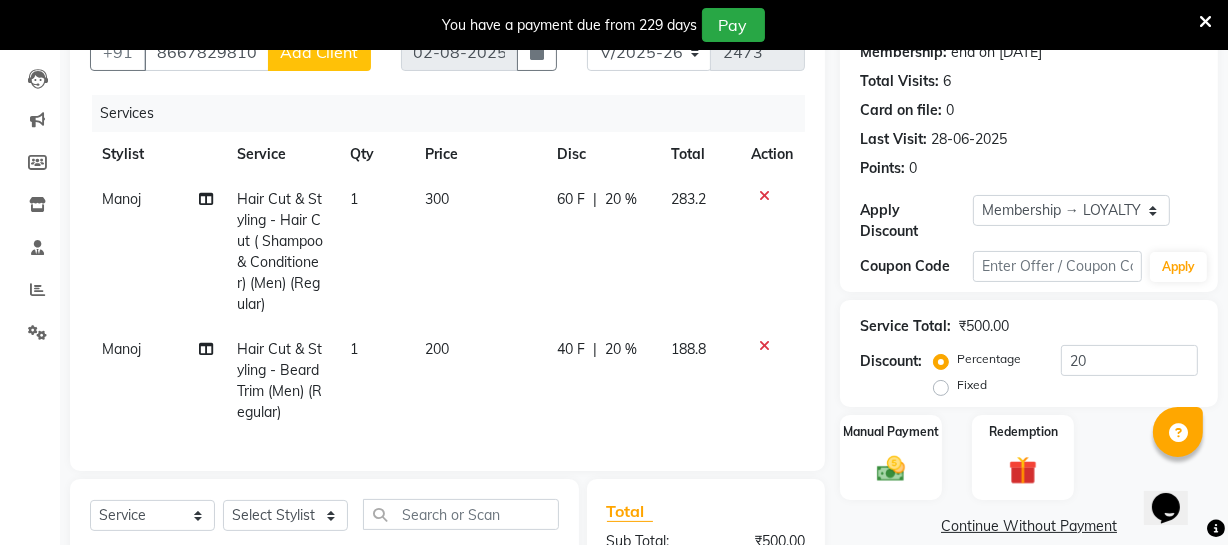 click on "200" 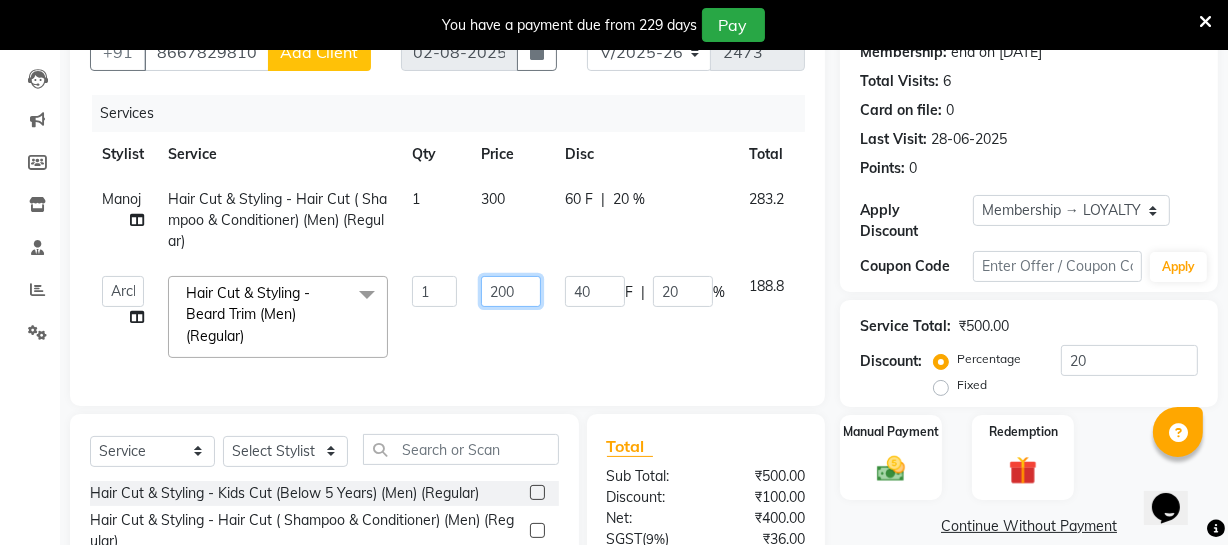 click on "200" 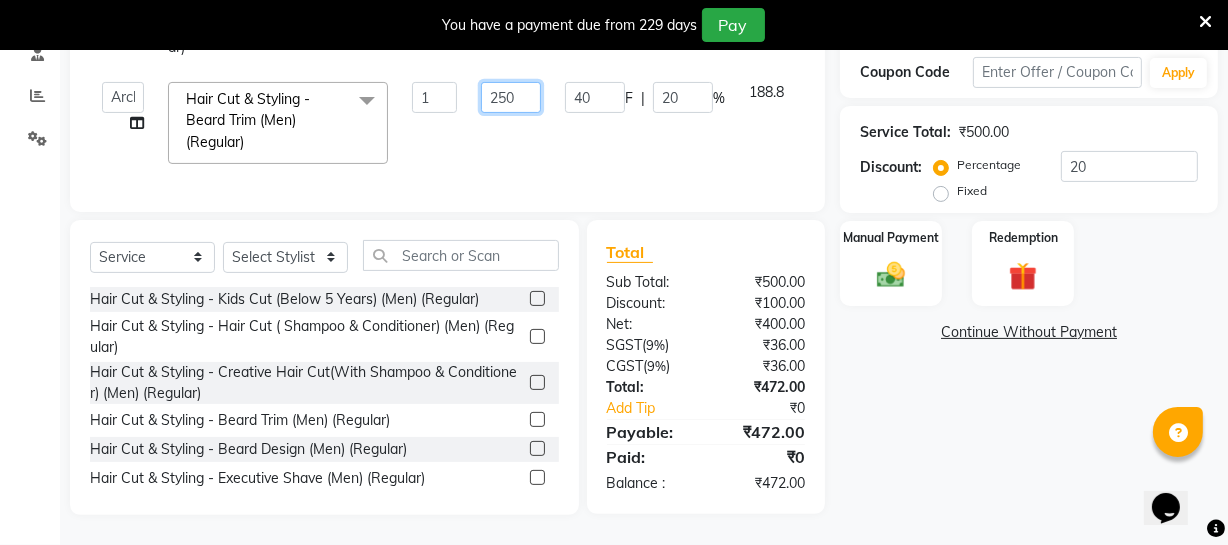 scroll, scrollTop: 411, scrollLeft: 0, axis: vertical 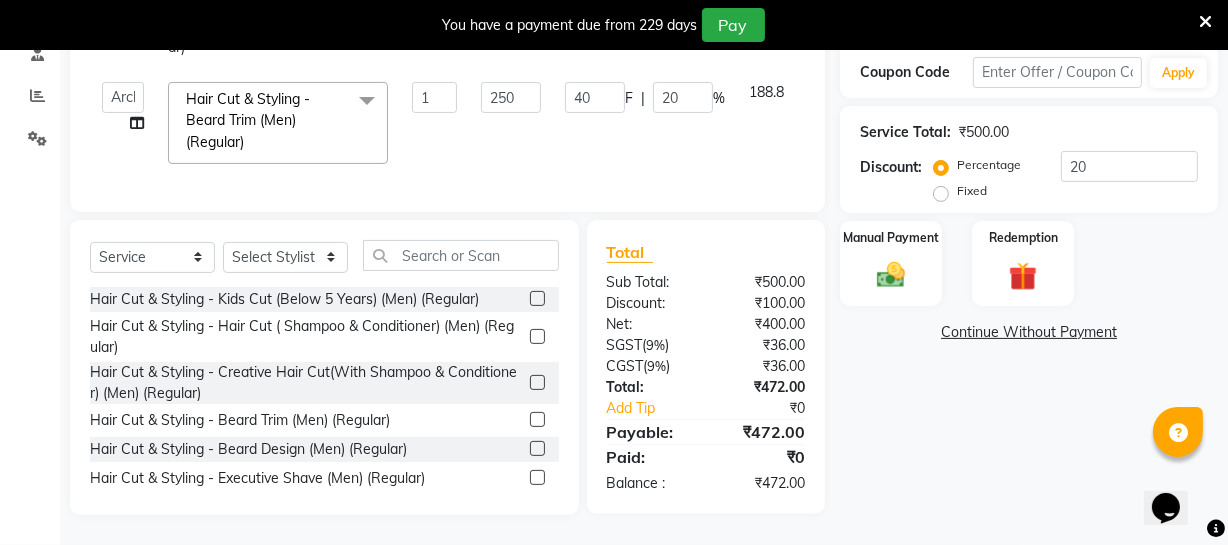 click on "Total Sub Total: ₹500.00 Discount: ₹100.00 Net: ₹400.00 SGST  ( 9% ) ₹36.00 CGST  ( 9% ) ₹36.00 Total: ₹472.00 Add Tip ₹0 Payable: ₹472.00 Paid: ₹0 Balance   : ₹472.00" 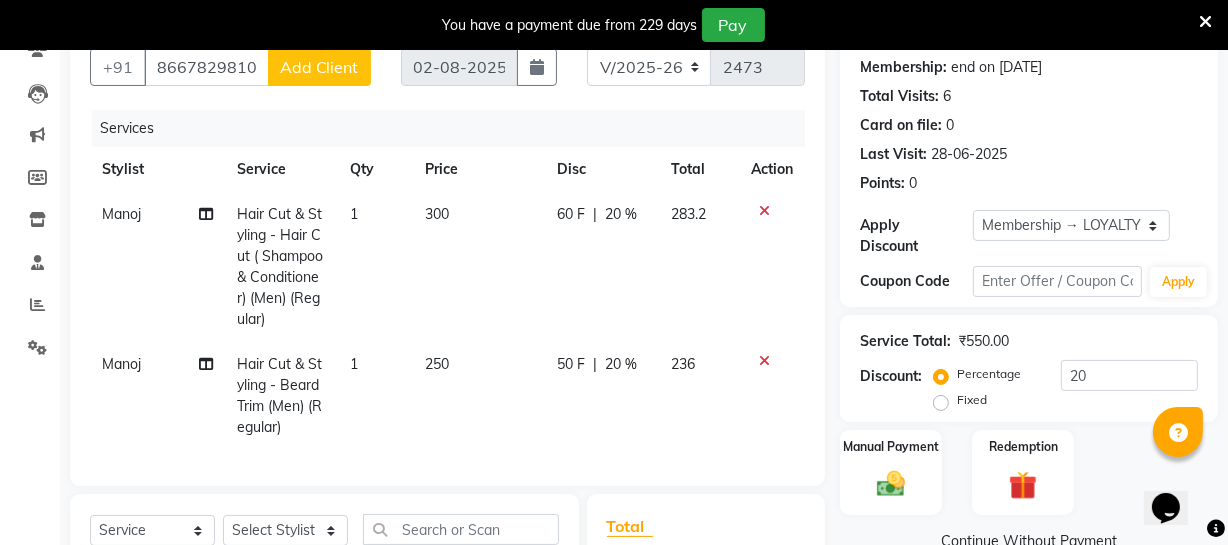 scroll, scrollTop: 230, scrollLeft: 0, axis: vertical 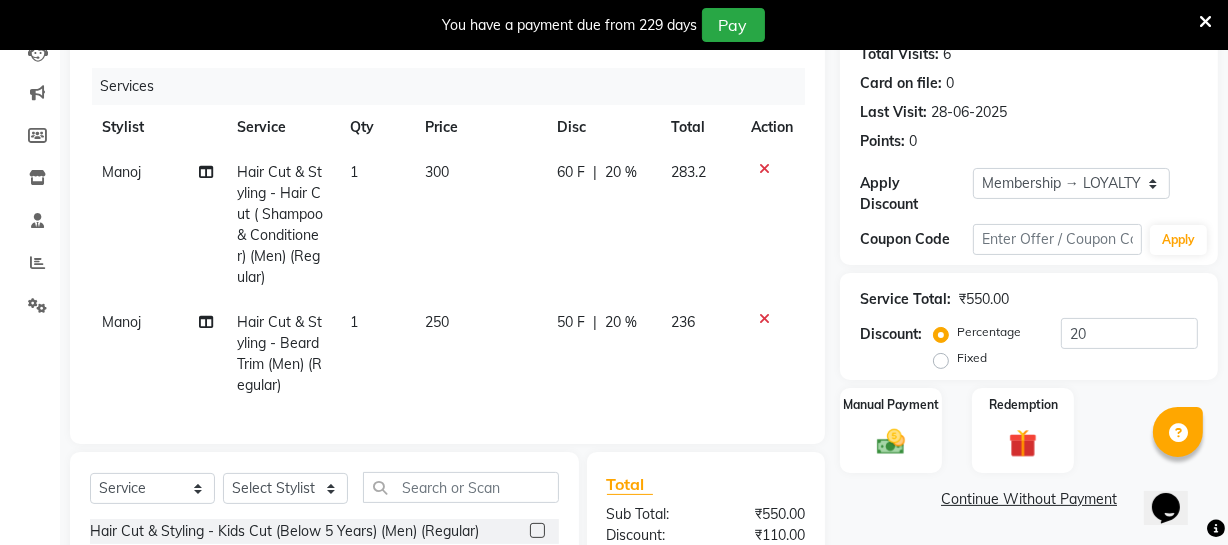 click on "300" 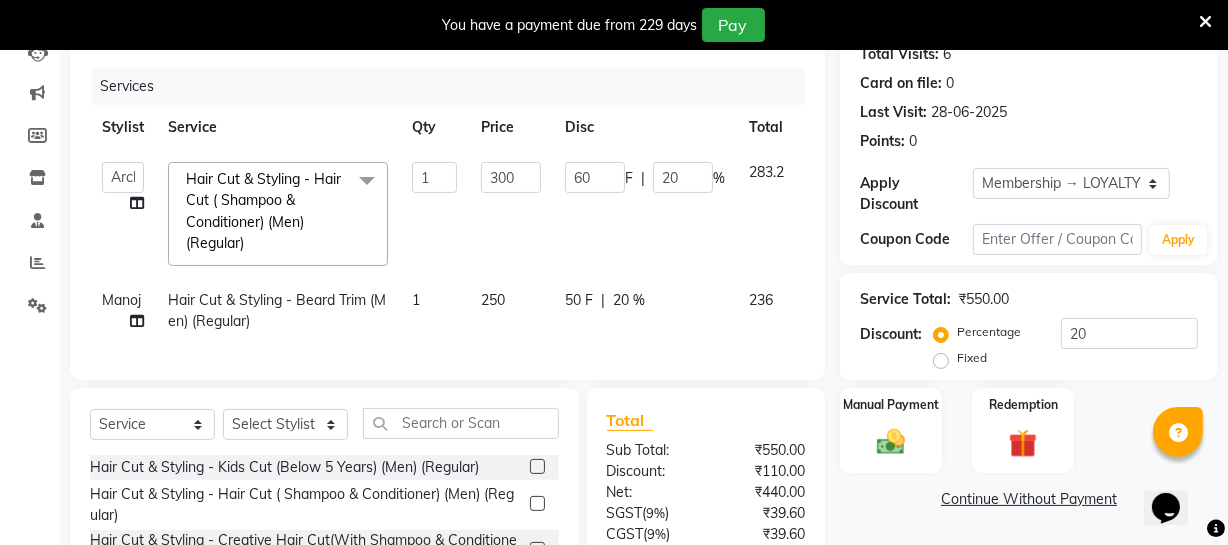 click on "250" 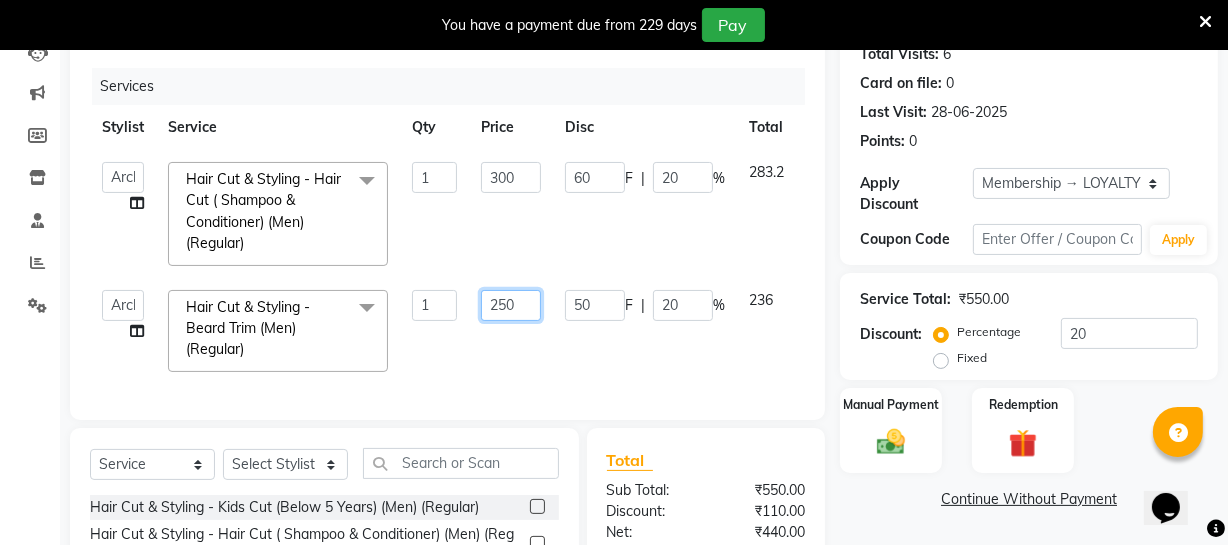 drag, startPoint x: 495, startPoint y: 295, endPoint x: 516, endPoint y: 300, distance: 21.587032 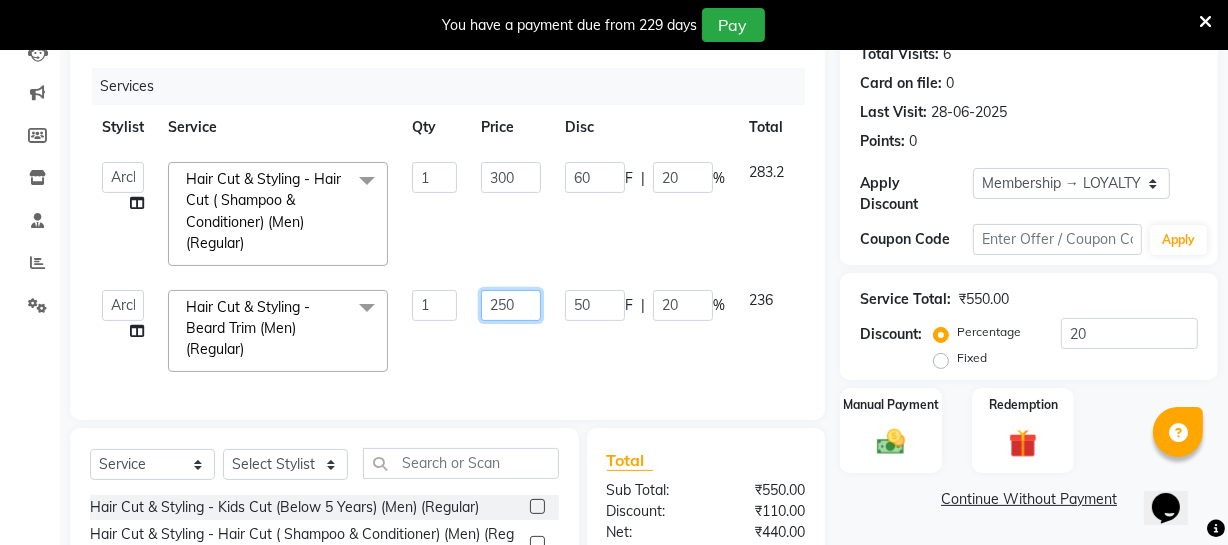 click on "250" 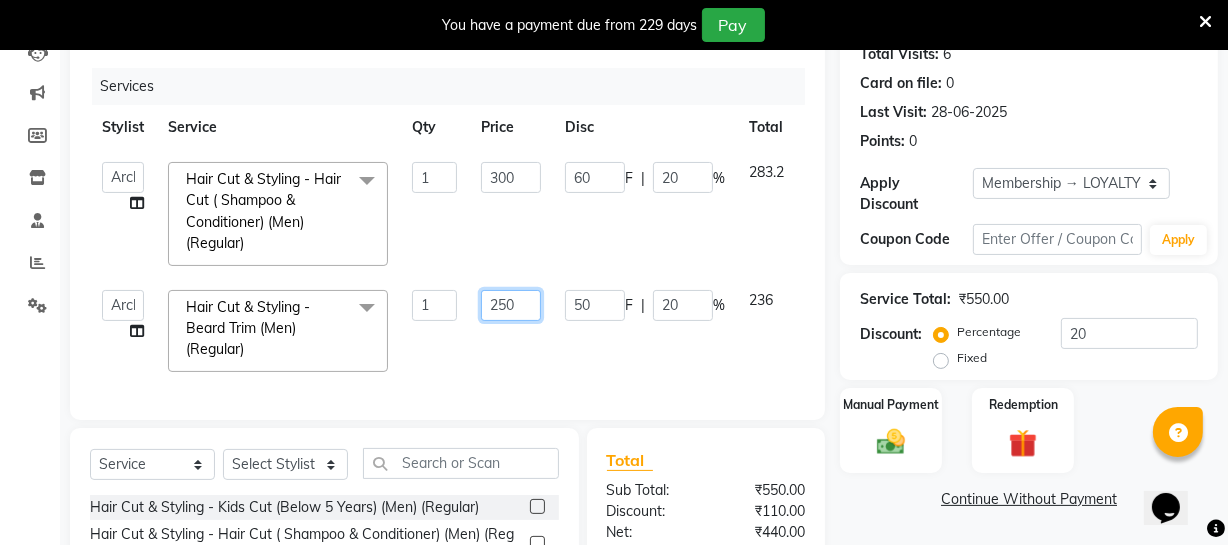 click on "250" 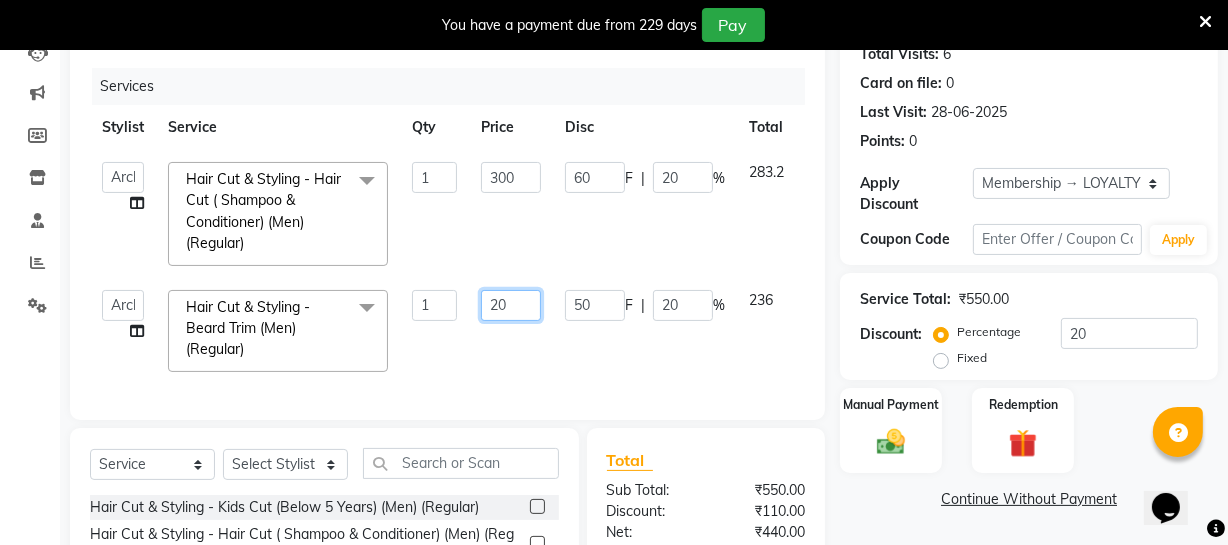 type on "200" 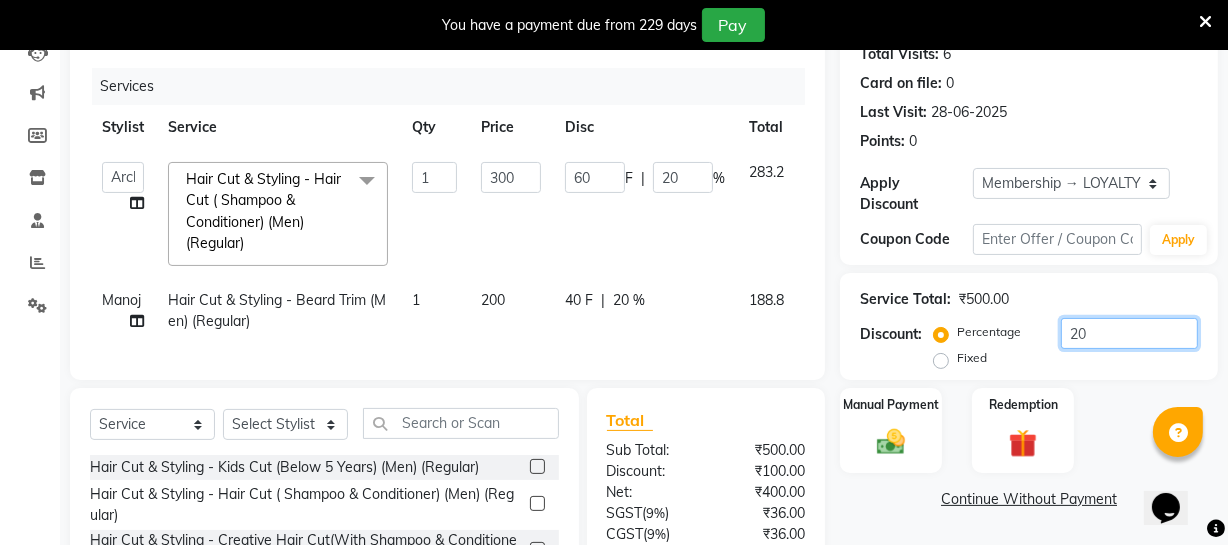 click on "20" 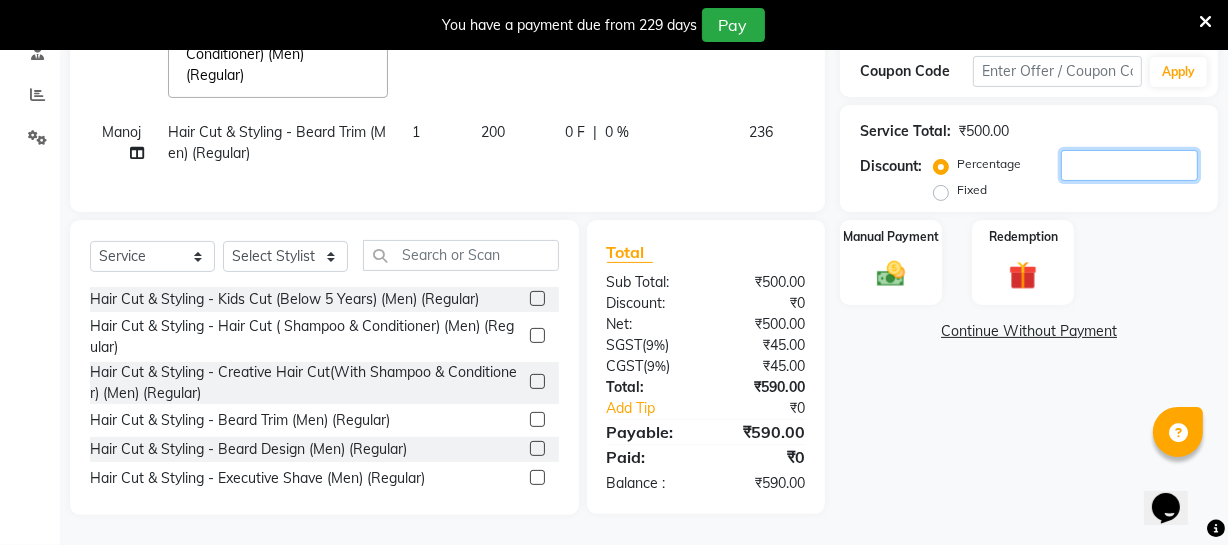 scroll, scrollTop: 411, scrollLeft: 0, axis: vertical 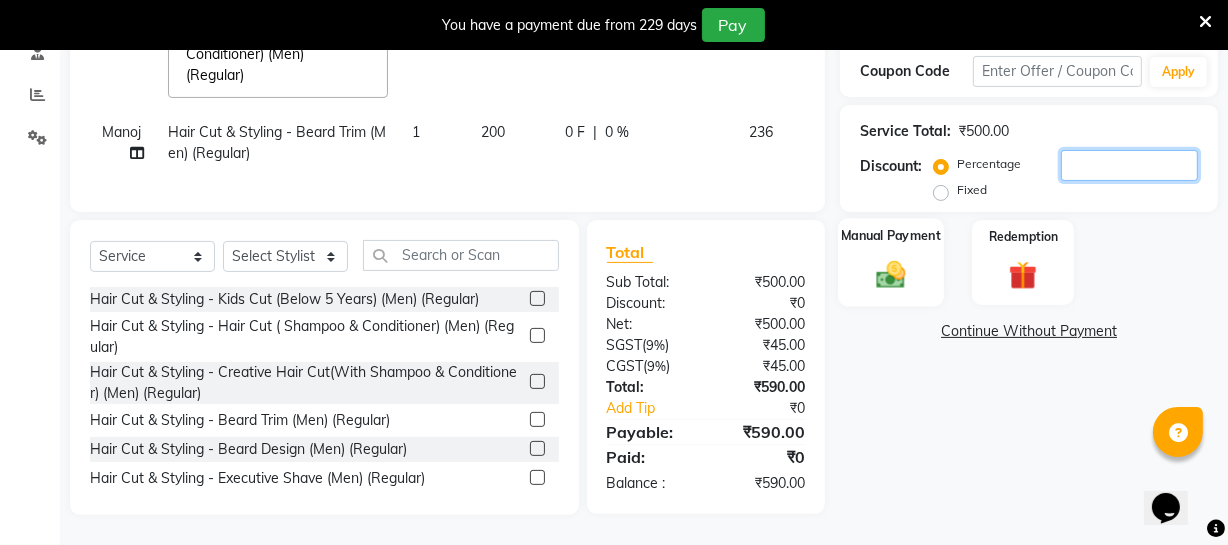 type 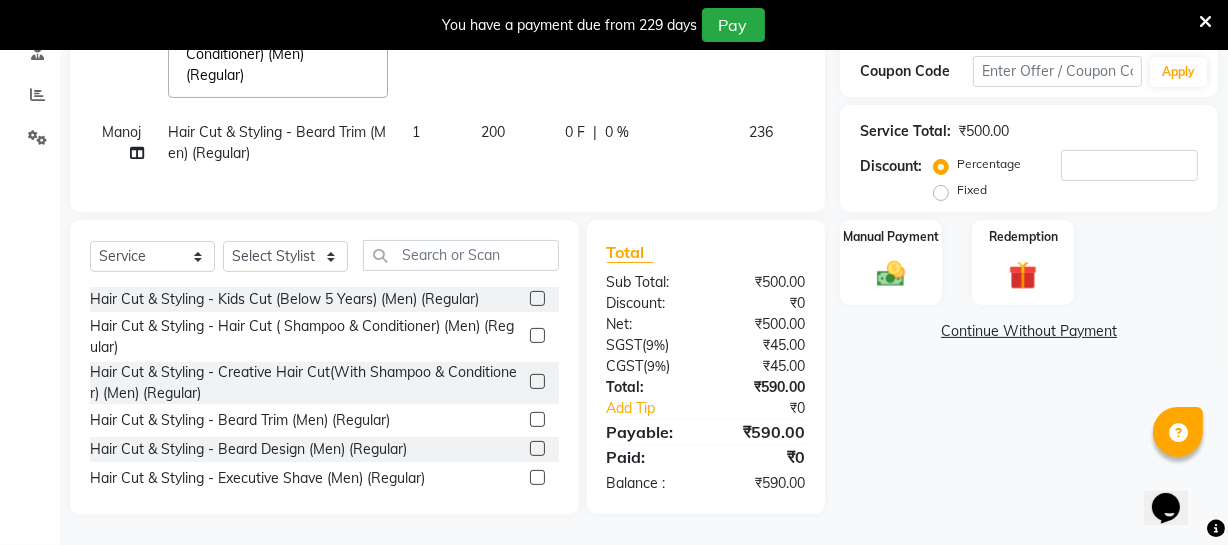 drag, startPoint x: 902, startPoint y: 253, endPoint x: 955, endPoint y: 224, distance: 60.41523 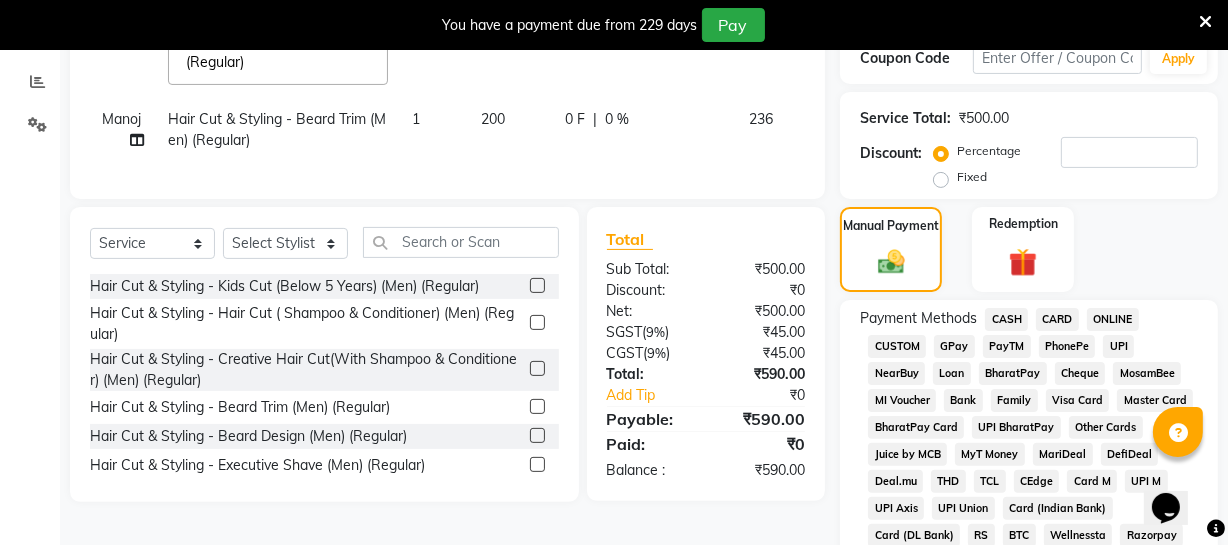 click on "ONLINE" 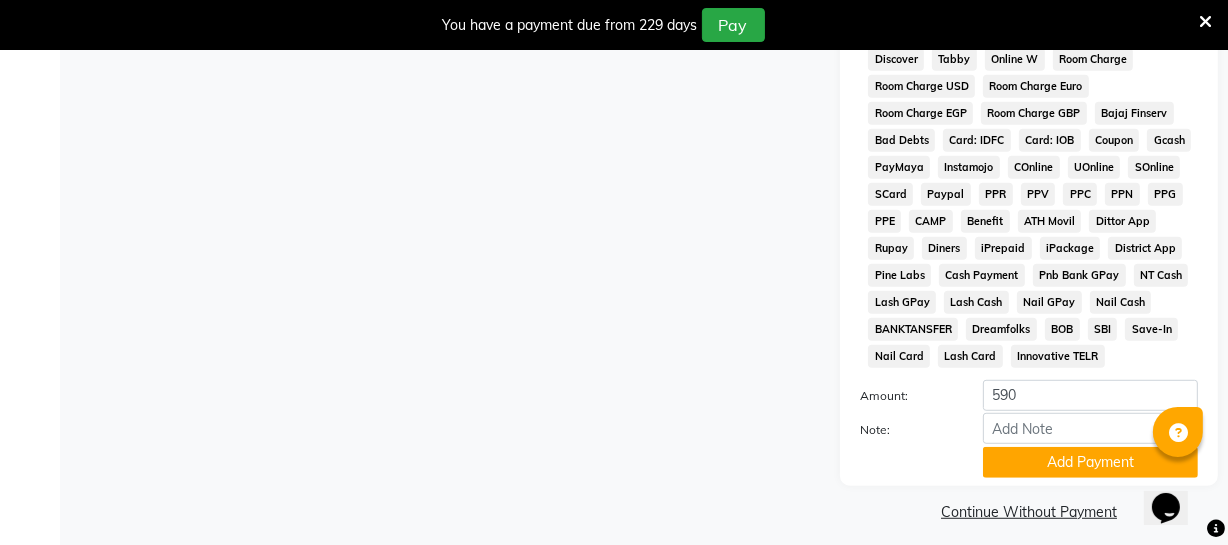 scroll, scrollTop: 1088, scrollLeft: 0, axis: vertical 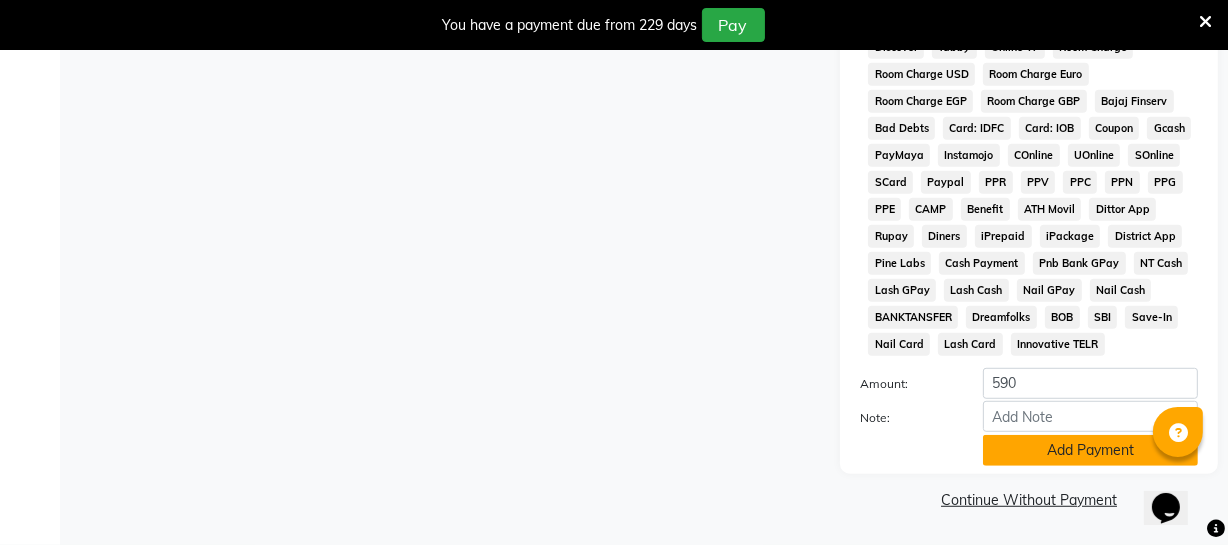 click on "Add Payment" 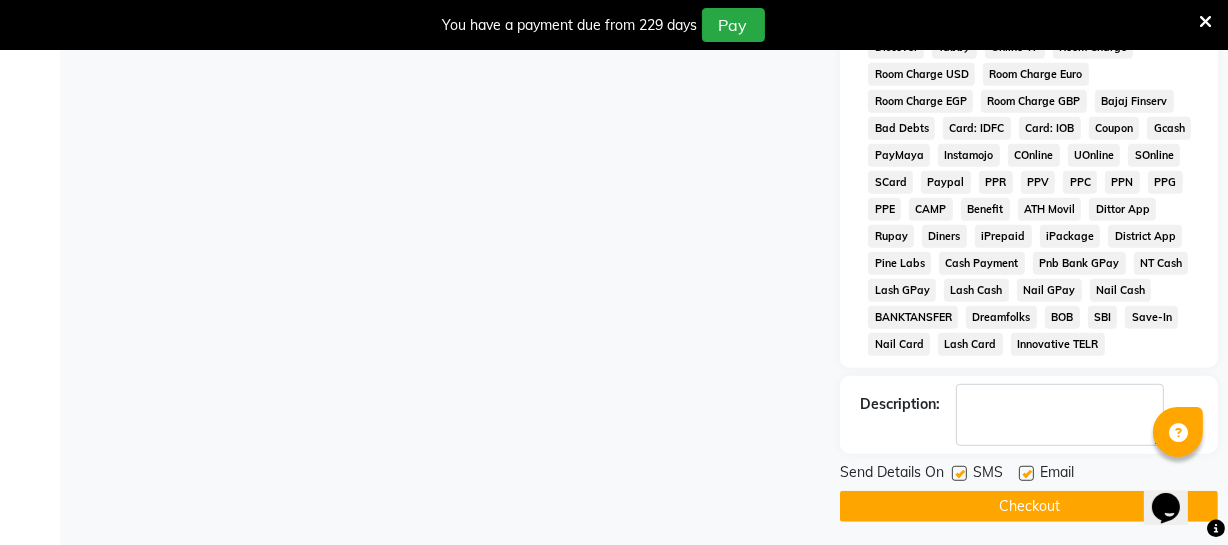 click on "Checkout" 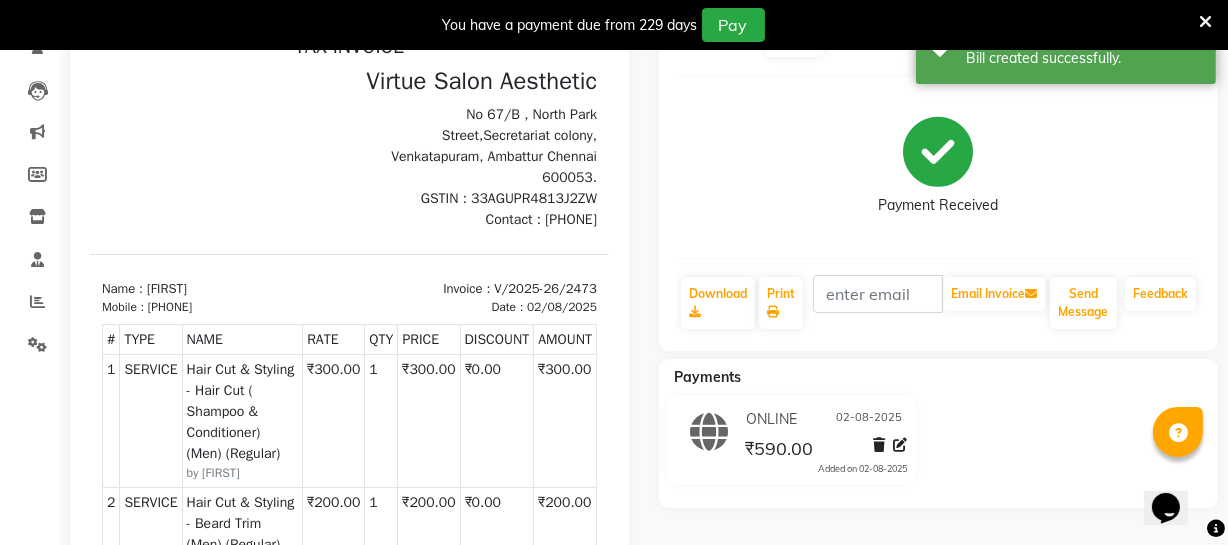 scroll, scrollTop: 0, scrollLeft: 0, axis: both 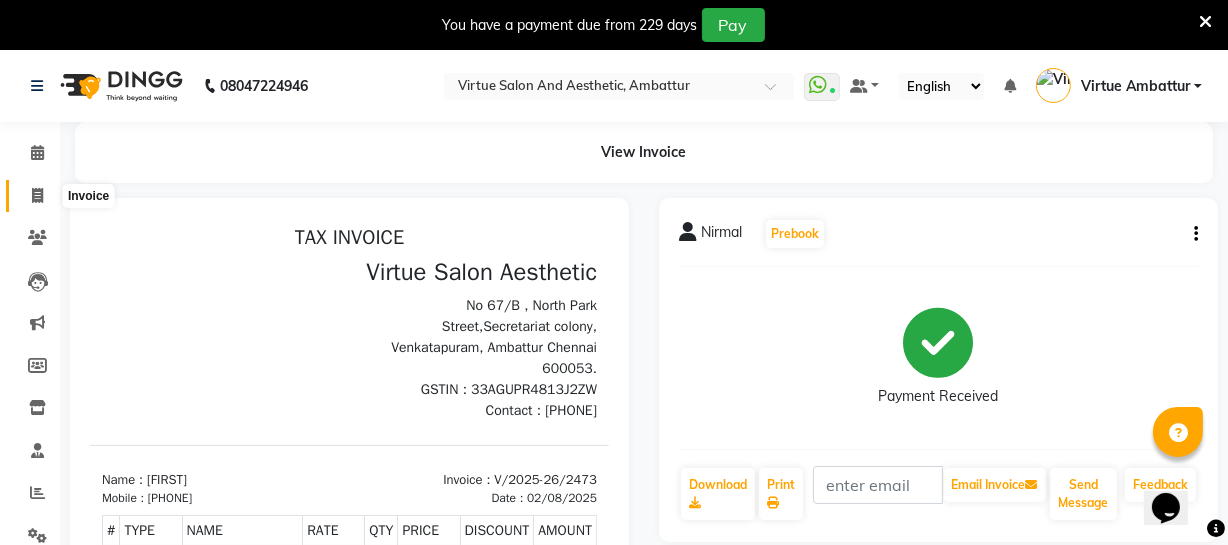 click 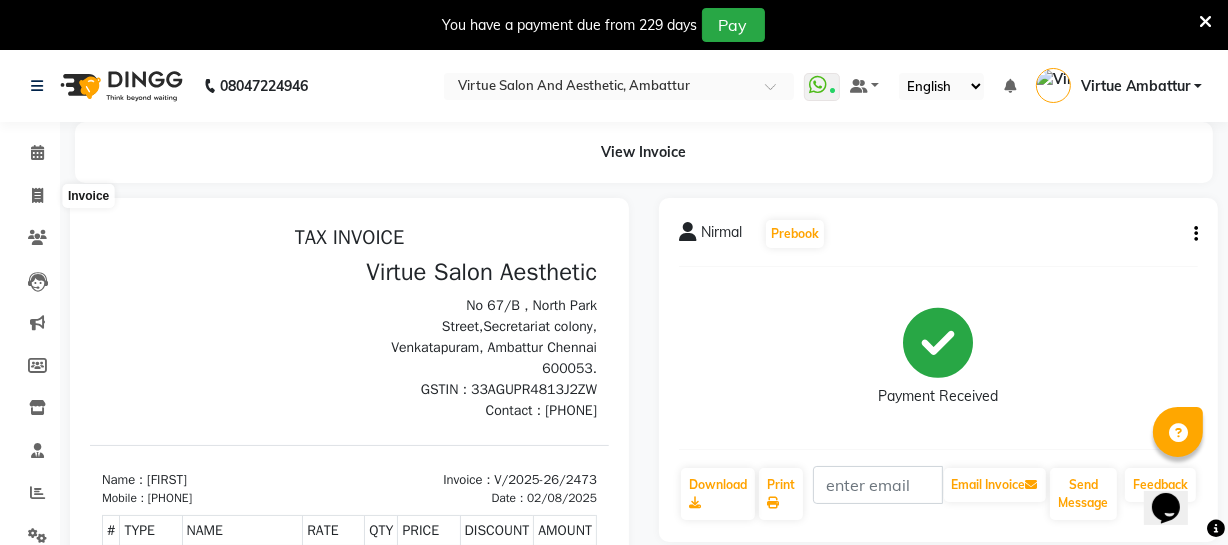 select on "service" 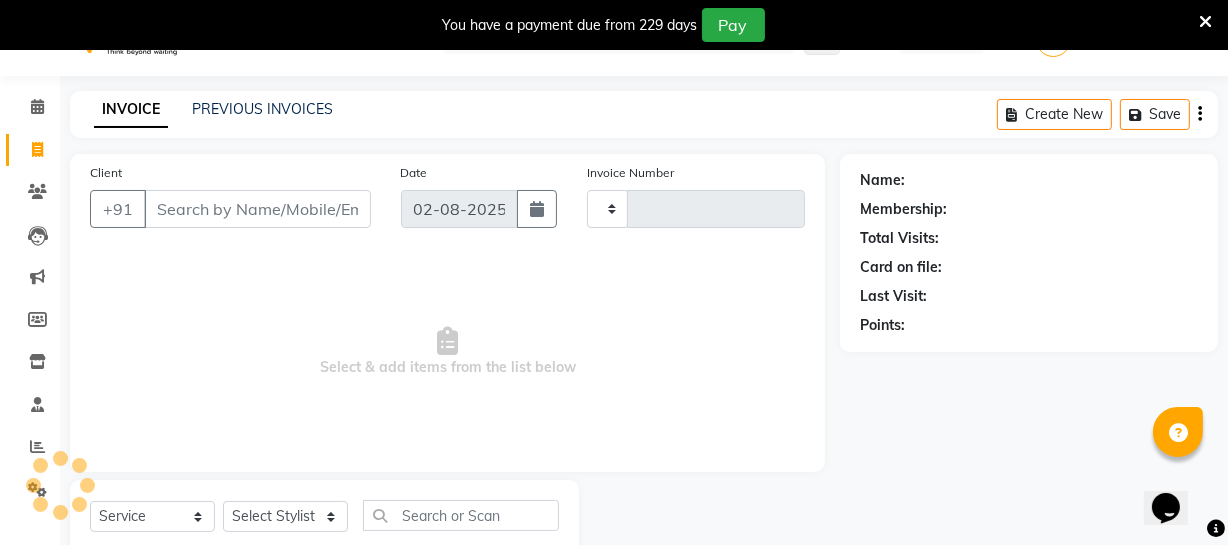 scroll, scrollTop: 107, scrollLeft: 0, axis: vertical 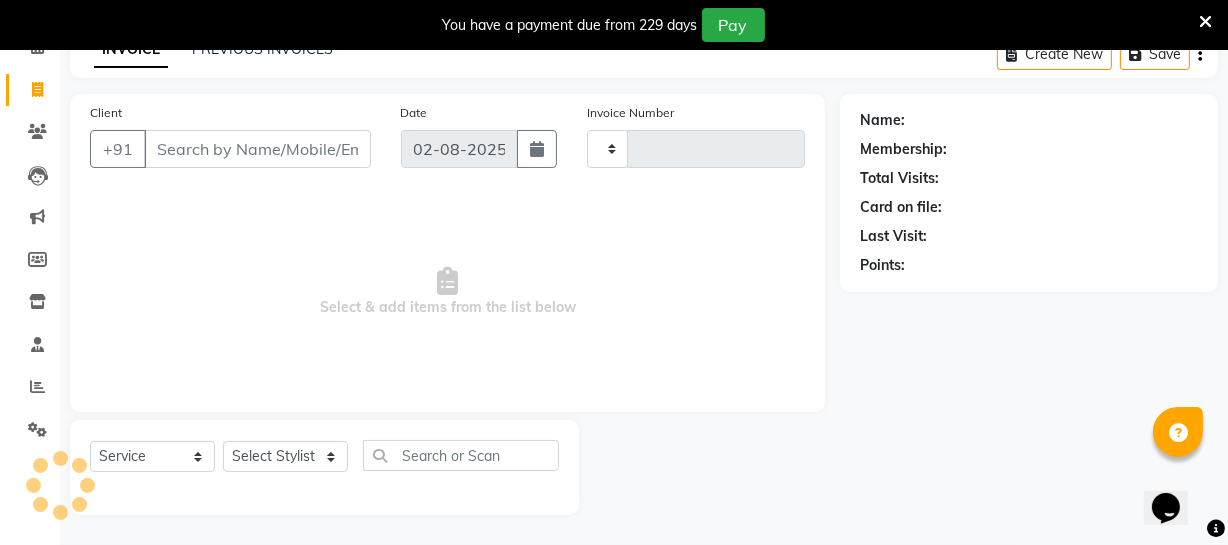 type on "2474" 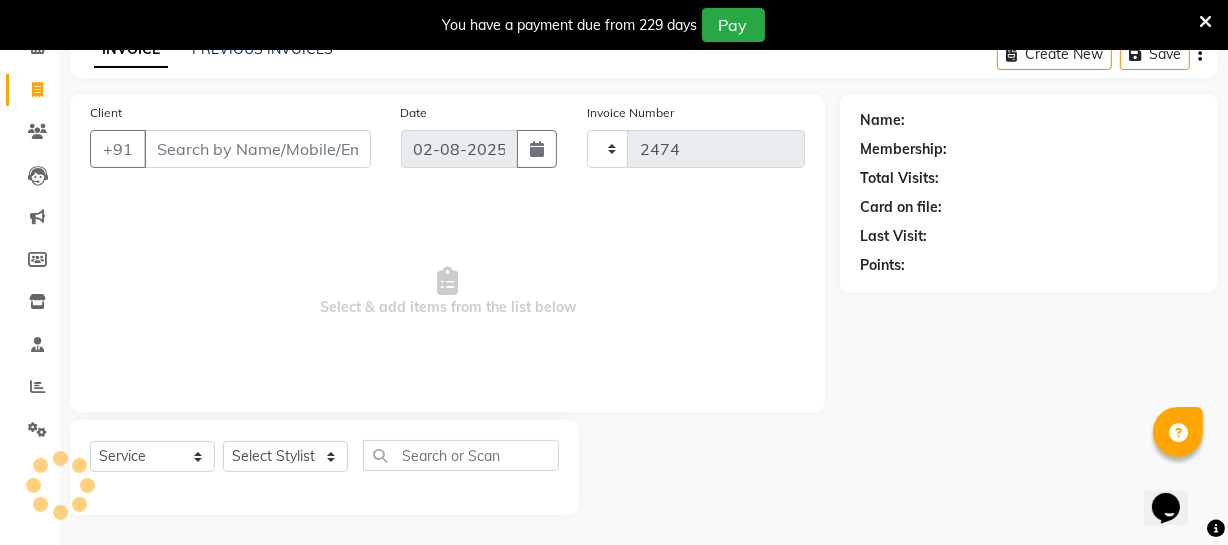 select on "5237" 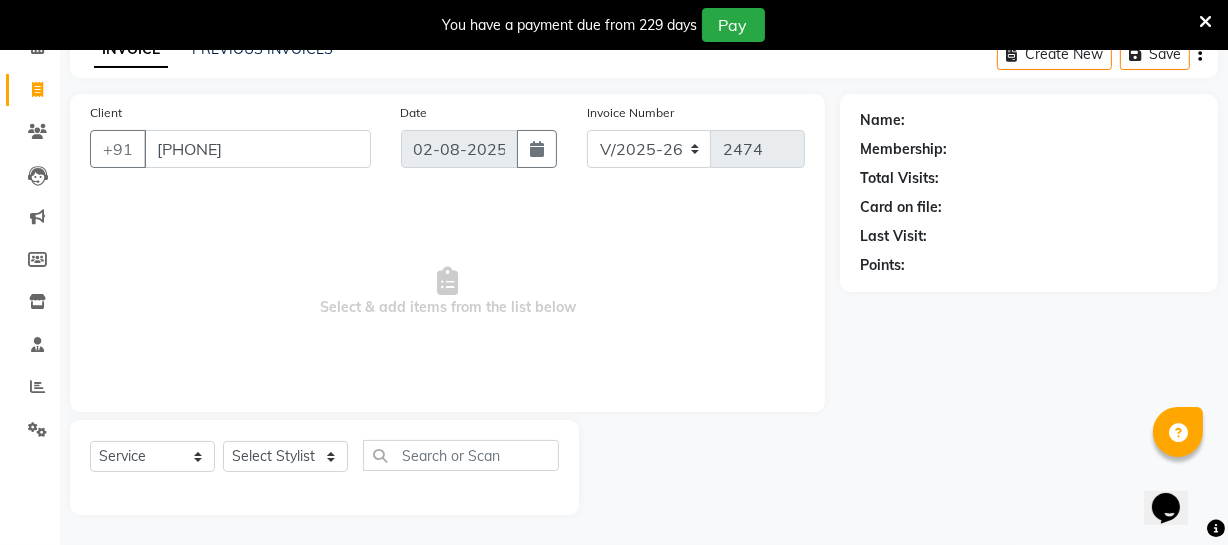 type on "[PHONE]" 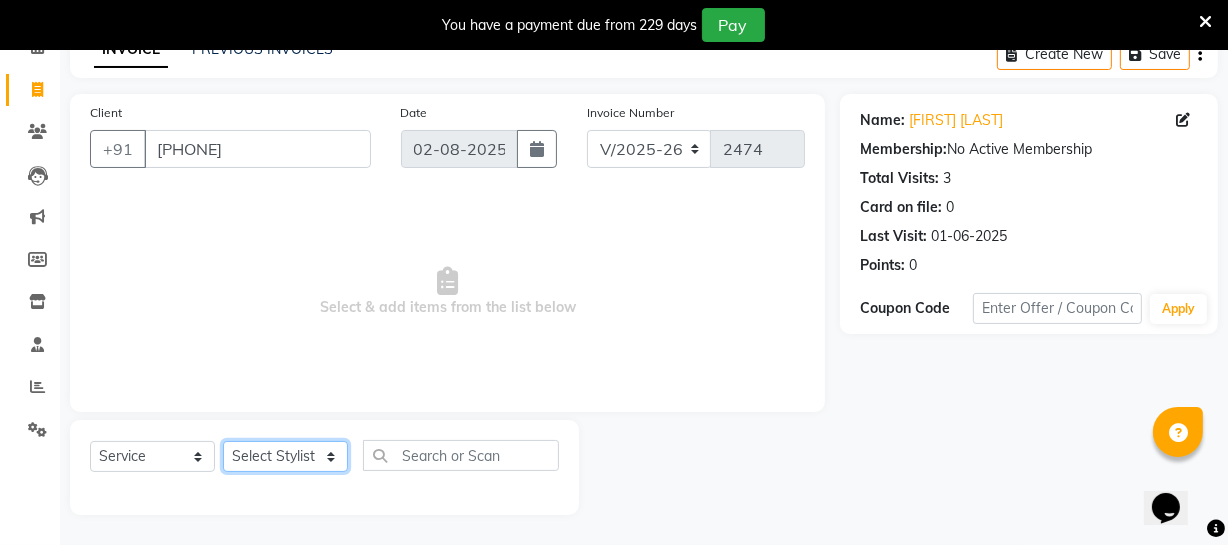 click on "Select Stylist Archana Bhagi Deepika Devi Dilip  Divya Dolly Dr Prakash Faizan Geetha Virtue TC Gopi Madan Aravind Make up Mani Unisex Stylist Manoj Meena Moses Nandhini Raju Unisex Ramya RICITTA Sahil Unisex Santhosh Sathya Shantha kumar Shanthi Surya Thiru Virtue Aesthetic Virtue Ambattur" 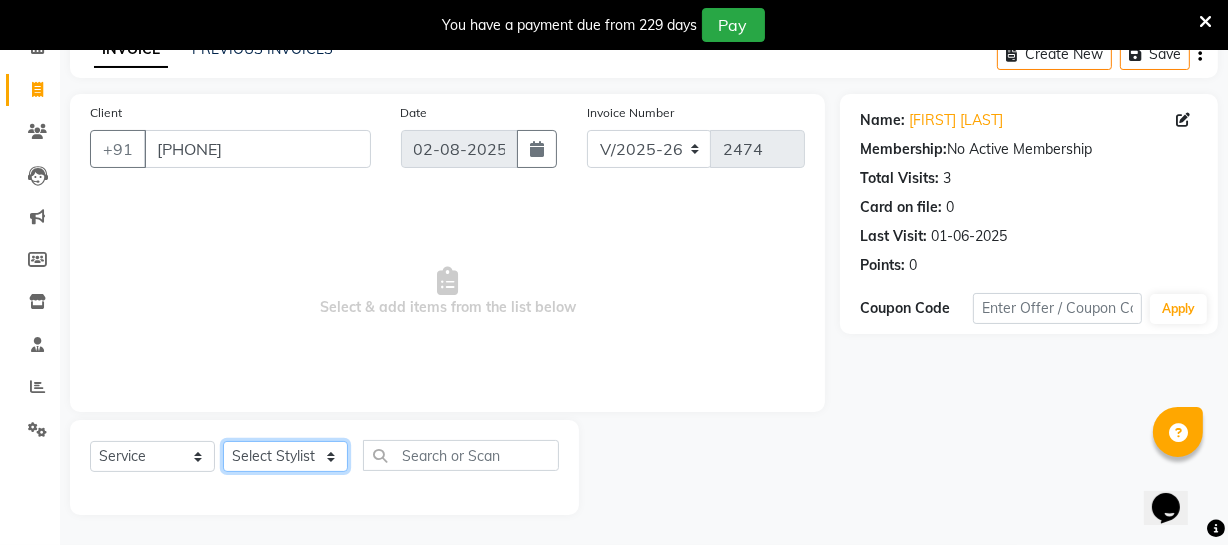 select on "37432" 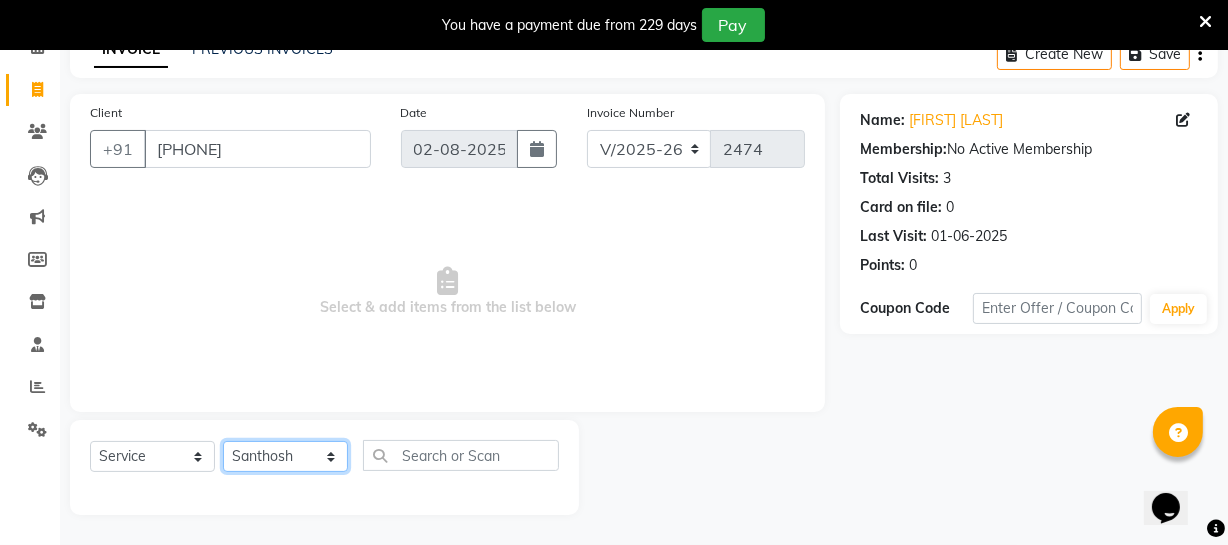 click on "Select Stylist Archana Bhagi Deepika Devi Dilip  Divya Dolly Dr Prakash Faizan Geetha Virtue TC Gopi Madan Aravind Make up Mani Unisex Stylist Manoj Meena Moses Nandhini Raju Unisex Ramya RICITTA Sahil Unisex Santhosh Sathya Shantha kumar Shanthi Surya Thiru Virtue Aesthetic Virtue Ambattur" 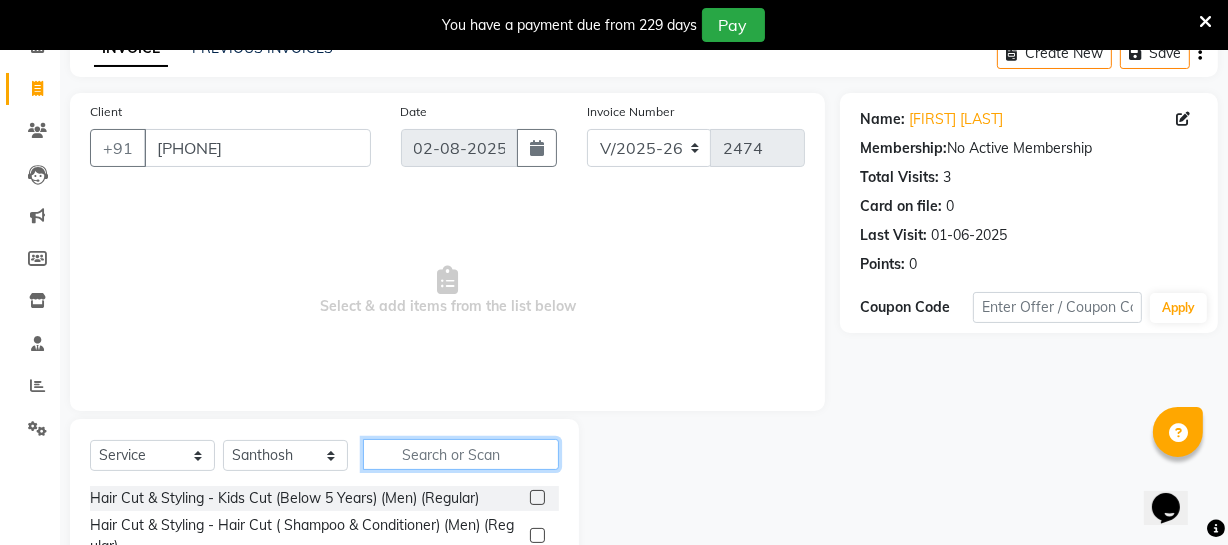 click 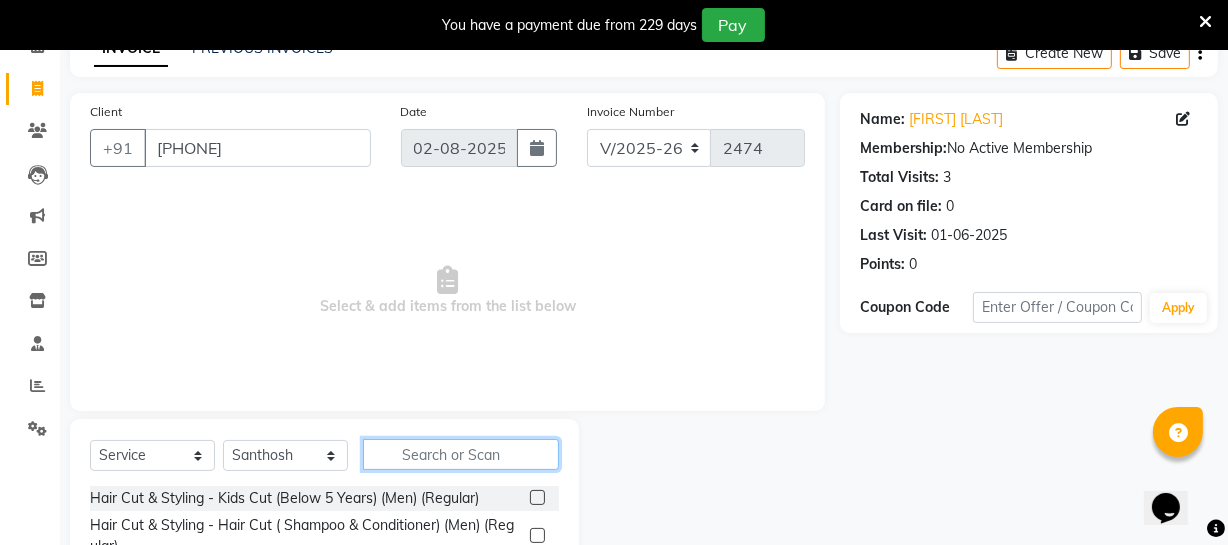 click 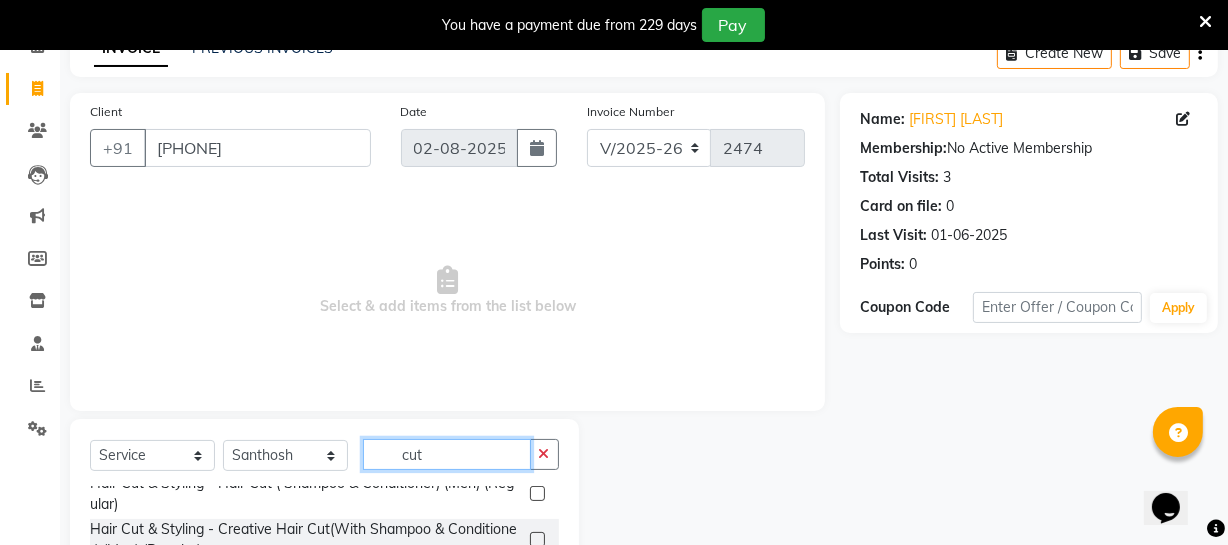 scroll, scrollTop: 0, scrollLeft: 0, axis: both 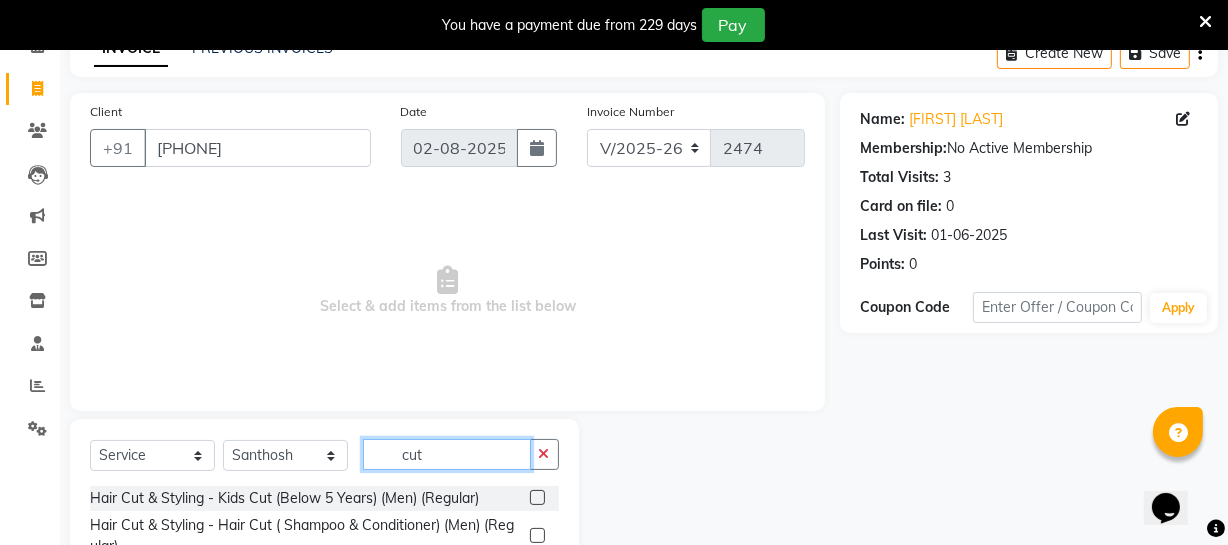type on "cut" 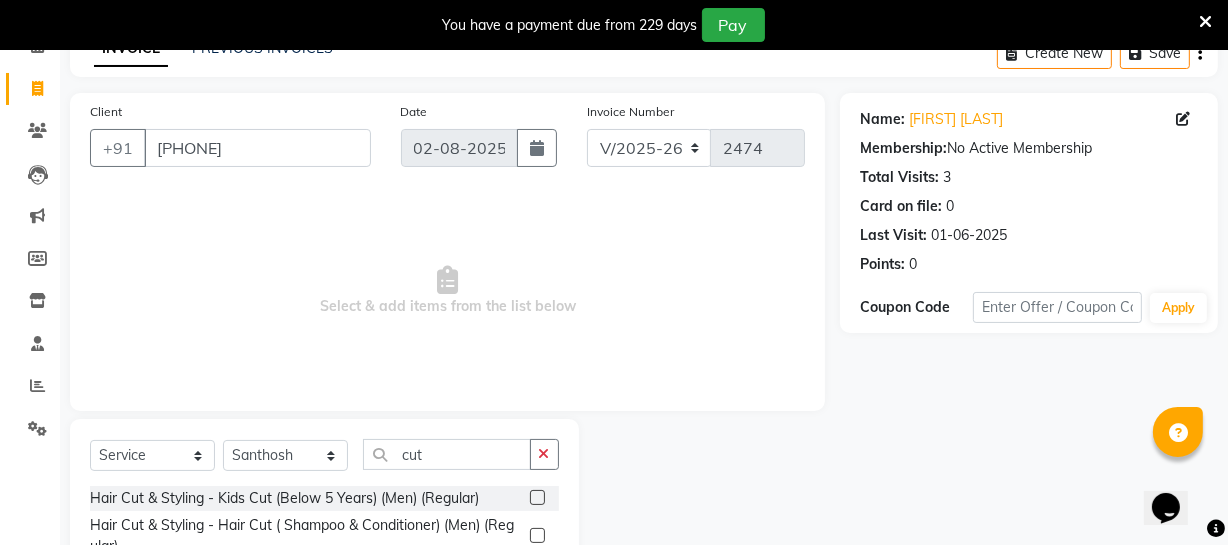 click 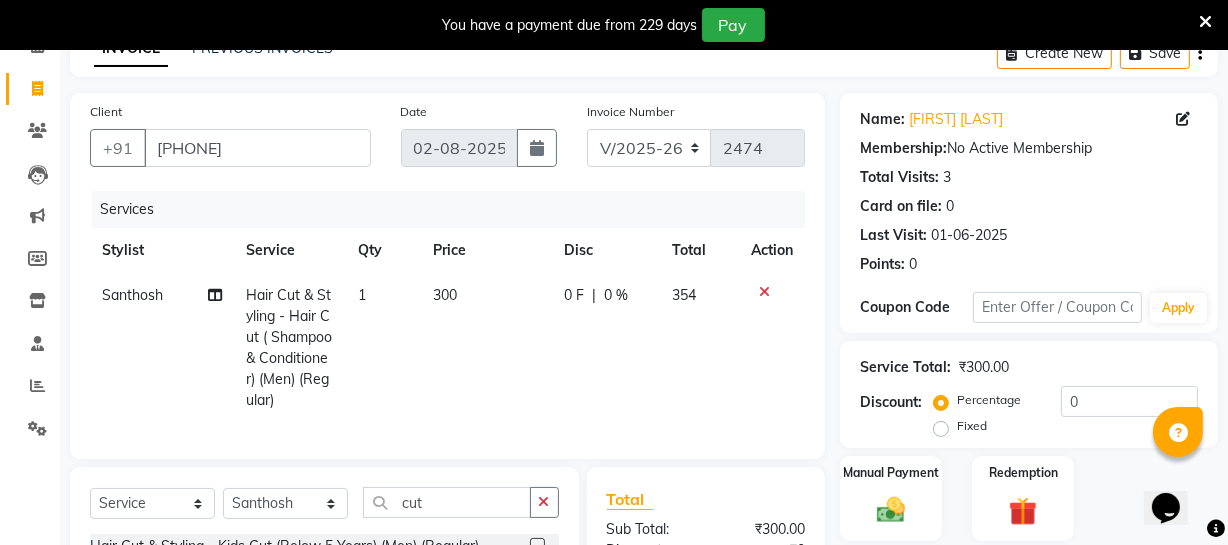 scroll, scrollTop: 198, scrollLeft: 0, axis: vertical 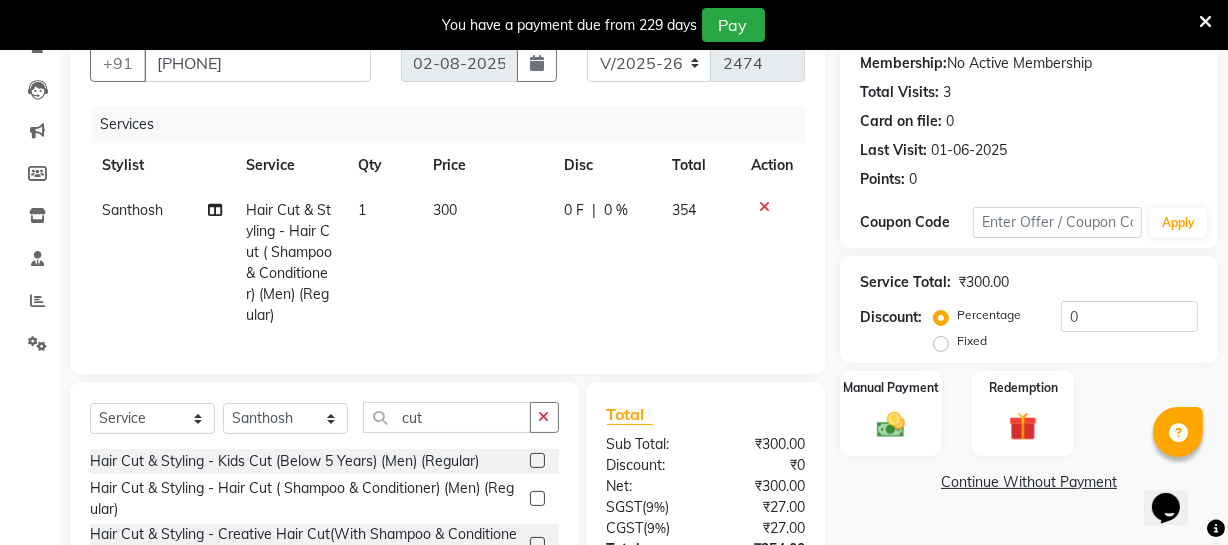 checkbox on "false" 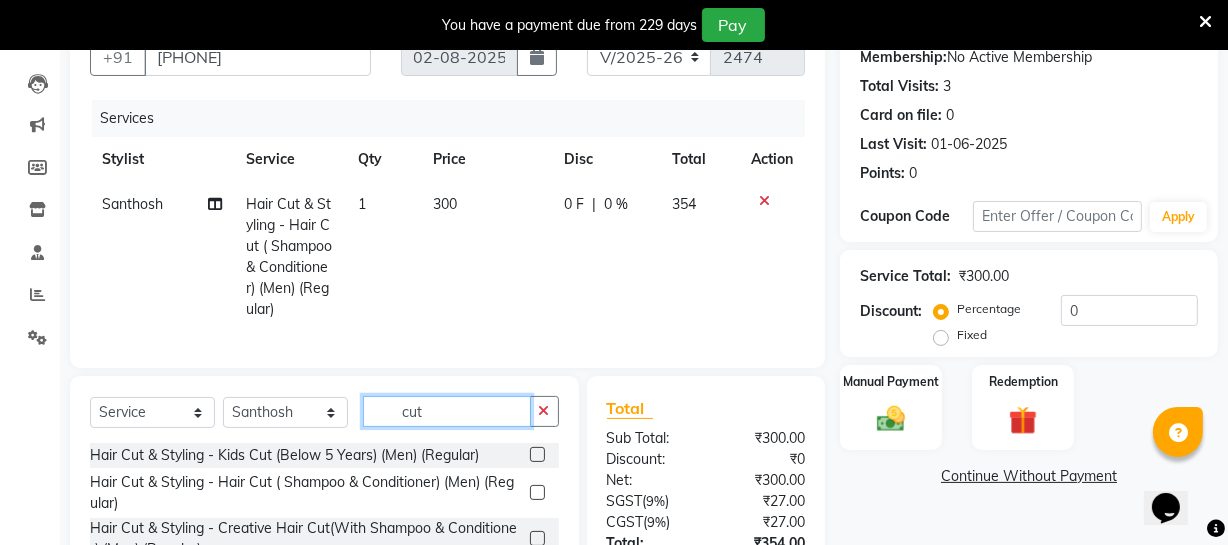 drag, startPoint x: 447, startPoint y: 434, endPoint x: 403, endPoint y: 429, distance: 44.28318 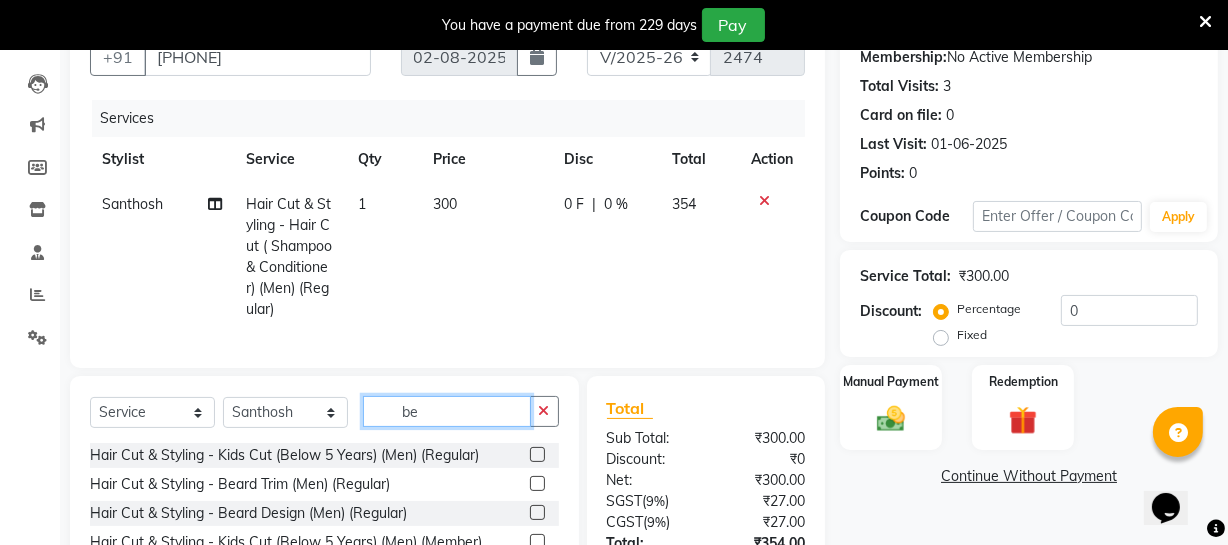 type on "be" 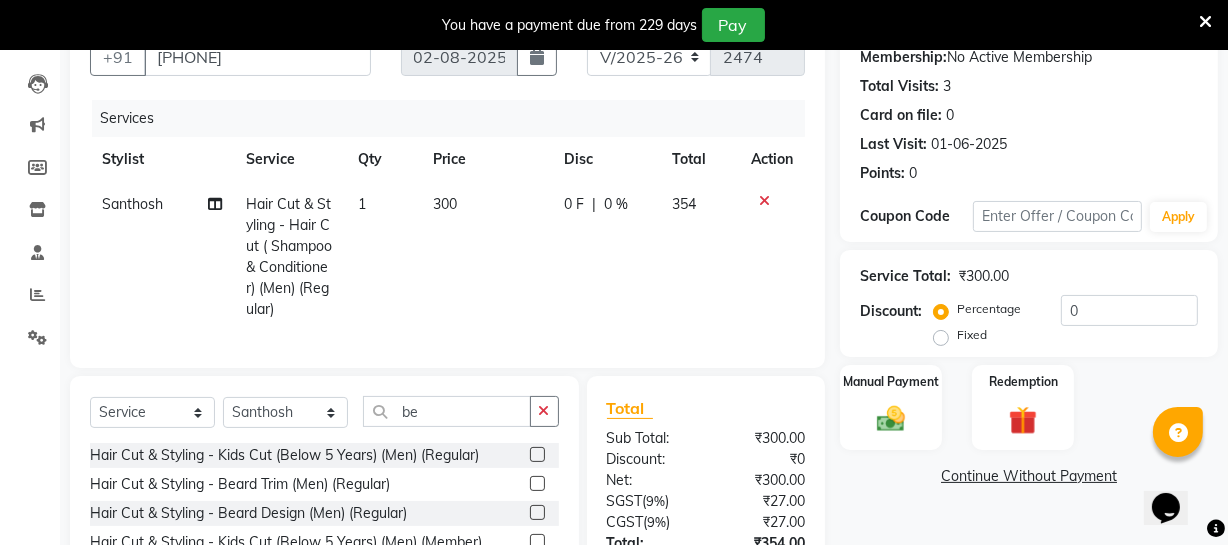 click 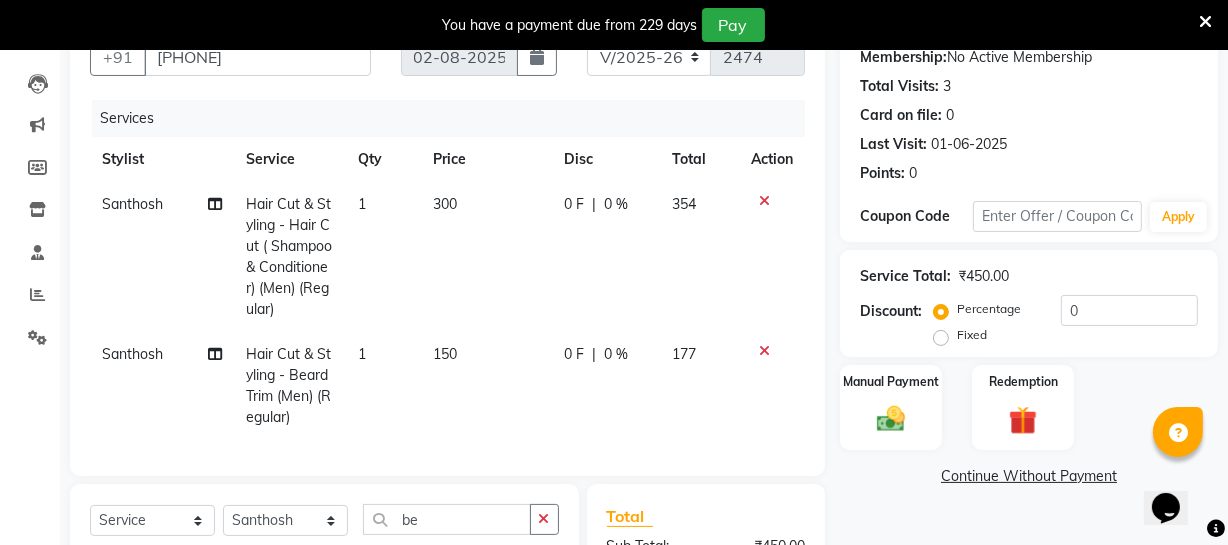 checkbox on "false" 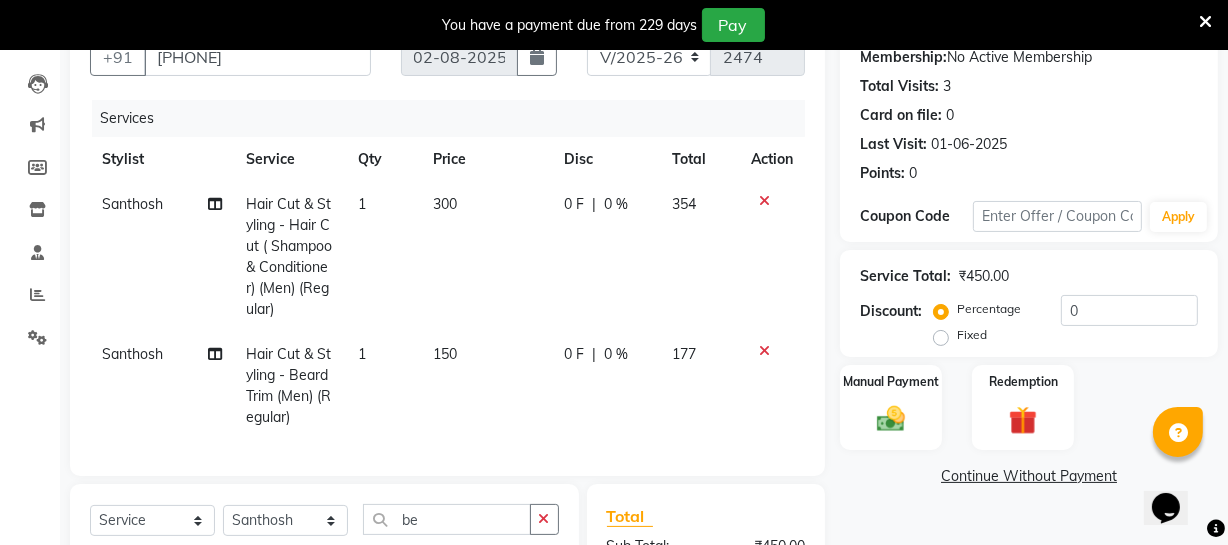 click on "300" 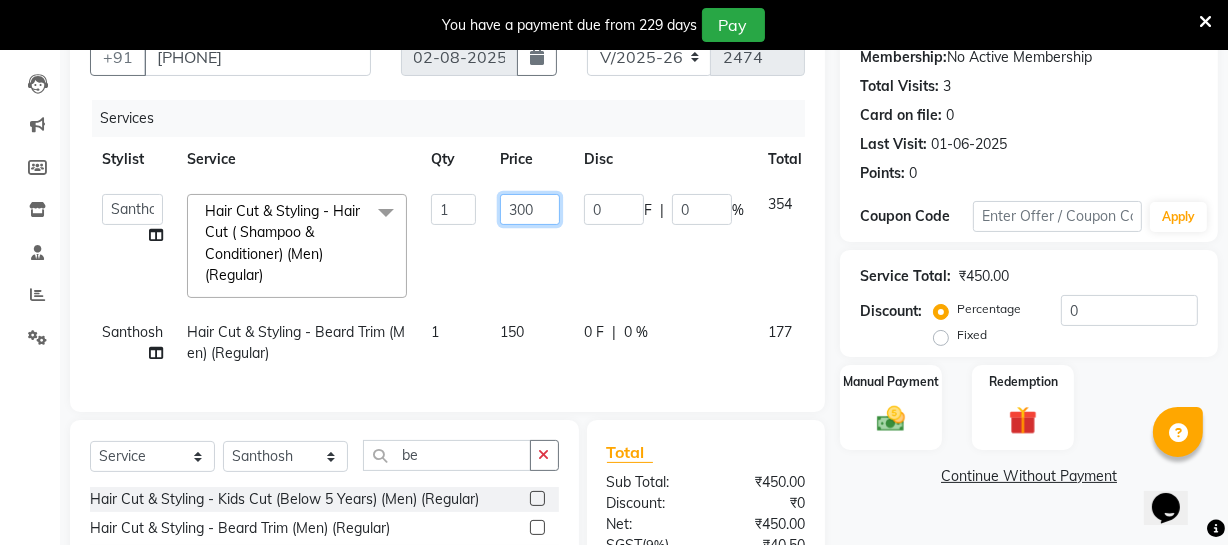 drag, startPoint x: 525, startPoint y: 206, endPoint x: 602, endPoint y: 201, distance: 77.16217 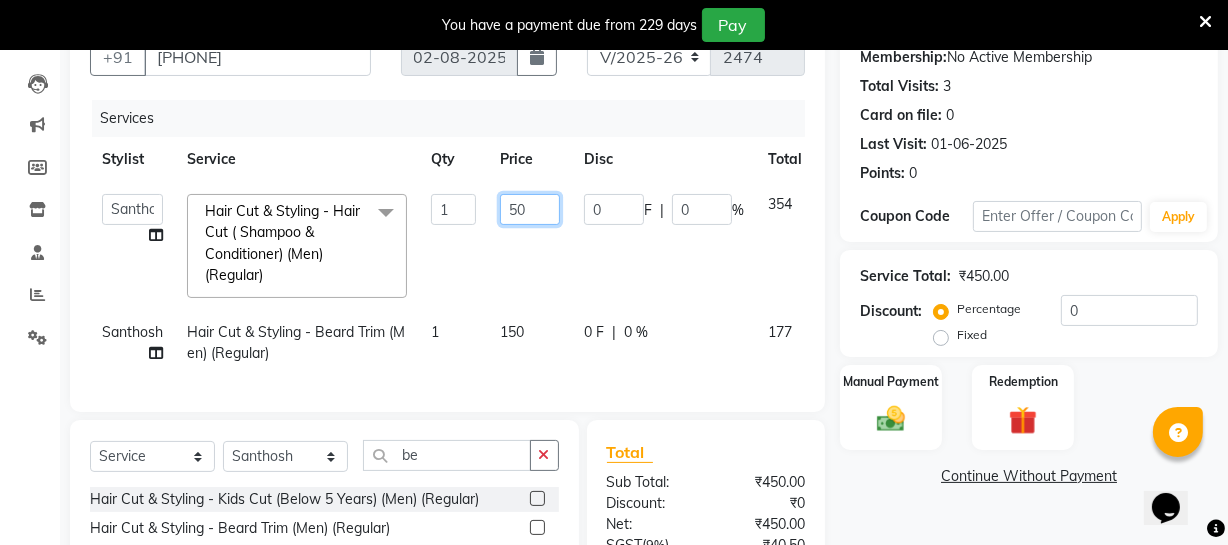 type on "500" 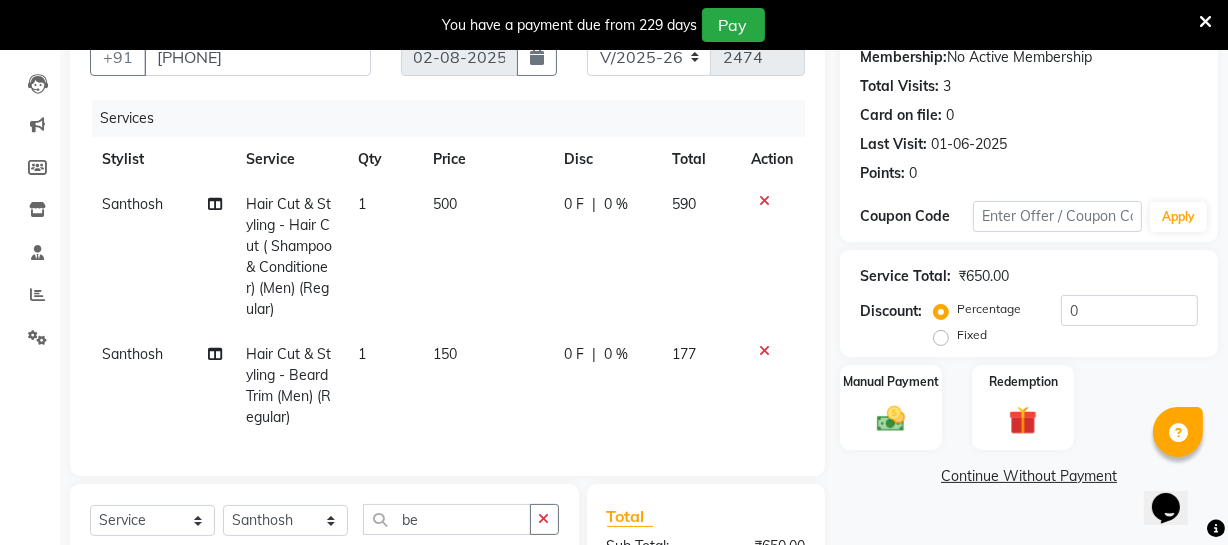 click on "Santhosh Hair Cut & Styling - Hair Cut ( Shampoo & Conditioner) (Men) (Regular) 1 500 0 F | 0 % 590 Santhosh Hair Cut & Styling - Beard Trim (Men) (Regular) 1 150 0 F | 0 % 177" 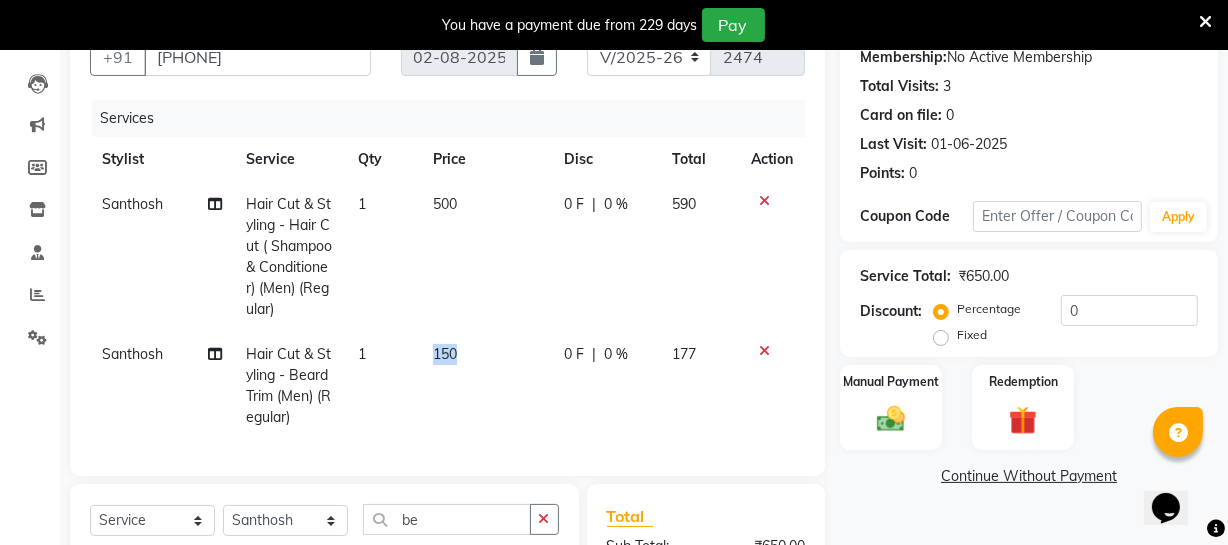 drag, startPoint x: 439, startPoint y: 355, endPoint x: 487, endPoint y: 351, distance: 48.166378 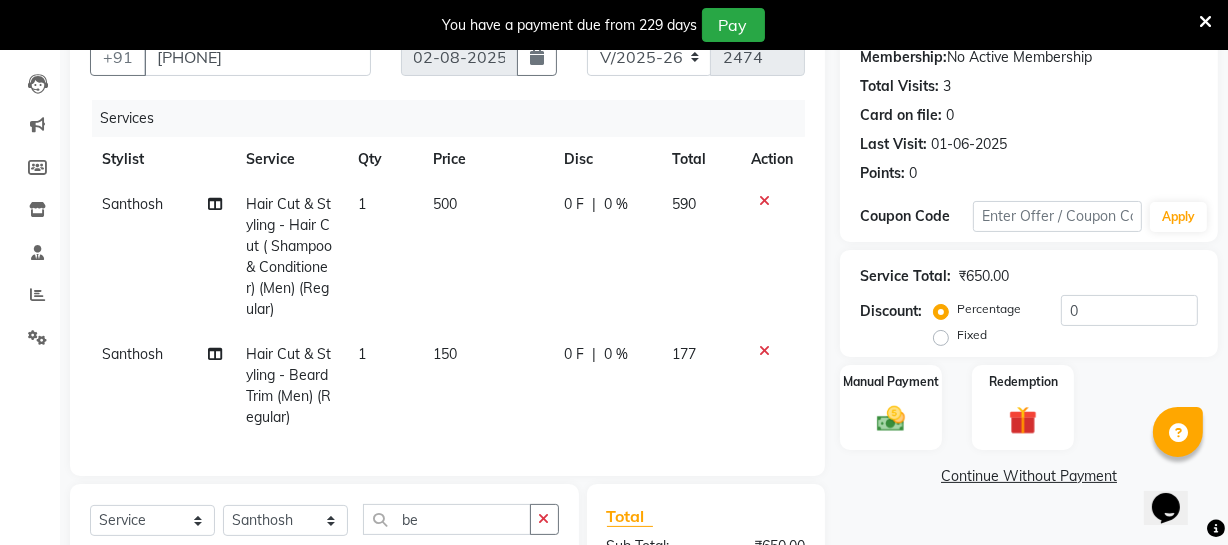 select on "37432" 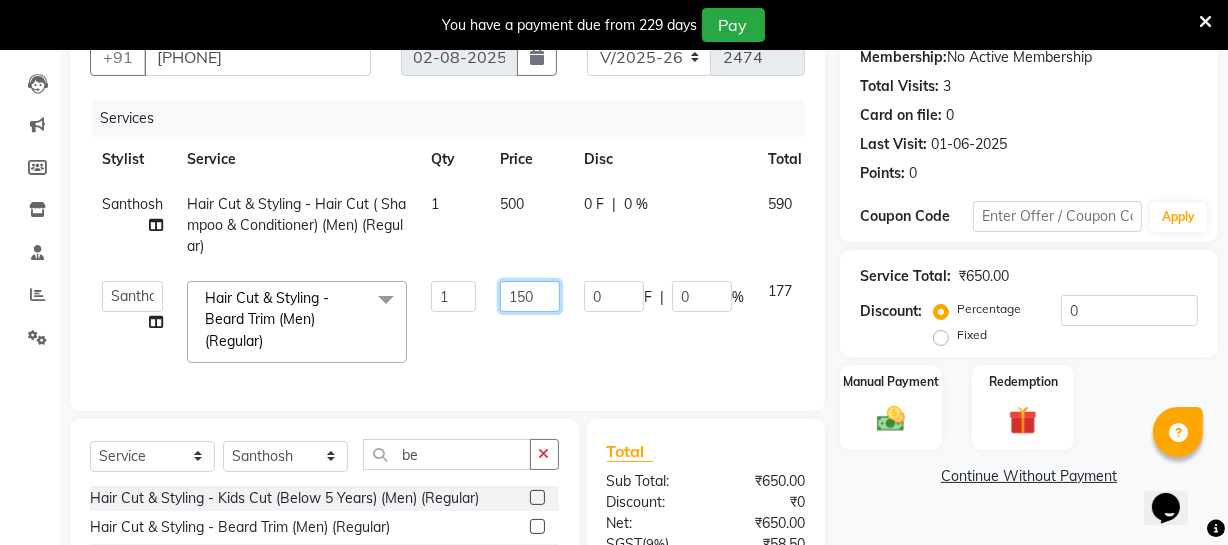 drag, startPoint x: 508, startPoint y: 290, endPoint x: 604, endPoint y: 287, distance: 96.04687 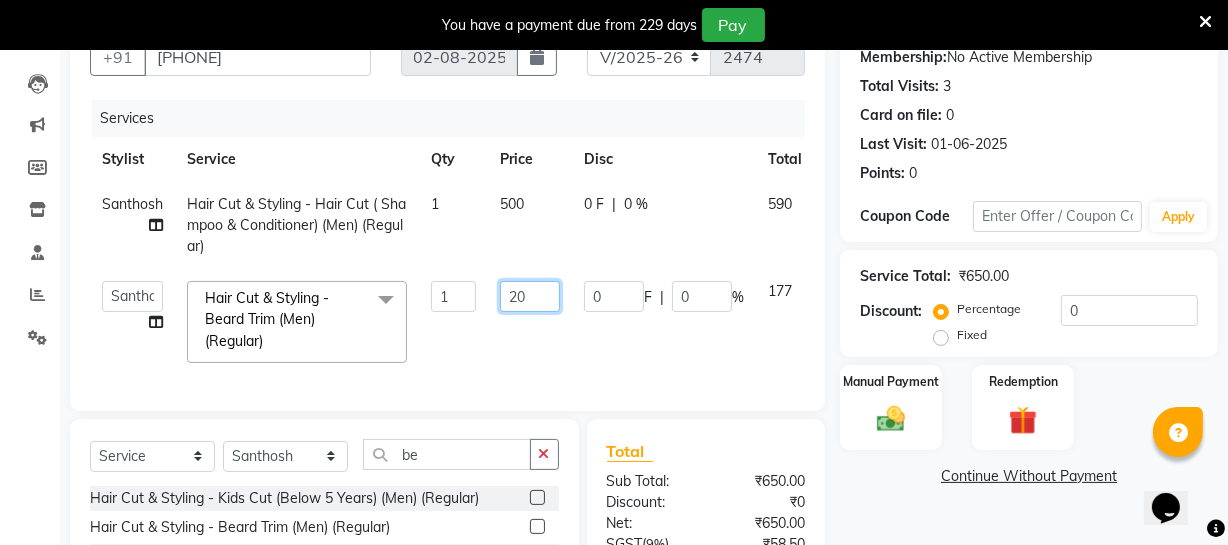 type on "200" 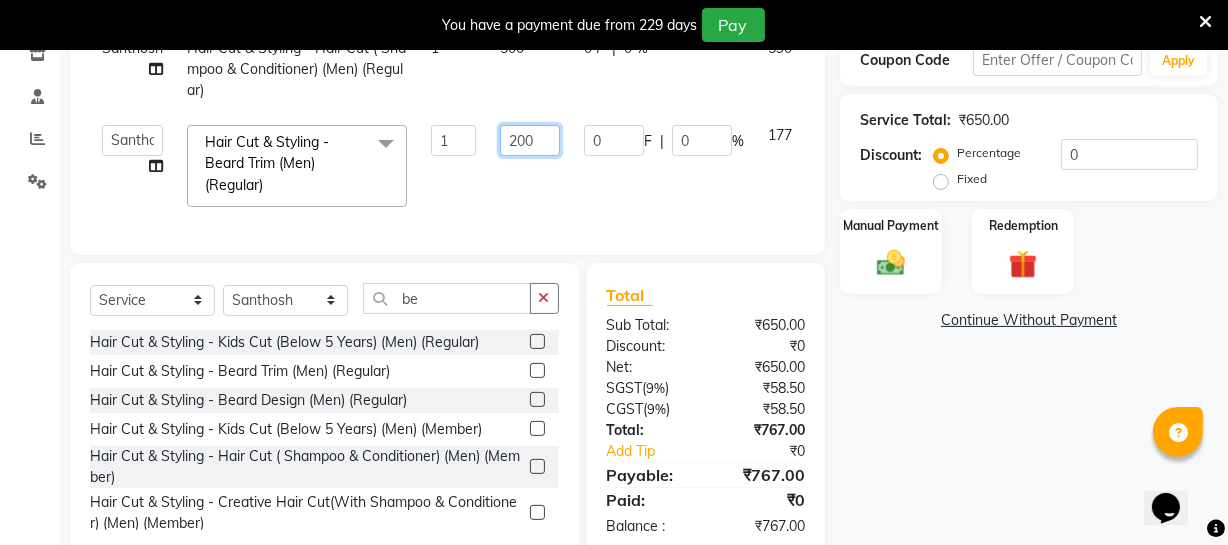 scroll, scrollTop: 380, scrollLeft: 0, axis: vertical 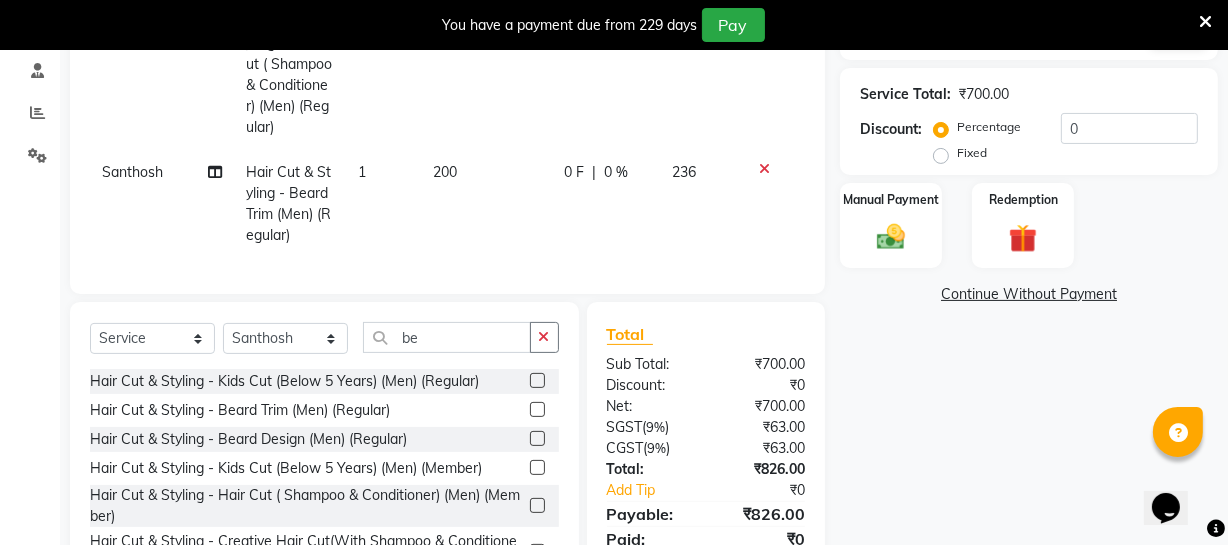 click on "Name: Hari Prasad Membership: No Active Membership Total Visits: 3 Card on file: 0 Last Visit: 01-06-2025 Points: 0 Coupon Code Apply Service Total: ₹700.00 Discount: Percentage Fixed 0 Manual Payment Redemption Continue Without Payment" 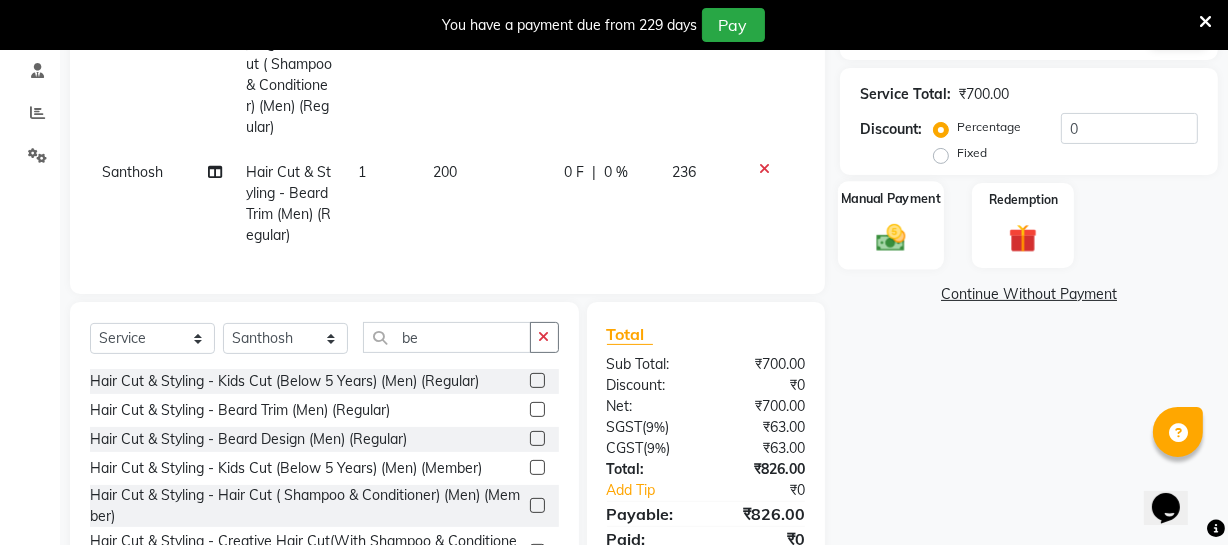 click 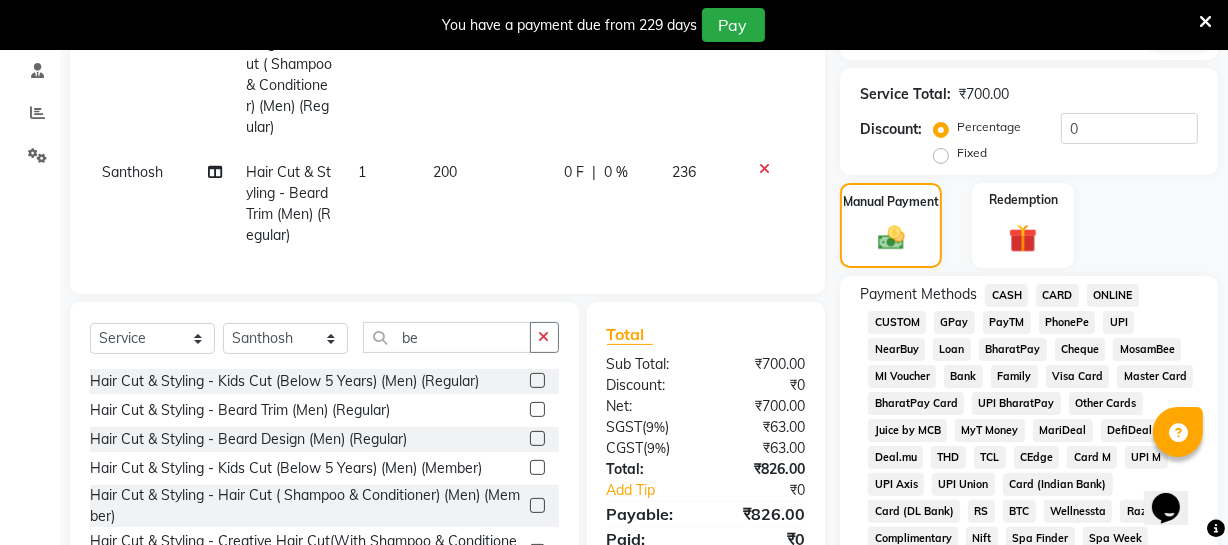 click on "ONLINE" 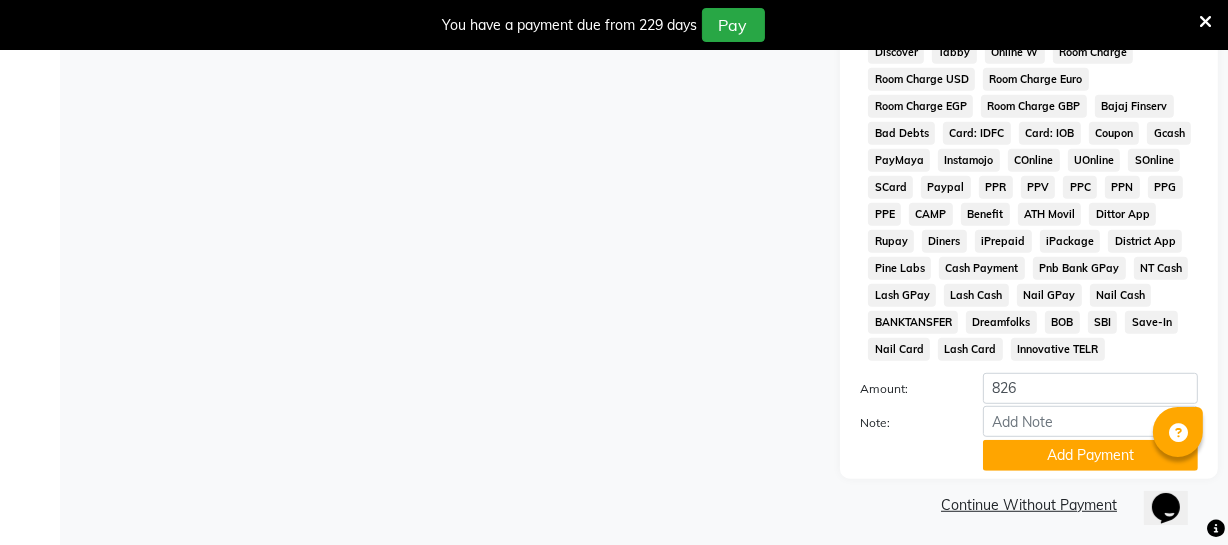 scroll, scrollTop: 1033, scrollLeft: 0, axis: vertical 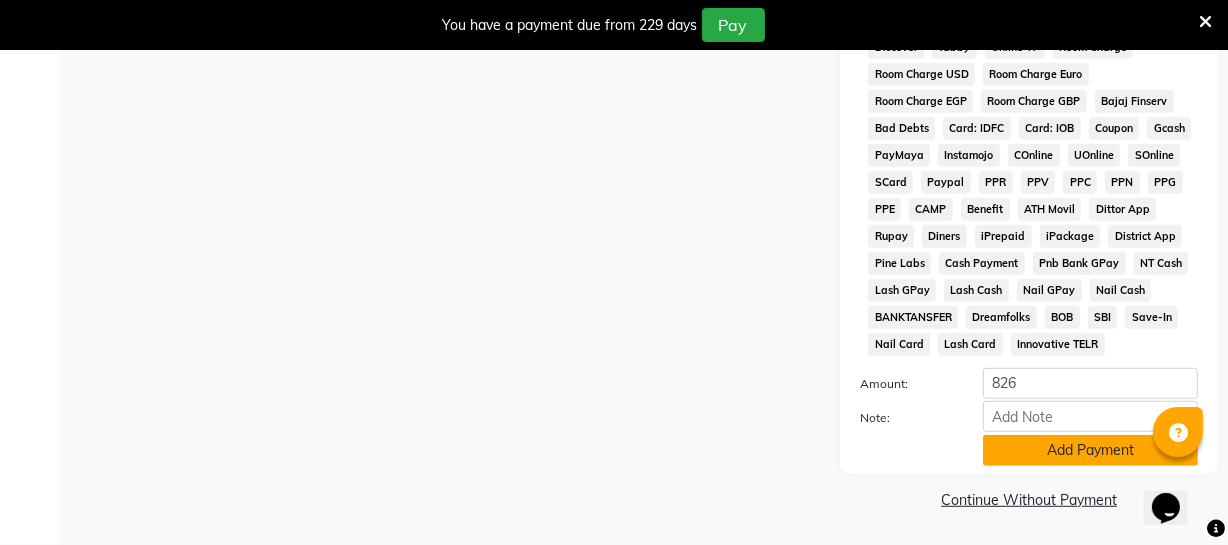 click on "Add Payment" 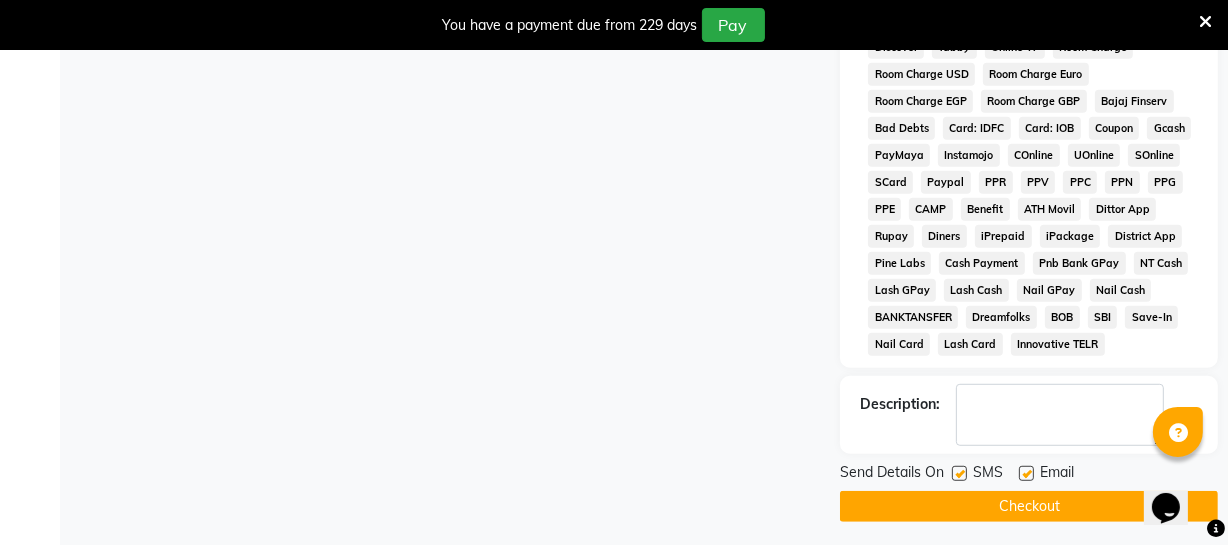 click on "Checkout" 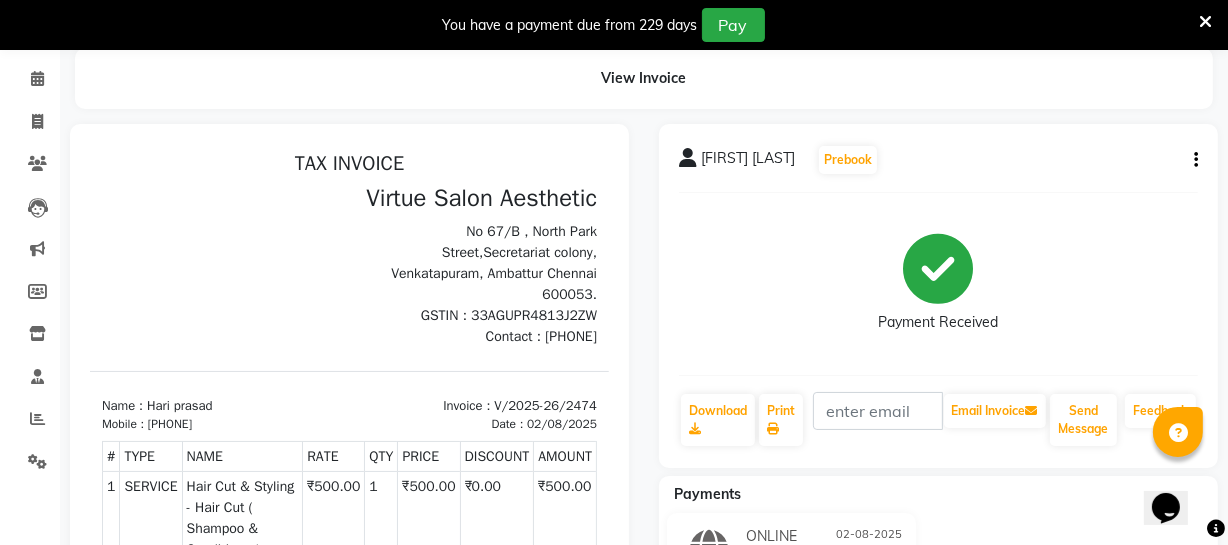 scroll, scrollTop: 0, scrollLeft: 0, axis: both 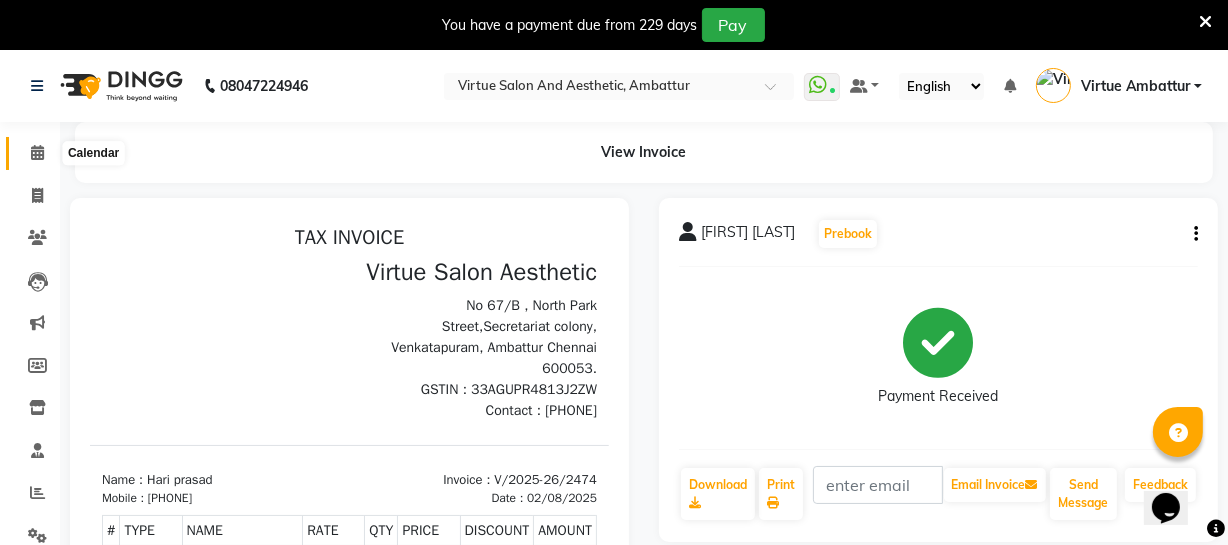 click 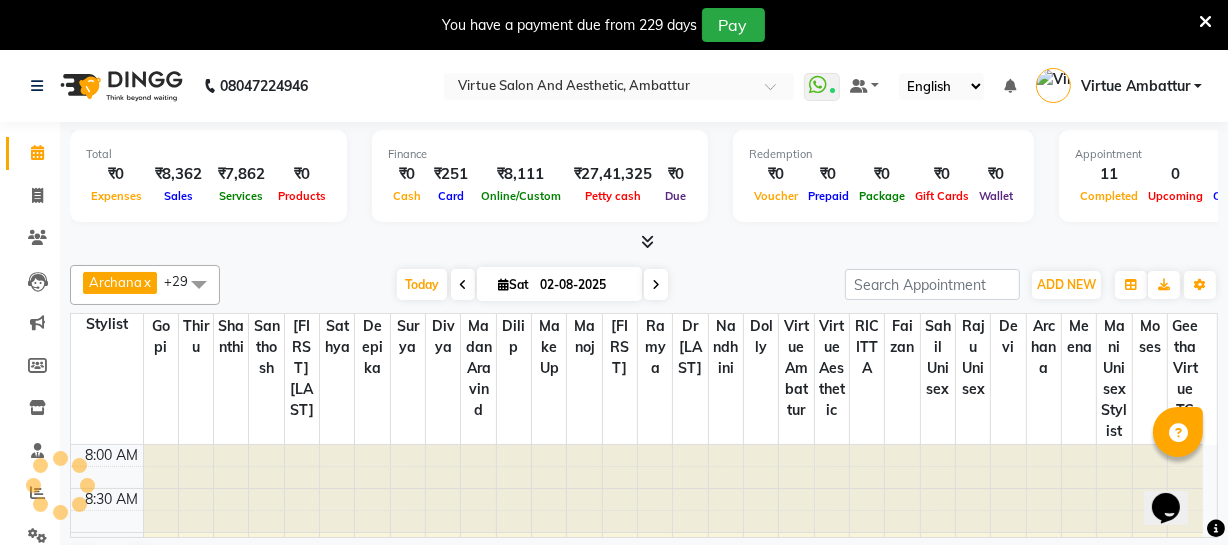 scroll, scrollTop: 0, scrollLeft: 0, axis: both 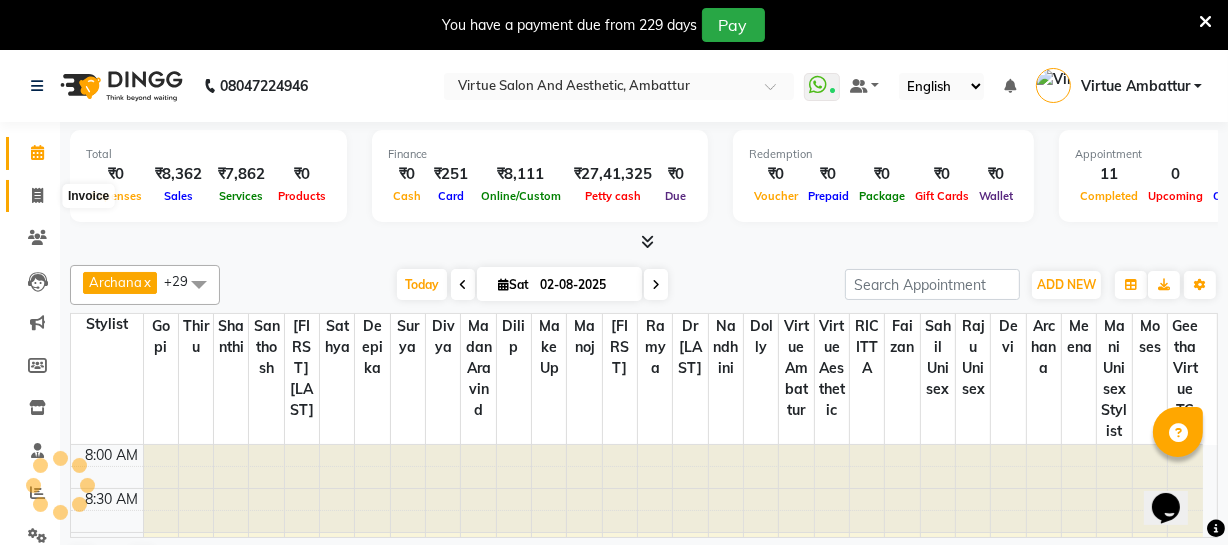 click 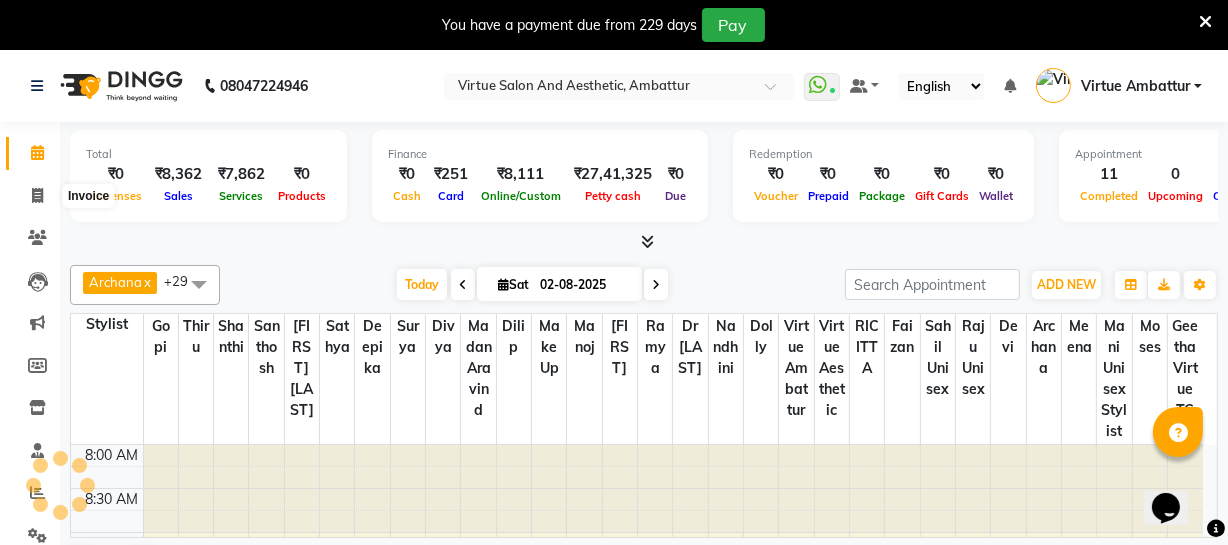select on "5237" 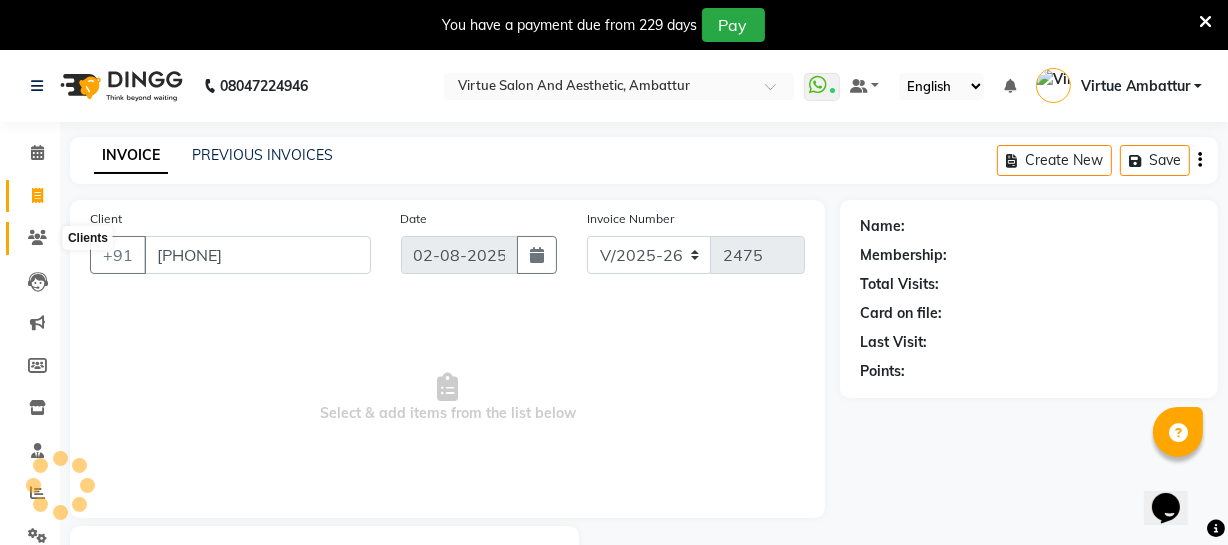 type on "[PHONE]" 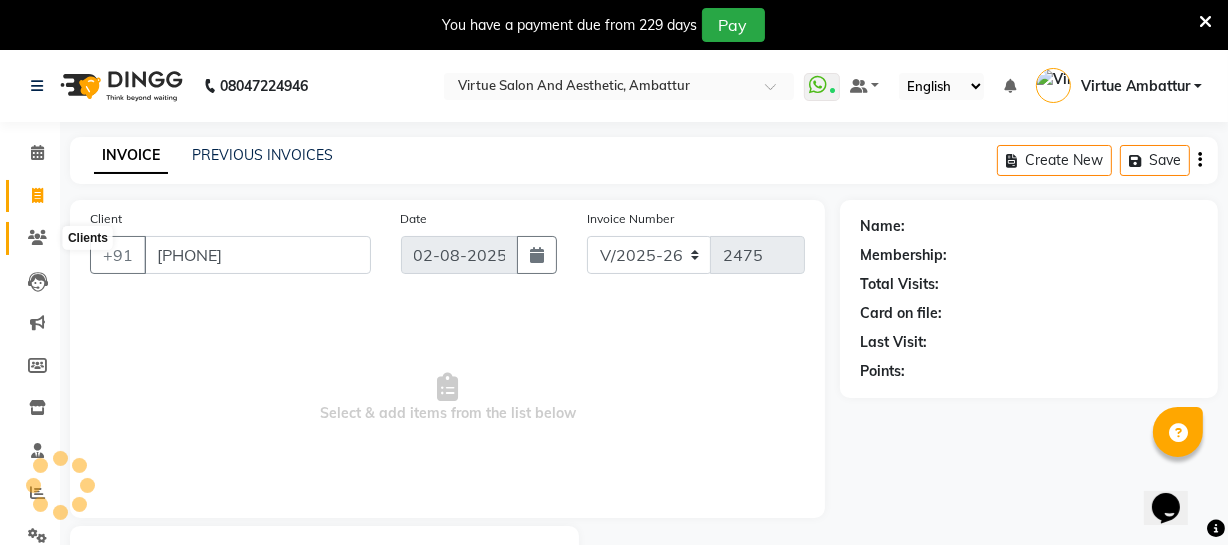 select on "1: Object" 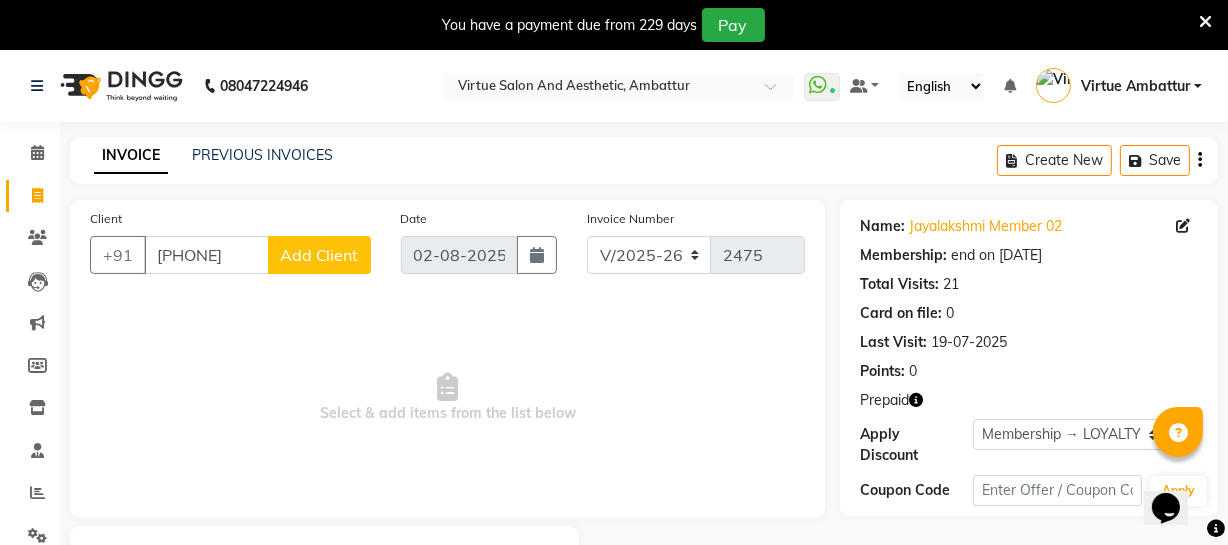 scroll, scrollTop: 107, scrollLeft: 0, axis: vertical 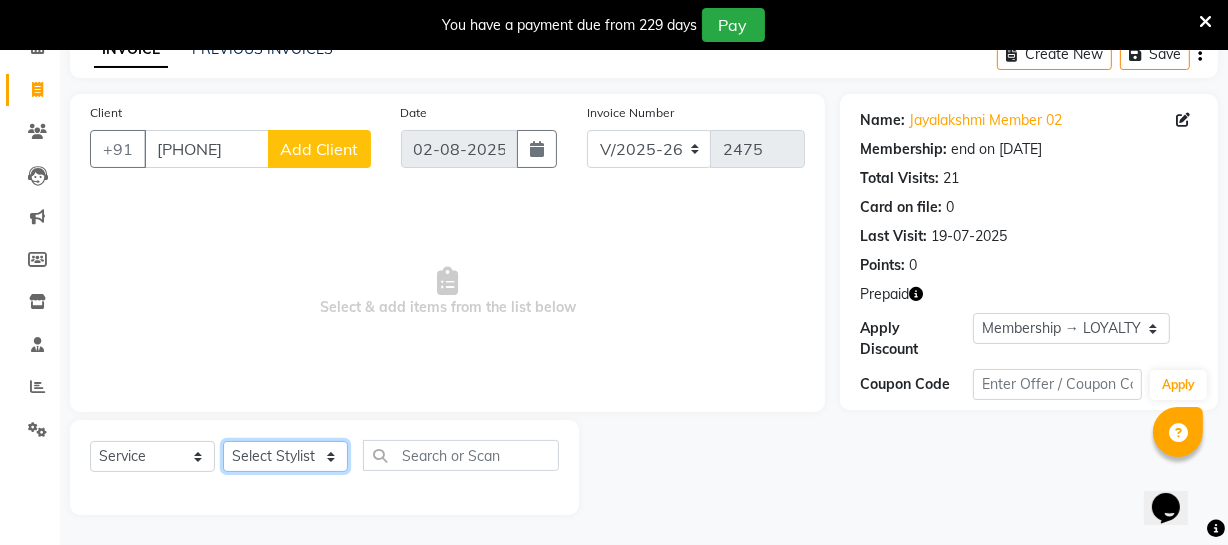 click on "Select Stylist Archana Bhagi Deepika Devi Dilip  Divya Dolly Dr Prakash Faizan Geetha Virtue TC Gopi Madan Aravind Make up Mani Unisex Stylist Manoj Meena Moses Nandhini Raju Unisex Ramya RICITTA Sahil Unisex Santhosh Sathya Shantha kumar Shanthi Surya Thiru Virtue Aesthetic Virtue Ambattur" 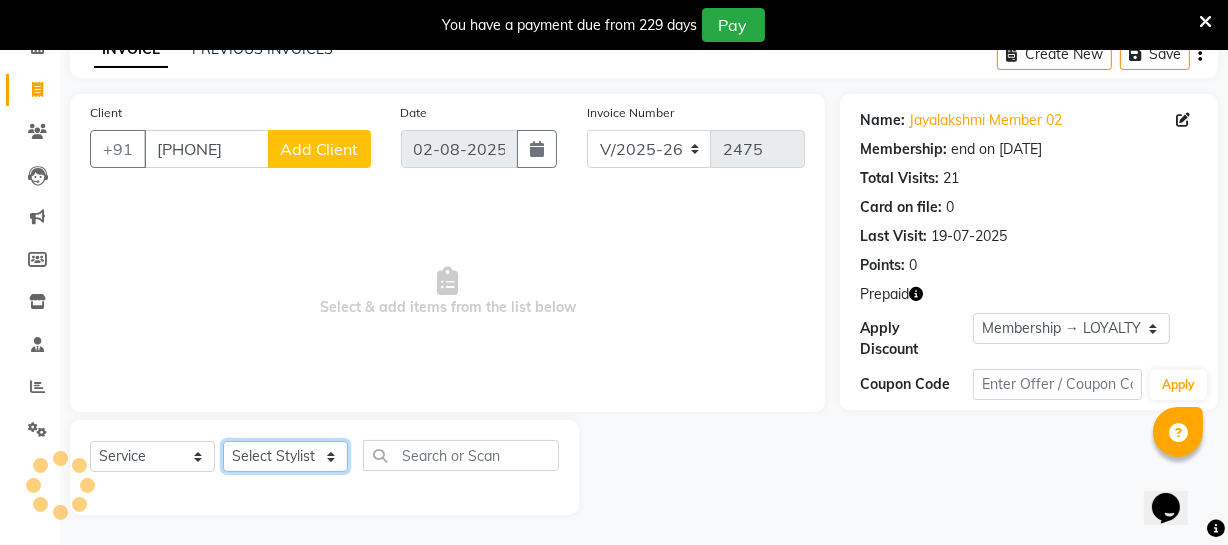 select on "83849" 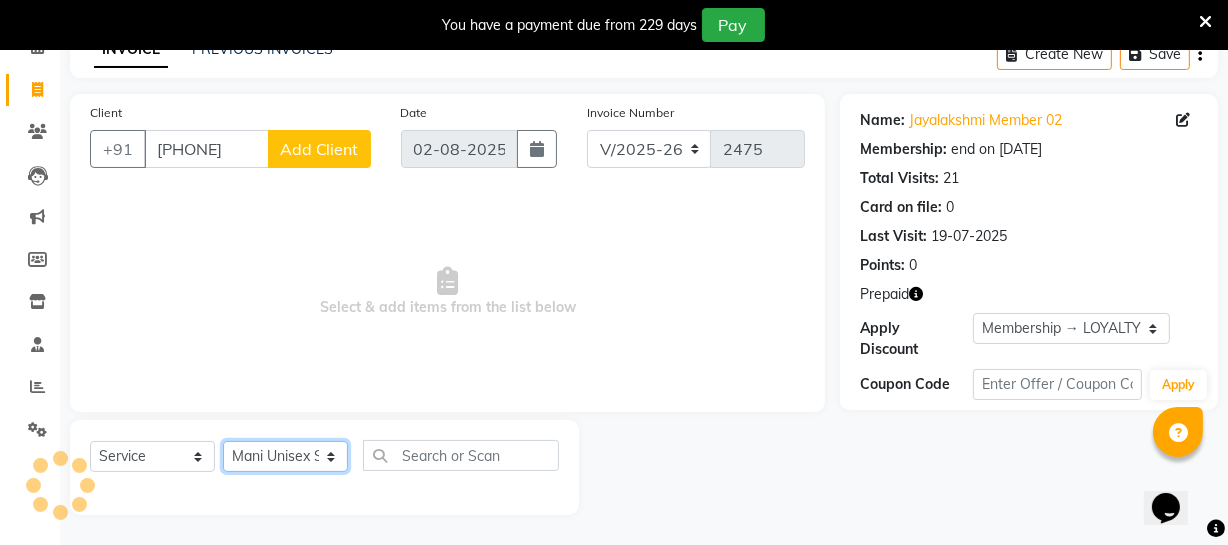 click on "Select Stylist Archana Bhagi Deepika Devi Dilip  Divya Dolly Dr Prakash Faizan Geetha Virtue TC Gopi Madan Aravind Make up Mani Unisex Stylist Manoj Meena Moses Nandhini Raju Unisex Ramya RICITTA Sahil Unisex Santhosh Sathya Shantha kumar Shanthi Surya Thiru Virtue Aesthetic Virtue Ambattur" 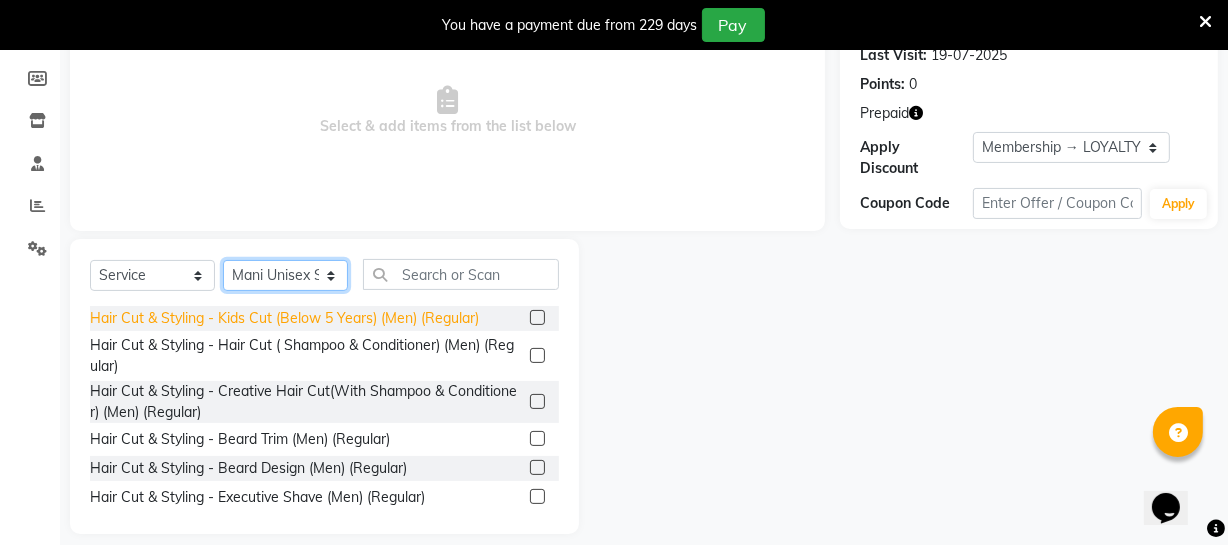 scroll, scrollTop: 289, scrollLeft: 0, axis: vertical 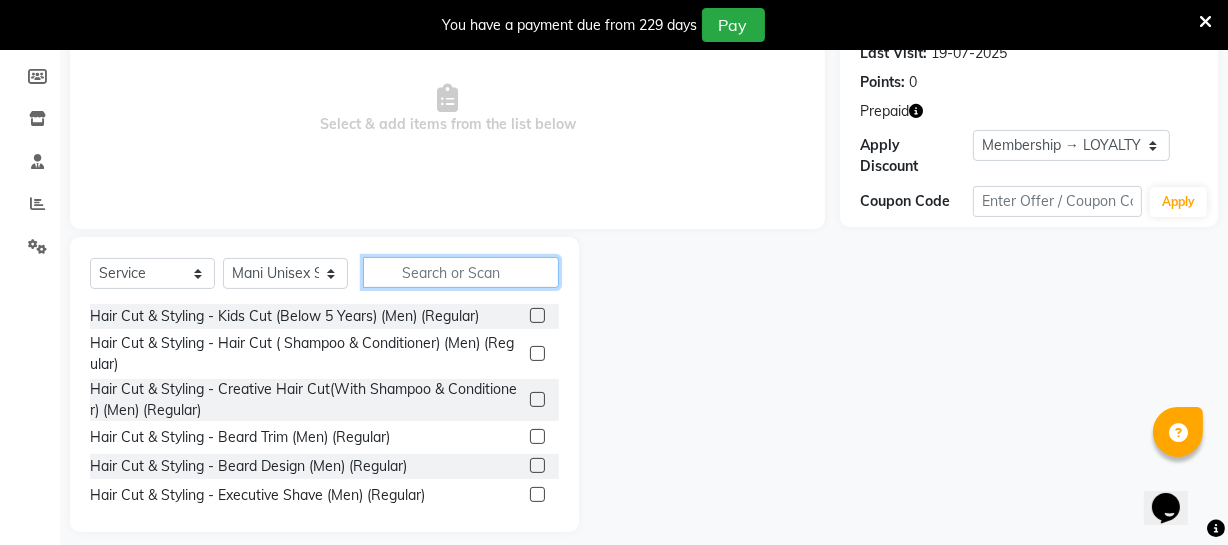 click 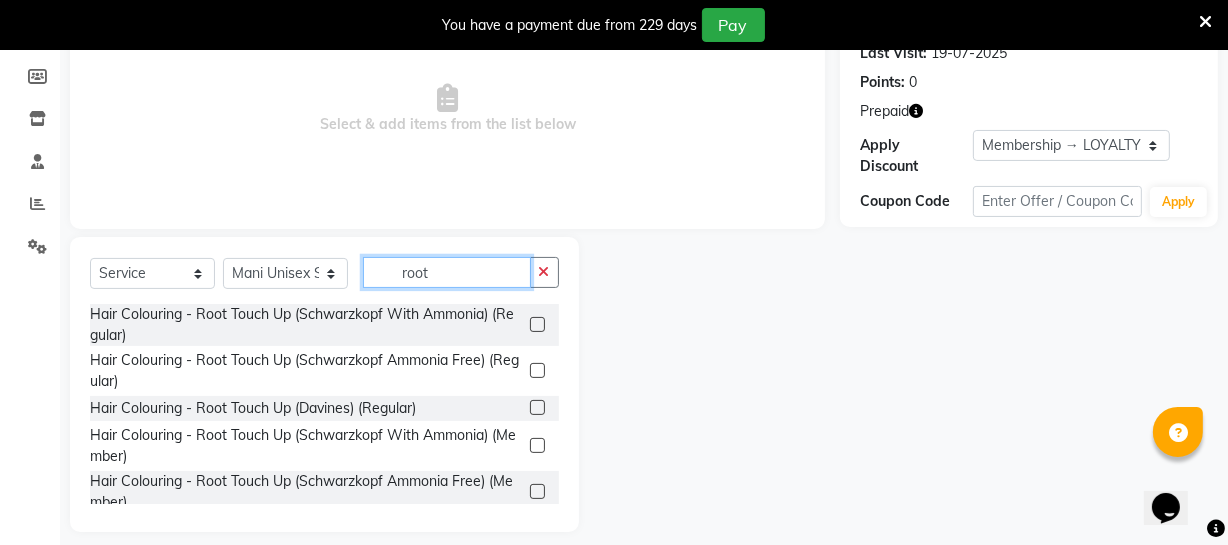 type on "root" 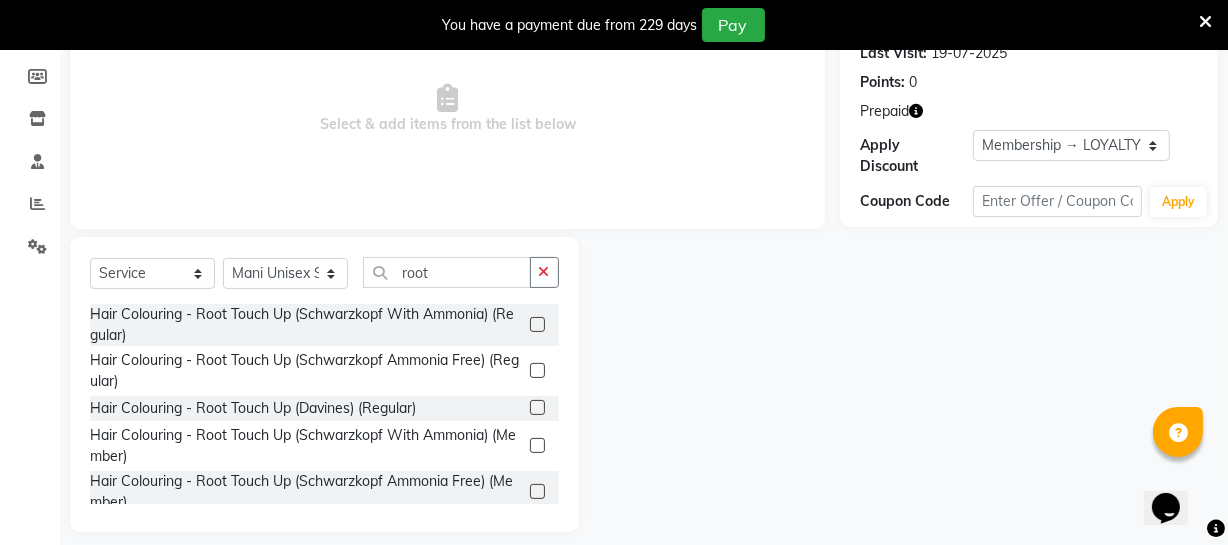 click 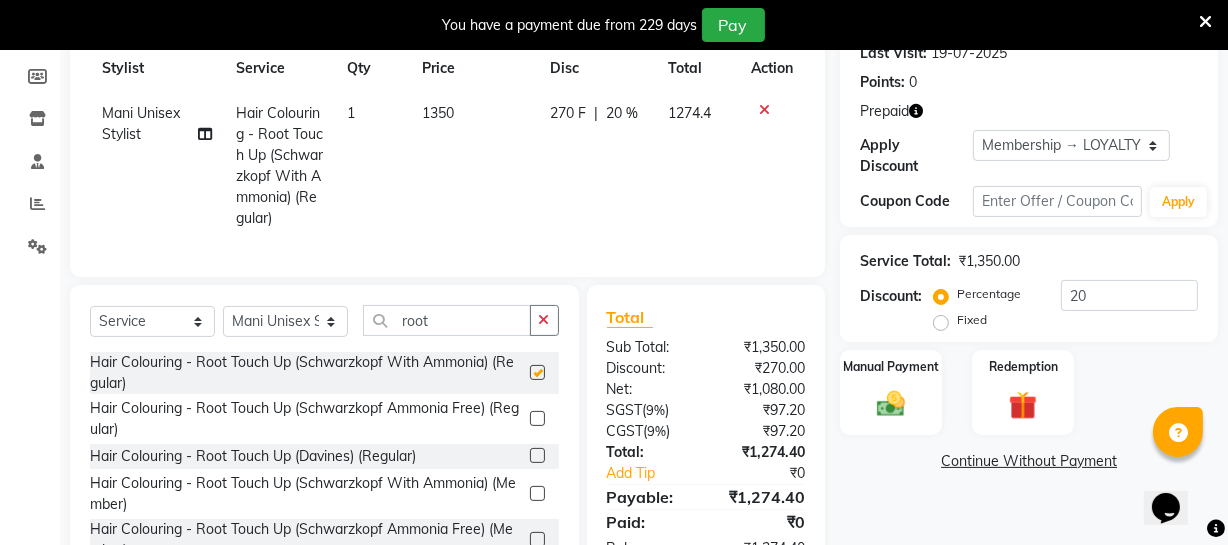 checkbox on "false" 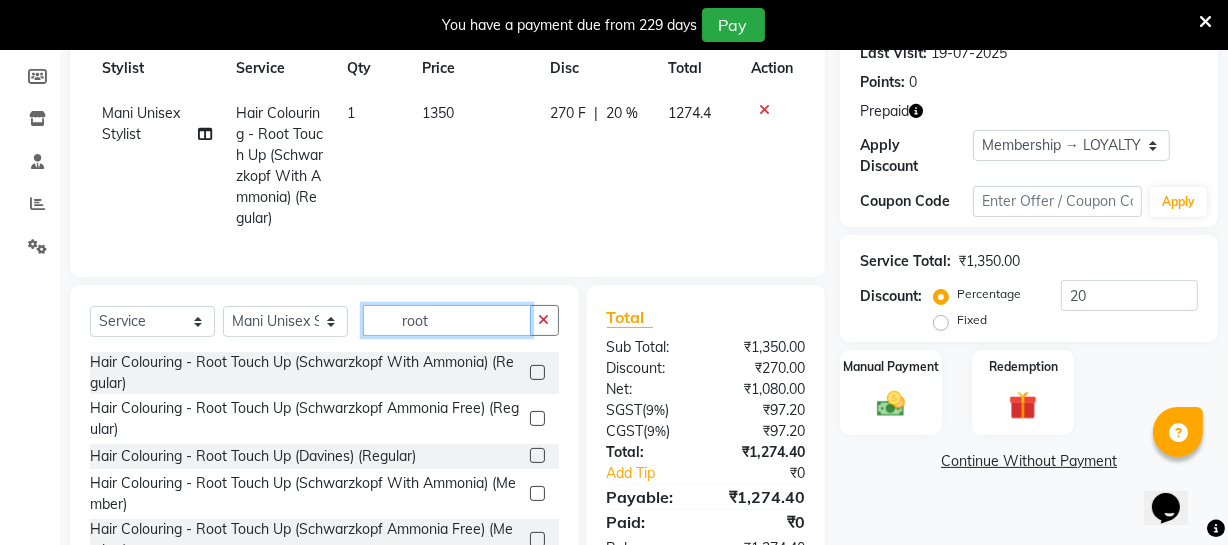 drag, startPoint x: 433, startPoint y: 337, endPoint x: 312, endPoint y: 317, distance: 122.641754 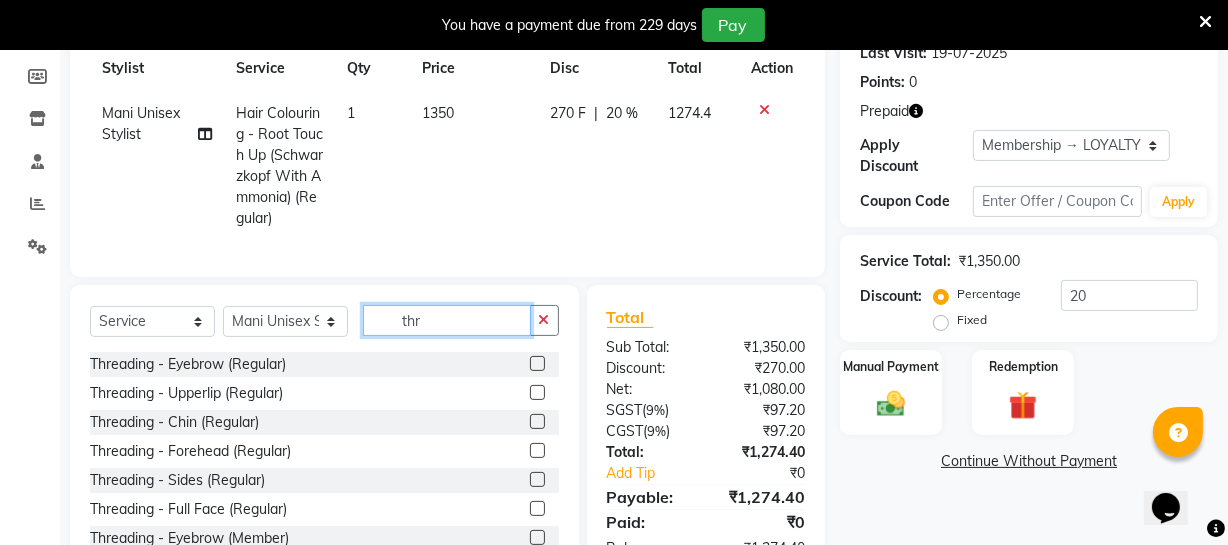 type on "thr" 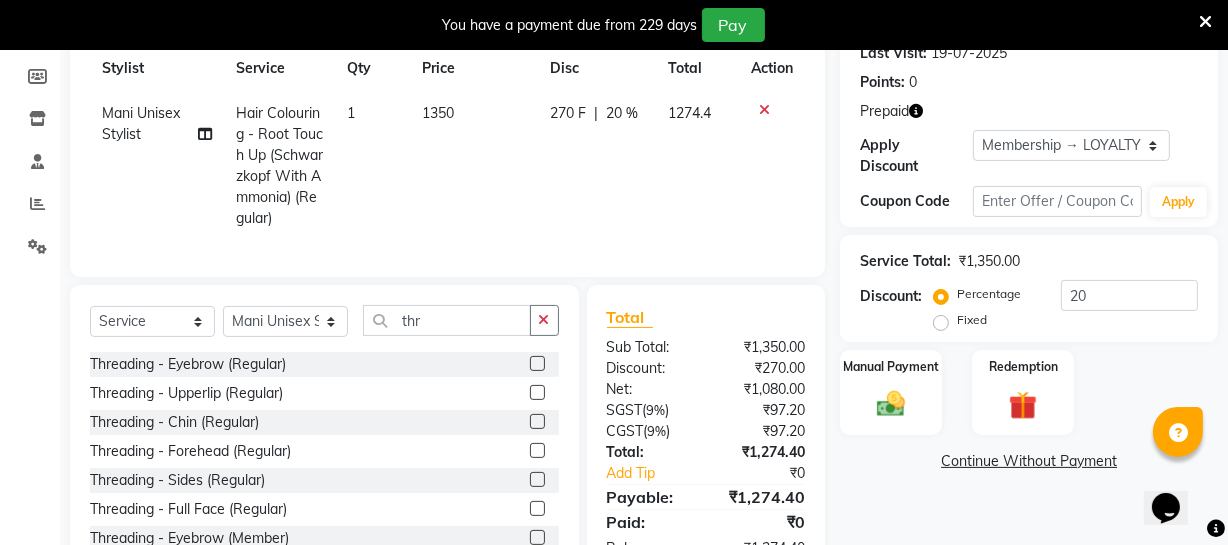 click 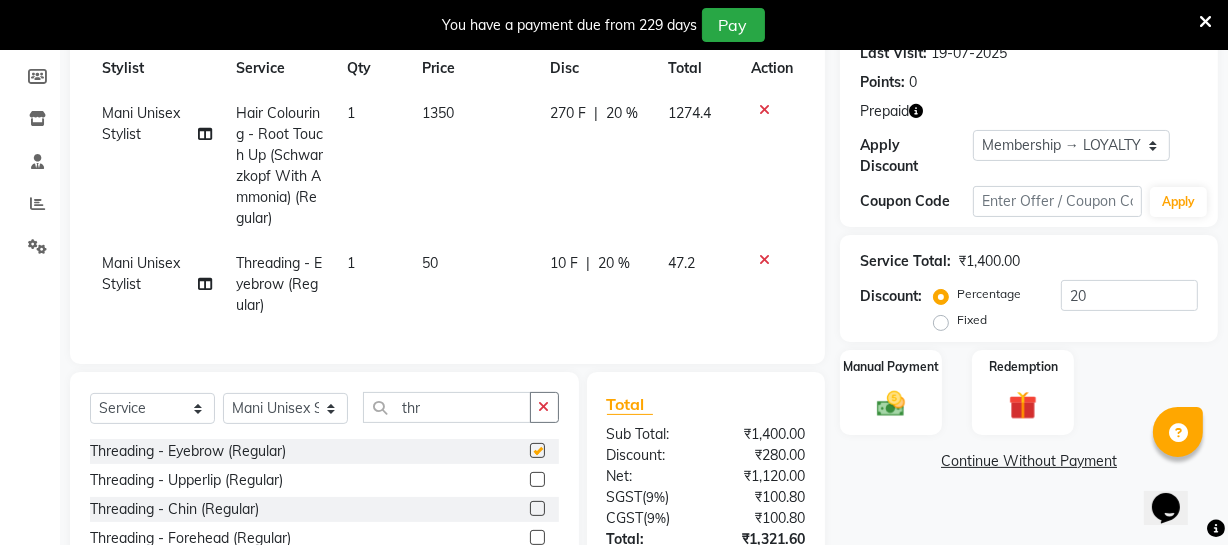 checkbox on "false" 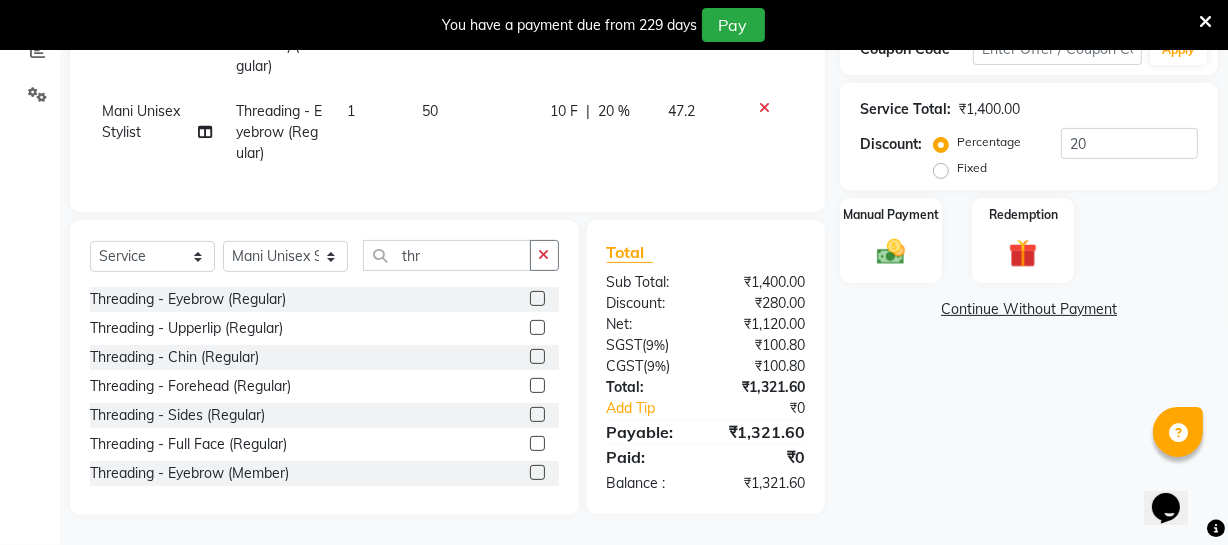 scroll, scrollTop: 455, scrollLeft: 0, axis: vertical 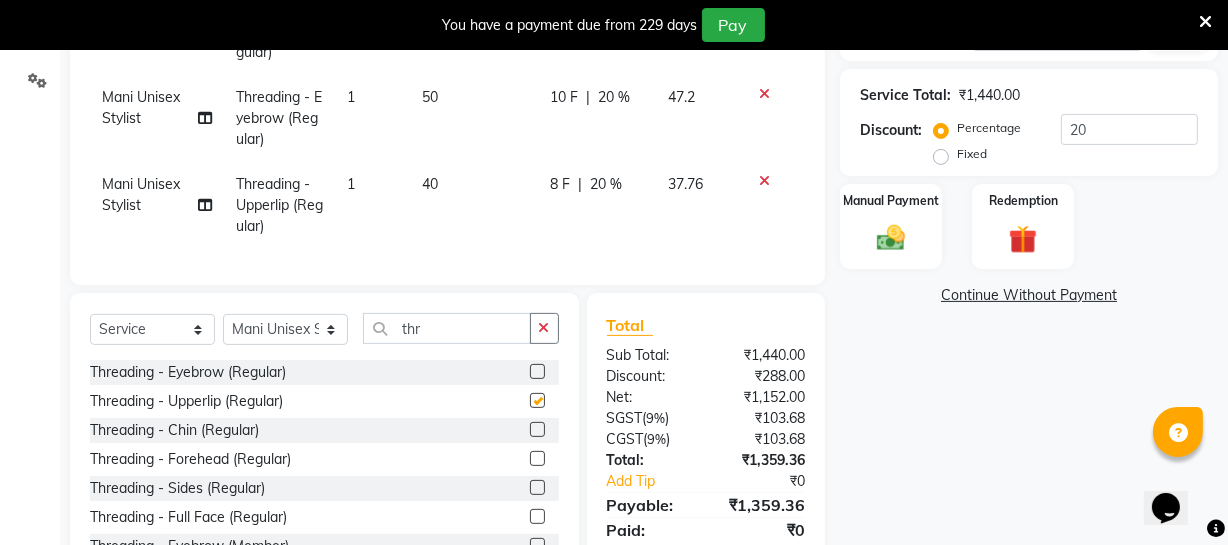 checkbox on "false" 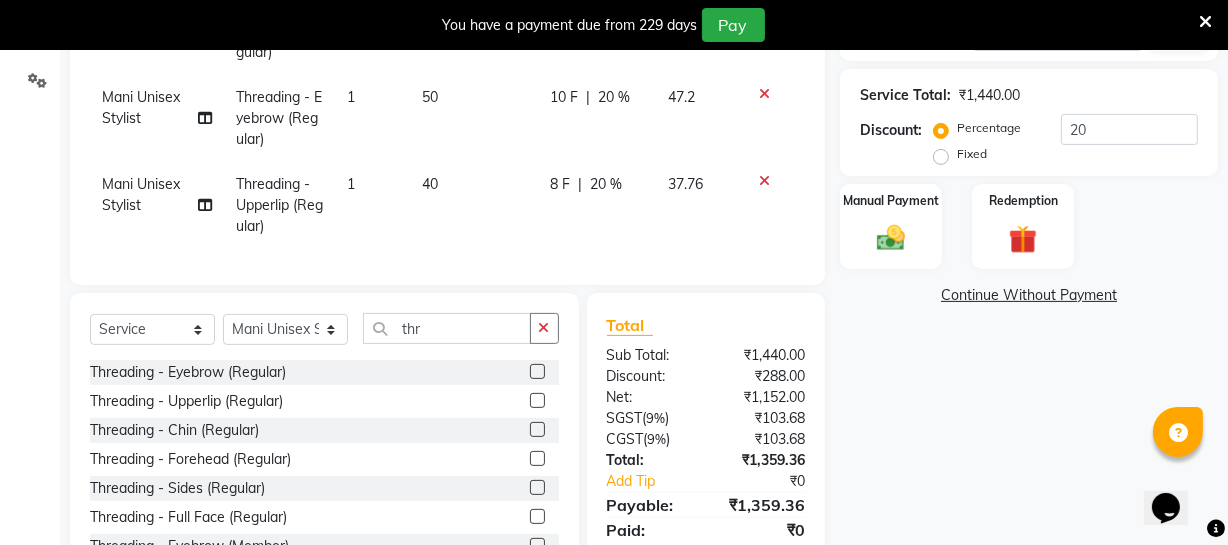 click 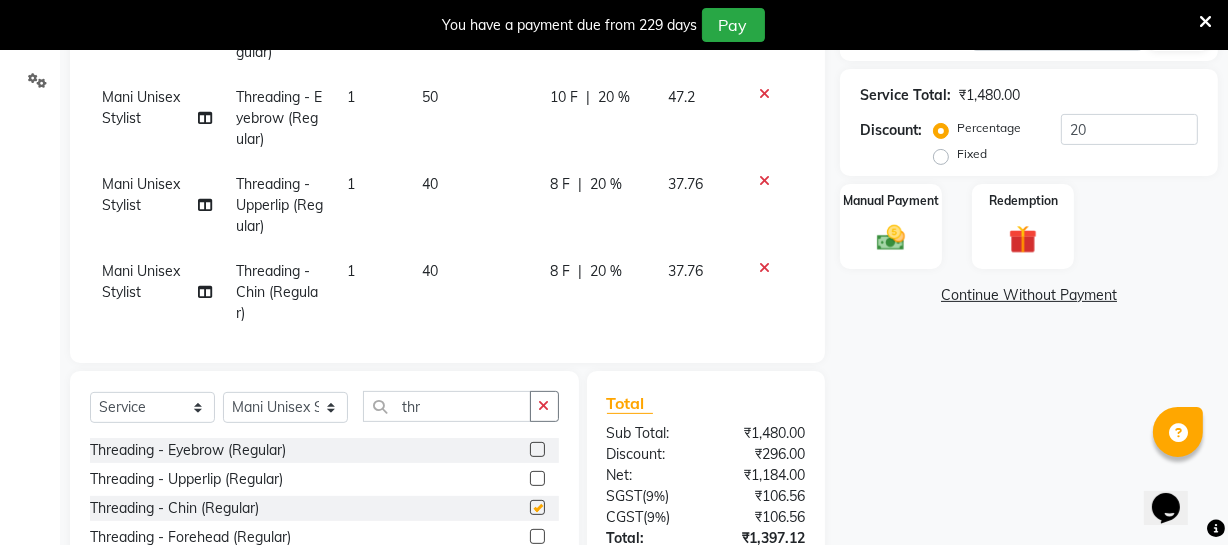 checkbox on "false" 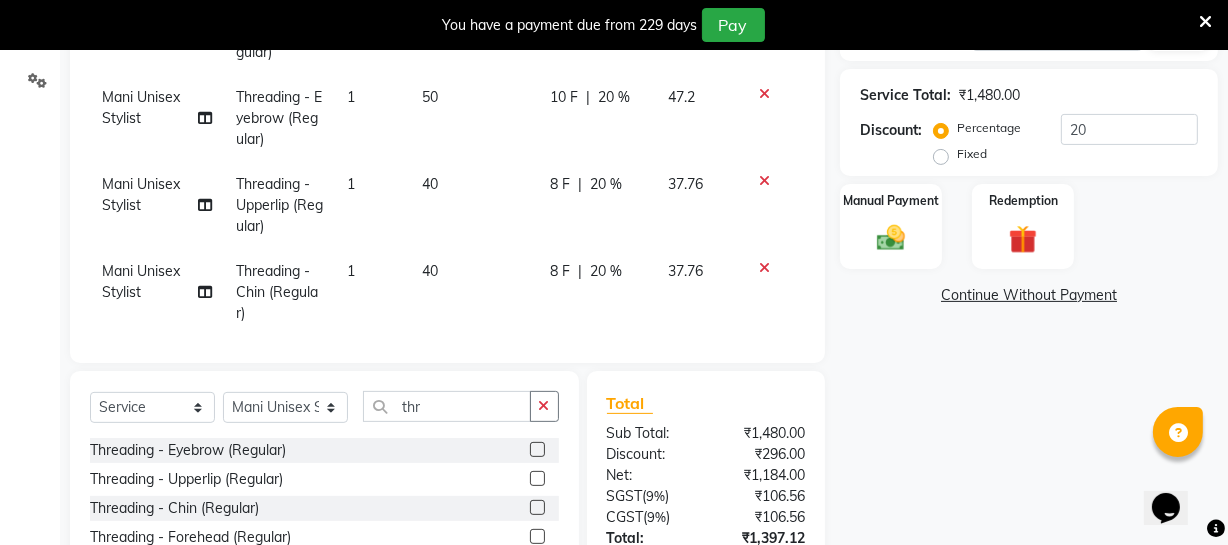 click on "40" 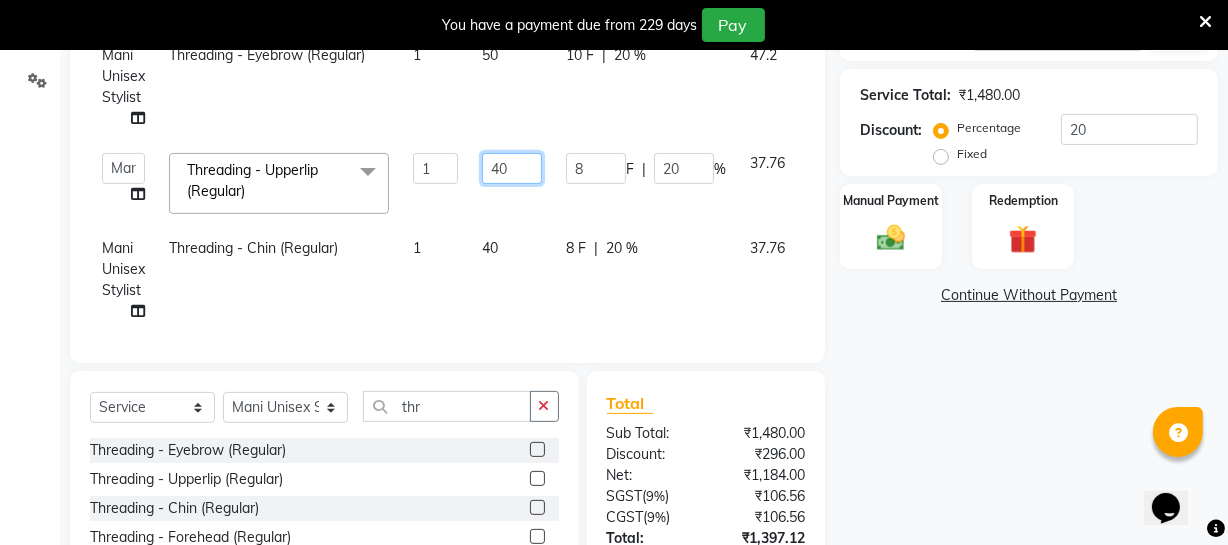 drag, startPoint x: 508, startPoint y: 172, endPoint x: 478, endPoint y: 166, distance: 30.594116 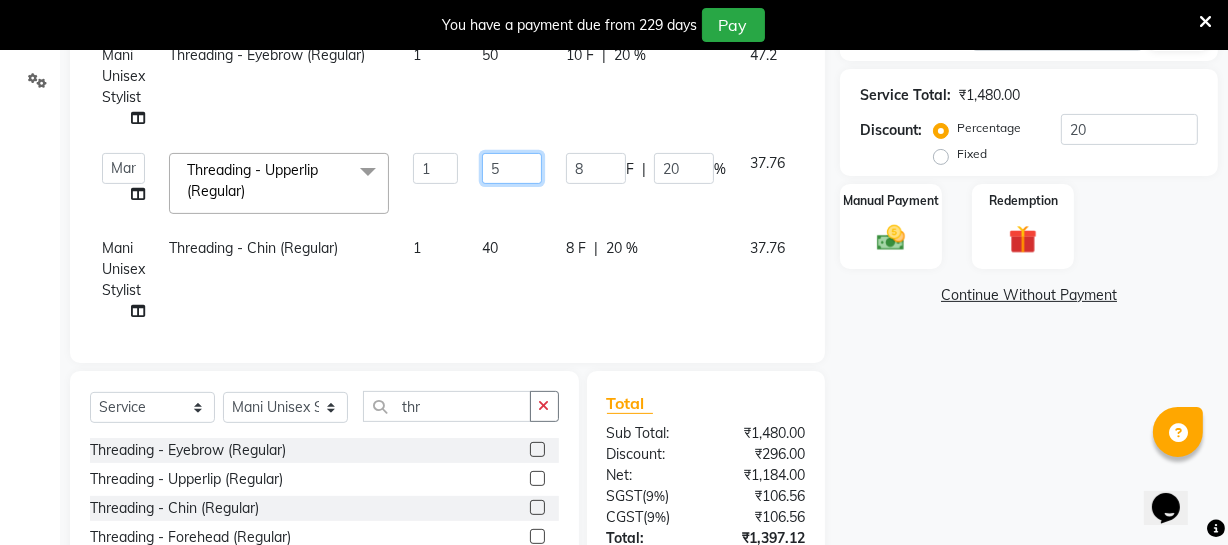 type on "50" 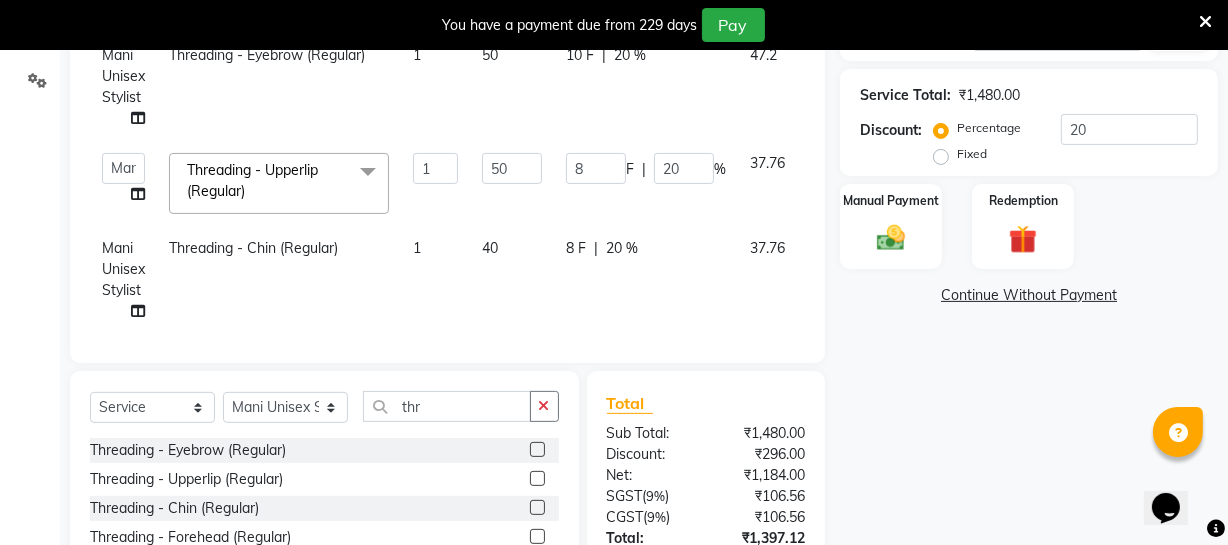 click on "40" 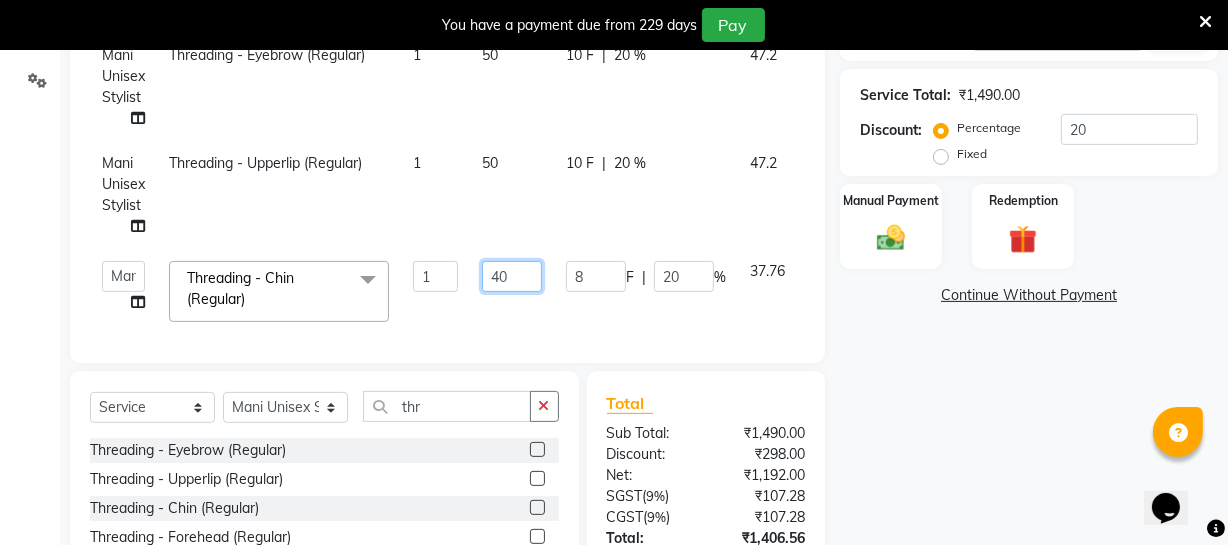 drag, startPoint x: 528, startPoint y: 280, endPoint x: 470, endPoint y: 280, distance: 58 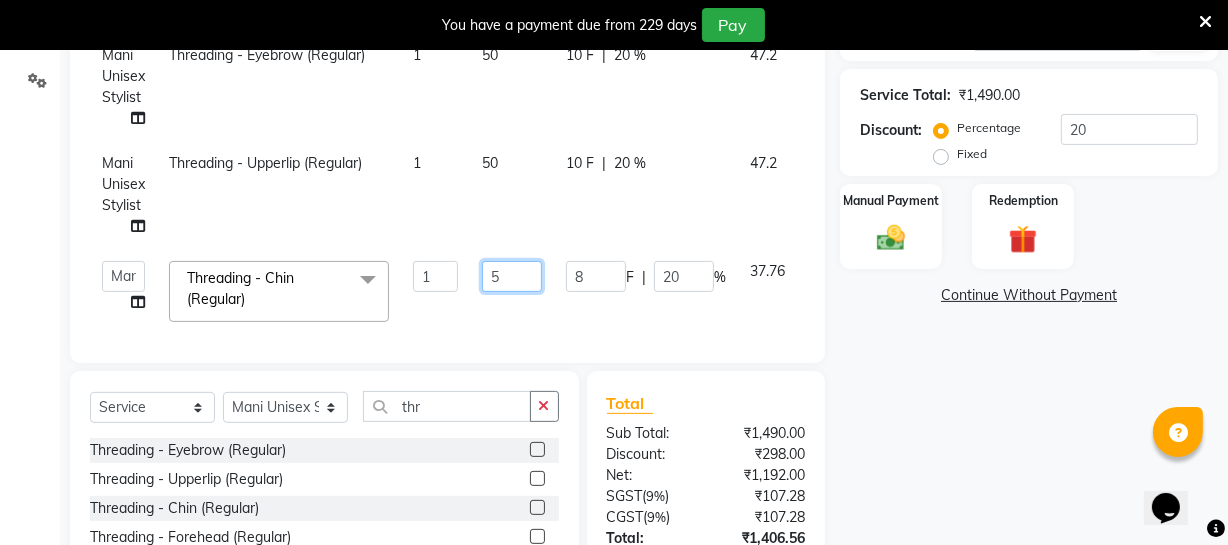 type on "50" 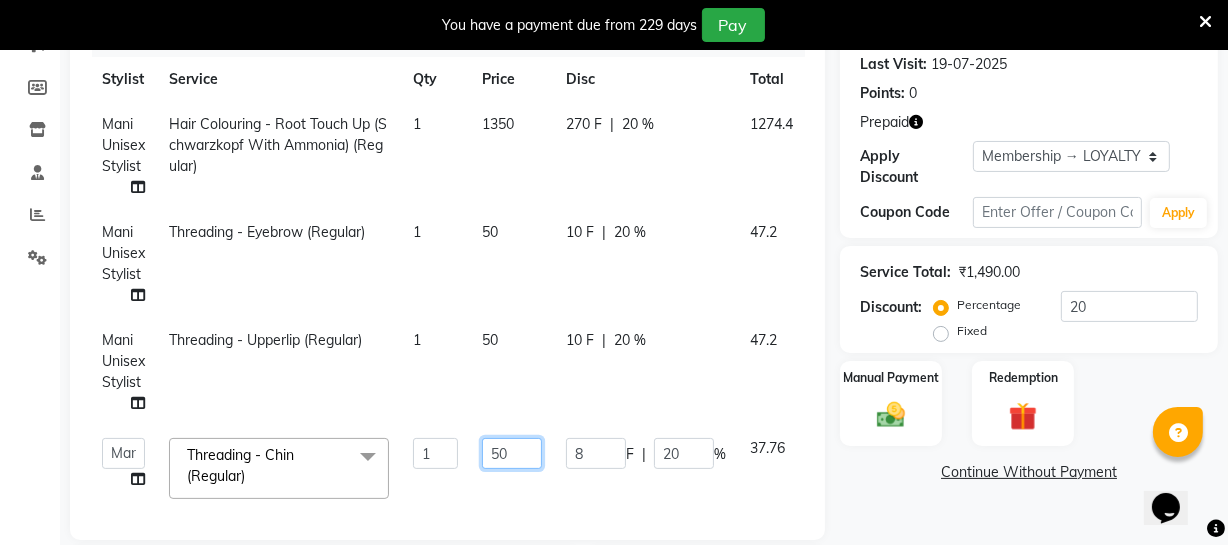scroll, scrollTop: 273, scrollLeft: 0, axis: vertical 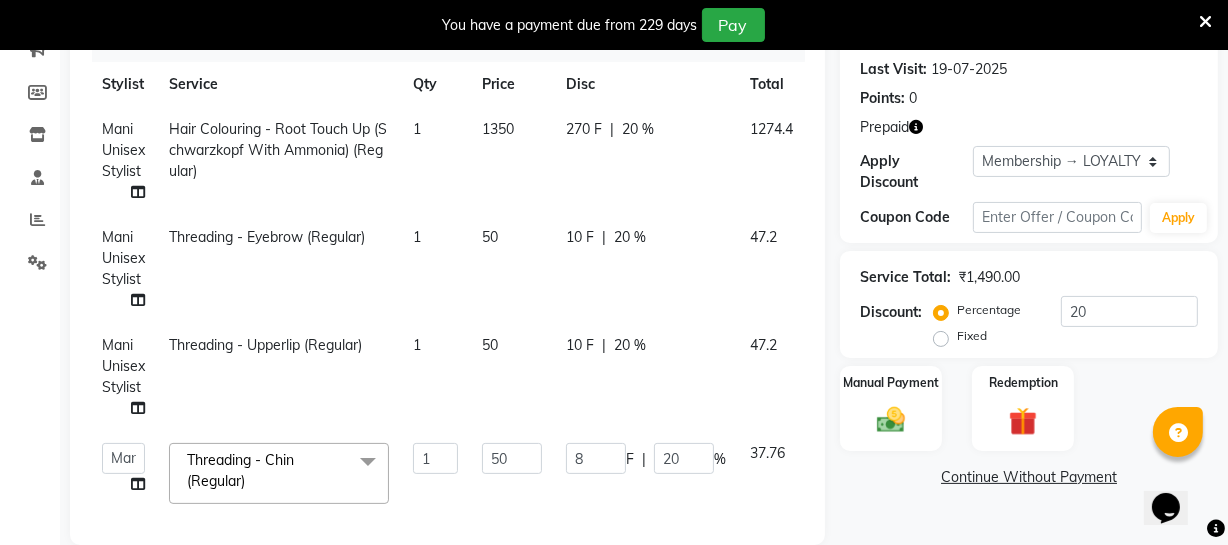 click on "1350" 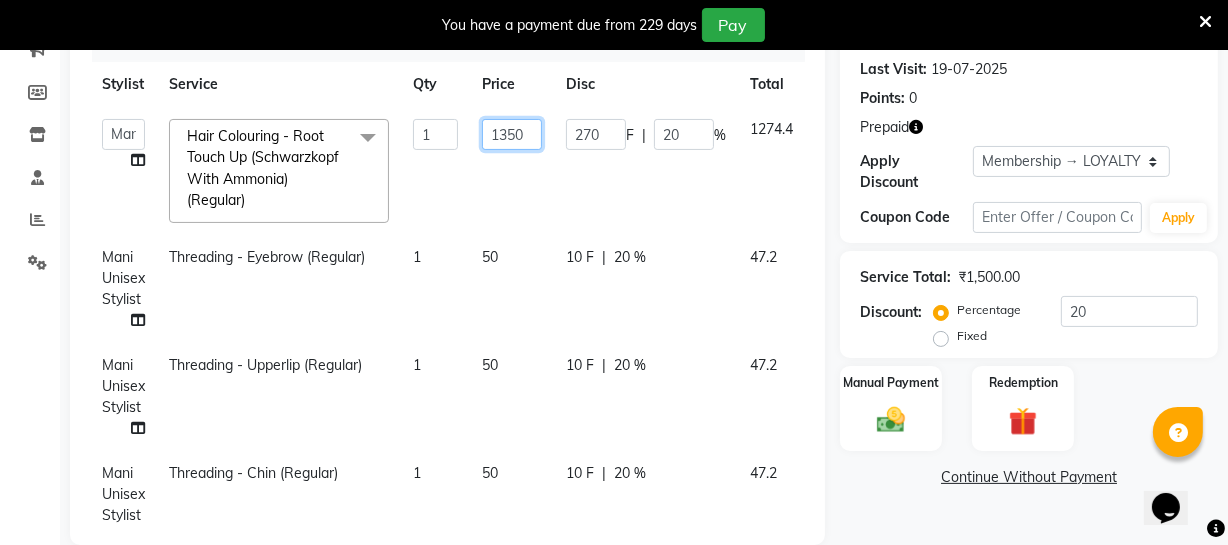 drag, startPoint x: 527, startPoint y: 138, endPoint x: 489, endPoint y: 138, distance: 38 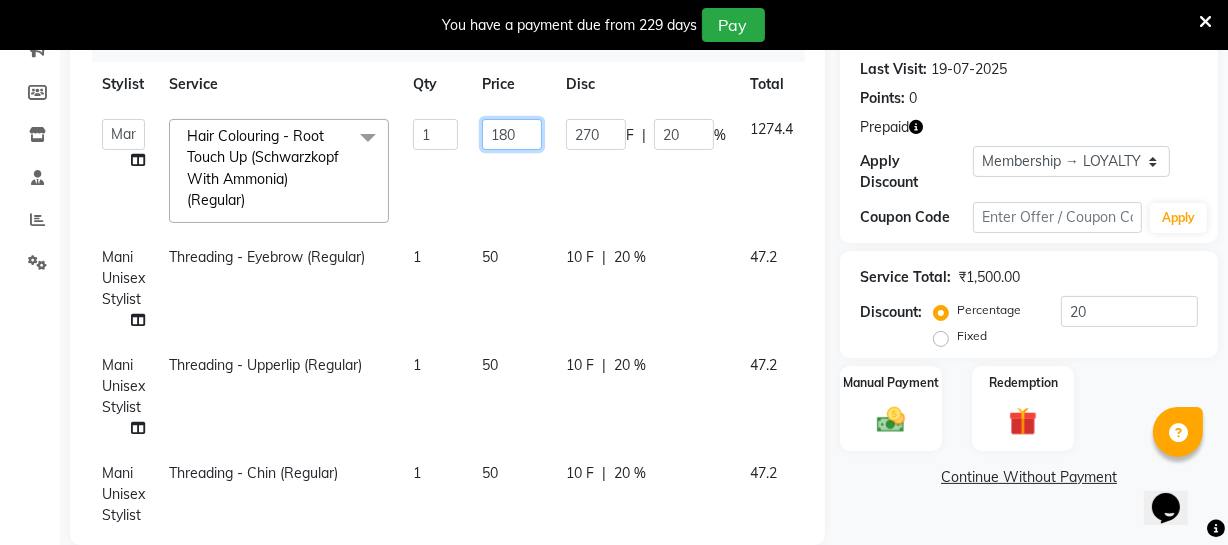 type on "1800" 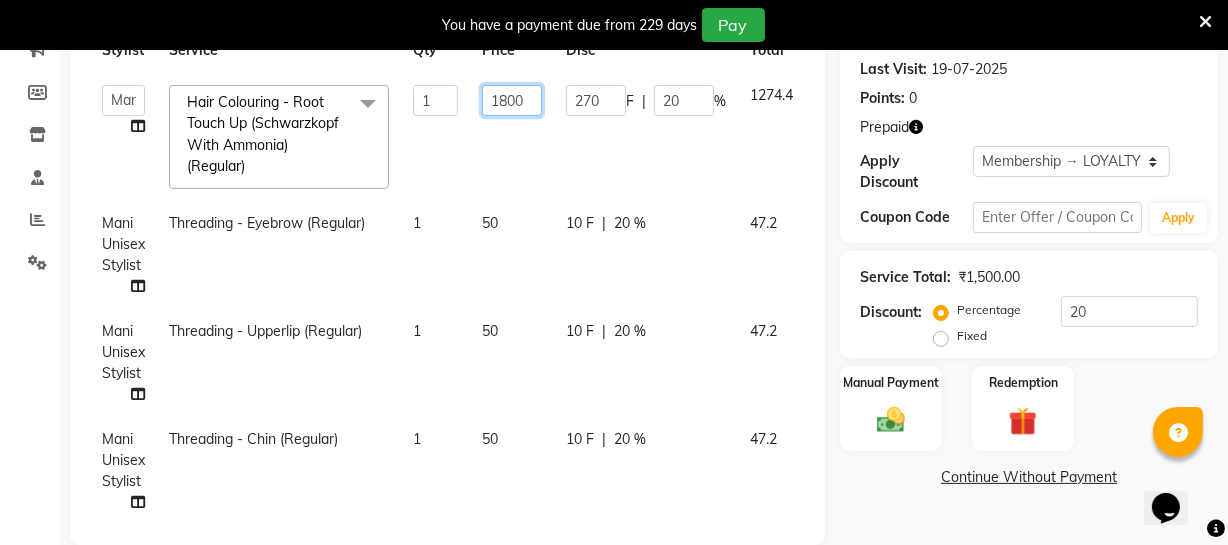 scroll, scrollTop: 62, scrollLeft: 0, axis: vertical 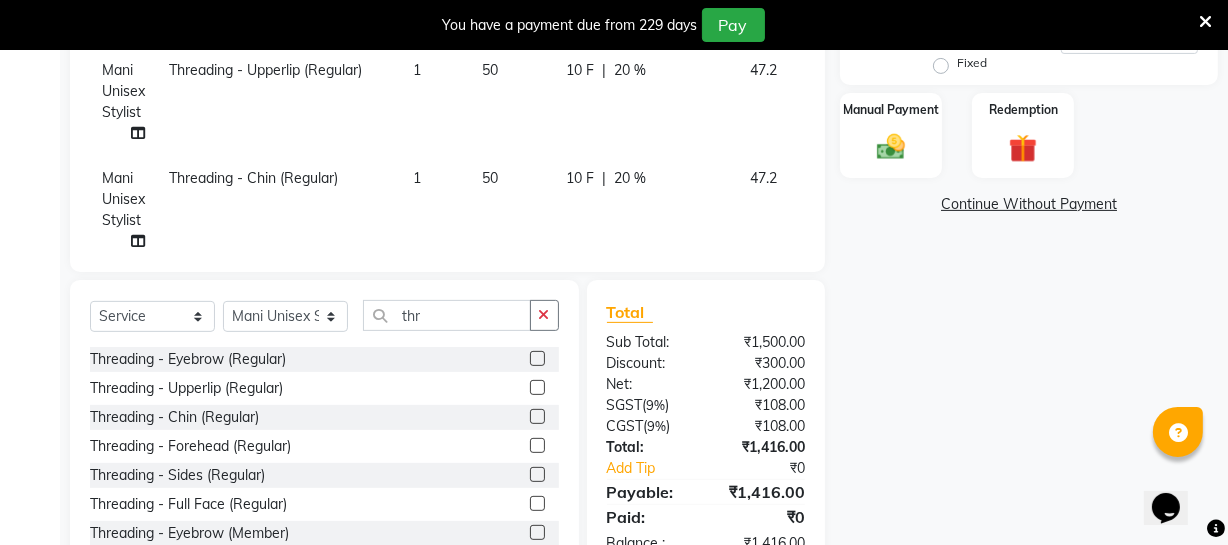 click on "Total Sub Total: ₹1,500.00 Discount: ₹300.00 Net: ₹1,200.00 SGST  ( 9% ) ₹108.00 CGST  ( 9% ) ₹108.00 Total: ₹1,416.00 Add Tip ₹0 Payable: ₹1,416.00 Paid: ₹0 Balance   : ₹1,416.00" 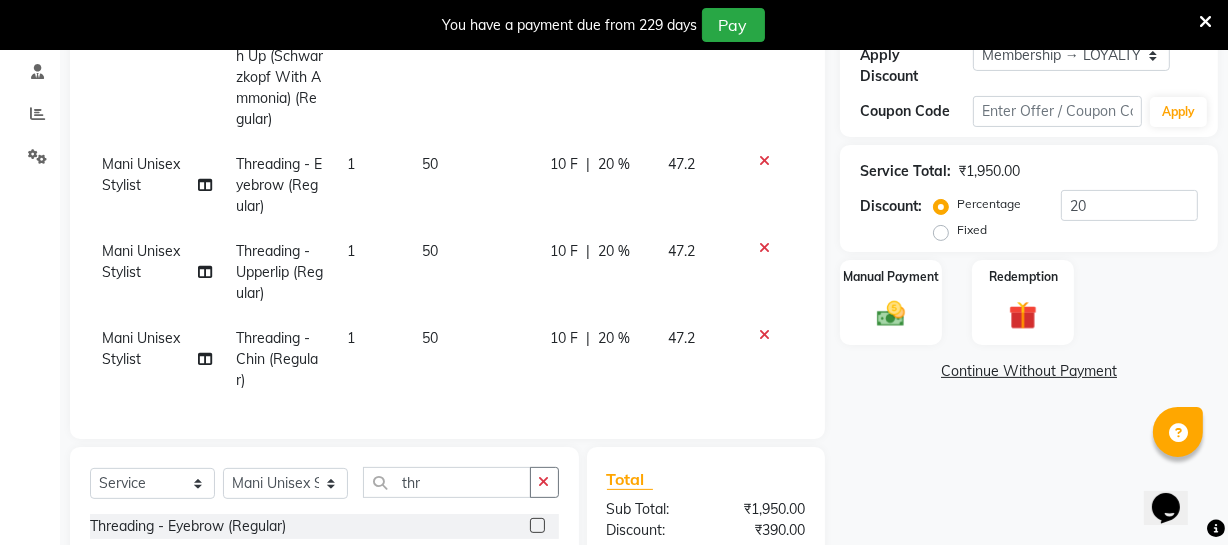 scroll, scrollTop: 364, scrollLeft: 0, axis: vertical 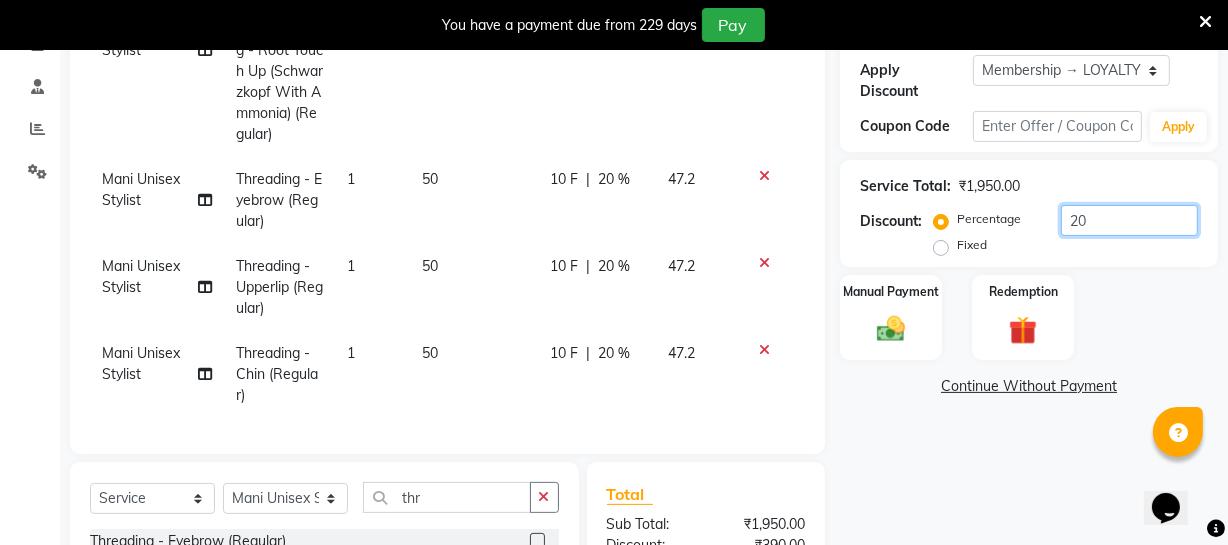 drag, startPoint x: 1097, startPoint y: 214, endPoint x: 1037, endPoint y: 216, distance: 60.033325 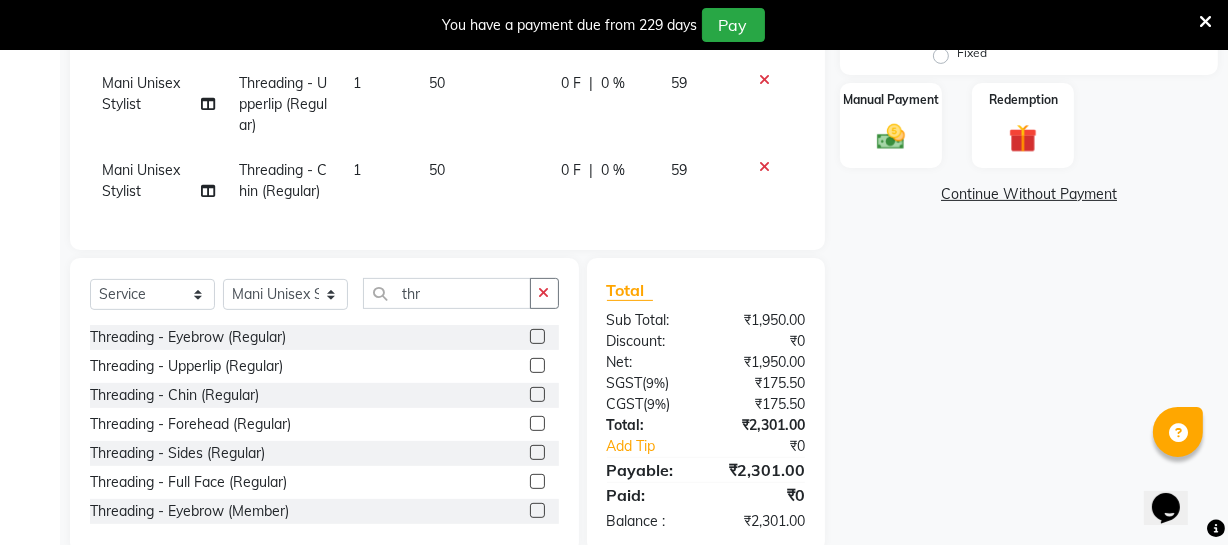 scroll, scrollTop: 516, scrollLeft: 0, axis: vertical 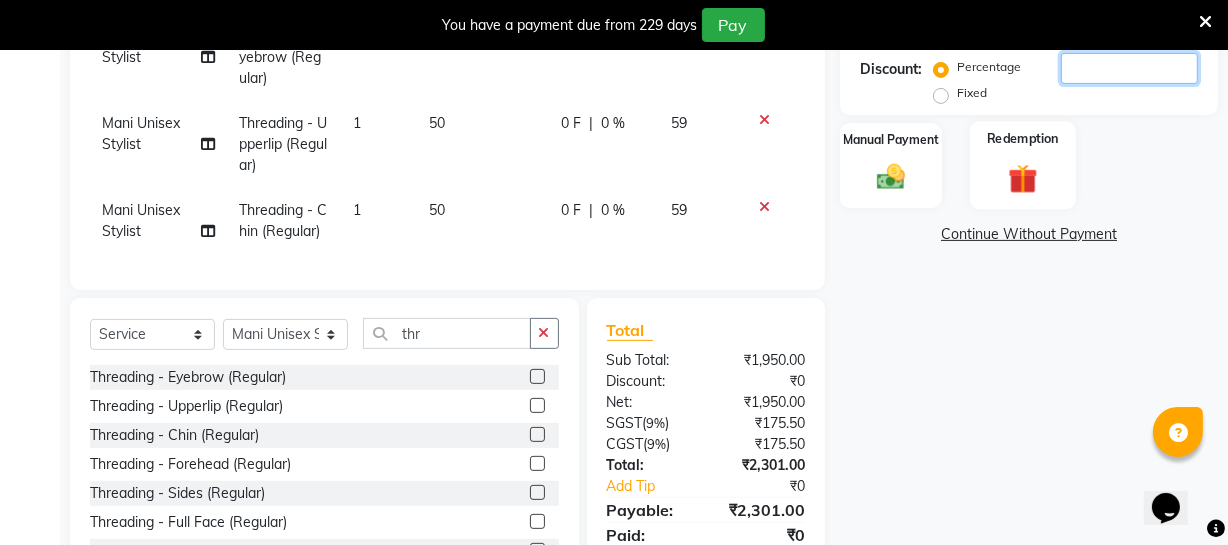 type 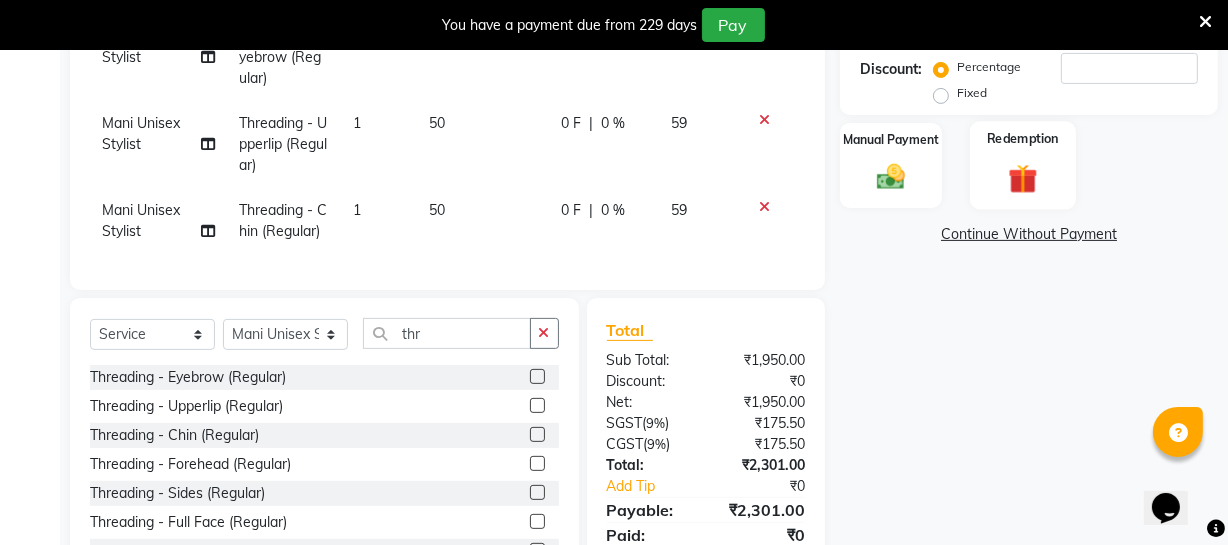 click 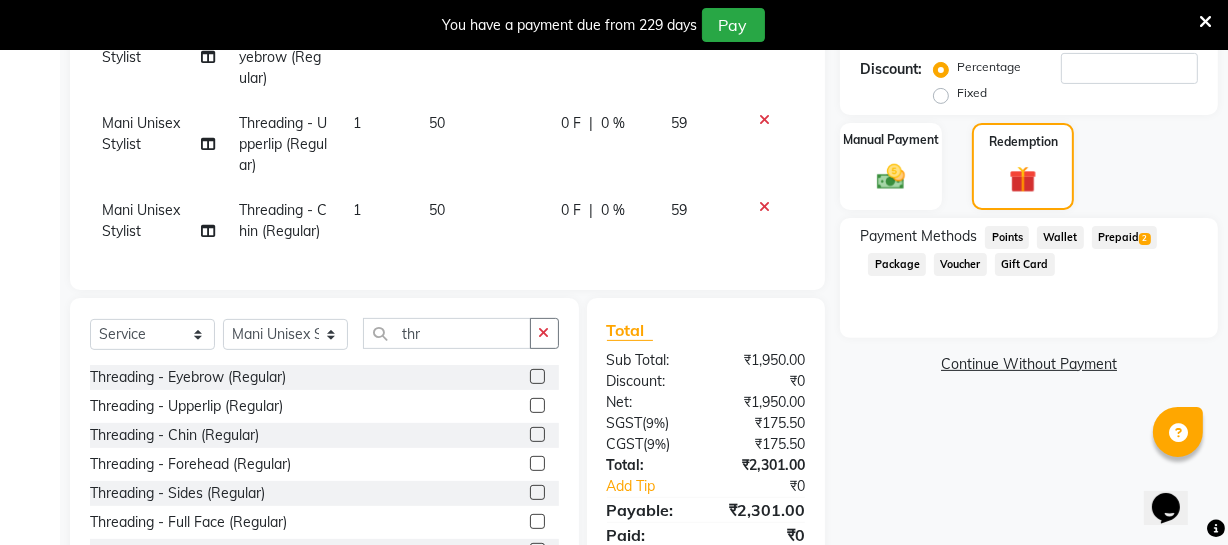 click on "Prepaid  2" 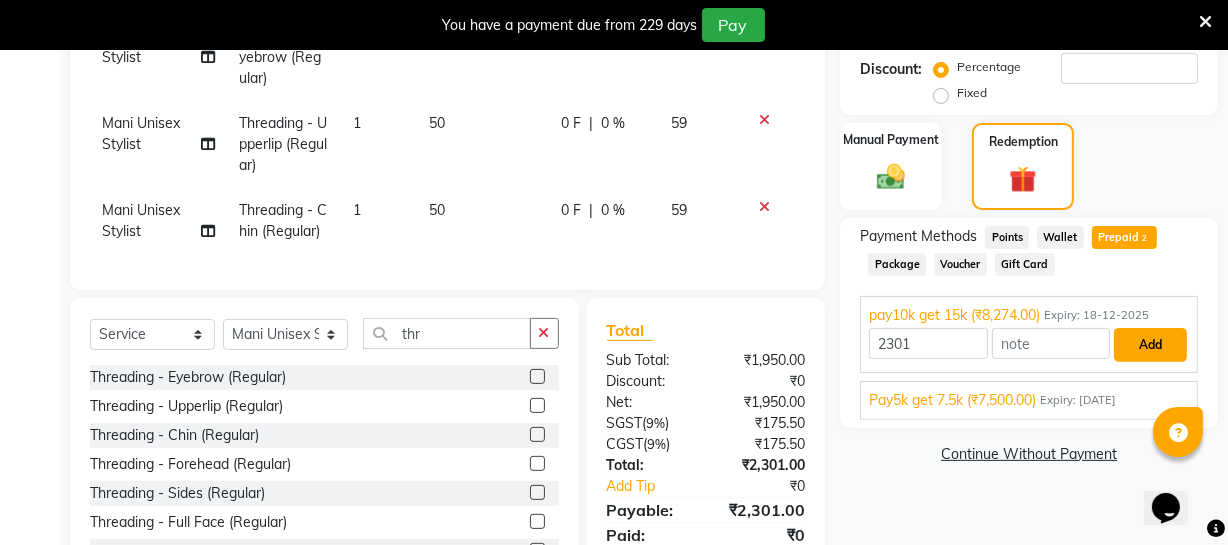click on "Add" at bounding box center [1150, 345] 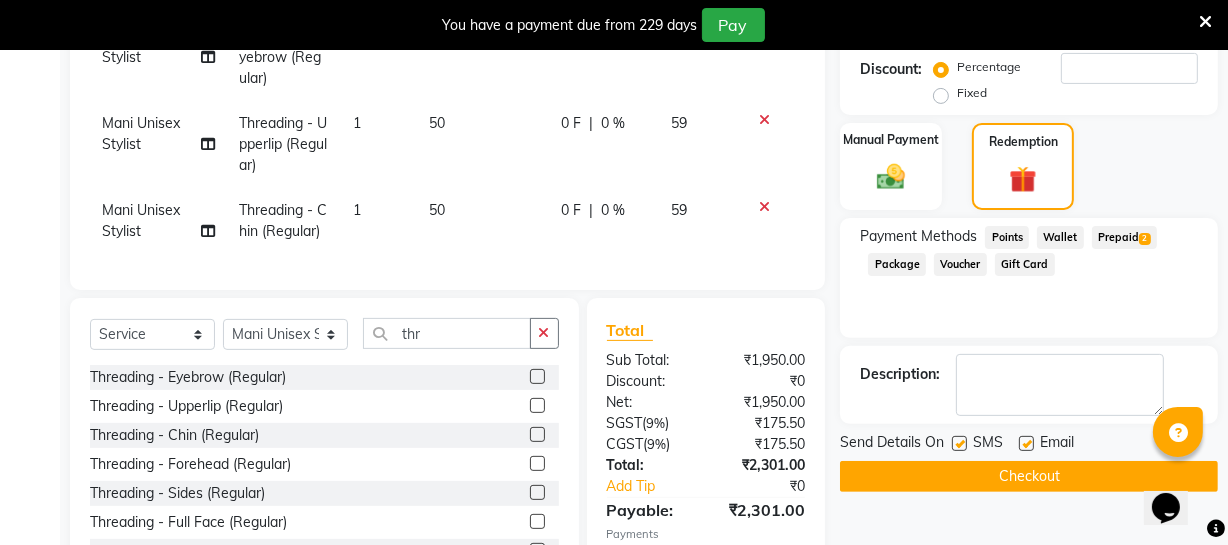 click on "Checkout" 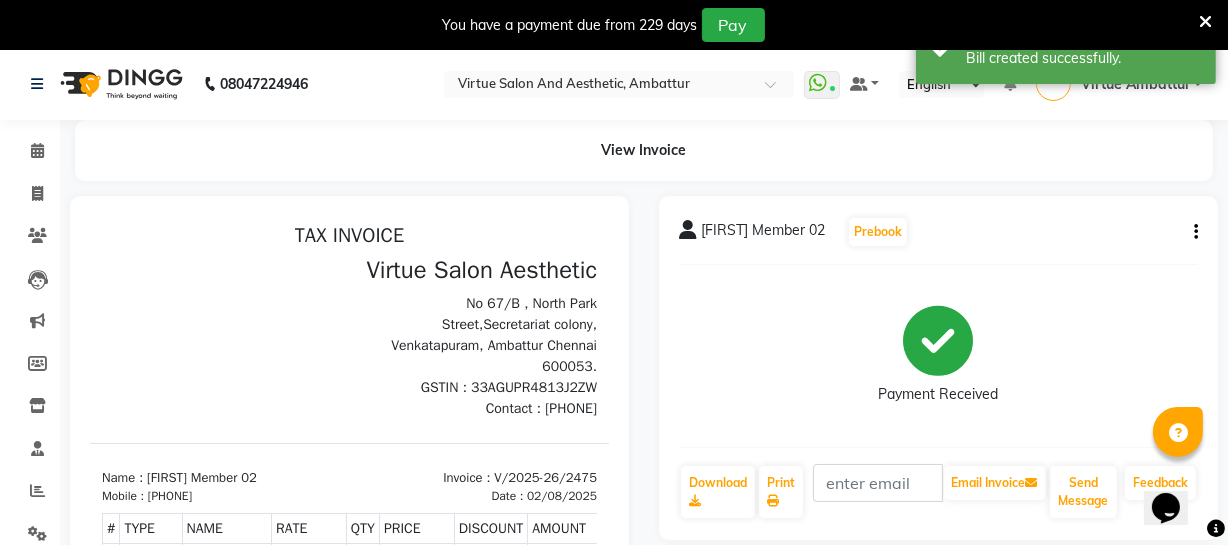 scroll, scrollTop: 0, scrollLeft: 0, axis: both 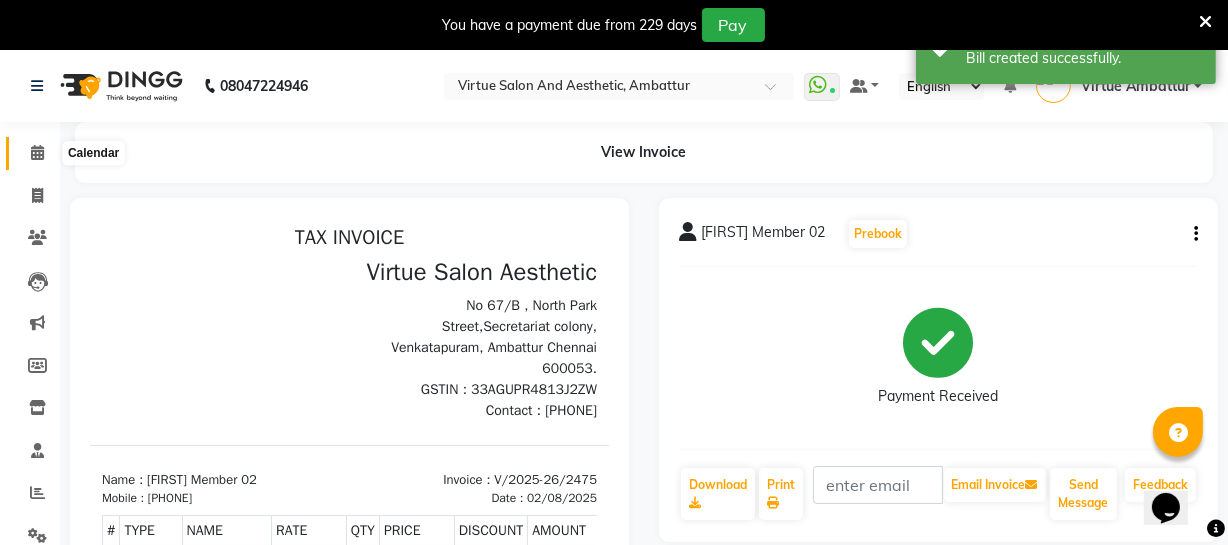 click 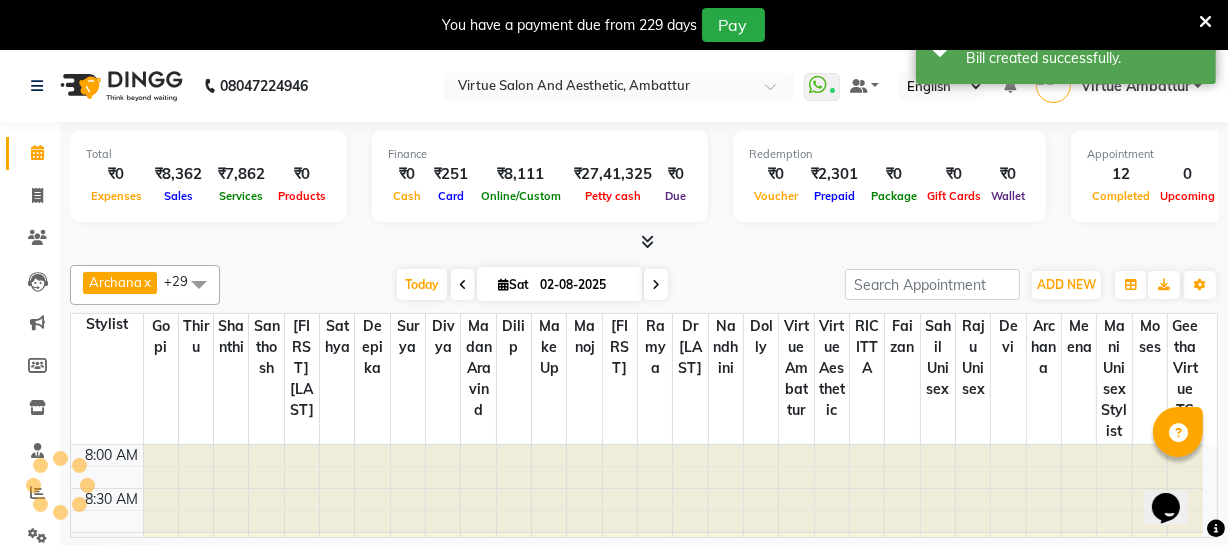 scroll, scrollTop: 527, scrollLeft: 0, axis: vertical 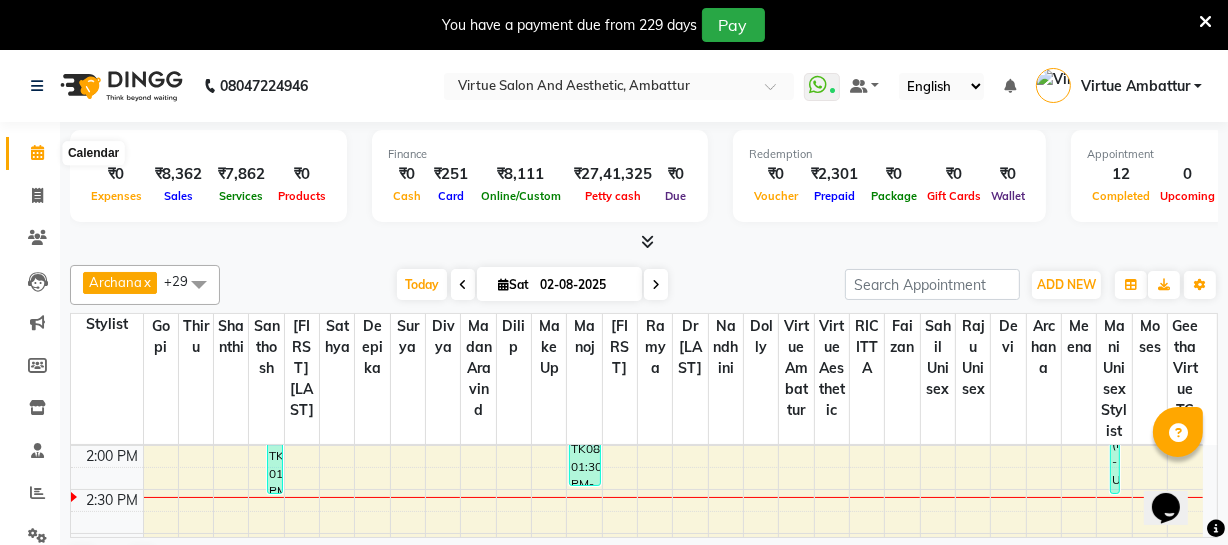 click 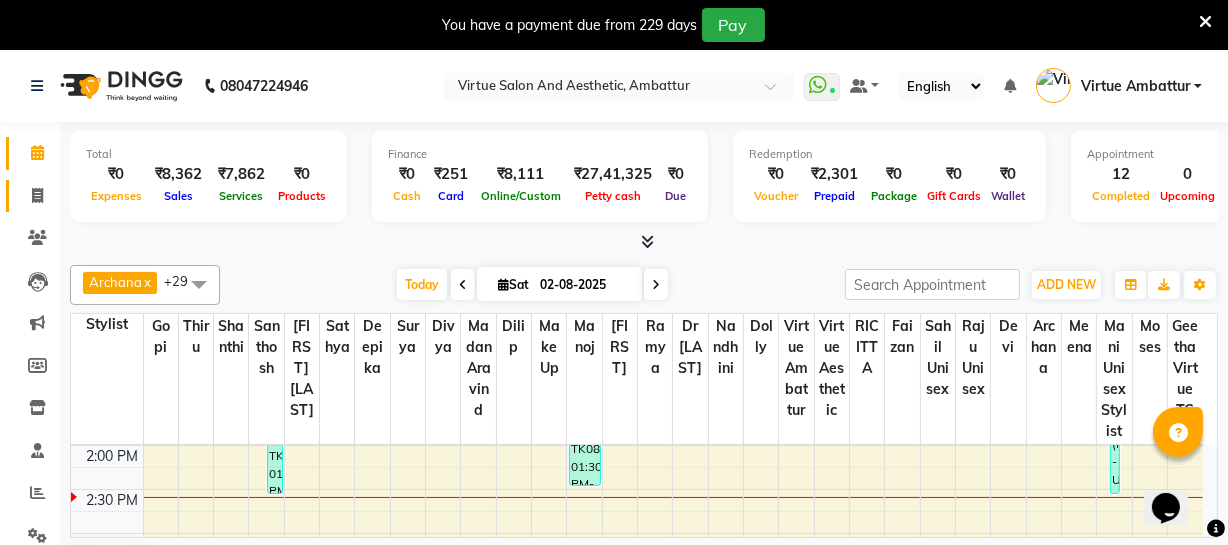 click 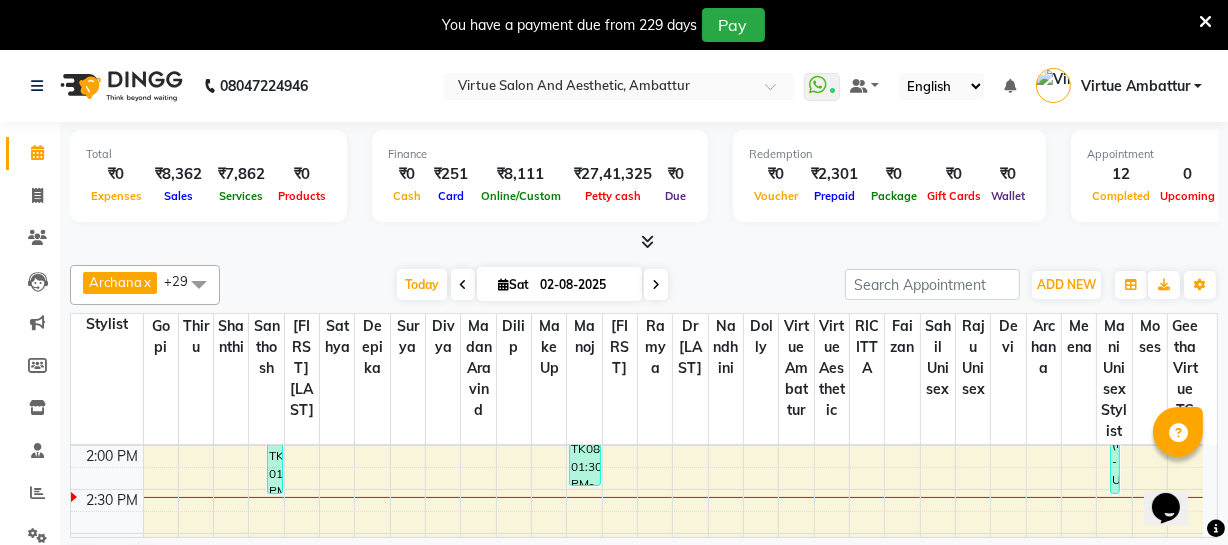 select on "5237" 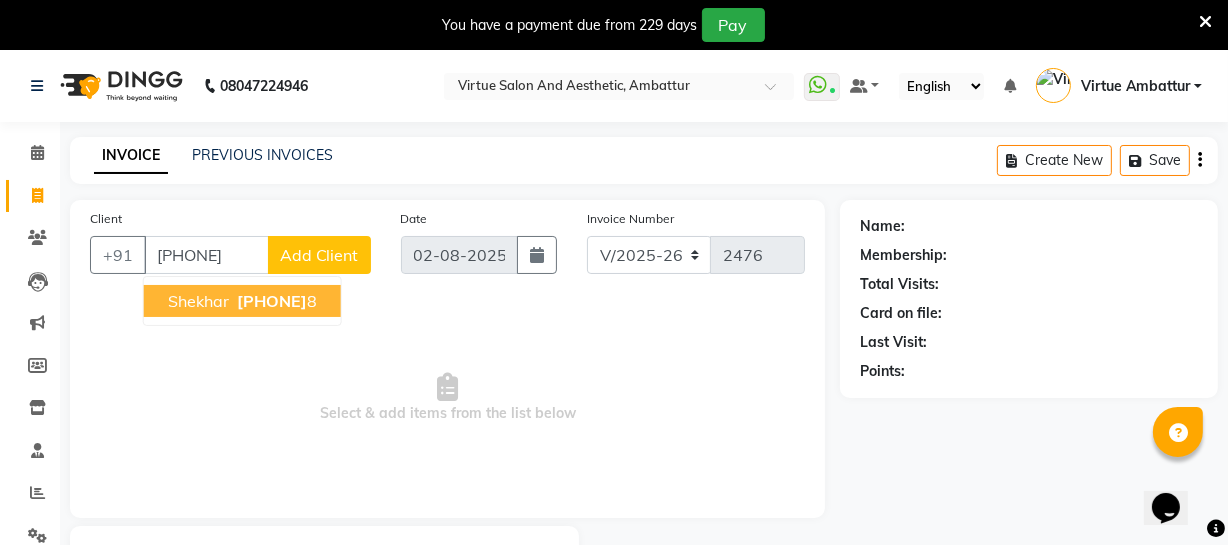 click on "[FIRST]   [PHONE] 8" at bounding box center [242, 301] 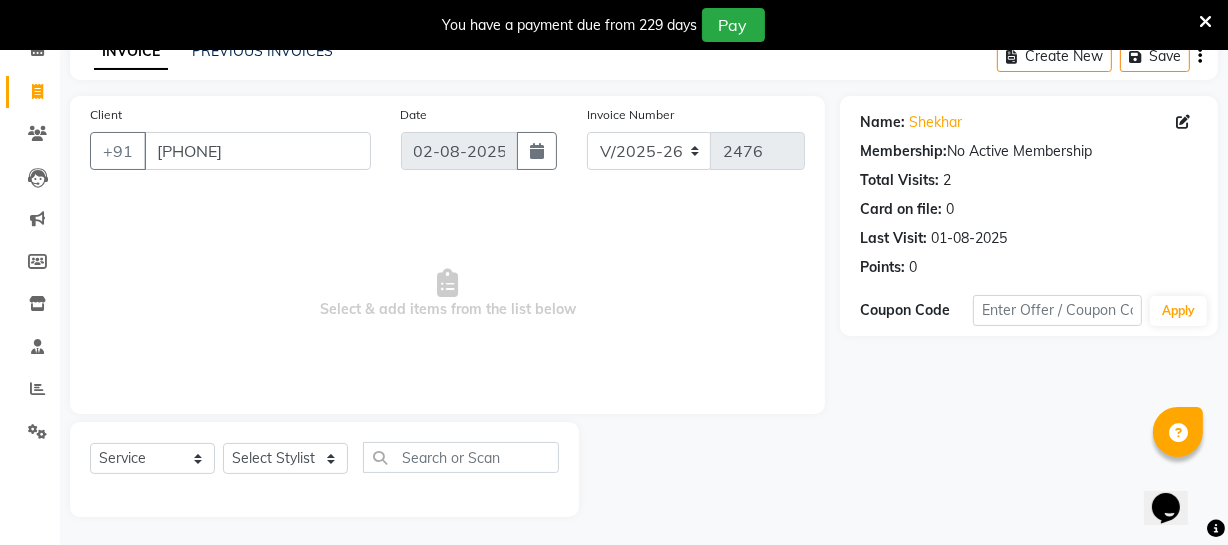 scroll, scrollTop: 107, scrollLeft: 0, axis: vertical 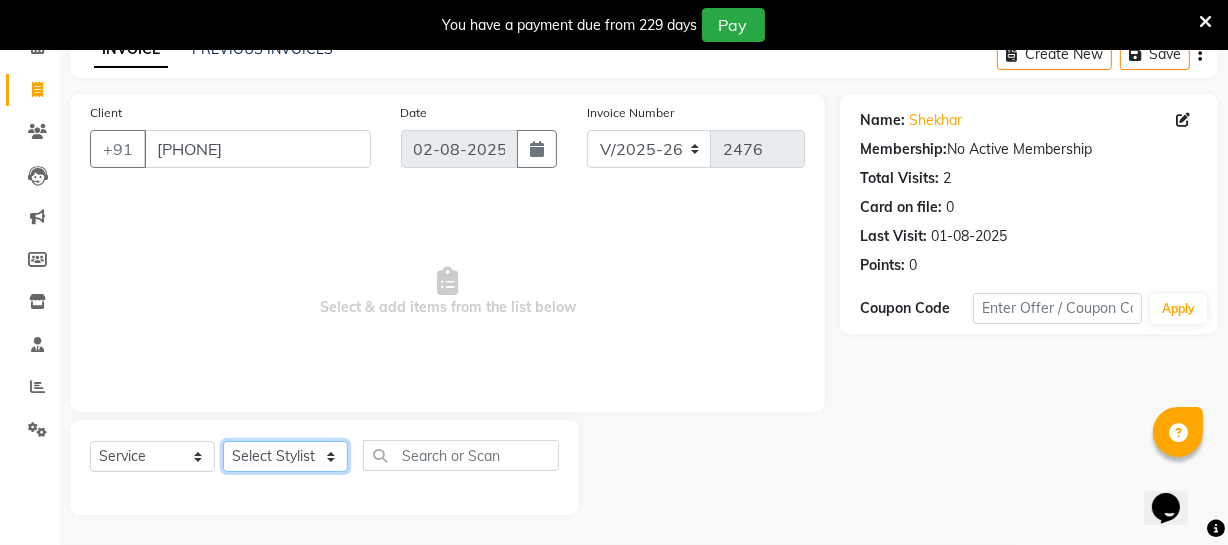 click on "Select Stylist Archana Bhagi Deepika Devi Dilip  Divya Dolly Dr Prakash Faizan Geetha Virtue TC Gopi Madan Aravind Make up Mani Unisex Stylist Manoj Meena Moses Nandhini Raju Unisex Ramya RICITTA Sahil Unisex Santhosh Sathya Shantha kumar Shanthi Surya Thiru Virtue Aesthetic Virtue Ambattur" 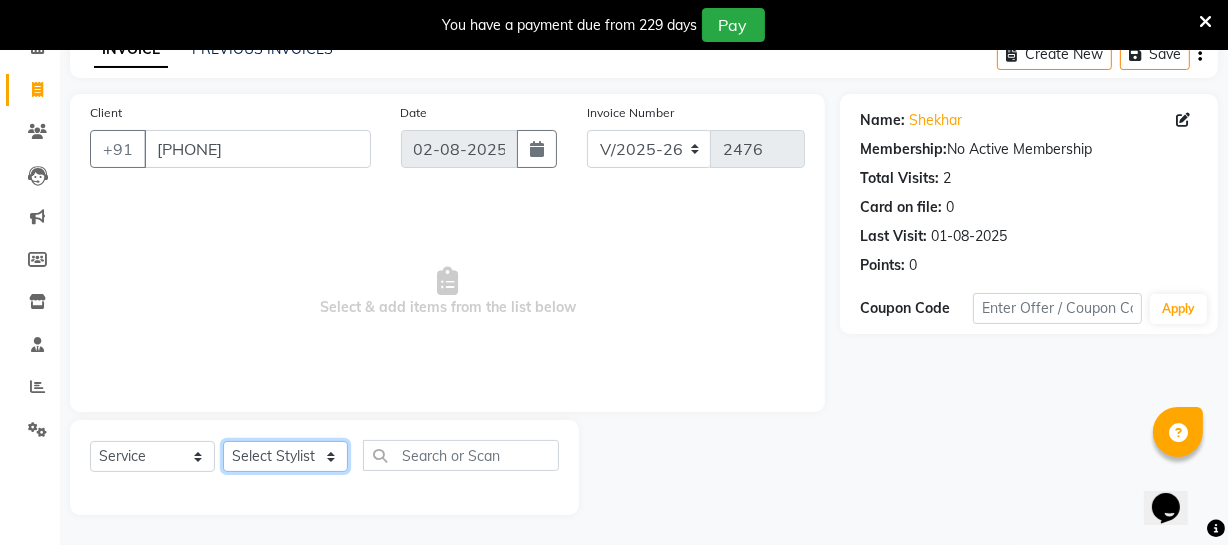 select on "71140" 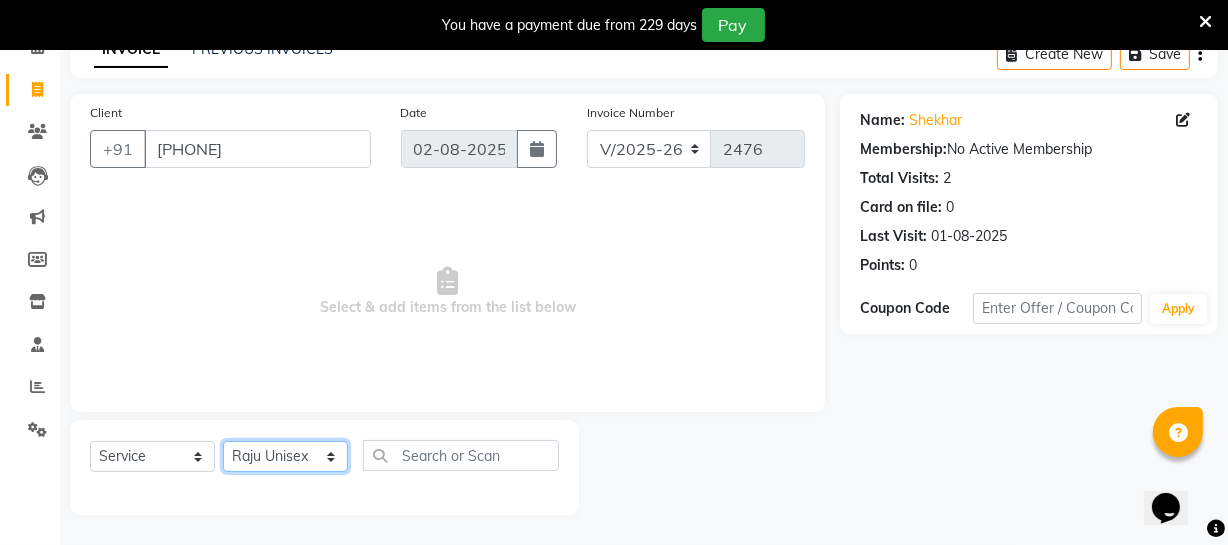 click on "Select Stylist Archana Bhagi Deepika Devi Dilip  Divya Dolly Dr Prakash Faizan Geetha Virtue TC Gopi Madan Aravind Make up Mani Unisex Stylist Manoj Meena Moses Nandhini Raju Unisex Ramya RICITTA Sahil Unisex Santhosh Sathya Shantha kumar Shanthi Surya Thiru Virtue Aesthetic Virtue Ambattur" 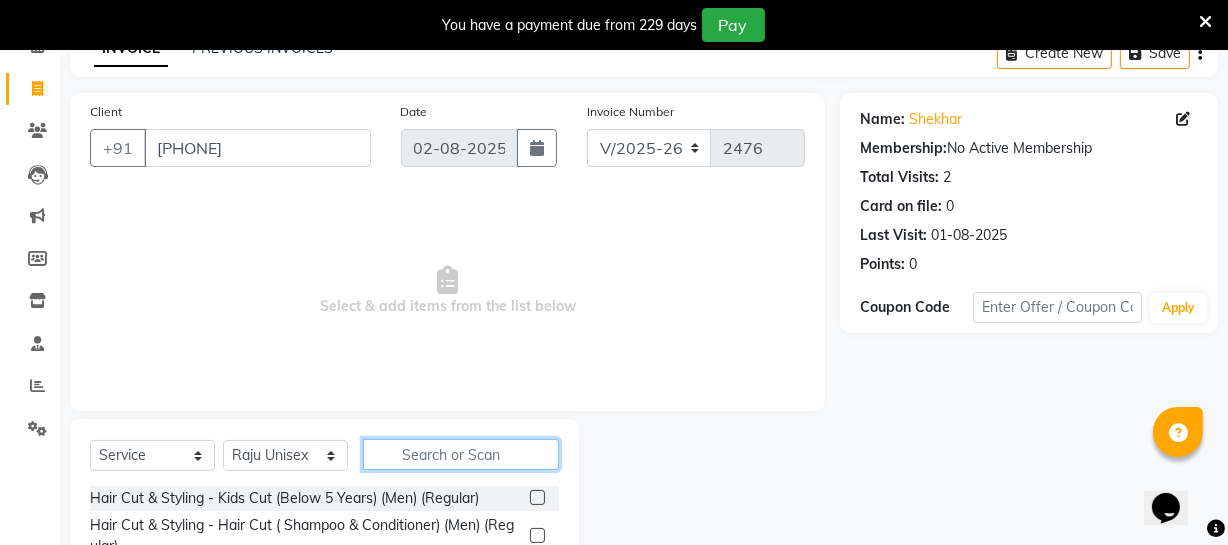 click 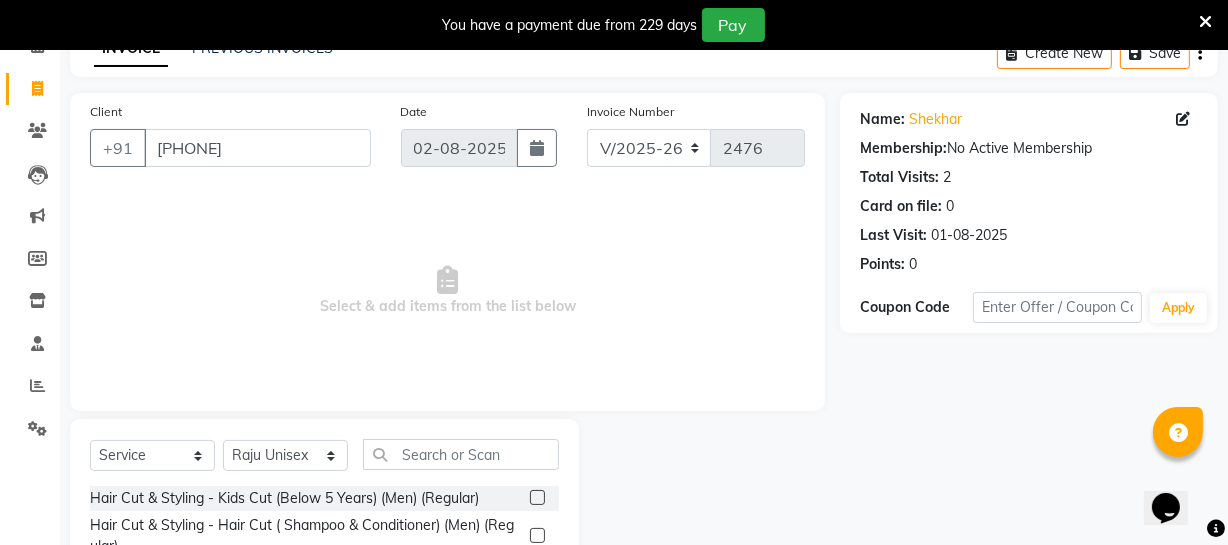 click 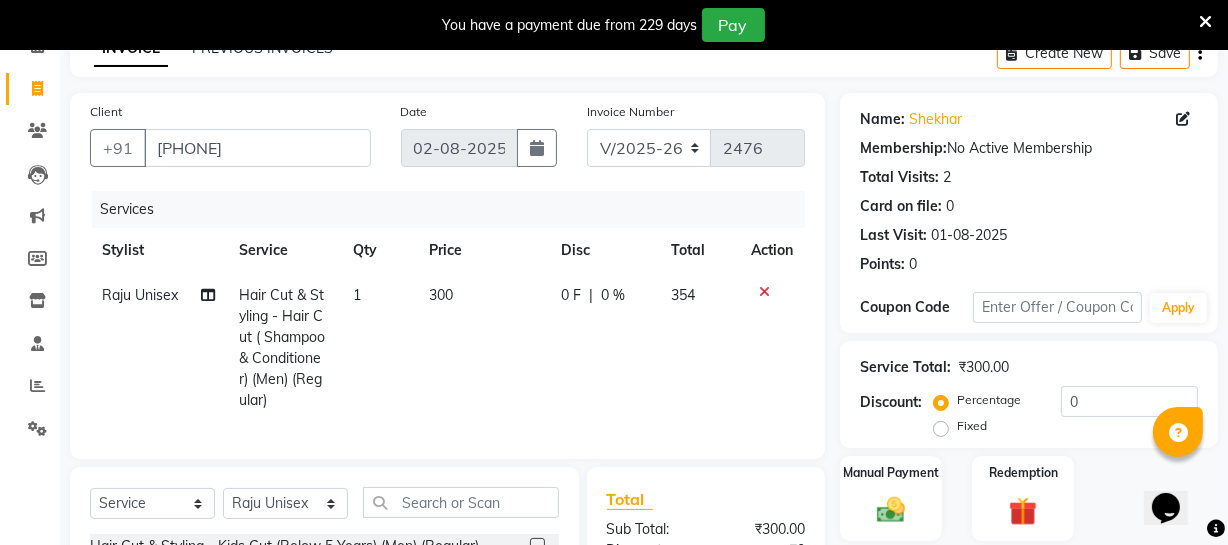 checkbox on "false" 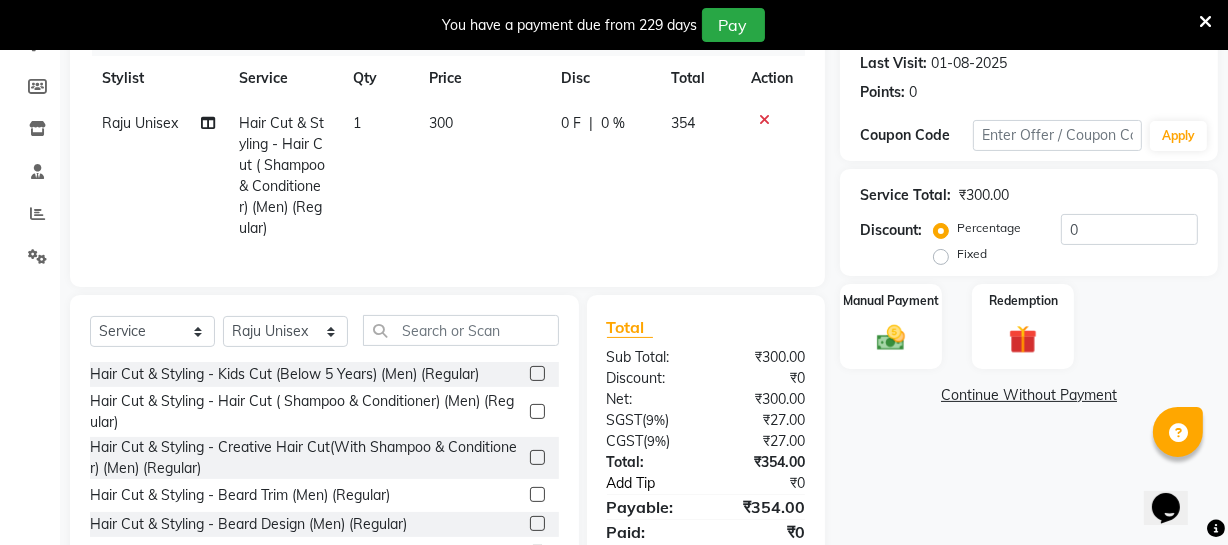 scroll, scrollTop: 368, scrollLeft: 0, axis: vertical 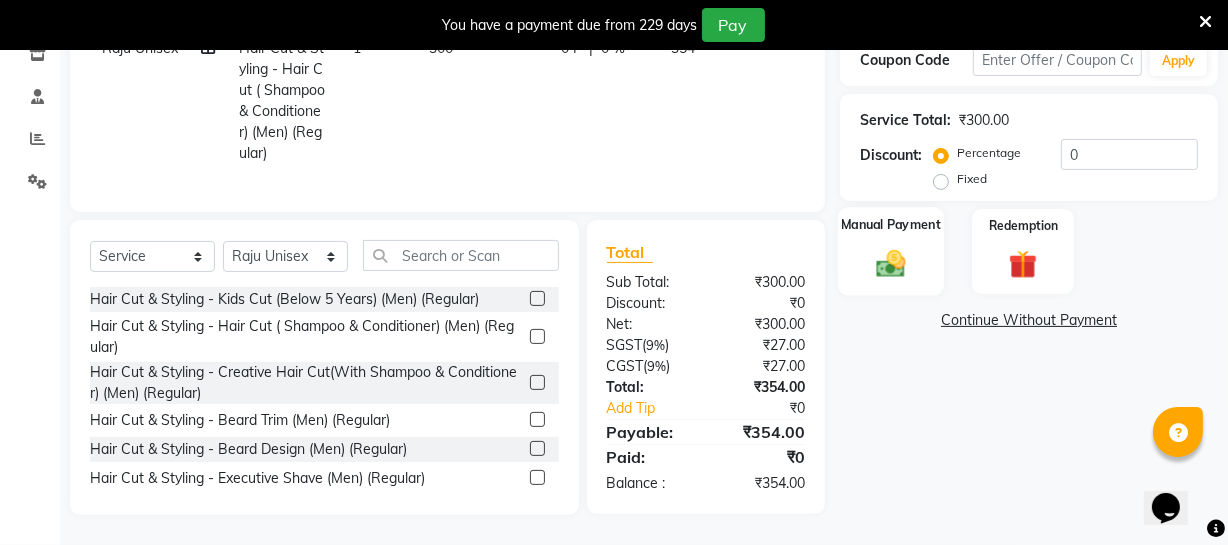 click 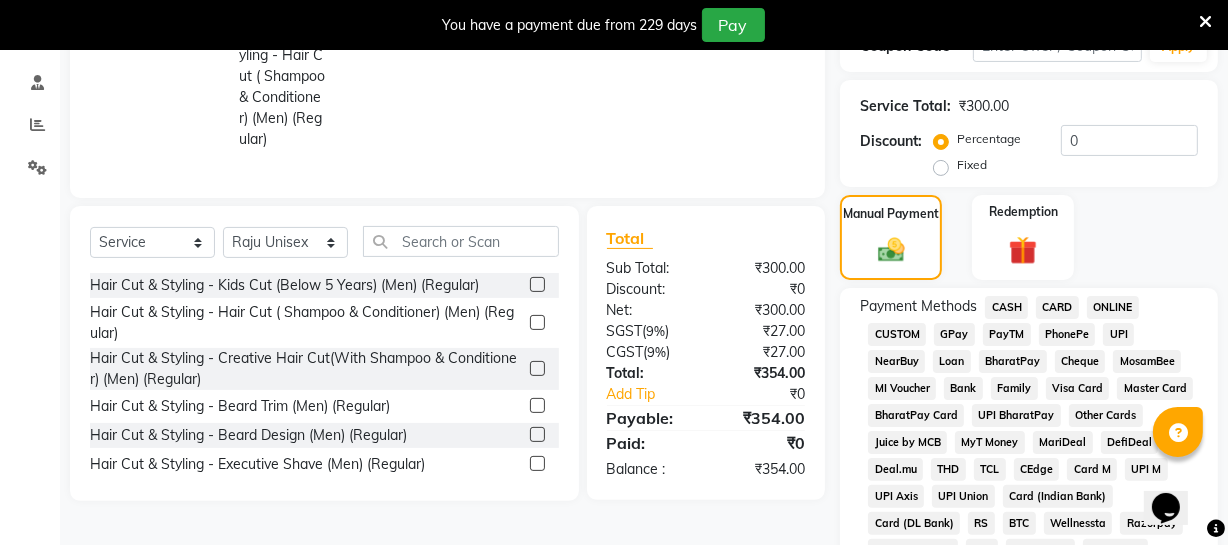 click on "ONLINE" 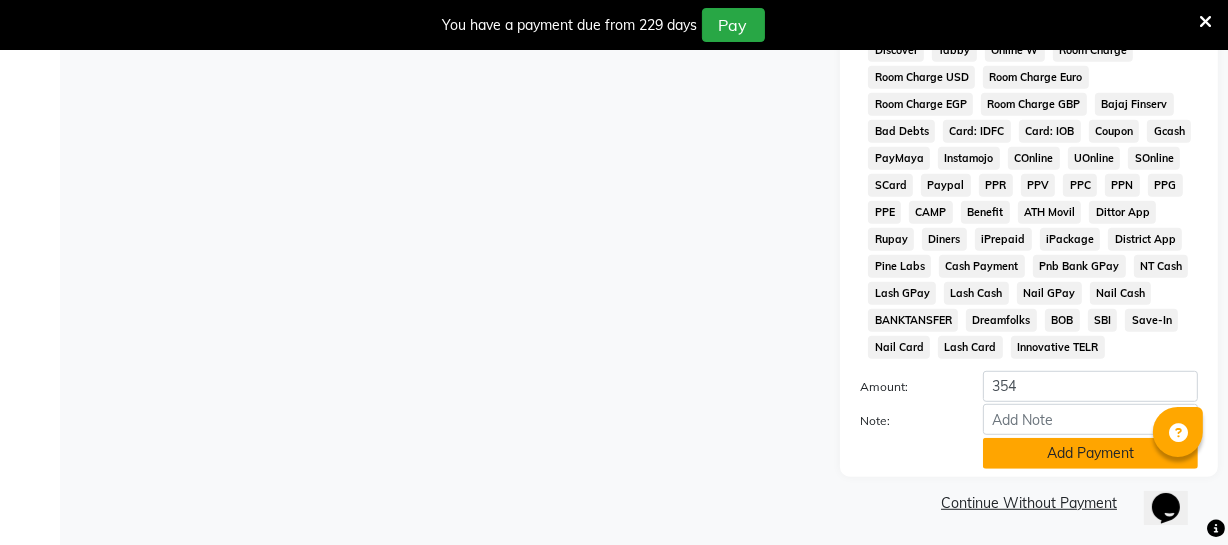 scroll, scrollTop: 1033, scrollLeft: 0, axis: vertical 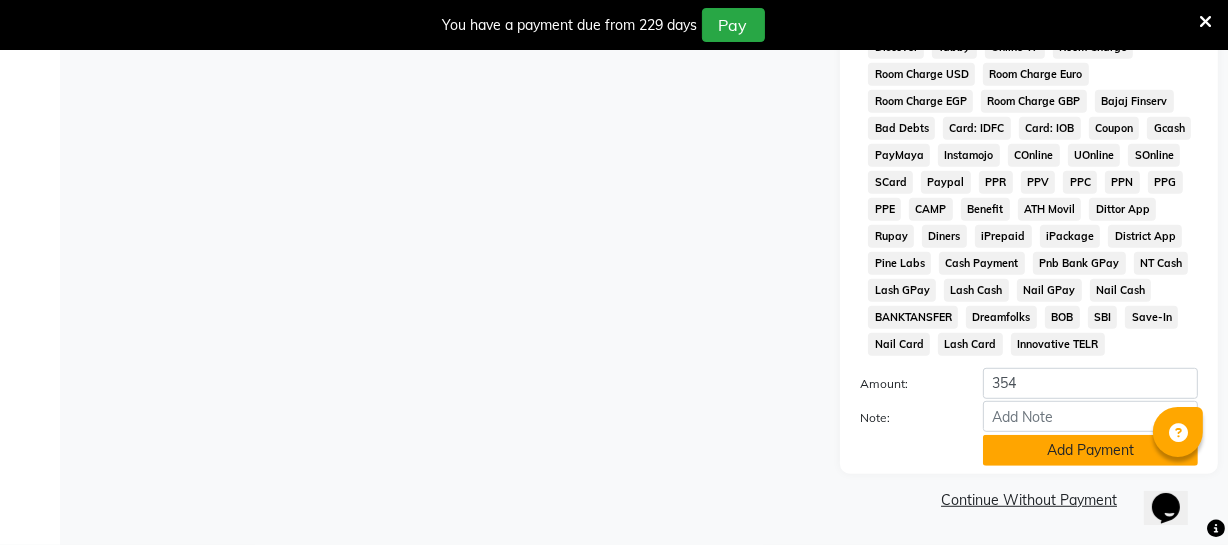 click on "Add Payment" 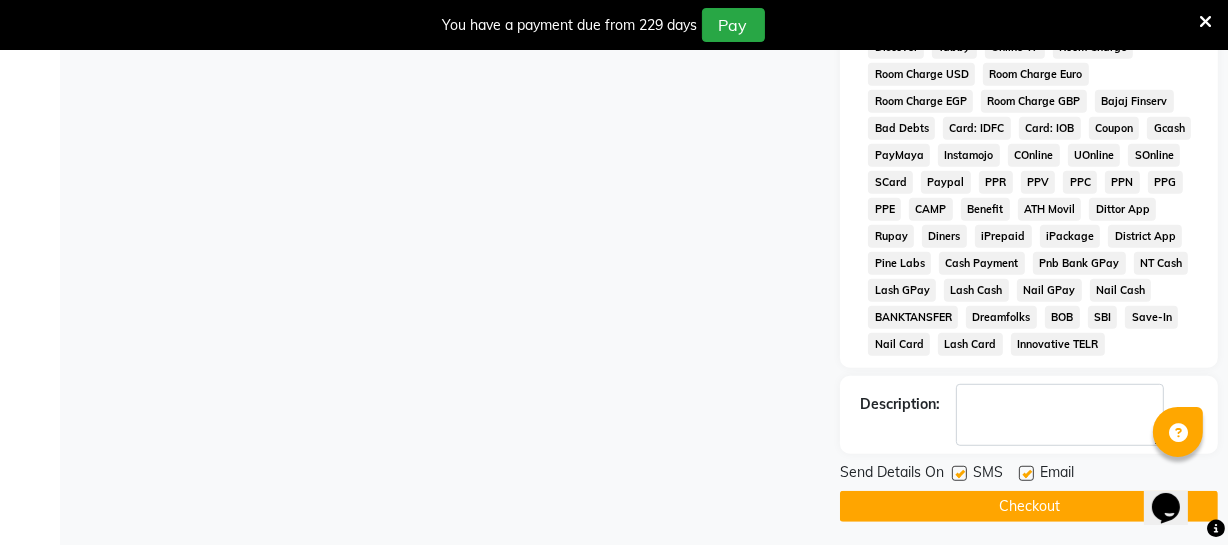 click on "Checkout" 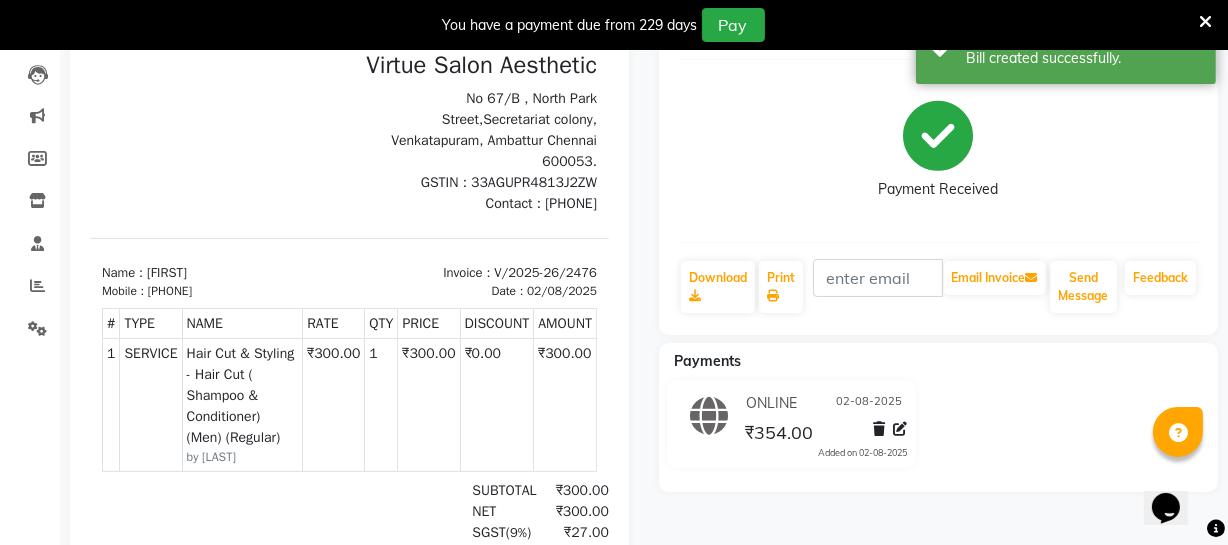 scroll, scrollTop: 0, scrollLeft: 0, axis: both 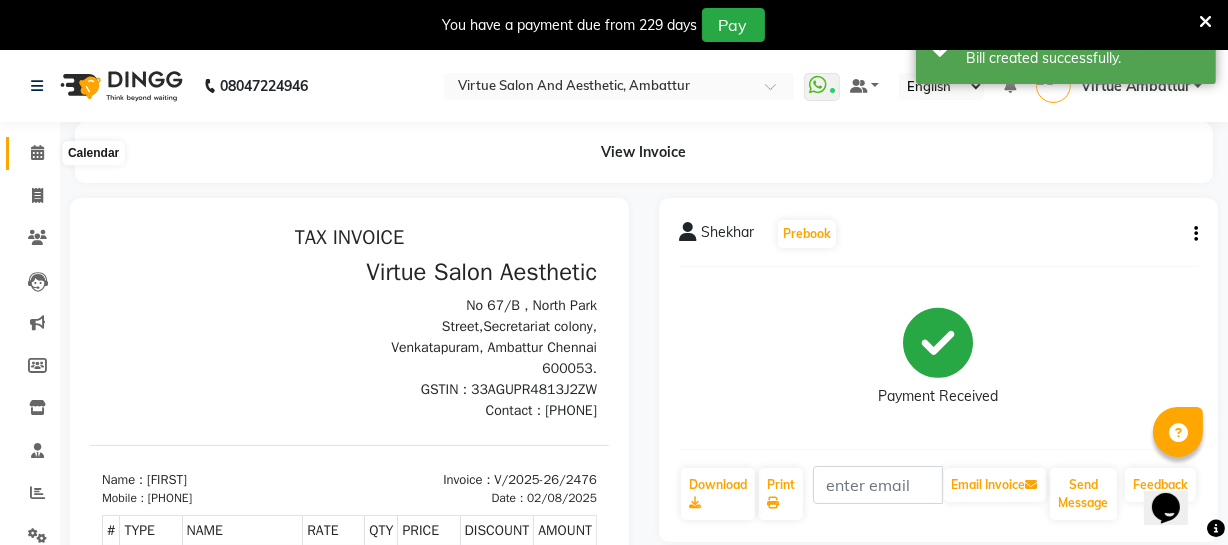 click 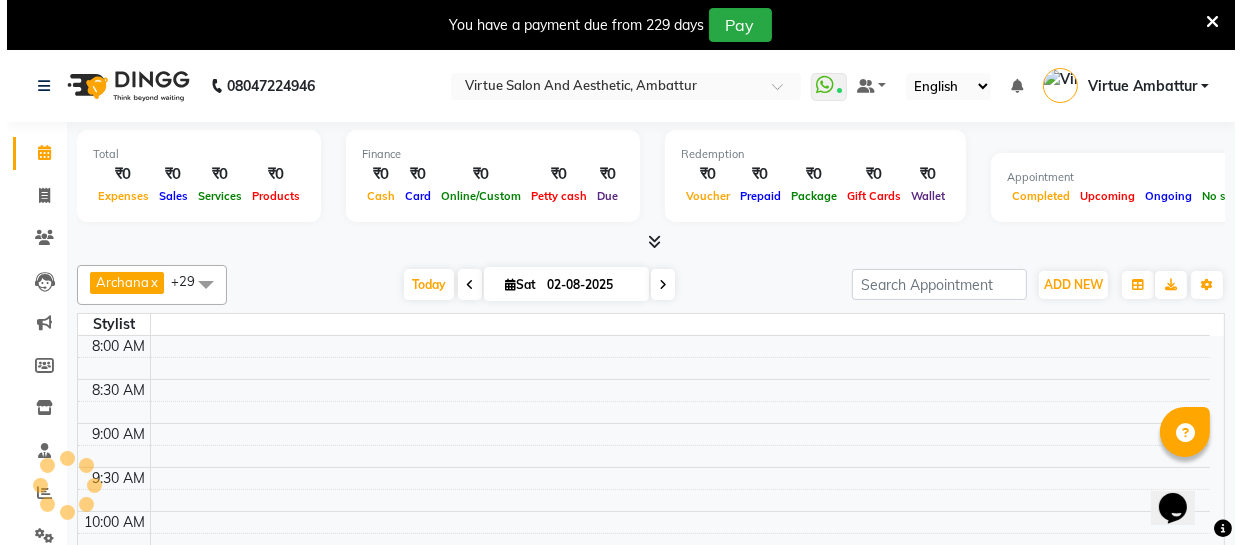 scroll, scrollTop: 0, scrollLeft: 0, axis: both 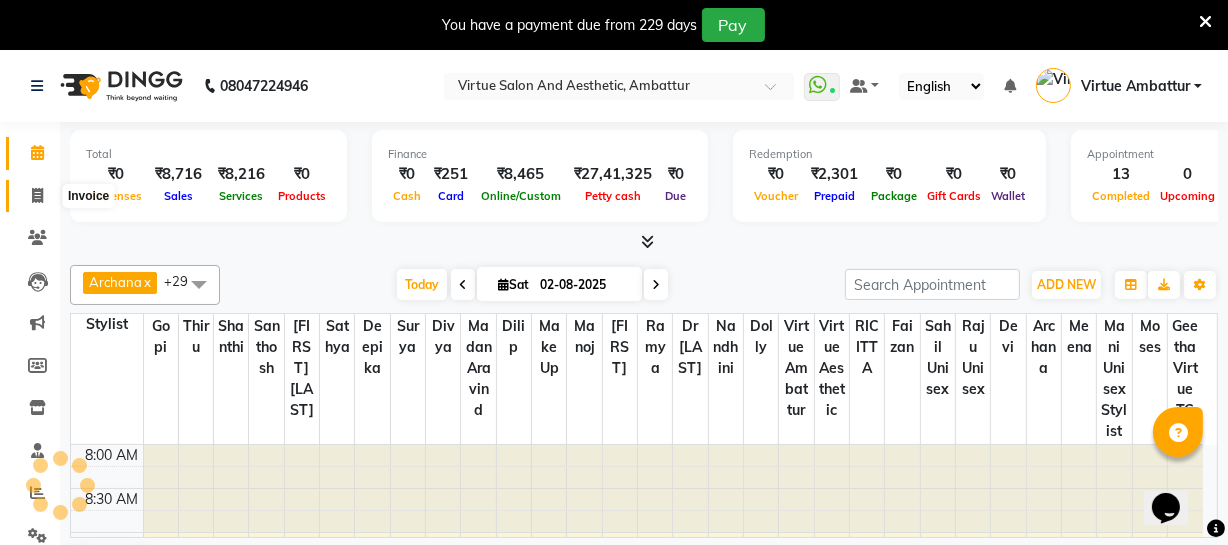 click 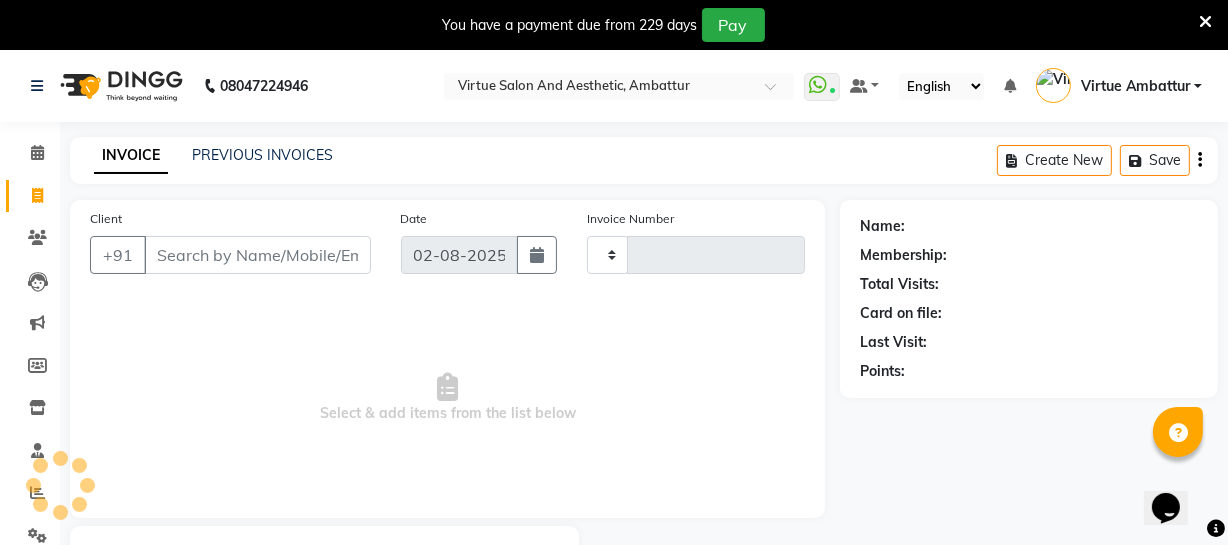 type on "2477" 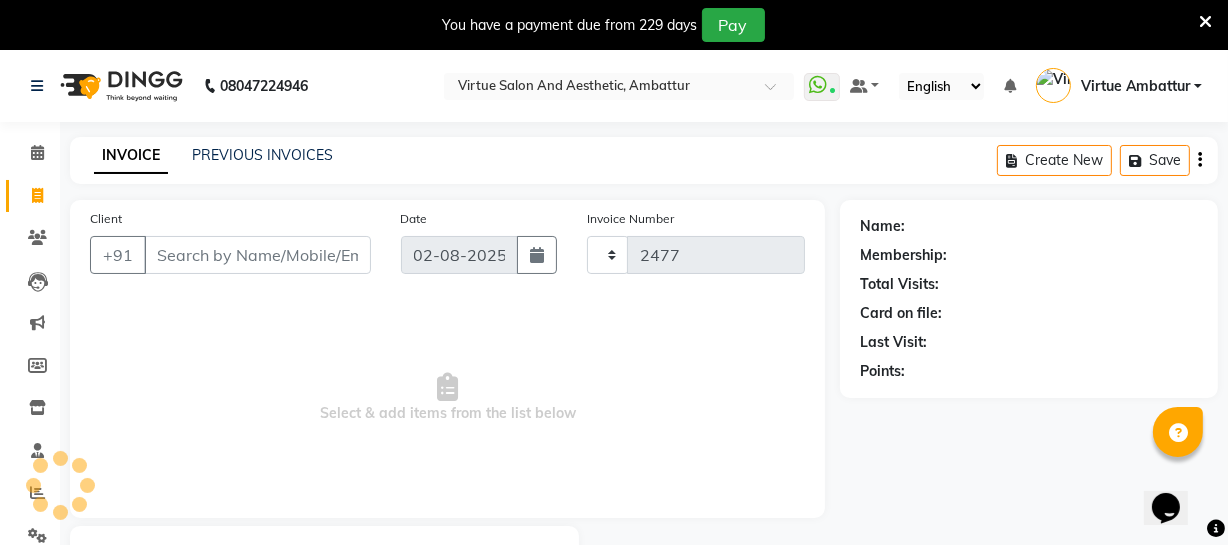 select on "5237" 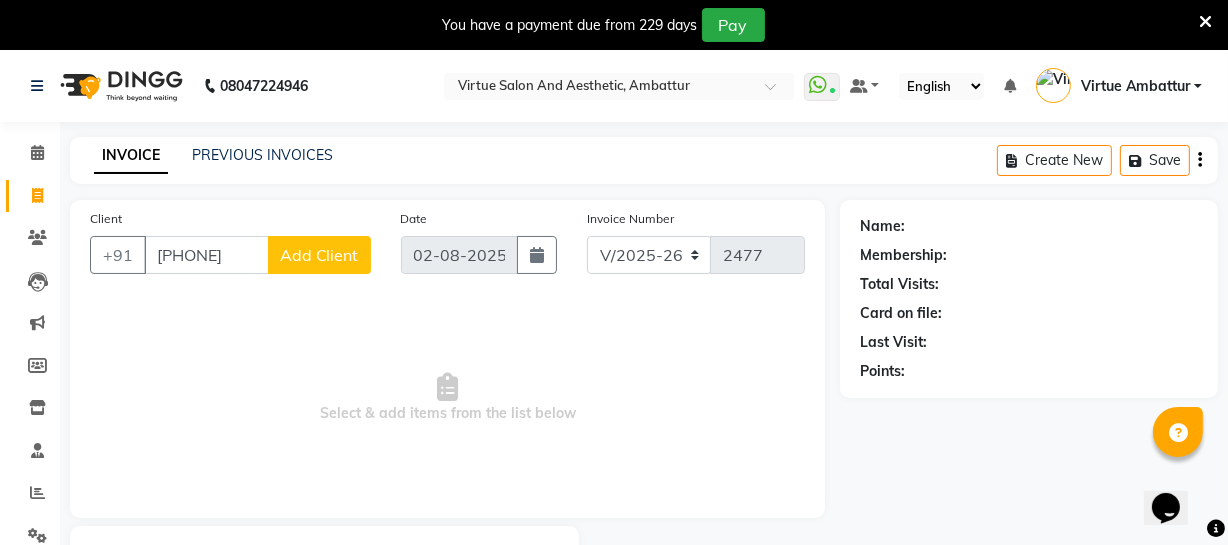 type on "[PHONE]" 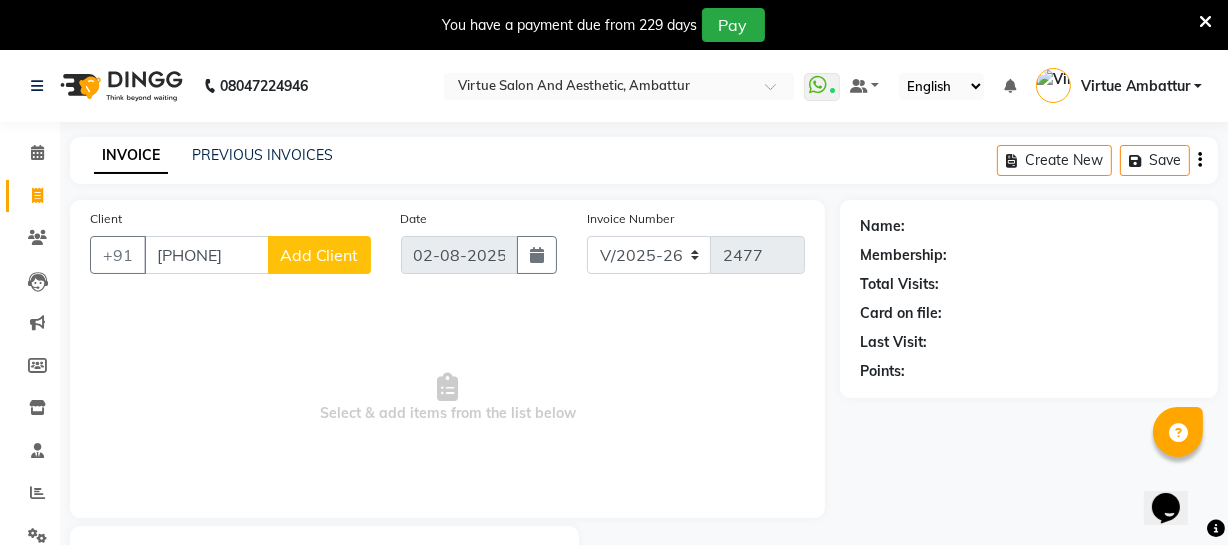 click on "Add Client" 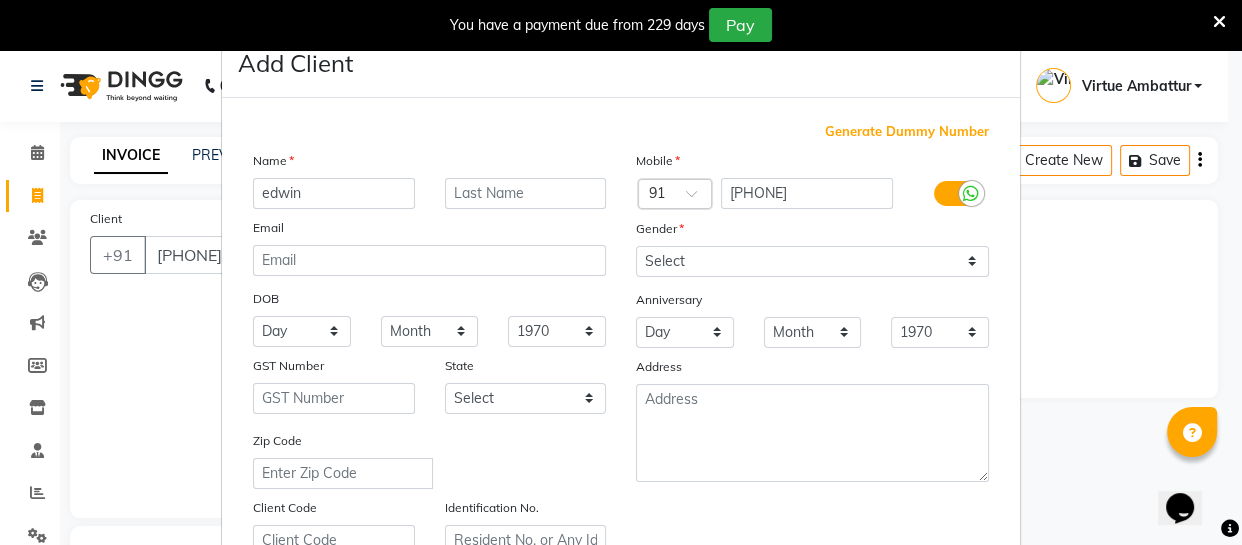 type on "edwin" 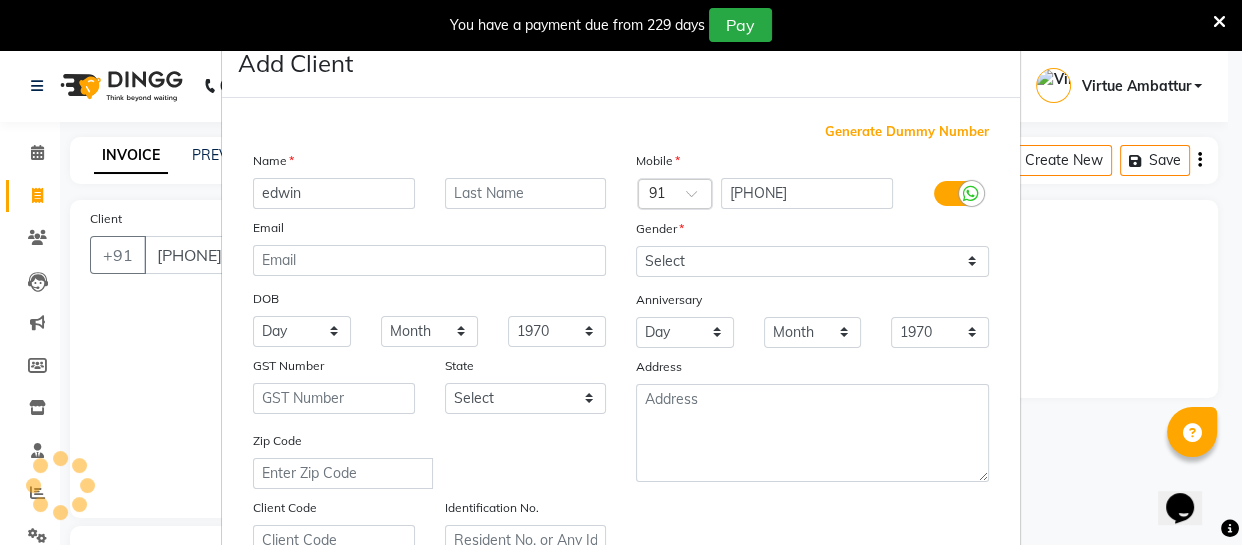 click on "Add Client Generate Dummy Number Name edwin Email DOB Day 01 02 03 04 05 06 07 08 09 10 11 12 13 14 15 16 17 18 19 20 21 22 23 24 25 26 27 28 29 30 31 Month January February March April May June July August September October November December 1940 1941 1942 1943 1944 1945 1946 1947 1948 1949 1950 1951 1952 1953 1954 1955 1956 1957 1958 1959 1960 1961 1962 1963 1964 1965 1966 1967 1968 1969 1970 1971 1972 1973 1974 1975 1976 1977 1978 1979 1980 1981 1982 1983 1984 1985 1986 1987 1988 1989 1990 1991 1992 1993 1994 1995 1996 1997 1998 1999 2000 2001 2002 2003 2004 2005 2006 2007 2008 2009 2010 2011 2012 2013 2014 2015 2016 2017 2018 2019 2020 2021 2022 2023 2024 GST Number State Select Andaman and Nicobar Islands Andhra Pradesh Arunachal Pradesh Assam Bihar Chandigarh Chhattisgarh Dadra and Nagar Haveli Daman and Diu Delhi Goa Gujarat Haryana Himachal Pradesh Jammu and Kashmir Jharkhand Karnataka Kerala Lakshadweep Madhya Pradesh Maharashtra Manipur Meghalaya Mizoram Nagaland Odisha Pondicherry Punjab Rajasthan" at bounding box center (621, 272) 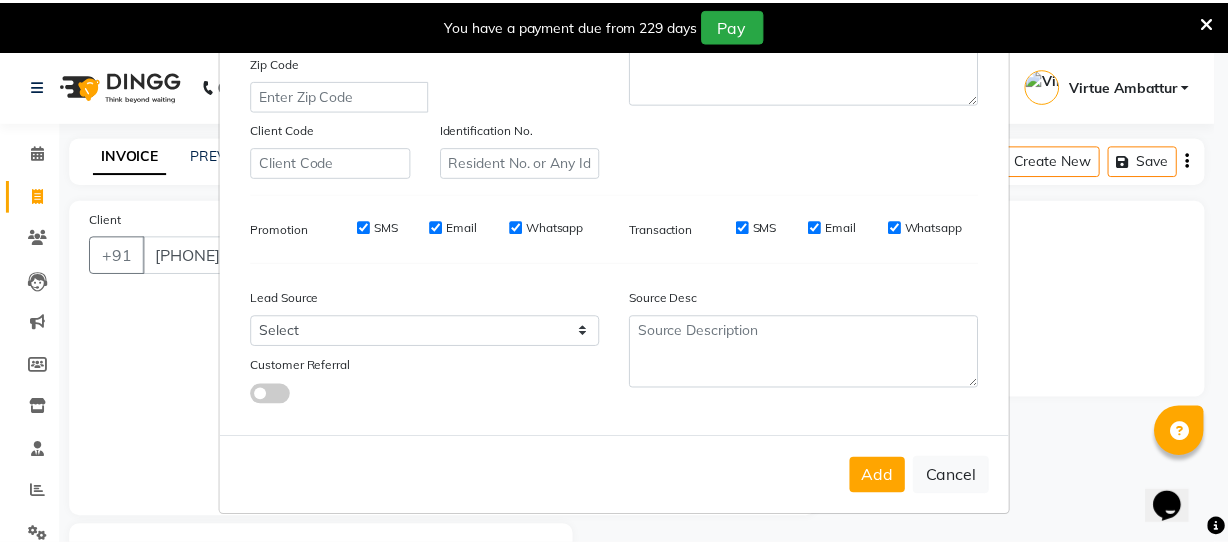 scroll, scrollTop: 384, scrollLeft: 0, axis: vertical 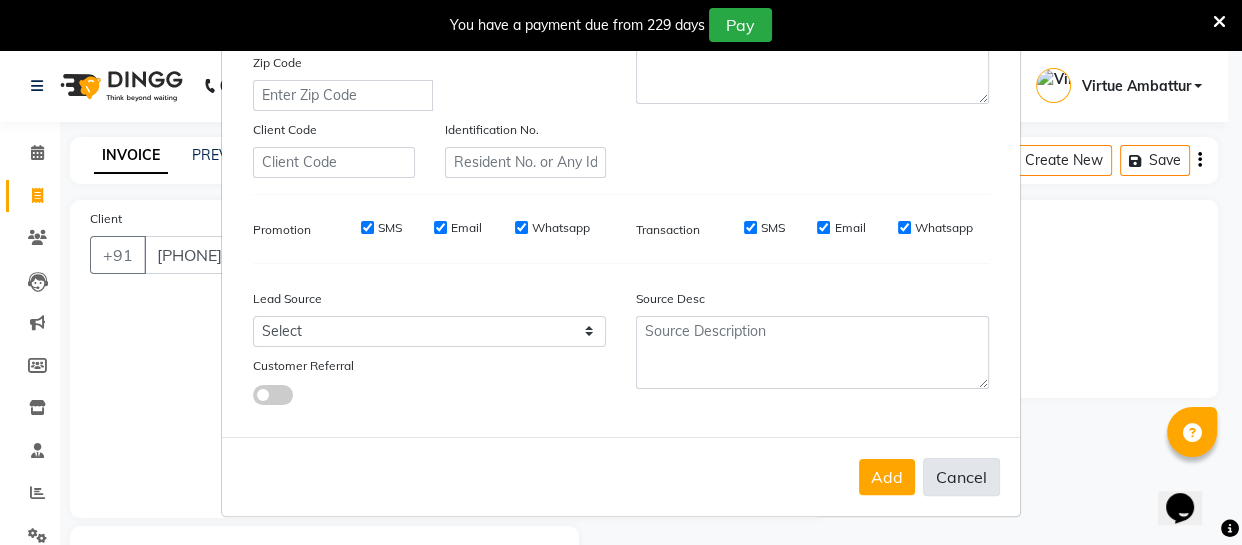 drag, startPoint x: 970, startPoint y: 486, endPoint x: 719, endPoint y: 378, distance: 273.24896 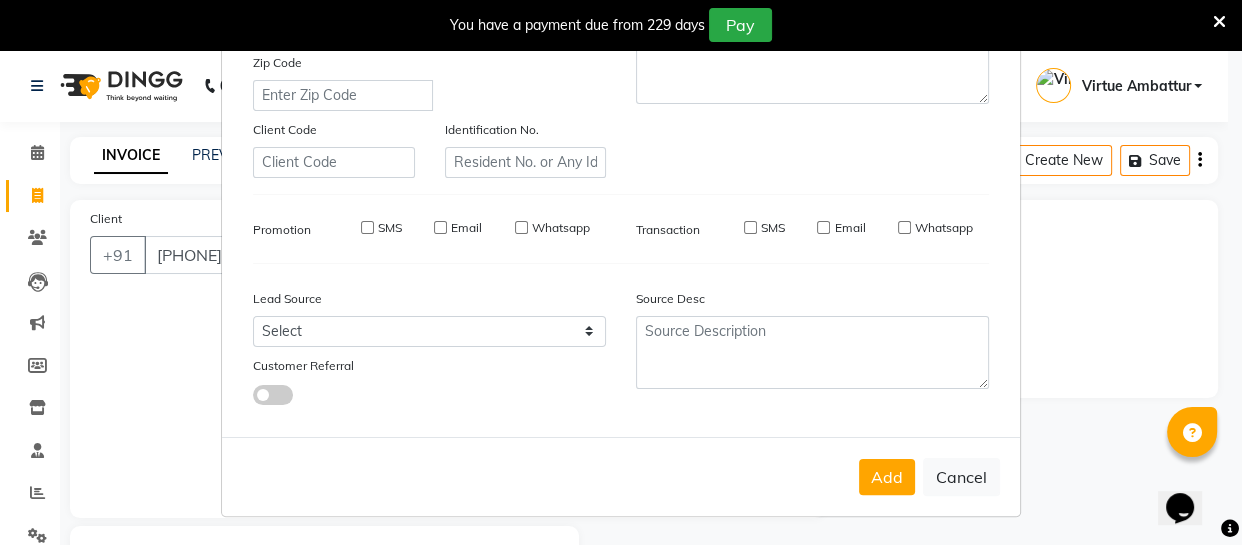 type 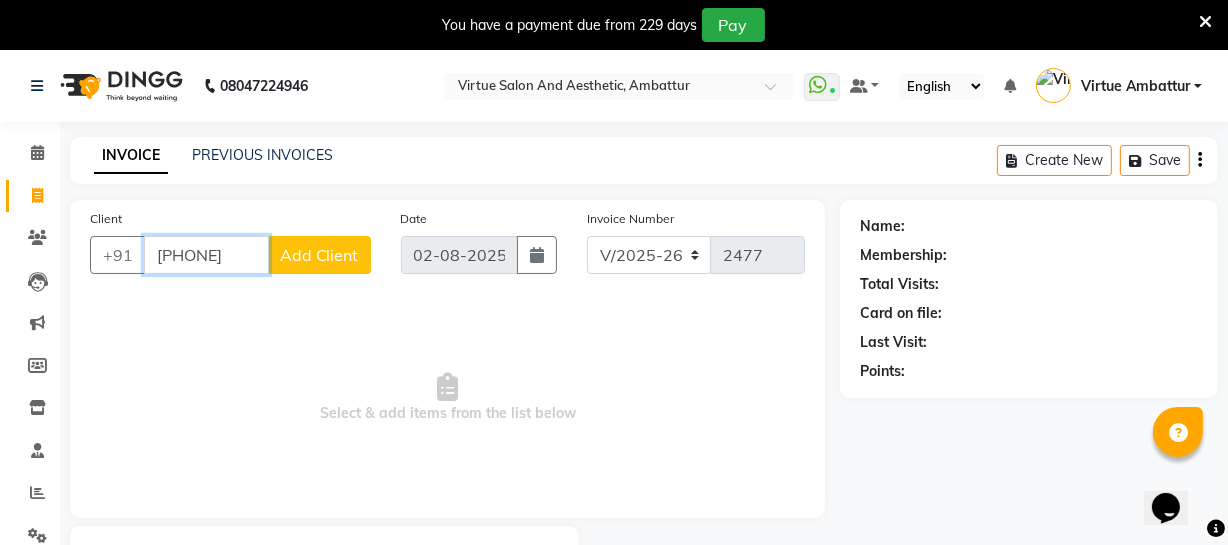 drag, startPoint x: 257, startPoint y: 258, endPoint x: 129, endPoint y: 235, distance: 130.04999 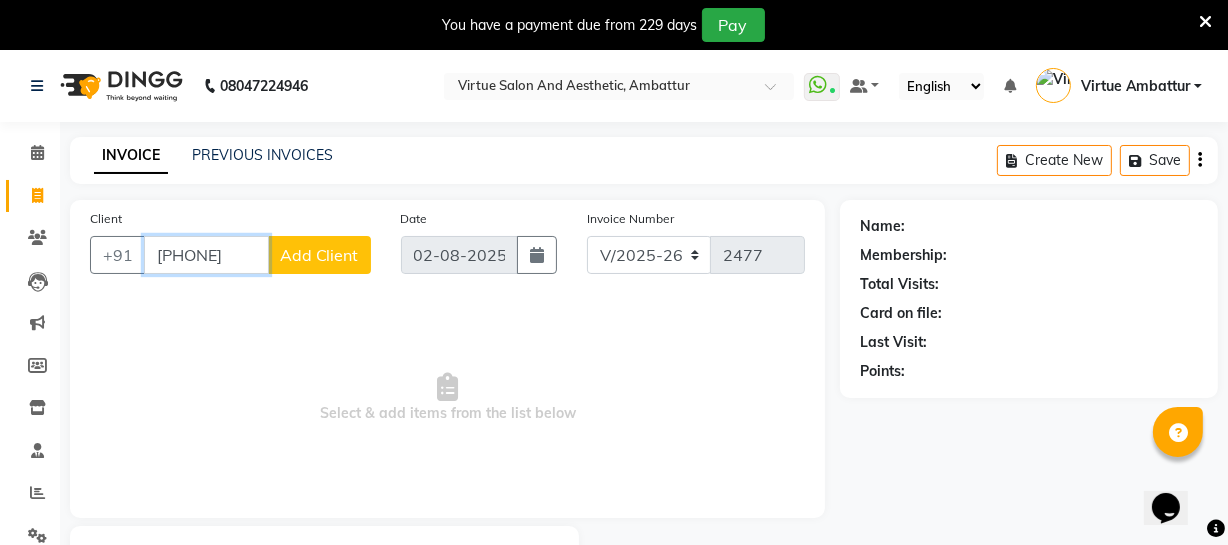 click on "Client +91 [PHONE] Add Client" 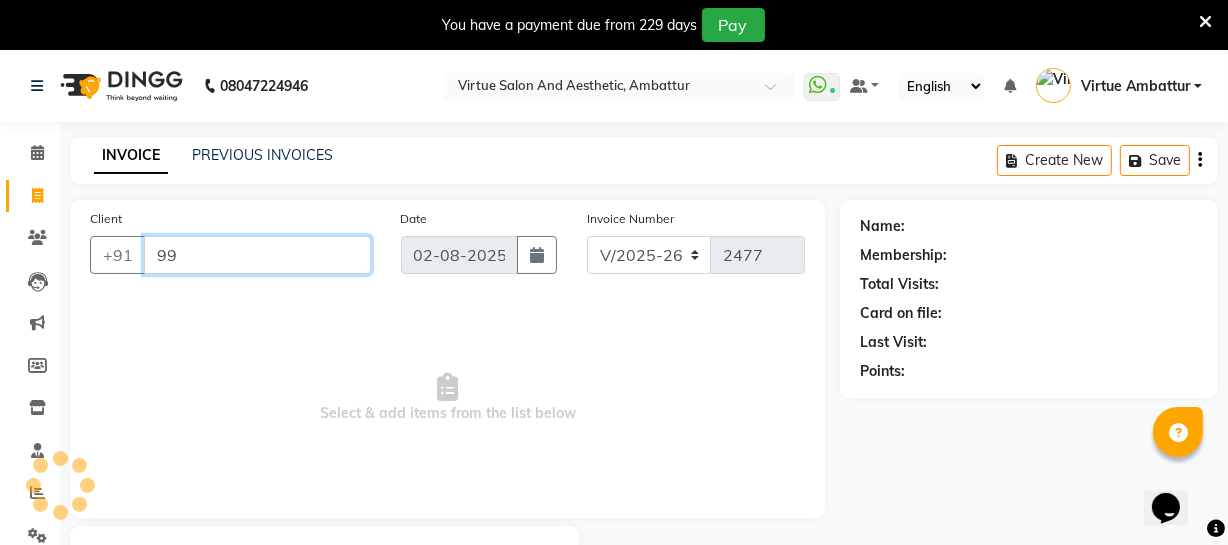 type on "9" 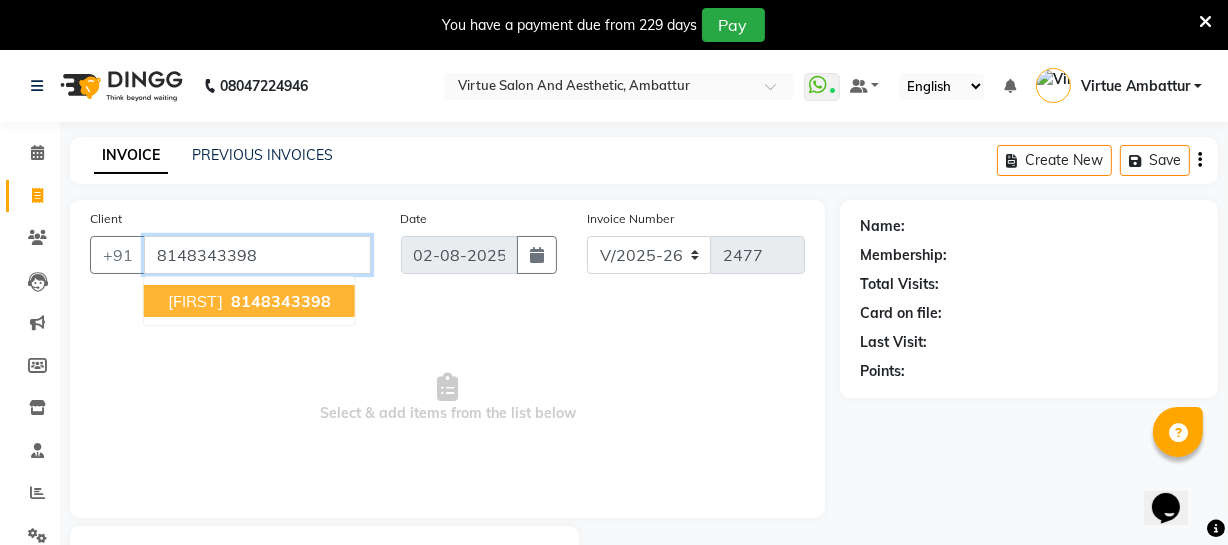 type on "8148343398" 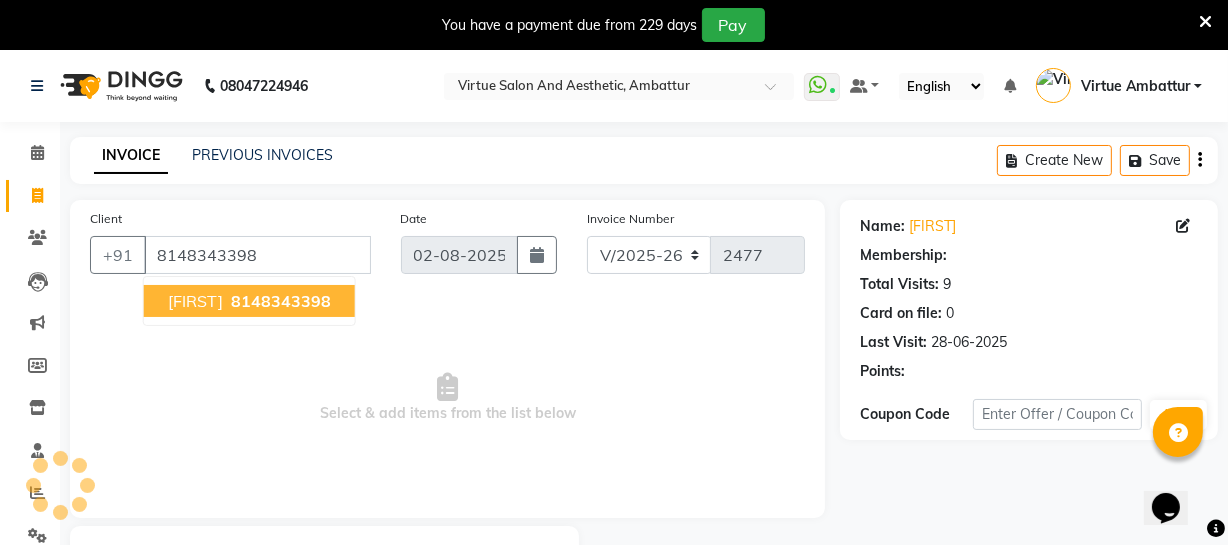 select on "1: Object" 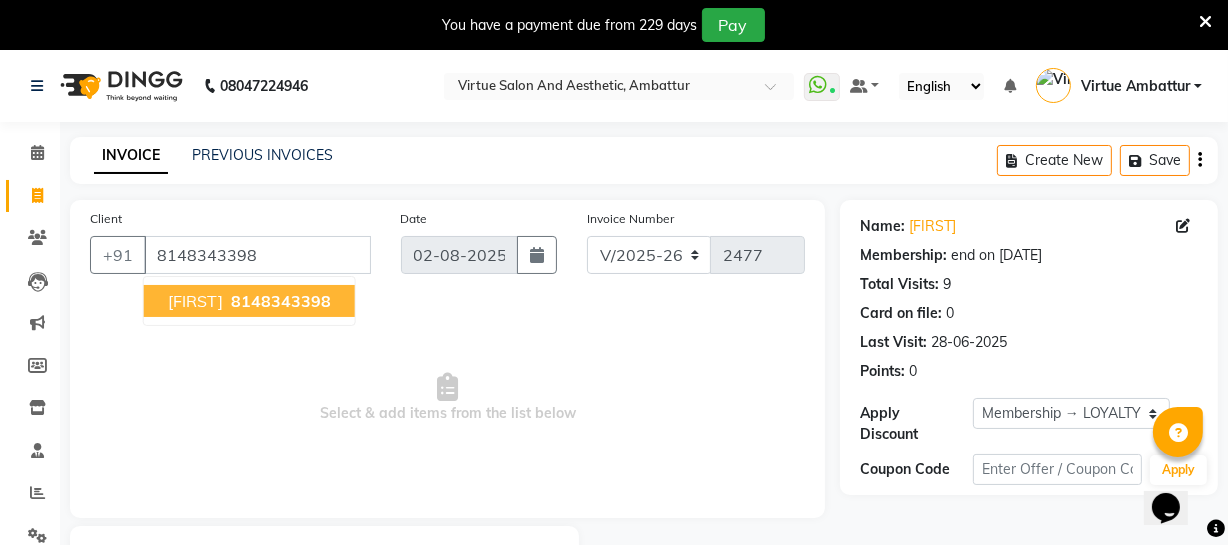 click on "[FIRST]   [PHONE]" at bounding box center (249, 301) 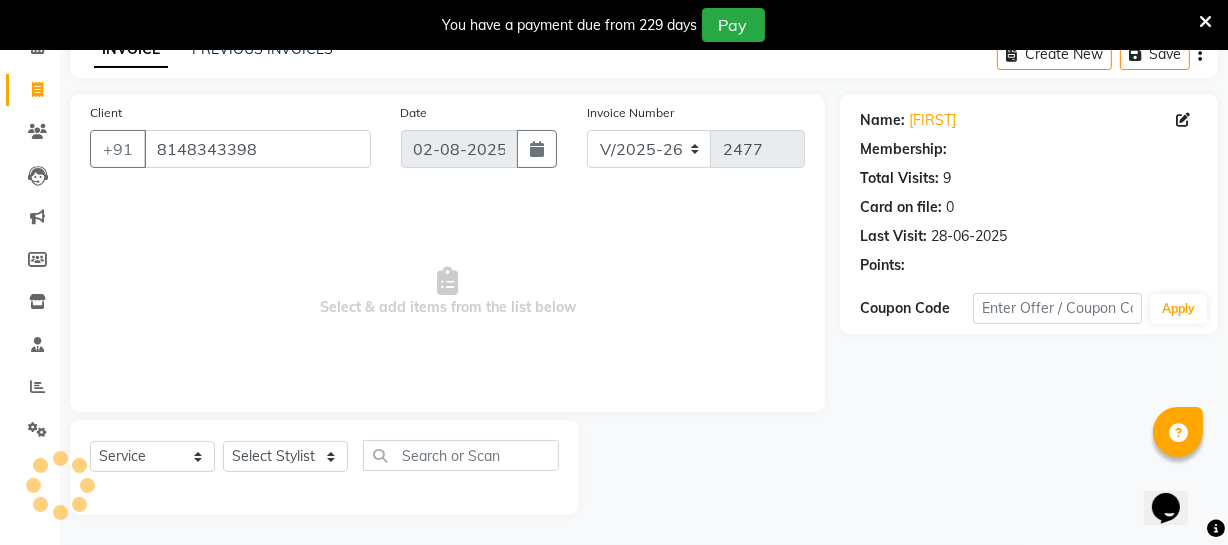scroll, scrollTop: 107, scrollLeft: 0, axis: vertical 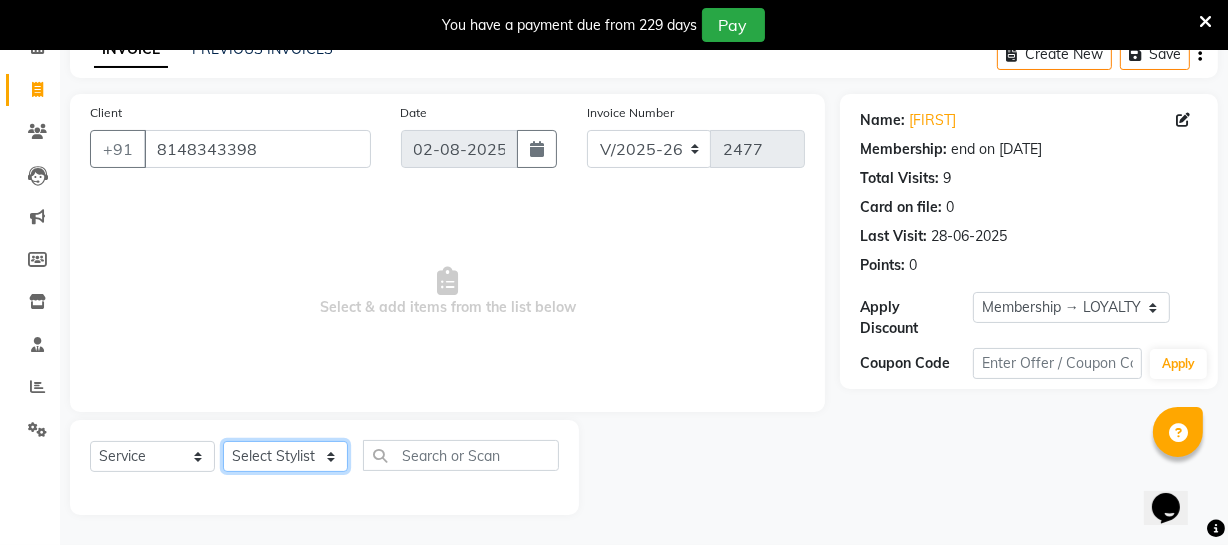 click on "Select Stylist Archana Bhagi Deepika Devi Dilip  Divya Dolly Dr Prakash Faizan Geetha Virtue TC Gopi Madan Aravind Make up Mani Unisex Stylist Manoj Meena Moses Nandhini Raju Unisex Ramya RICITTA Sahil Unisex Santhosh Sathya Shantha kumar Shanthi Surya Thiru Virtue Aesthetic Virtue Ambattur" 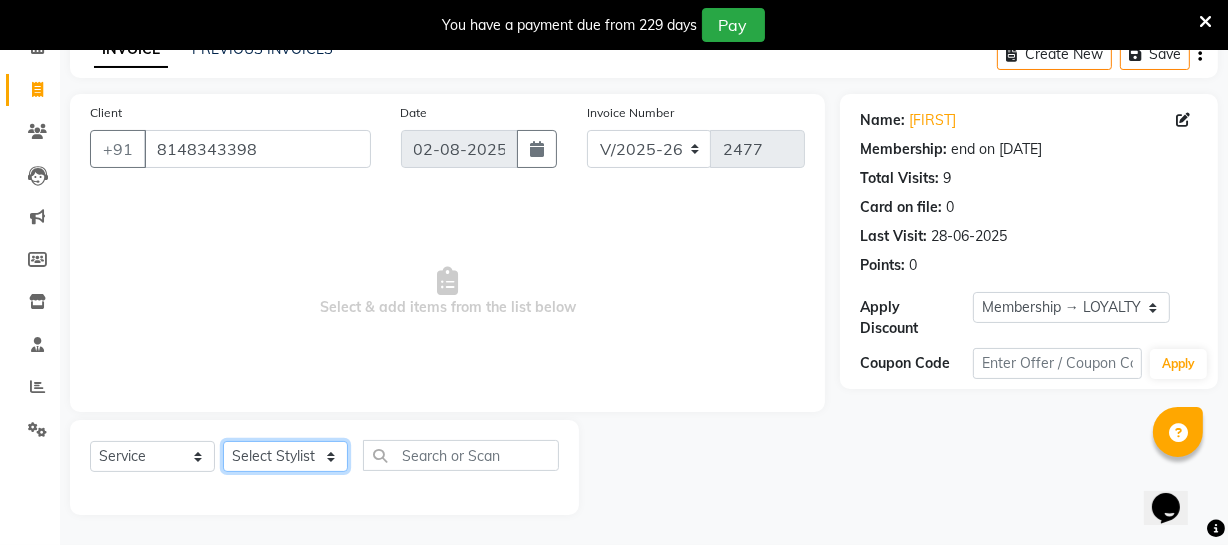 select on "48223" 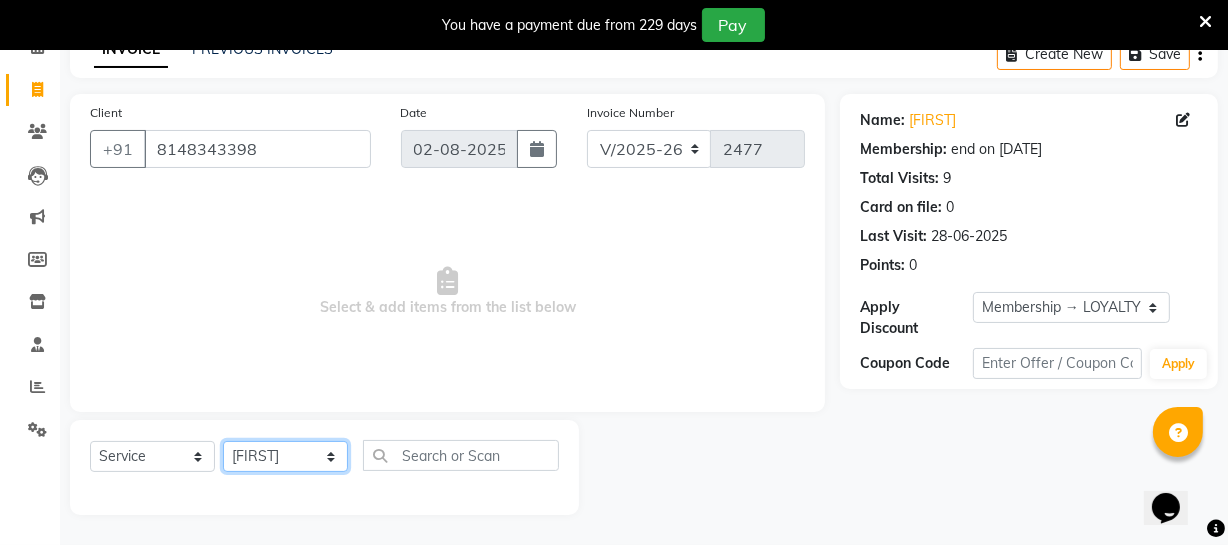 click on "Select Stylist Archana Bhagi Deepika Devi Dilip  Divya Dolly Dr Prakash Faizan Geetha Virtue TC Gopi Madan Aravind Make up Mani Unisex Stylist Manoj Meena Moses Nandhini Raju Unisex Ramya RICITTA Sahil Unisex Santhosh Sathya Shantha kumar Shanthi Surya Thiru Virtue Aesthetic Virtue Ambattur" 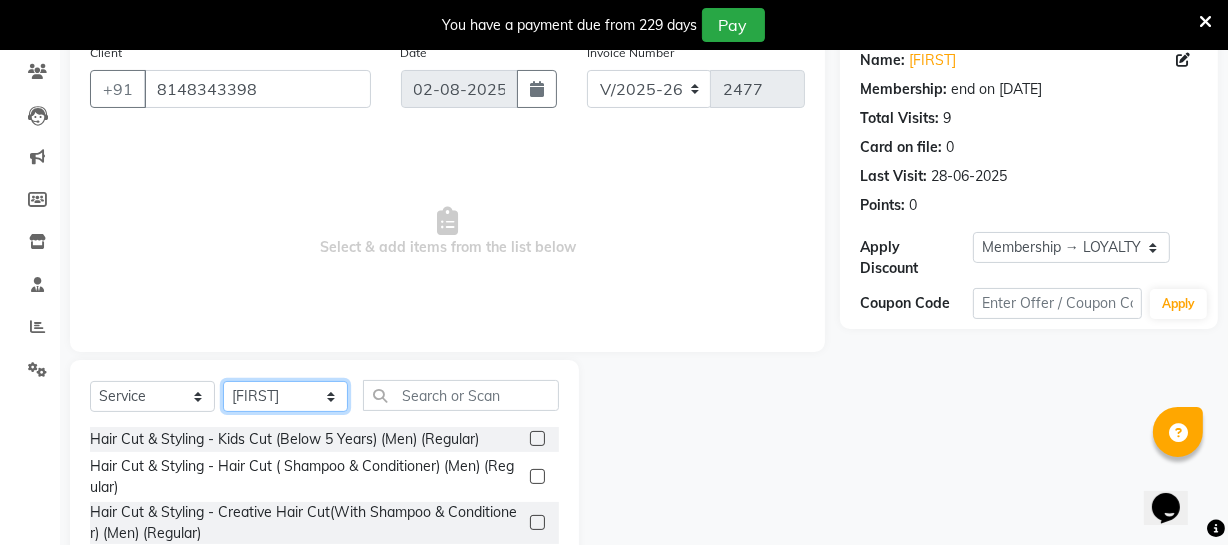 scroll, scrollTop: 198, scrollLeft: 0, axis: vertical 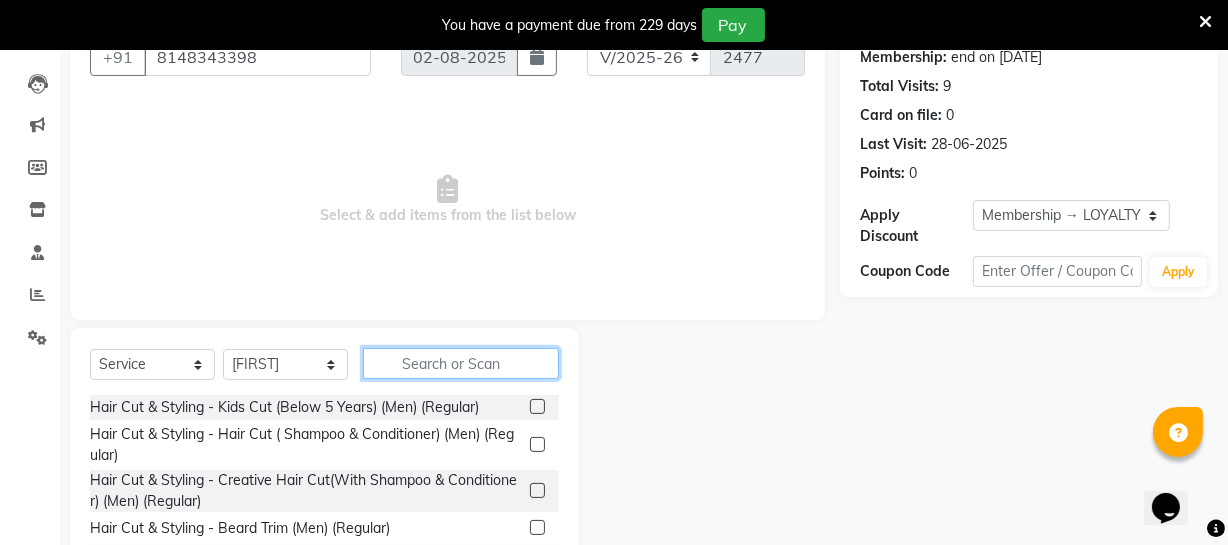 click 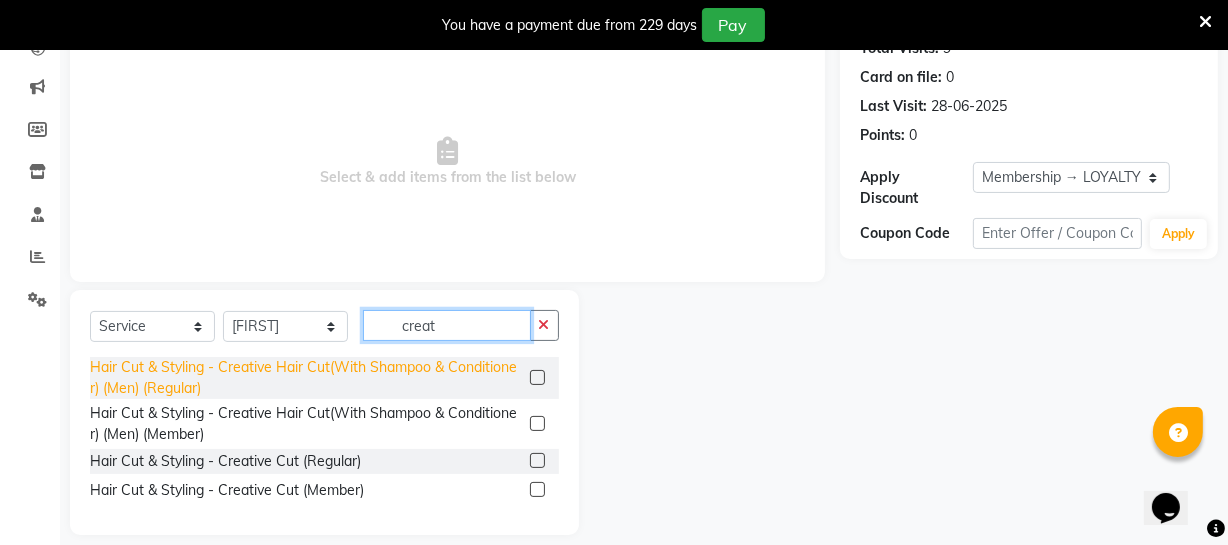 scroll, scrollTop: 257, scrollLeft: 0, axis: vertical 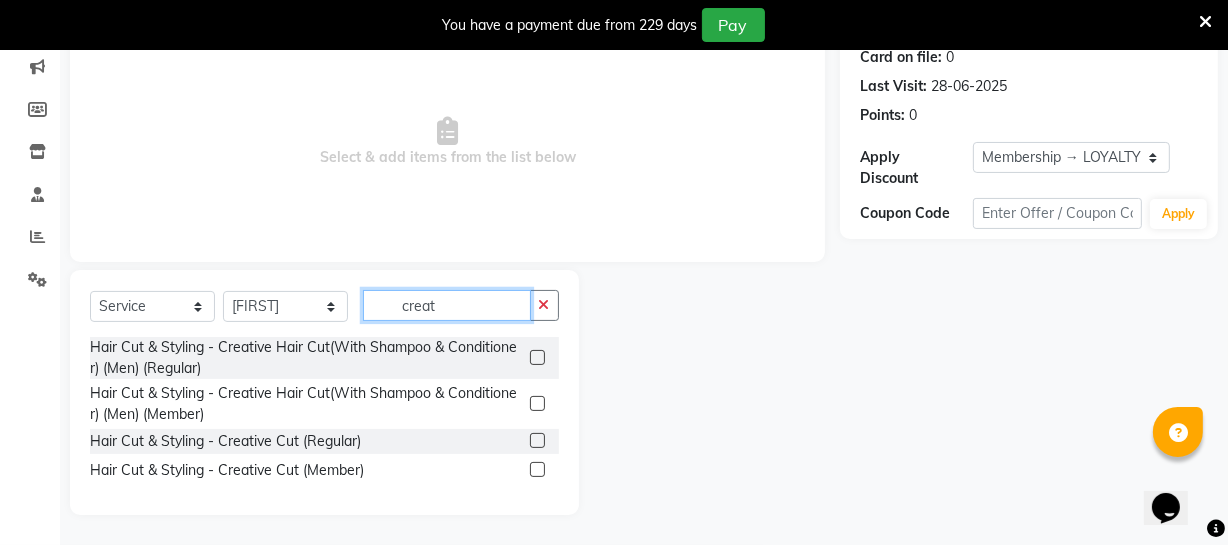 type on "creat" 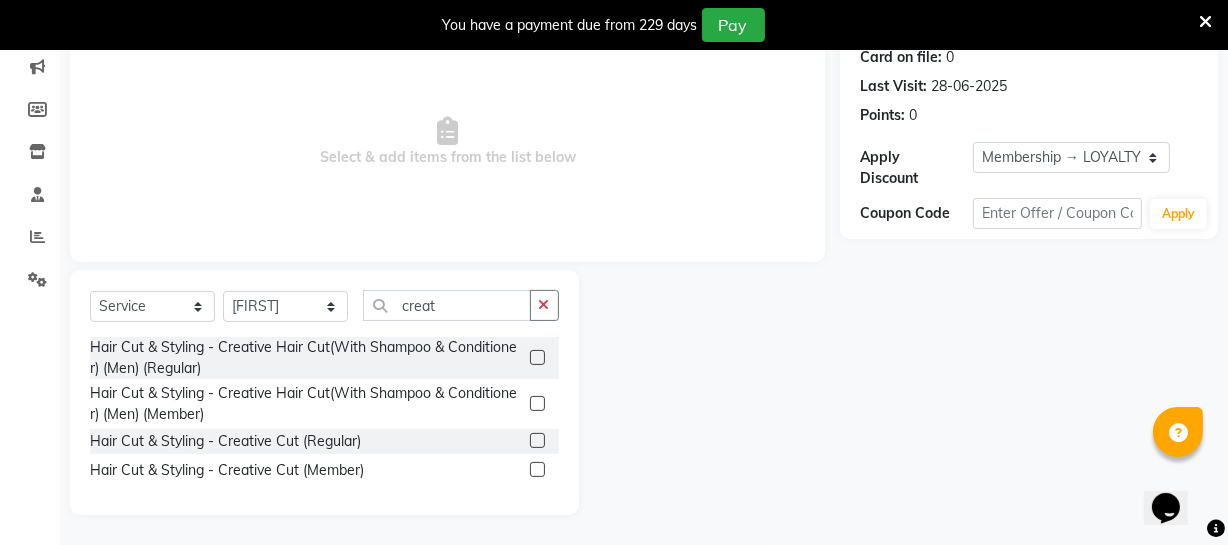 click 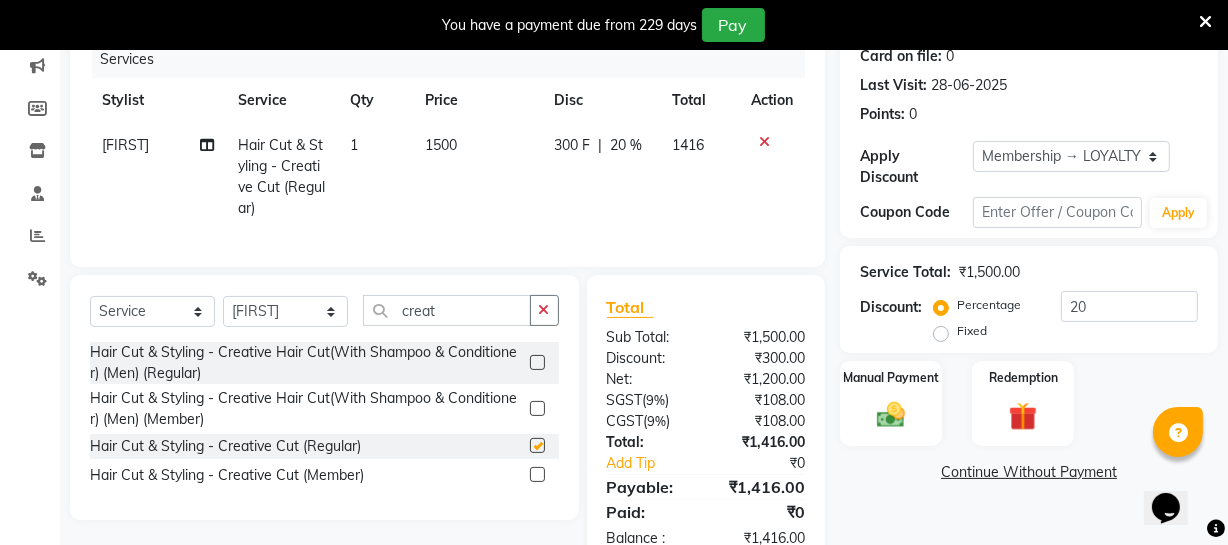 checkbox on "false" 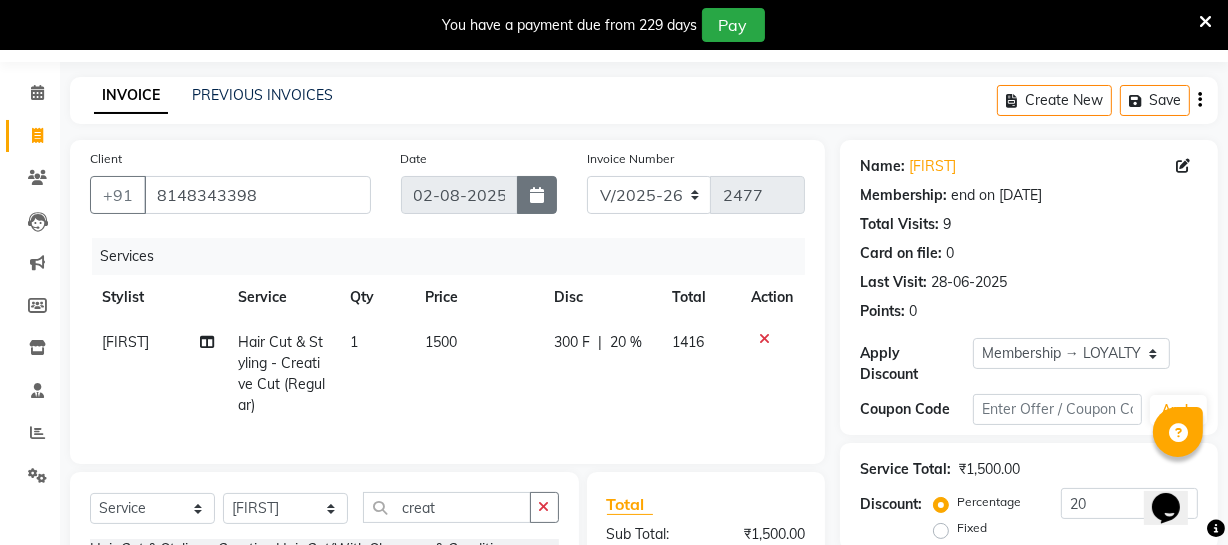 scroll, scrollTop: 53, scrollLeft: 0, axis: vertical 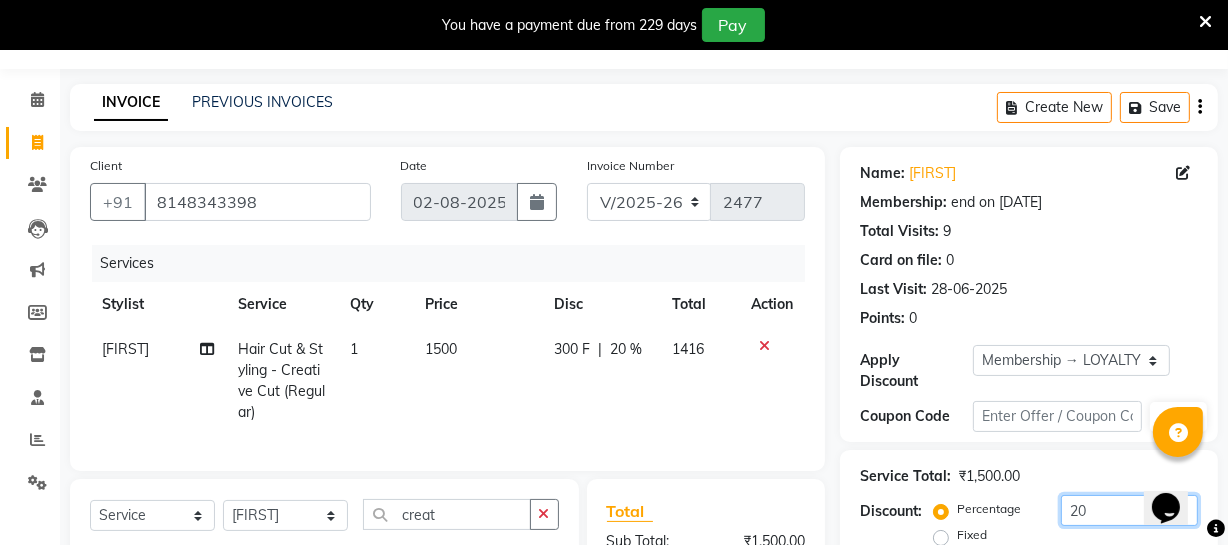 drag, startPoint x: 1089, startPoint y: 499, endPoint x: 999, endPoint y: 492, distance: 90.27181 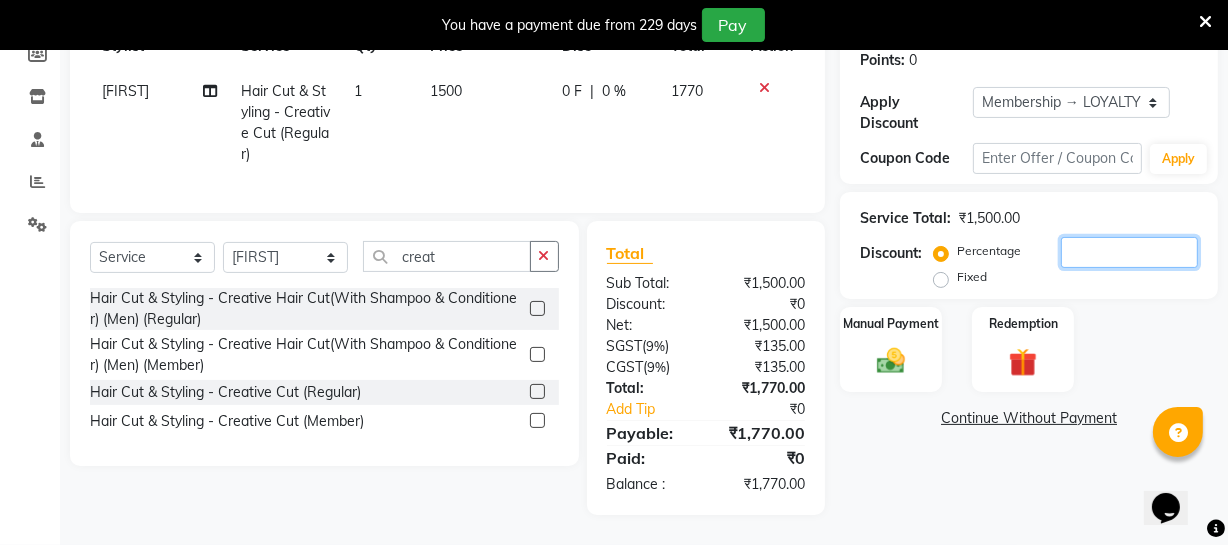 scroll, scrollTop: 326, scrollLeft: 0, axis: vertical 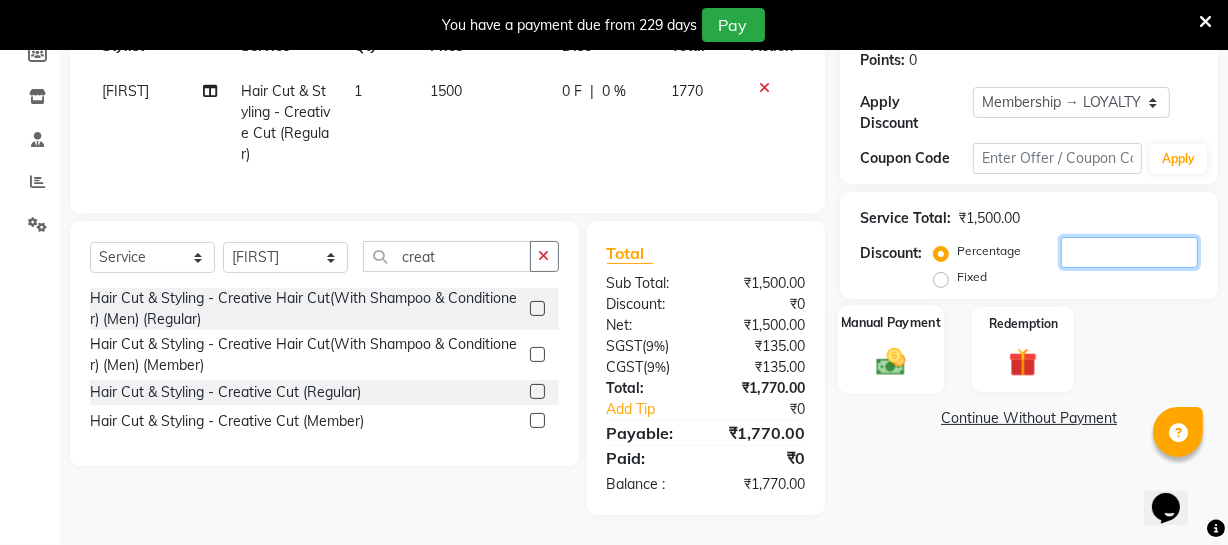 type 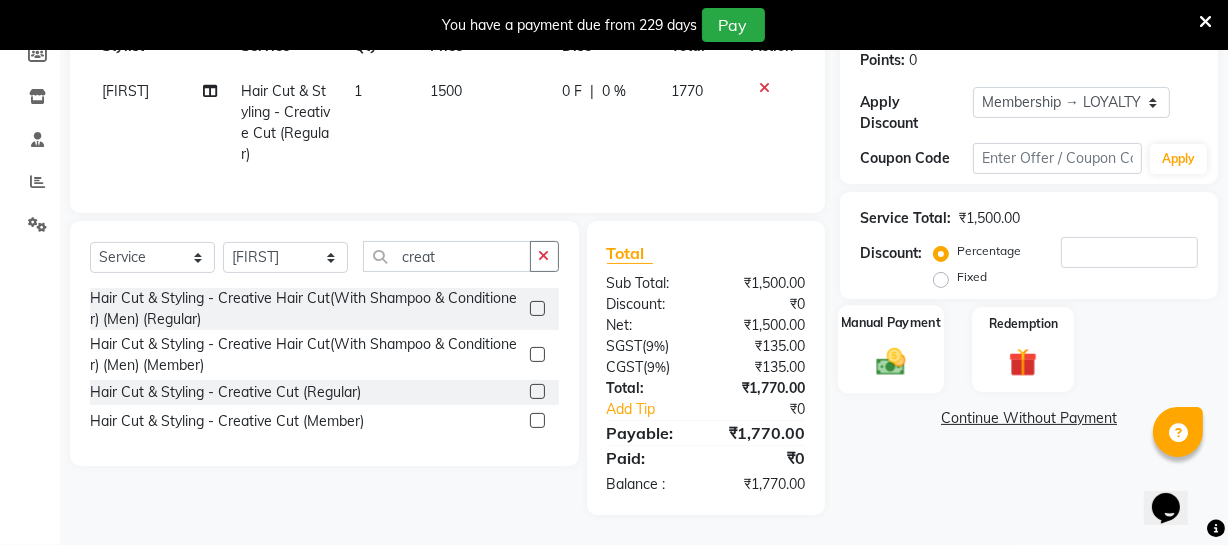 click 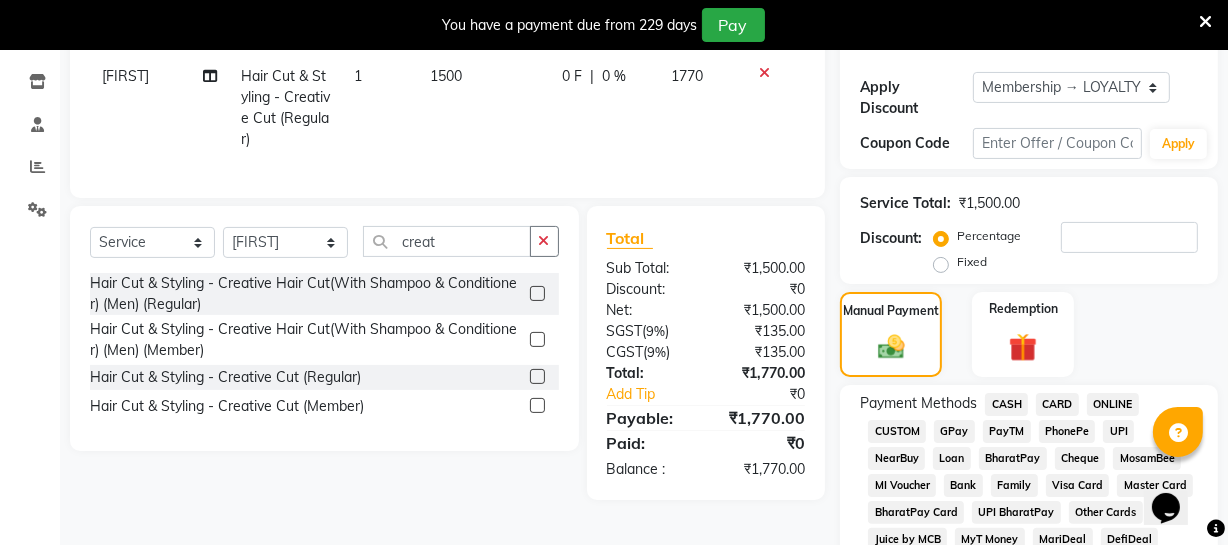 click on "ONLINE" 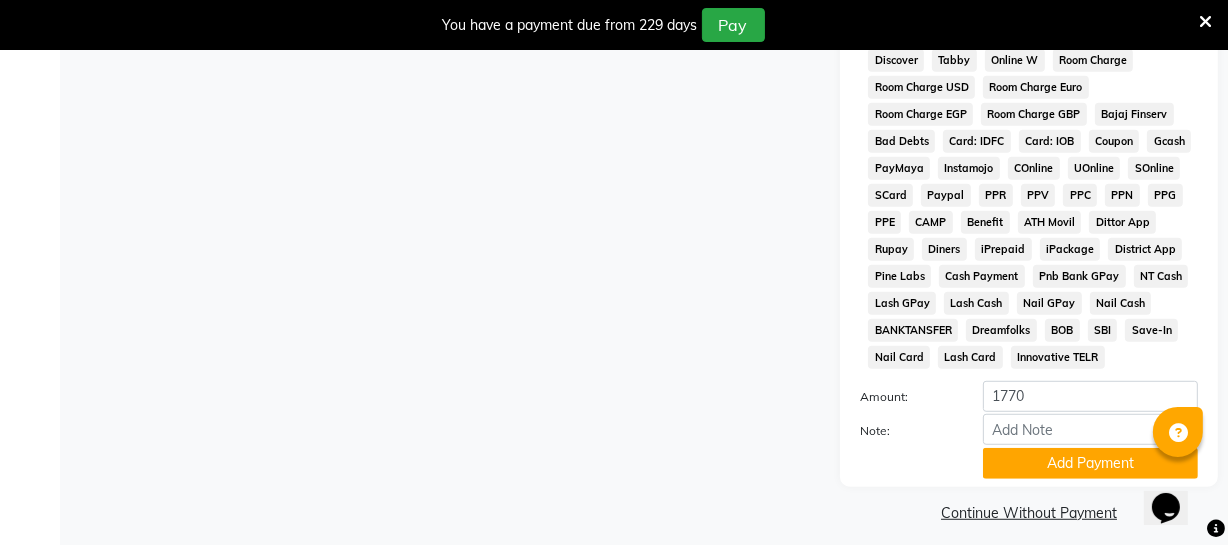 scroll, scrollTop: 1088, scrollLeft: 0, axis: vertical 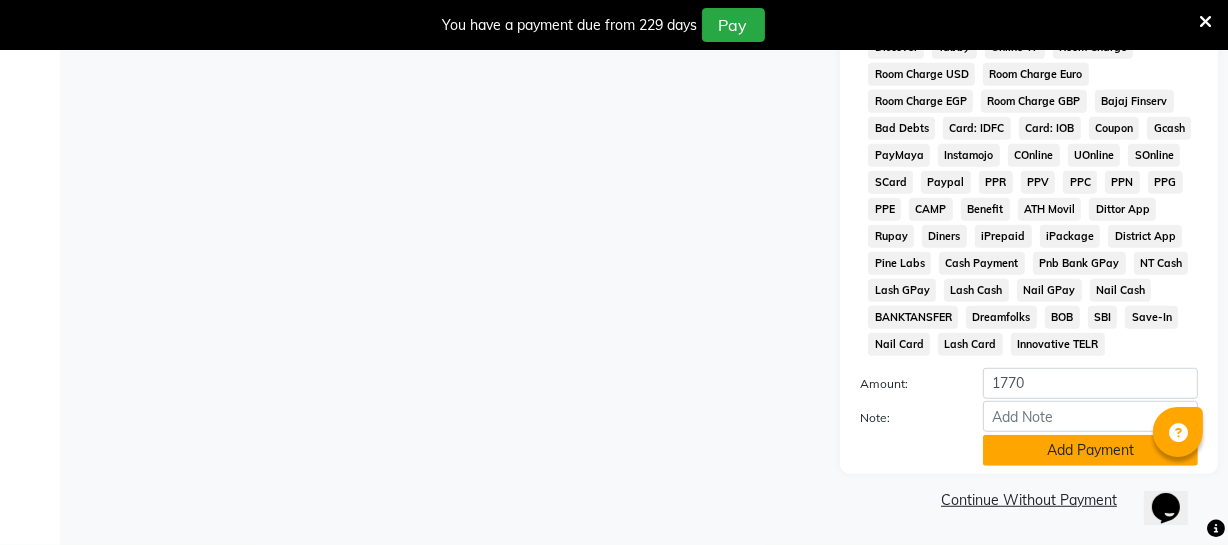 click on "Add Payment" 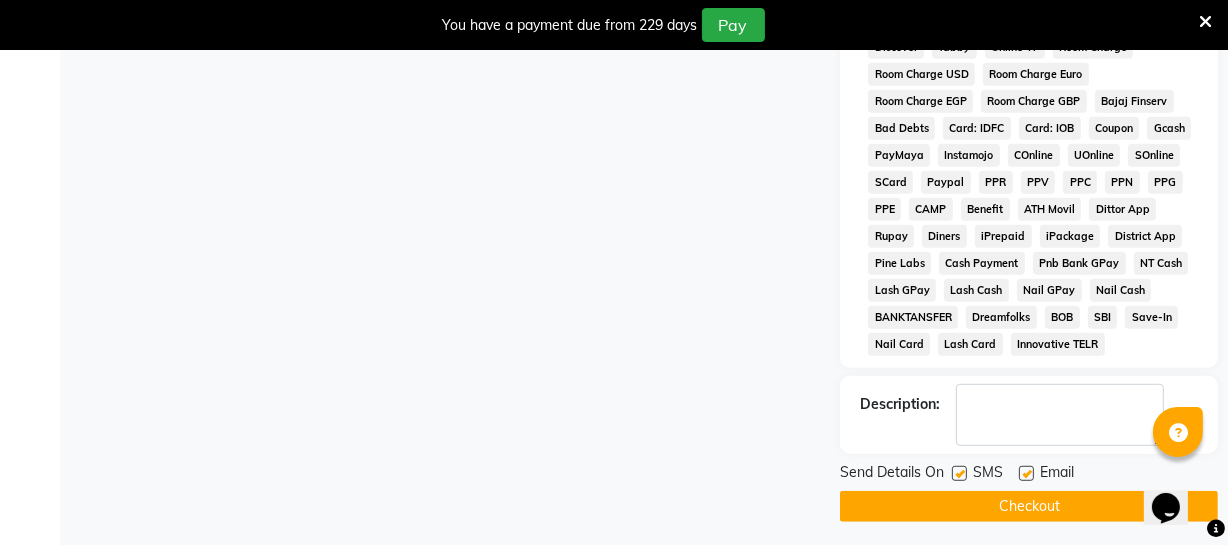 click on "Checkout" 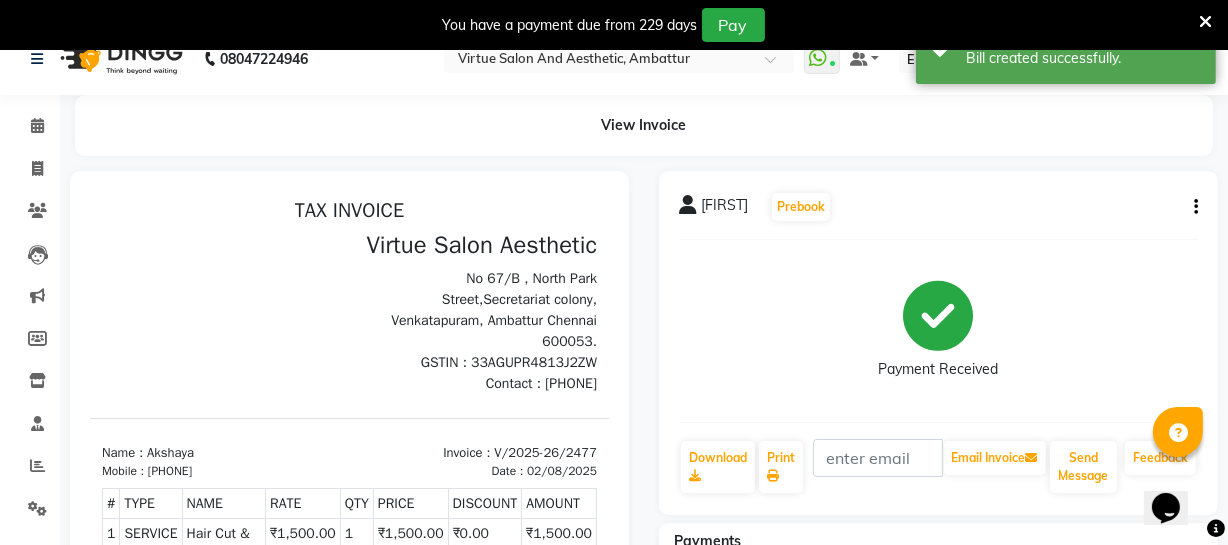 scroll, scrollTop: 0, scrollLeft: 0, axis: both 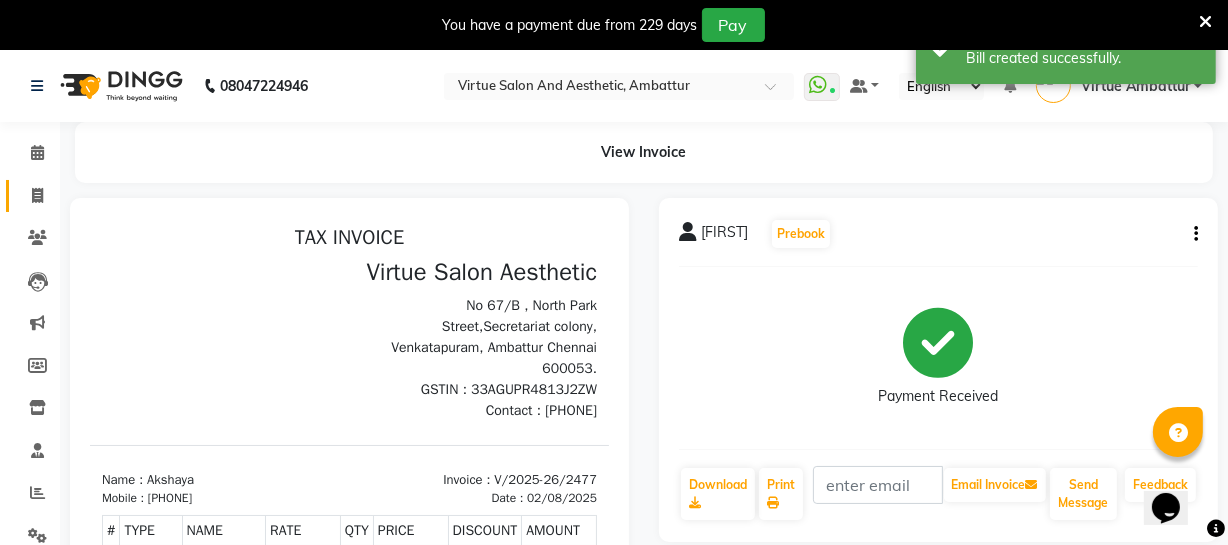 click 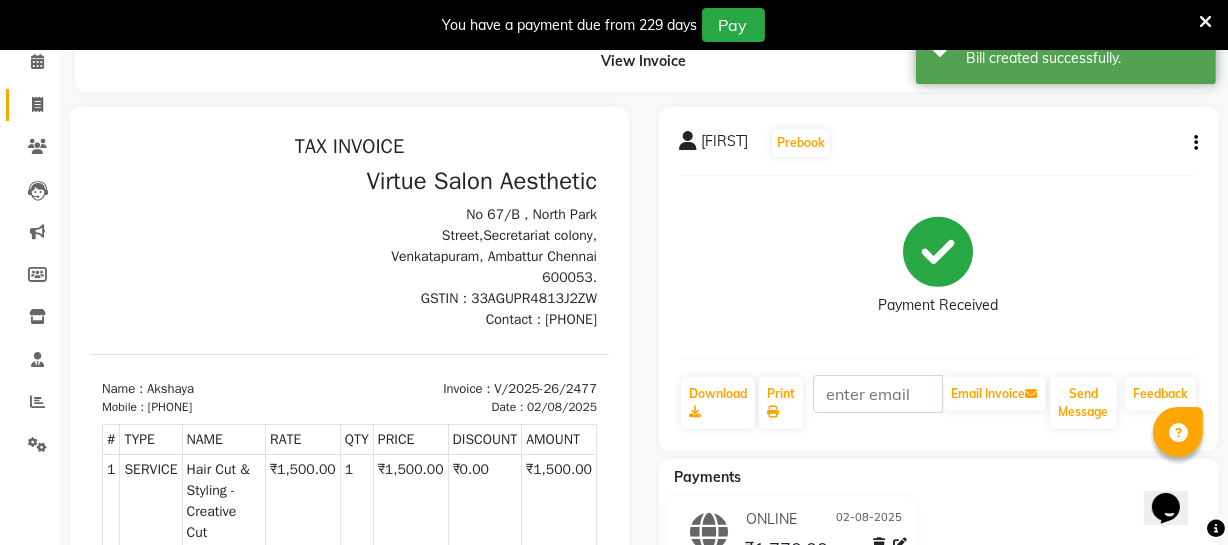 select on "5237" 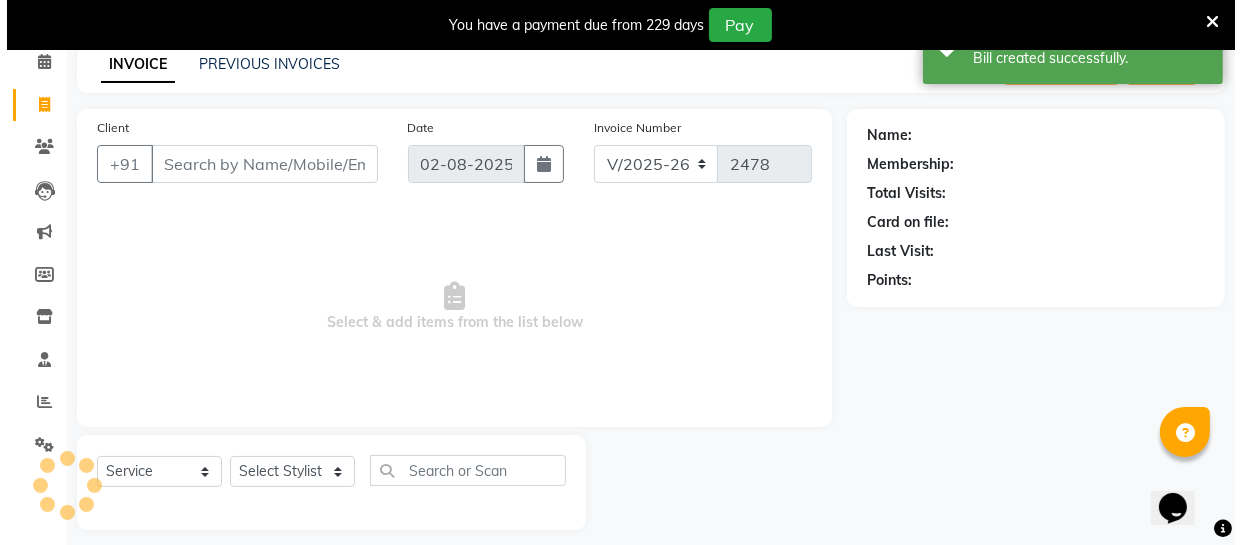 scroll, scrollTop: 107, scrollLeft: 0, axis: vertical 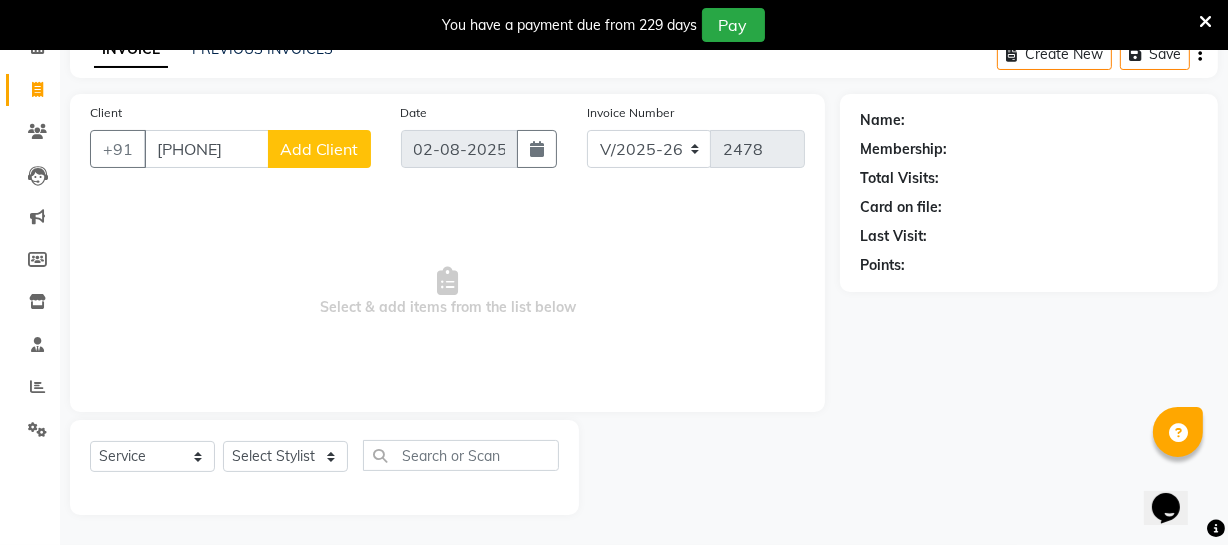 type on "[PHONE]" 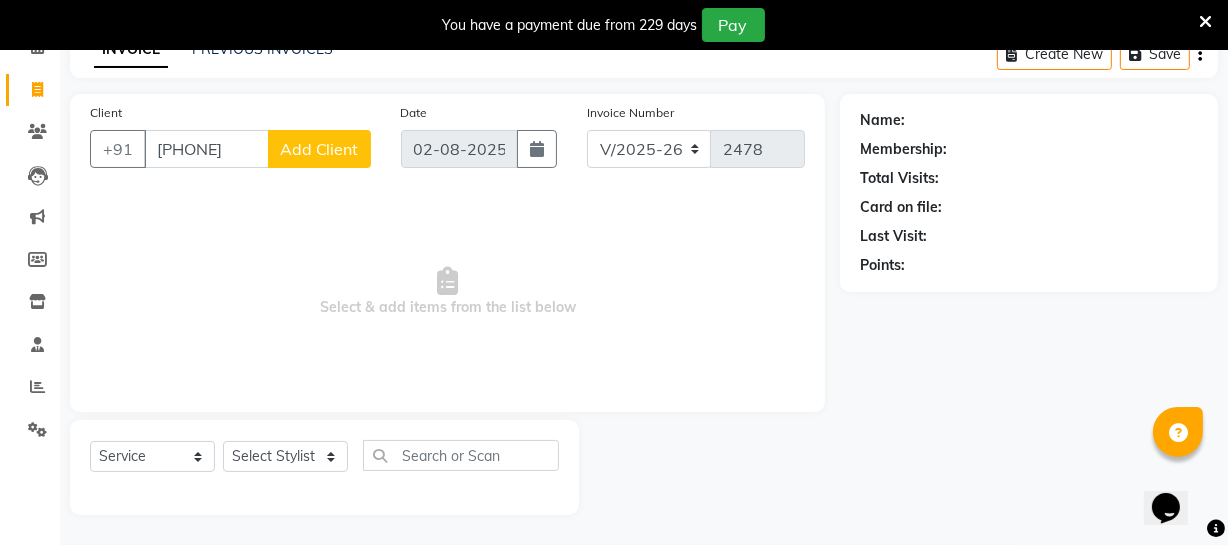 click on "Add Client" 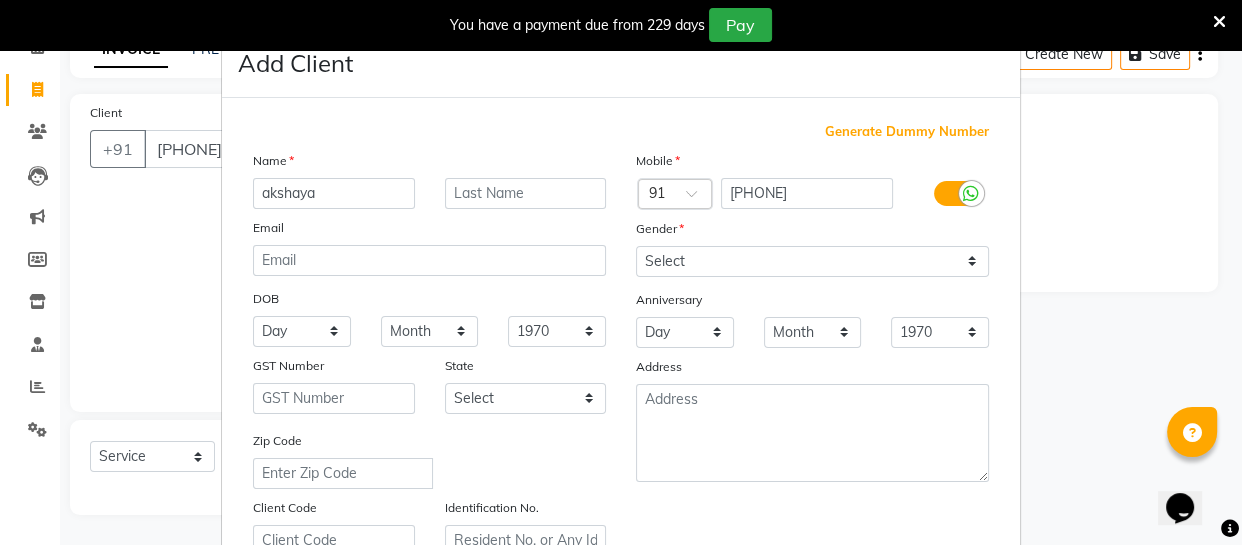 type on "akshaya" 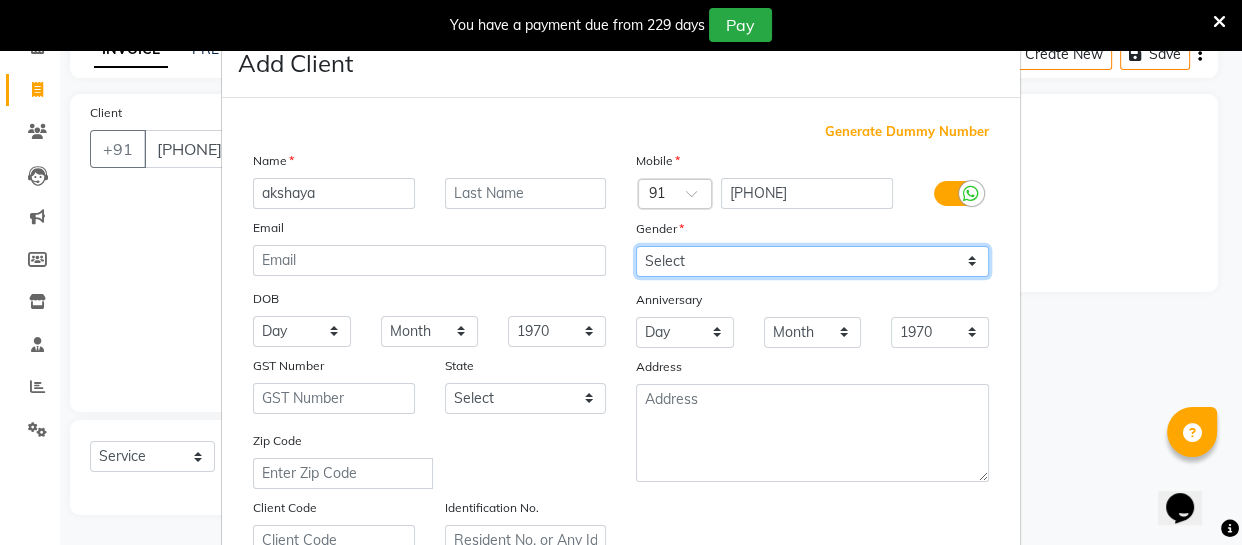 click on "Select Male Female Other Prefer Not To Say" at bounding box center [812, 261] 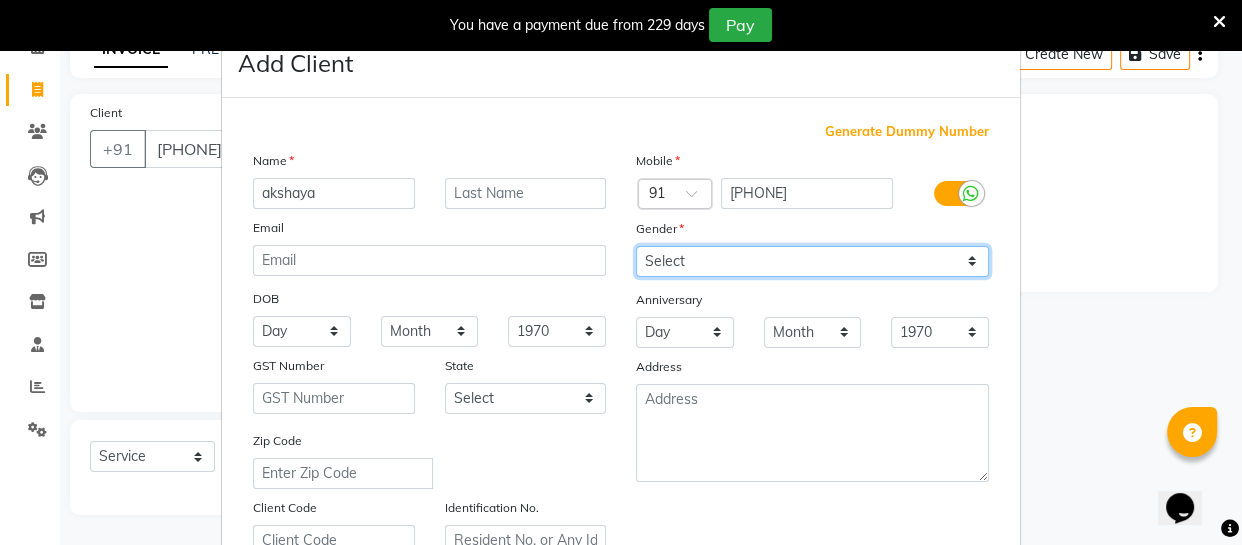 select on "female" 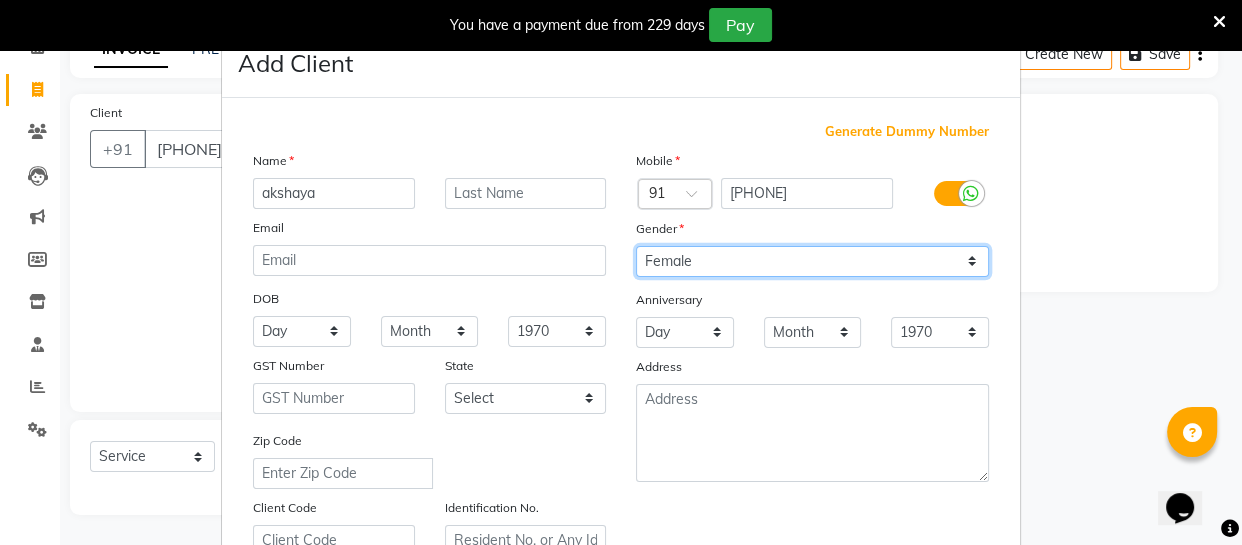 click on "Select Male Female Other Prefer Not To Say" at bounding box center [812, 261] 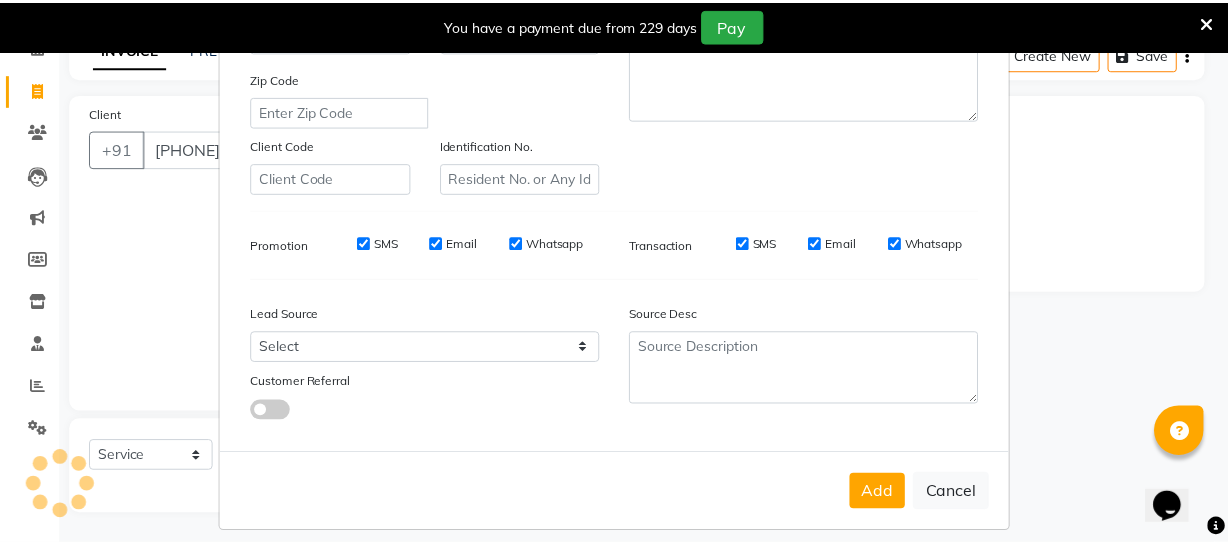 scroll, scrollTop: 363, scrollLeft: 0, axis: vertical 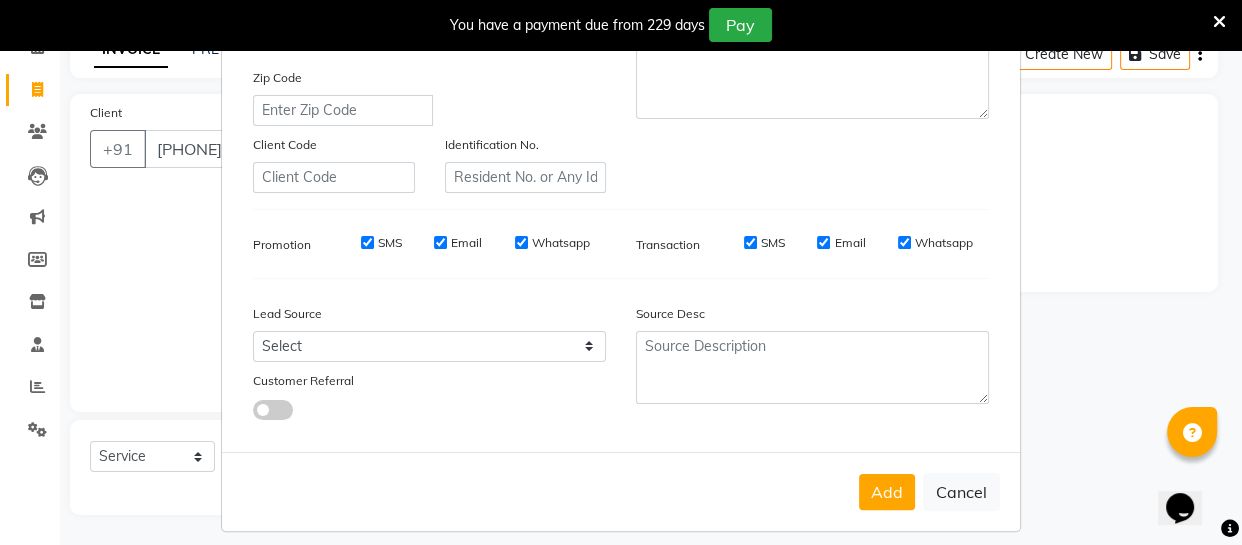 click on "Add   Cancel" at bounding box center (621, 491) 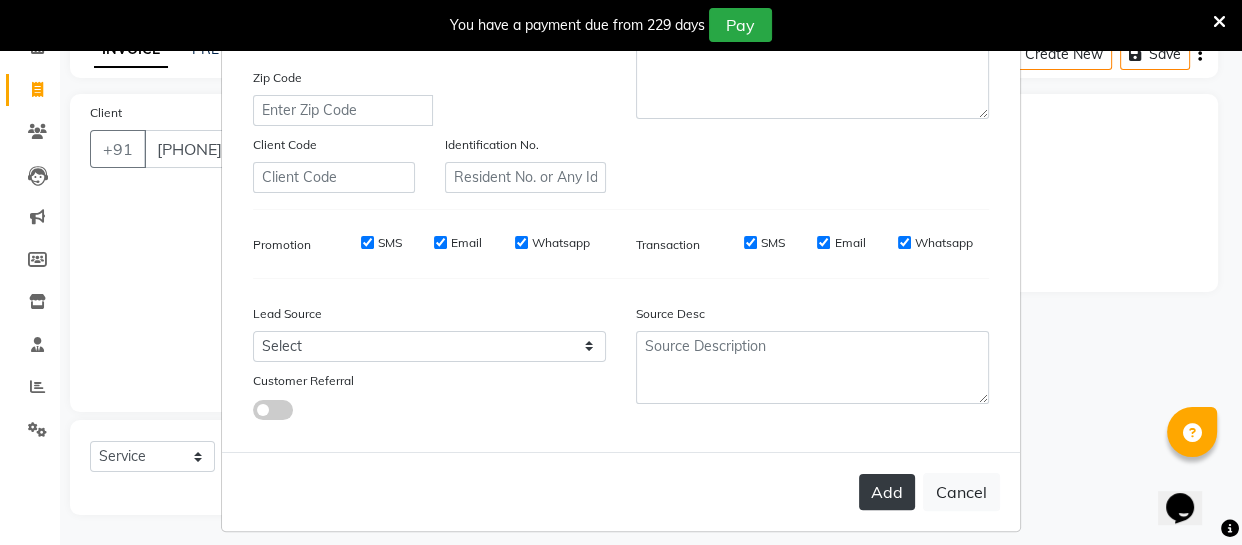 click on "Add" at bounding box center [887, 492] 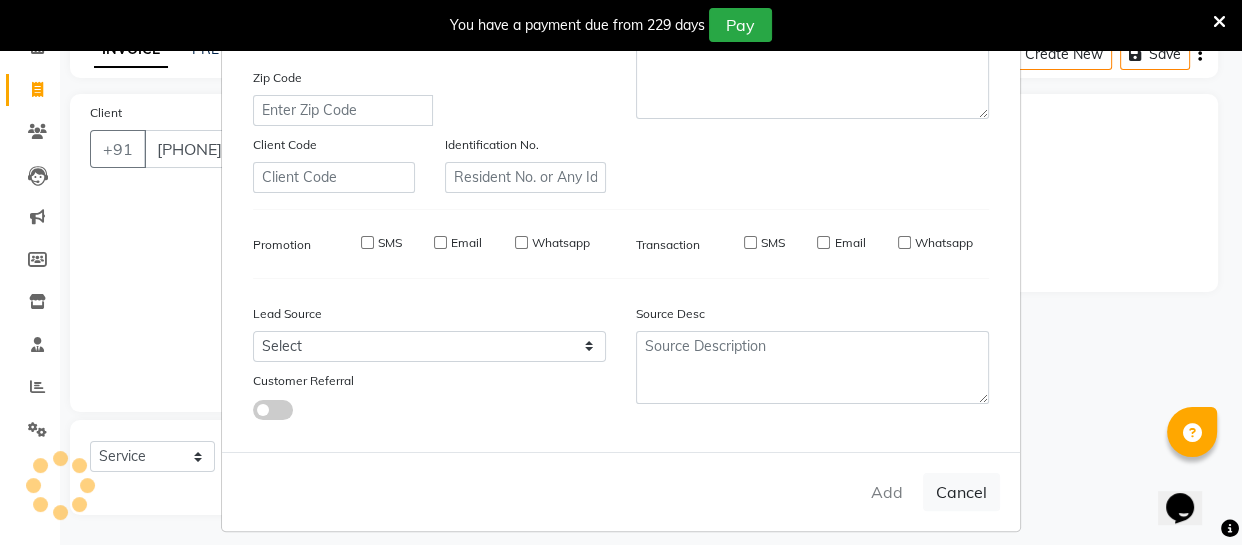 type 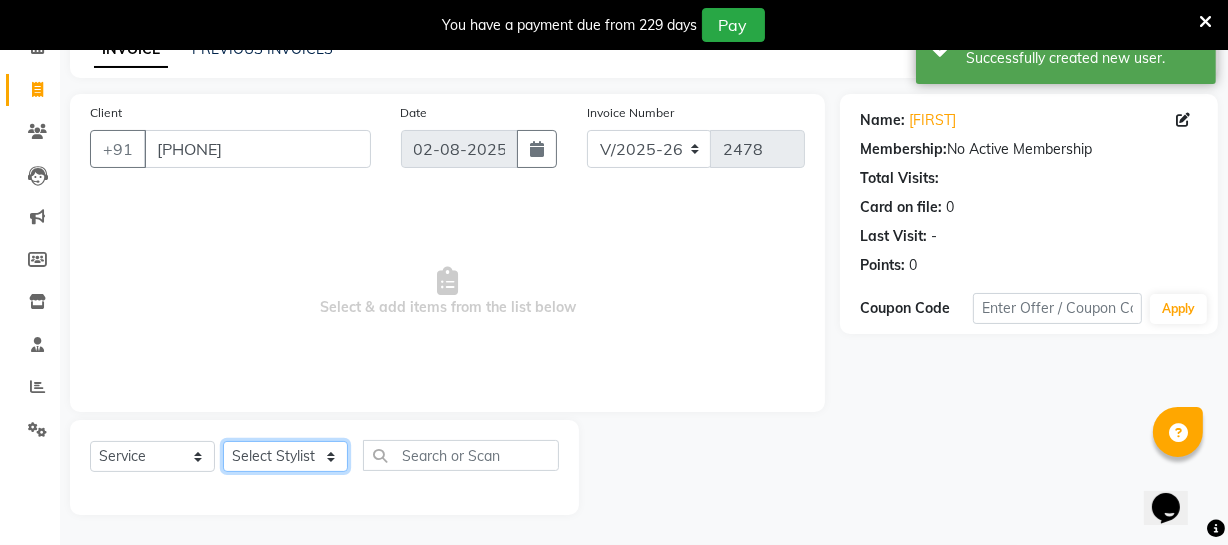click on "Select Stylist Archana Bhagi Deepika Devi Dilip  Divya Dolly Dr Prakash Faizan Geetha Virtue TC Gopi Madan Aravind Make up Mani Unisex Stylist Manoj Meena Moses Nandhini Raju Unisex Ramya RICITTA Sahil Unisex Santhosh Sathya Shantha kumar Shanthi Surya Thiru Virtue Aesthetic Virtue Ambattur" 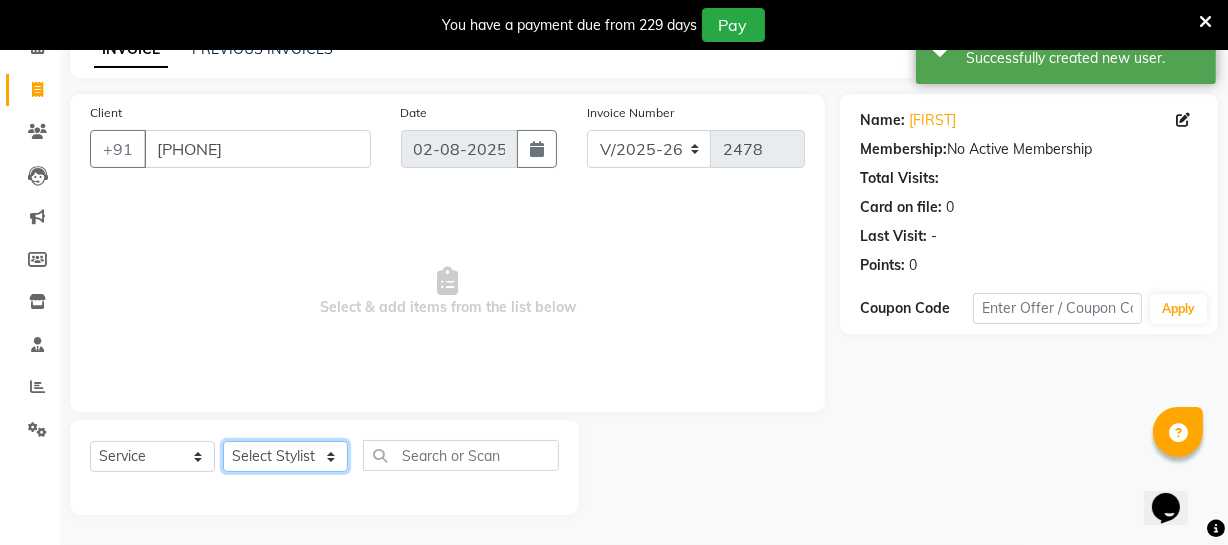 select on "71592" 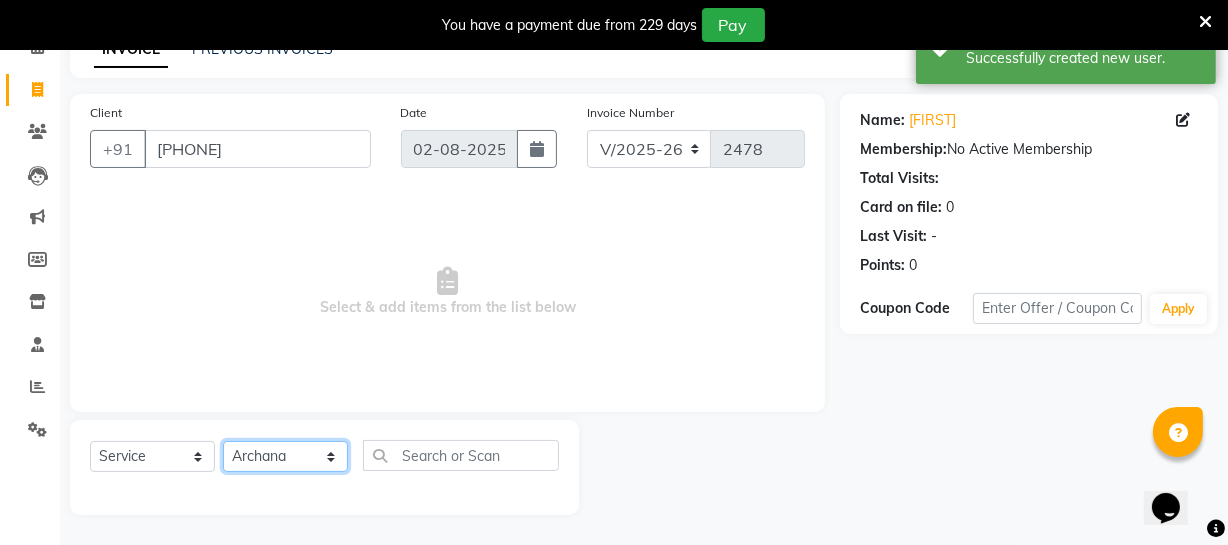 click on "Select Stylist Archana Bhagi Deepika Devi Dilip  Divya Dolly Dr Prakash Faizan Geetha Virtue TC Gopi Madan Aravind Make up Mani Unisex Stylist Manoj Meena Moses Nandhini Raju Unisex Ramya RICITTA Sahil Unisex Santhosh Sathya Shantha kumar Shanthi Surya Thiru Virtue Aesthetic Virtue Ambattur" 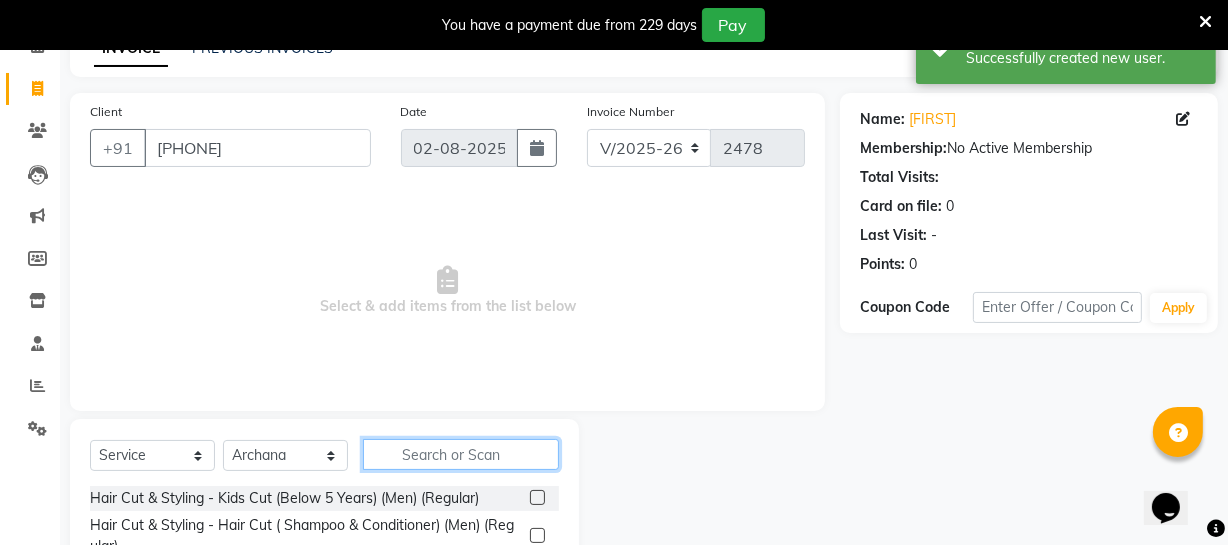 drag, startPoint x: 476, startPoint y: 456, endPoint x: 465, endPoint y: 448, distance: 13.601471 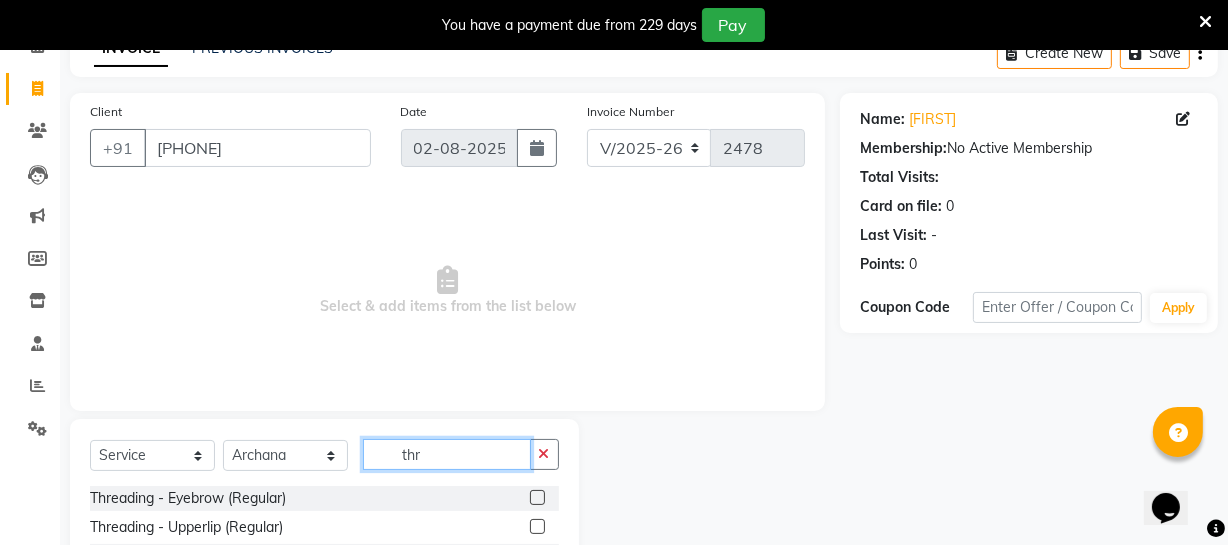 type on "thr" 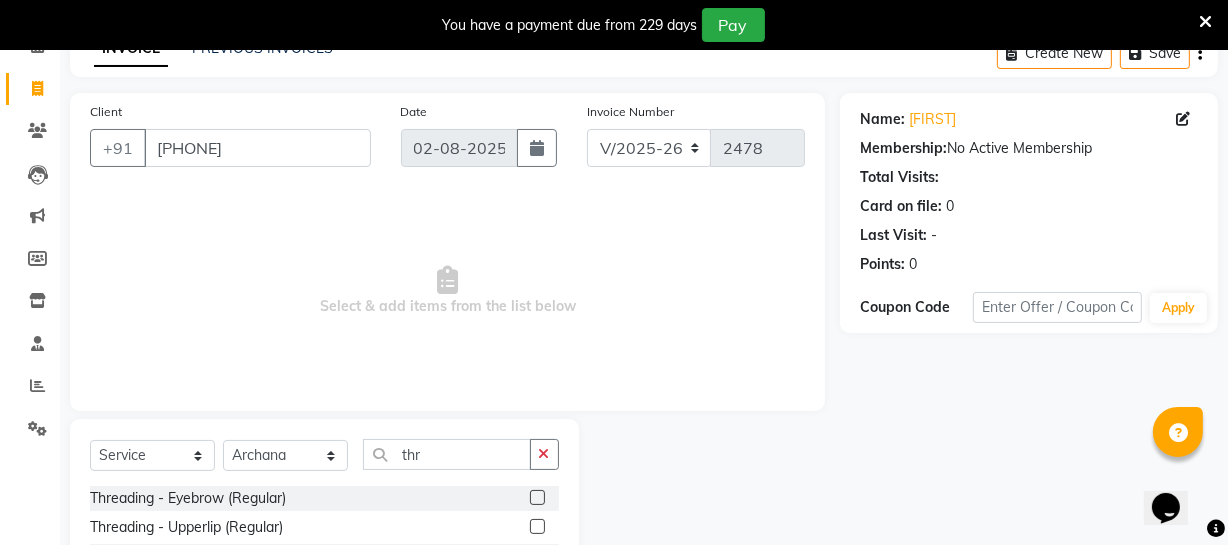 click 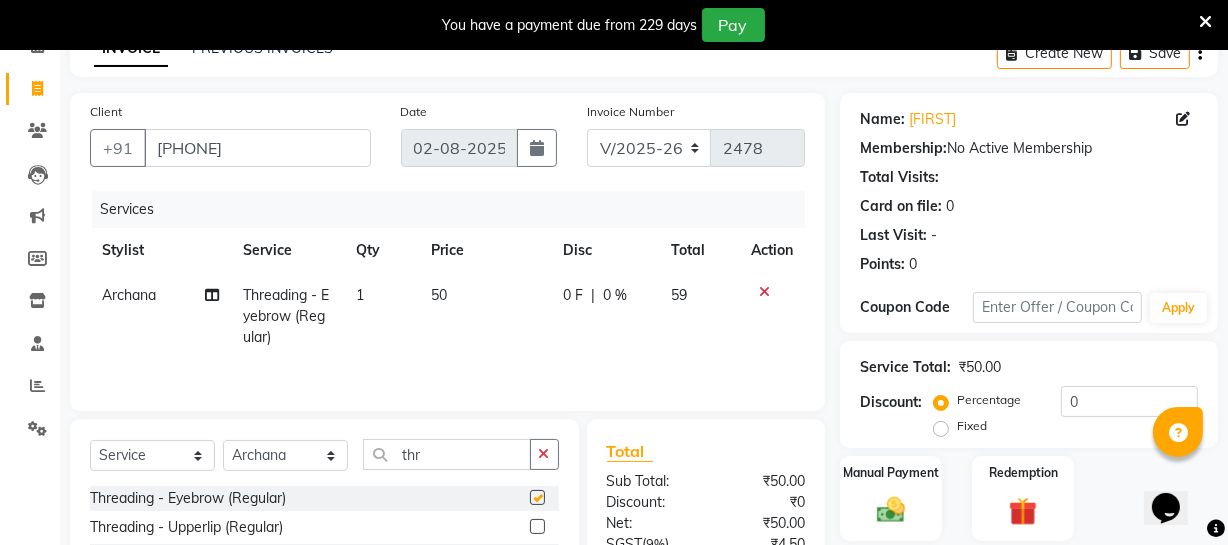 checkbox on "false" 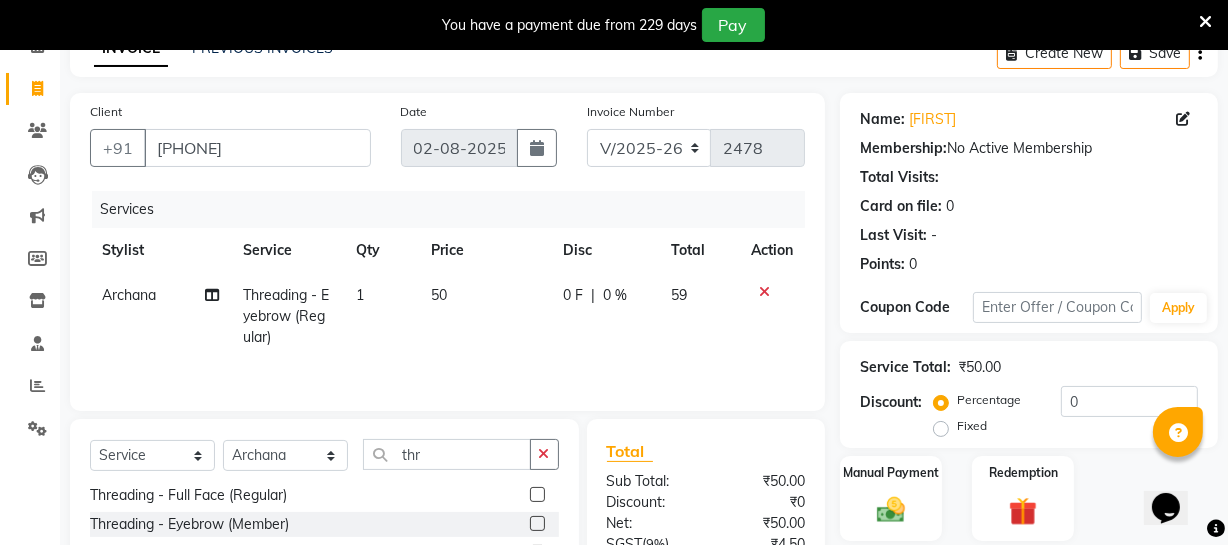 scroll, scrollTop: 57, scrollLeft: 0, axis: vertical 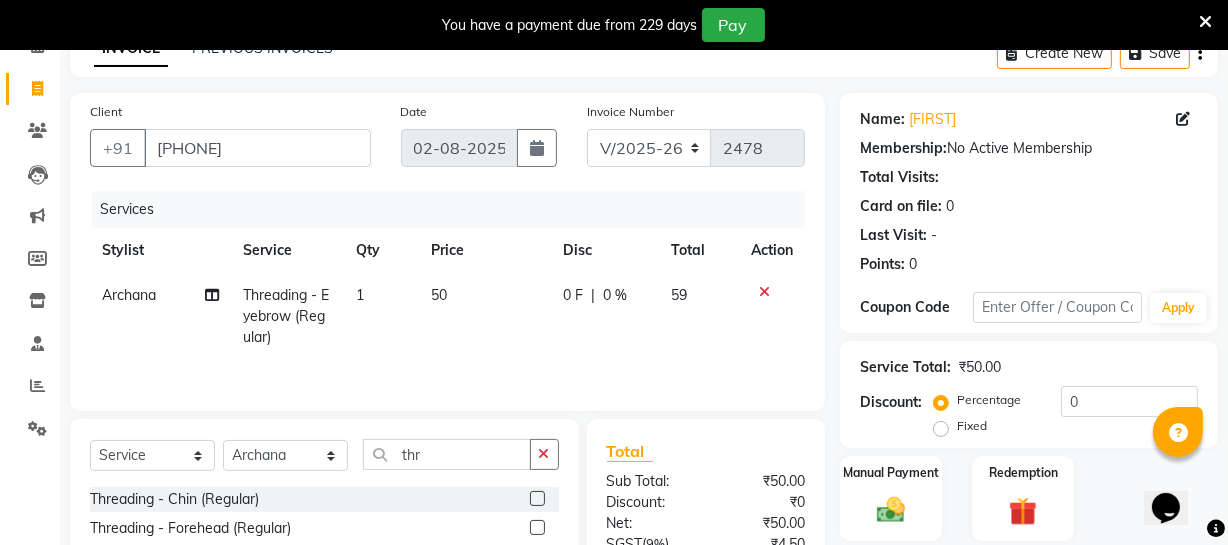 drag, startPoint x: 528, startPoint y: 533, endPoint x: 511, endPoint y: 495, distance: 41.62932 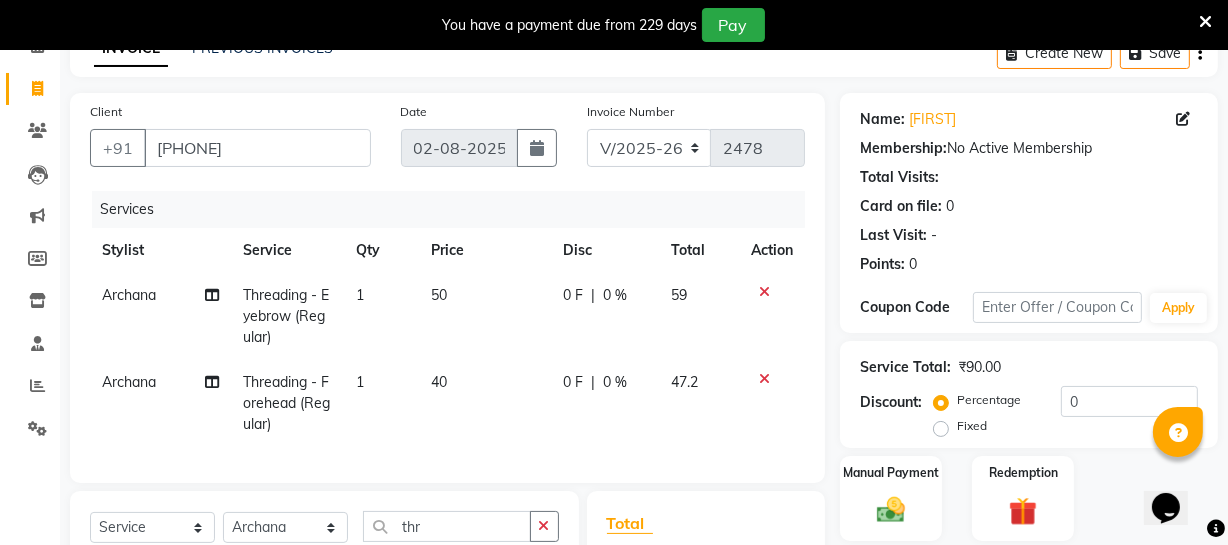 checkbox on "false" 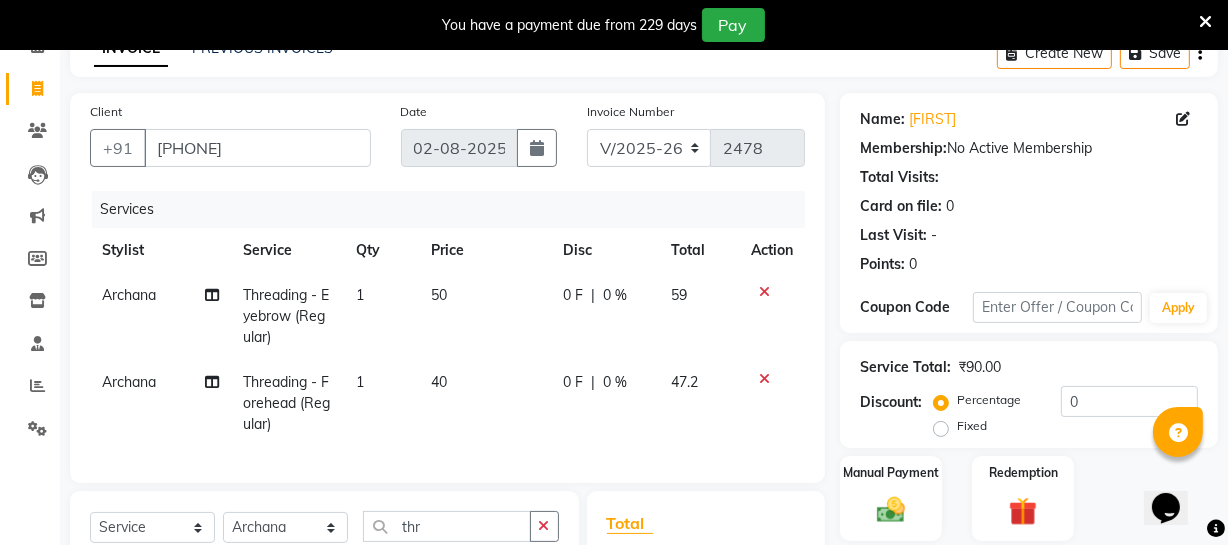 click on "40" 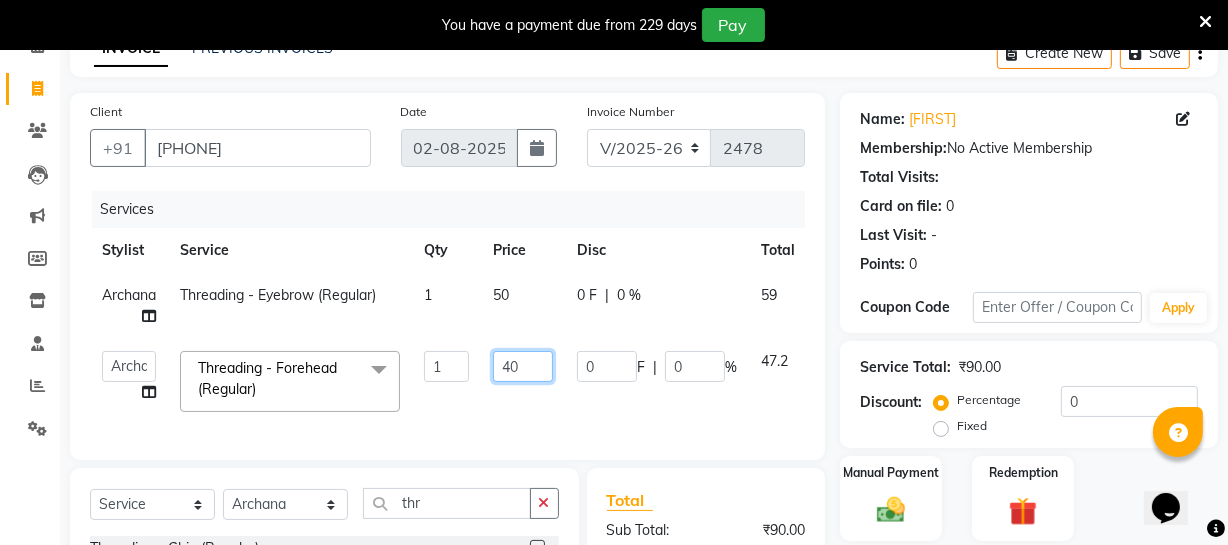 drag, startPoint x: 521, startPoint y: 368, endPoint x: 465, endPoint y: 368, distance: 56 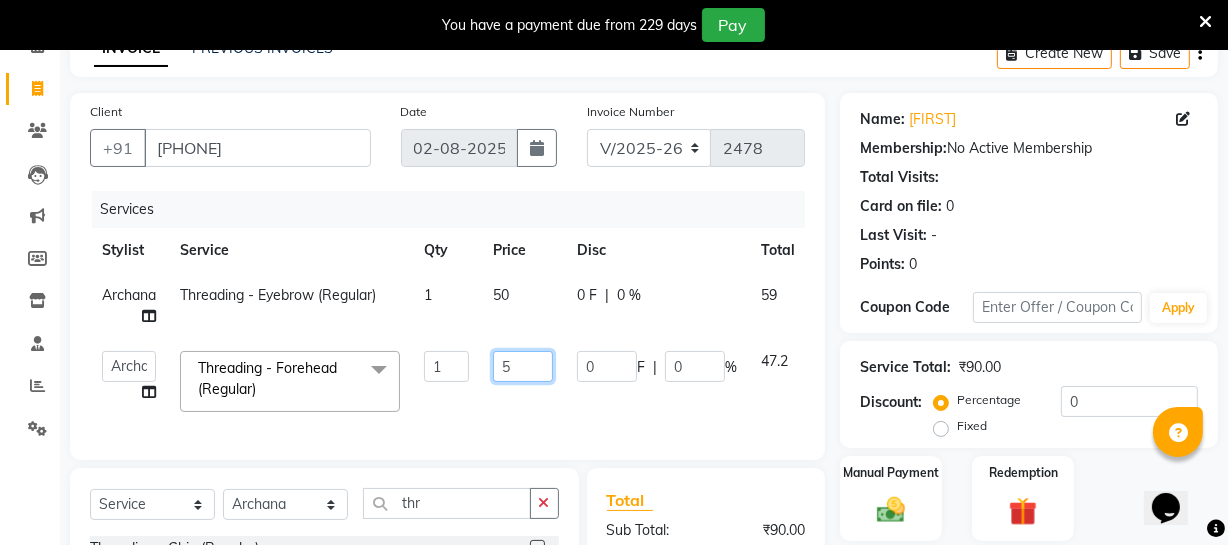 type on "50" 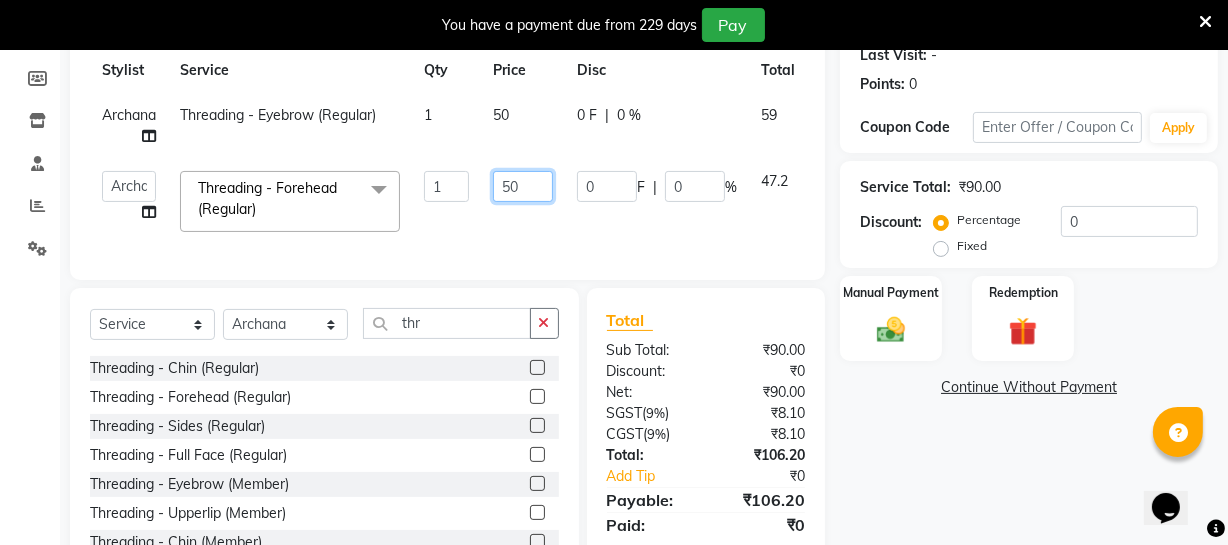scroll, scrollTop: 289, scrollLeft: 0, axis: vertical 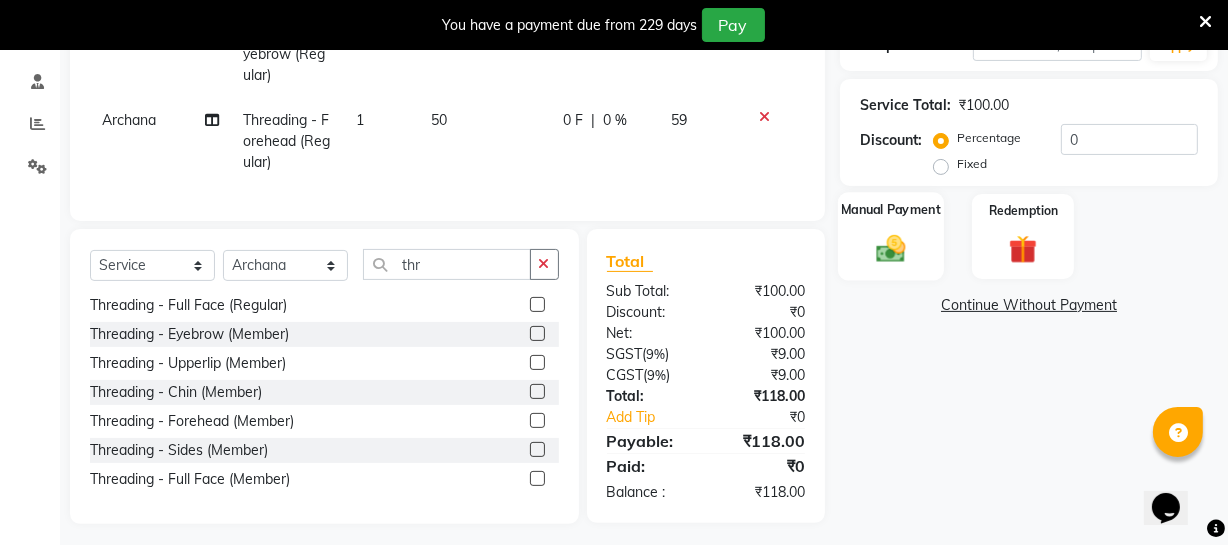 click on "Manual Payment" 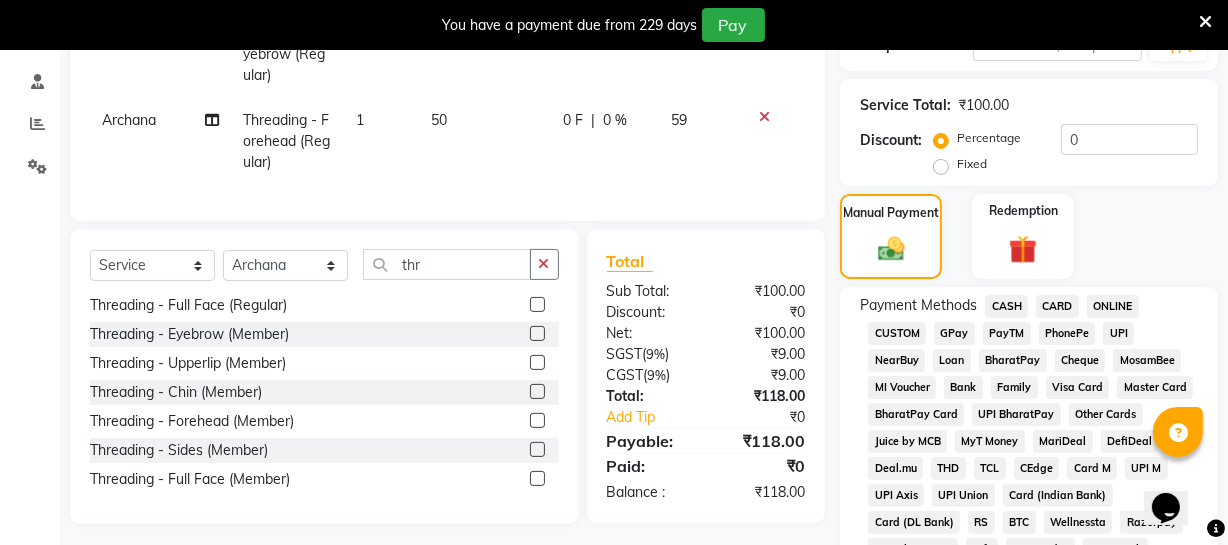 click on "ONLINE" 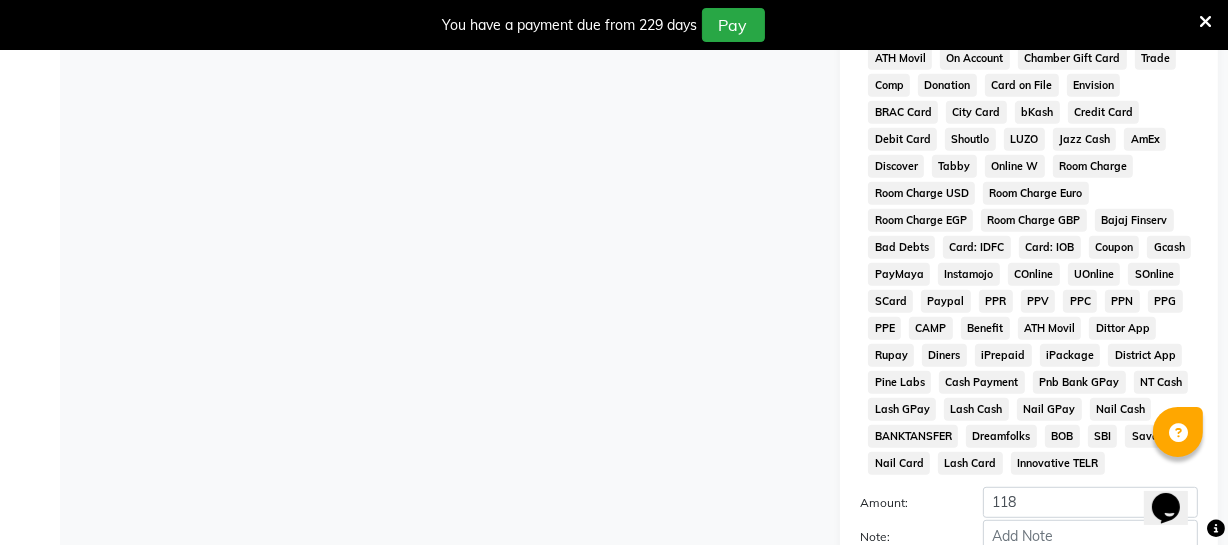 scroll, scrollTop: 1033, scrollLeft: 0, axis: vertical 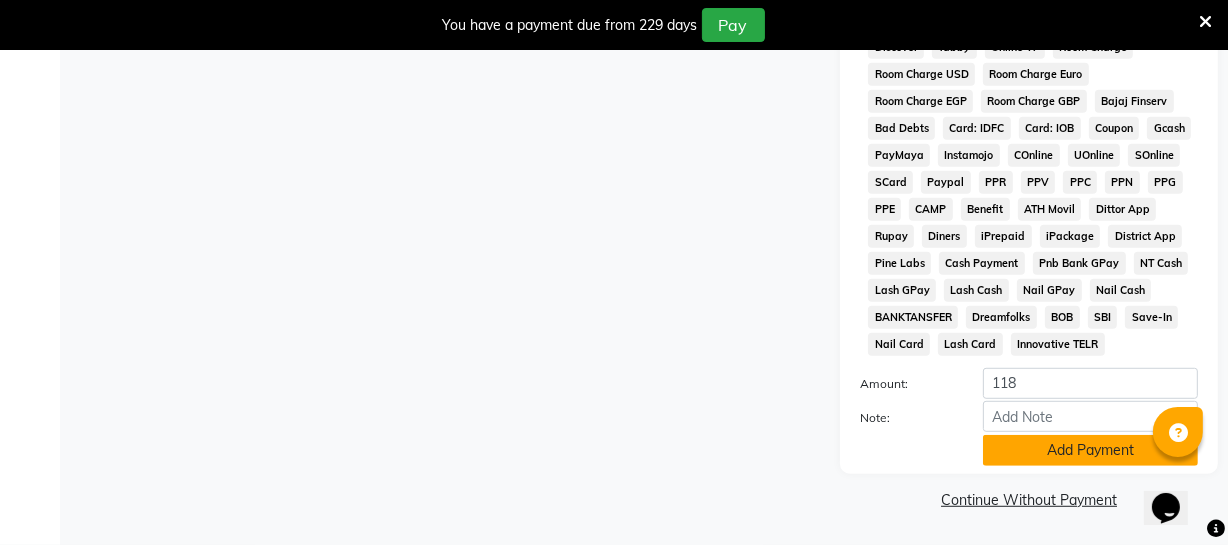 click on "Add Payment" 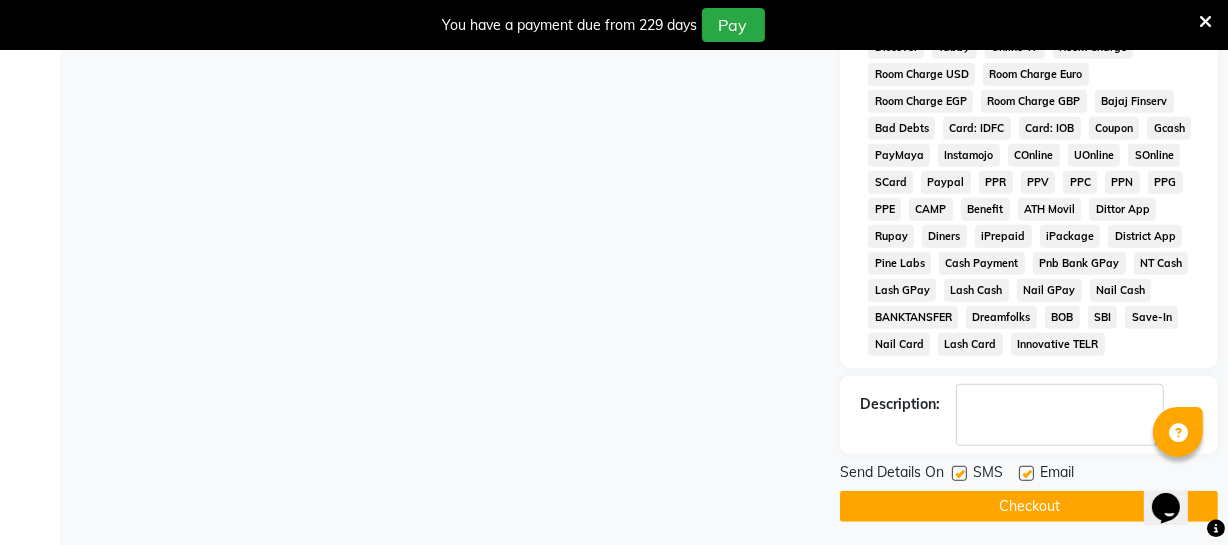 click on "Checkout" 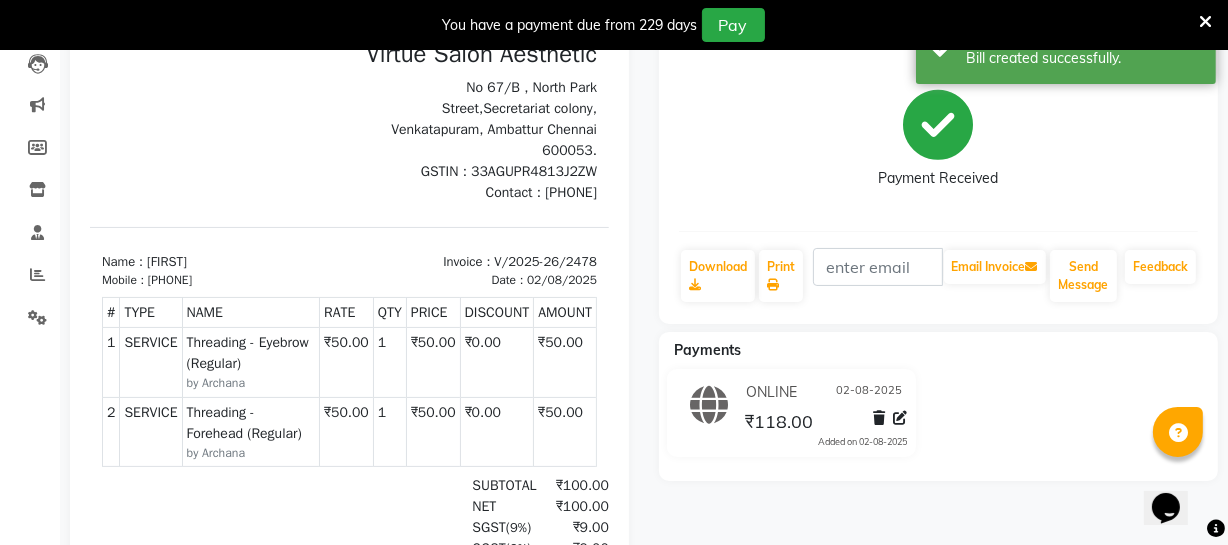 scroll, scrollTop: 0, scrollLeft: 0, axis: both 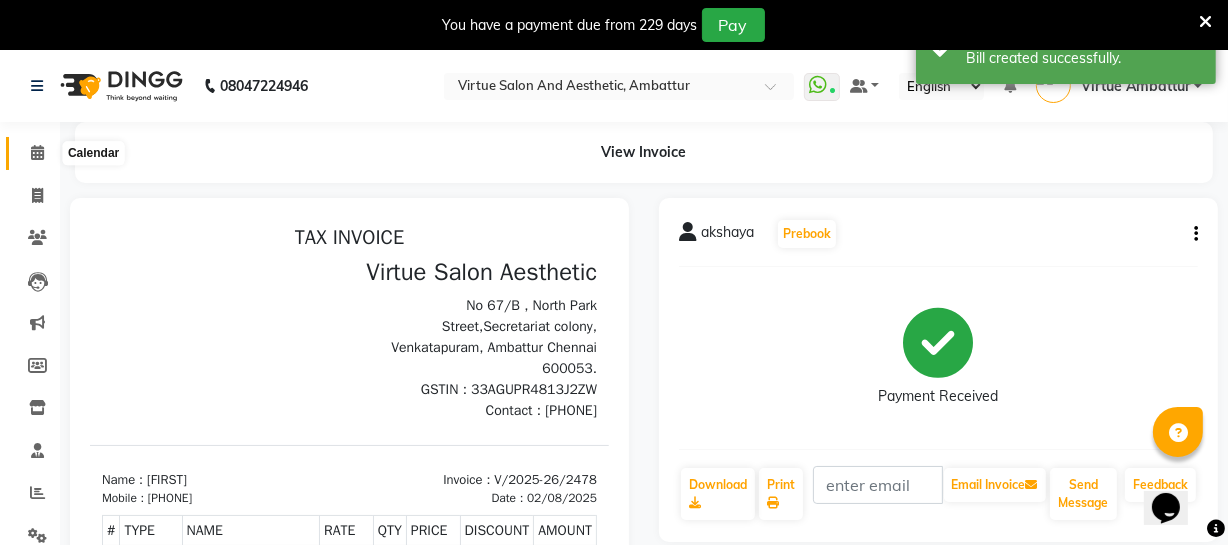 click 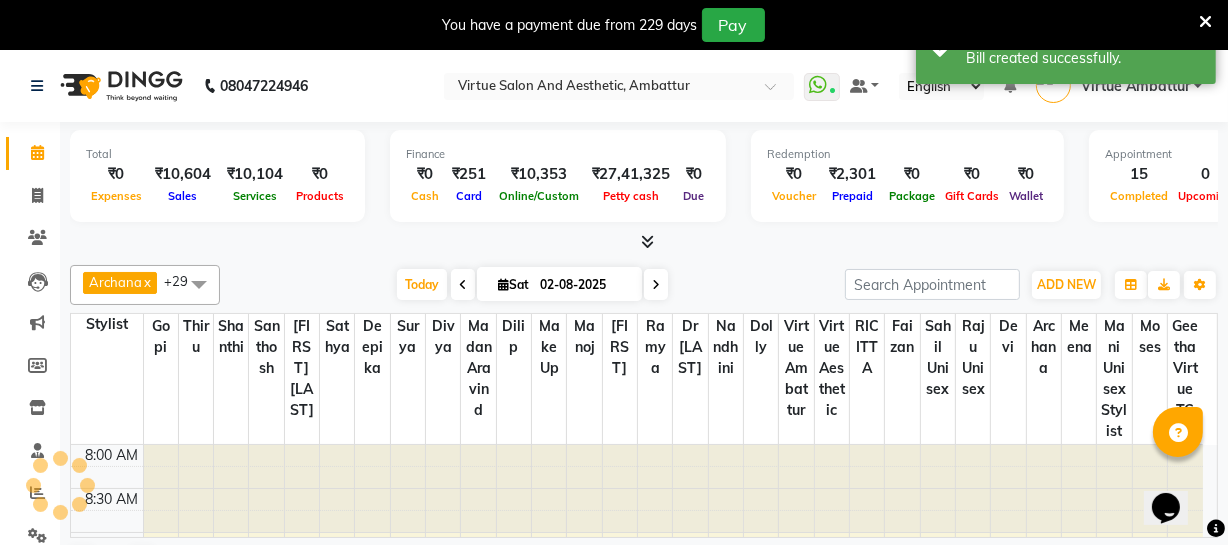 scroll, scrollTop: 527, scrollLeft: 0, axis: vertical 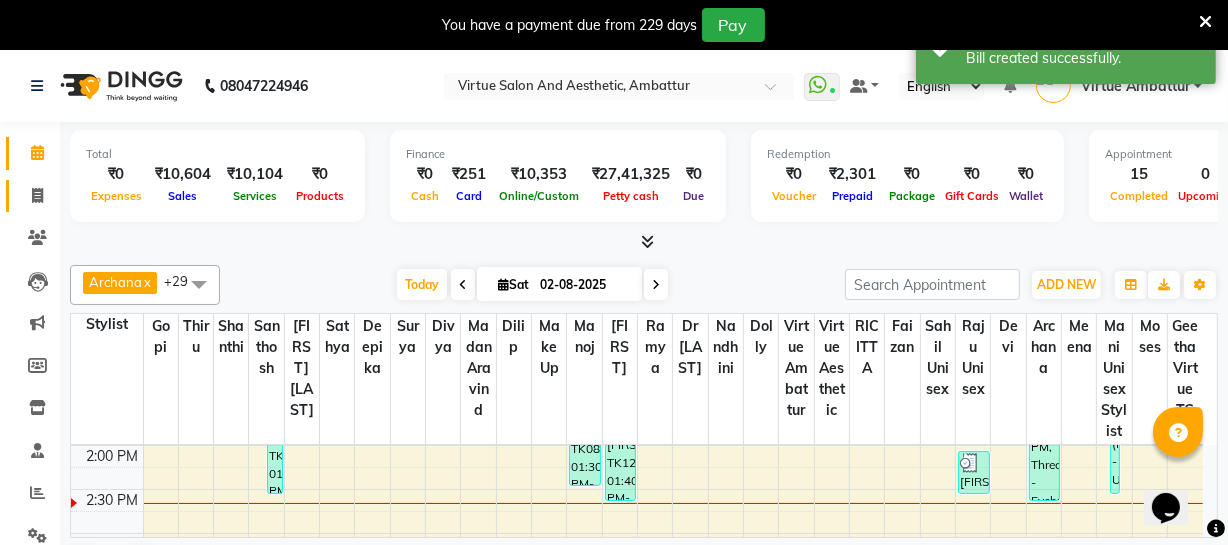 click on "Invoice" 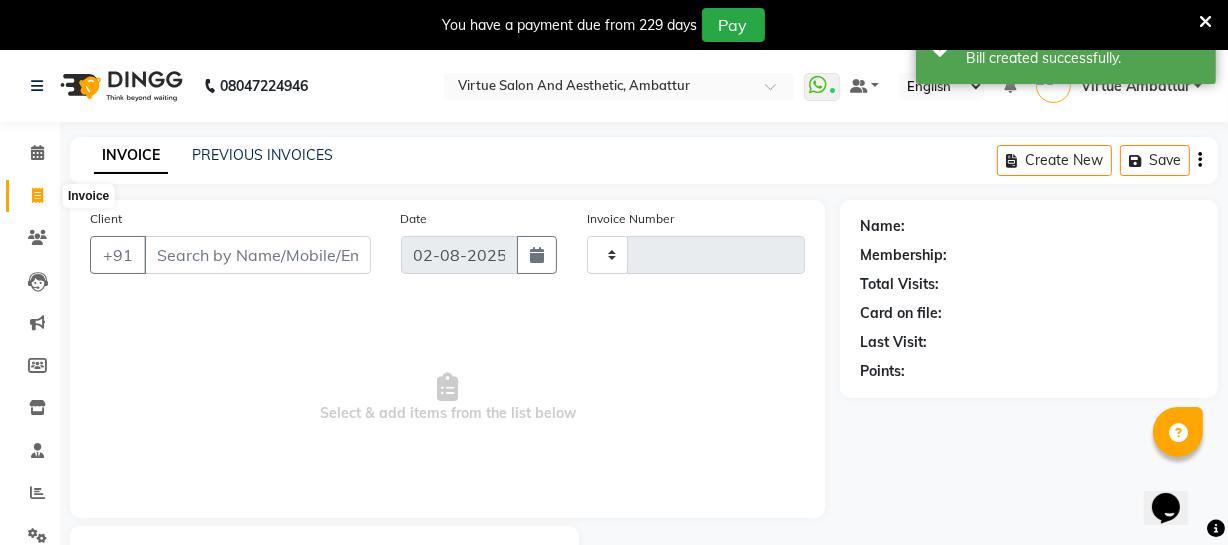 type on "2479" 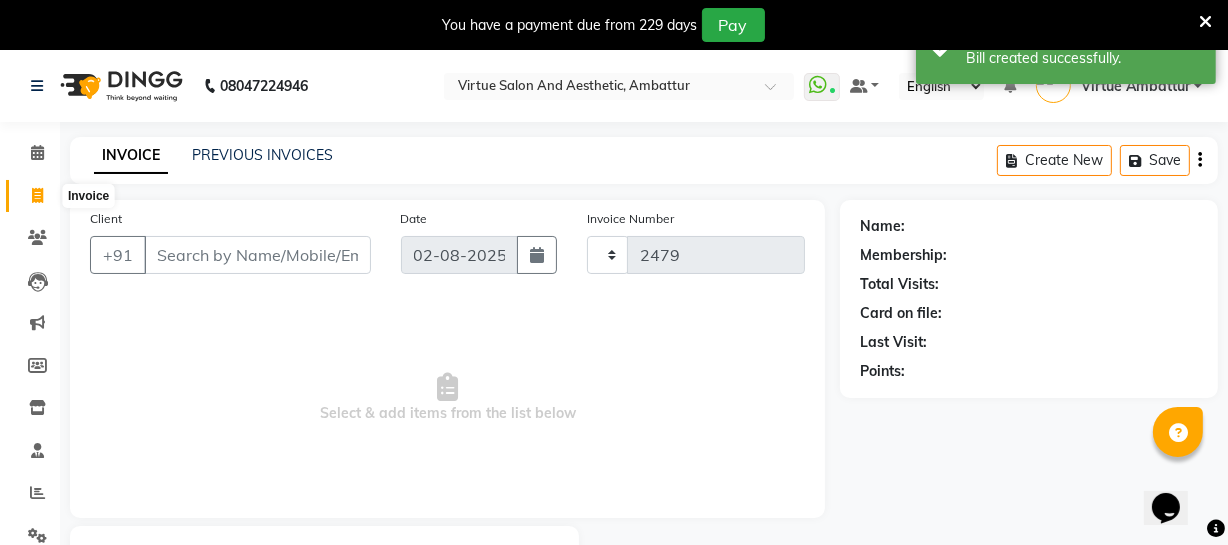 select on "5237" 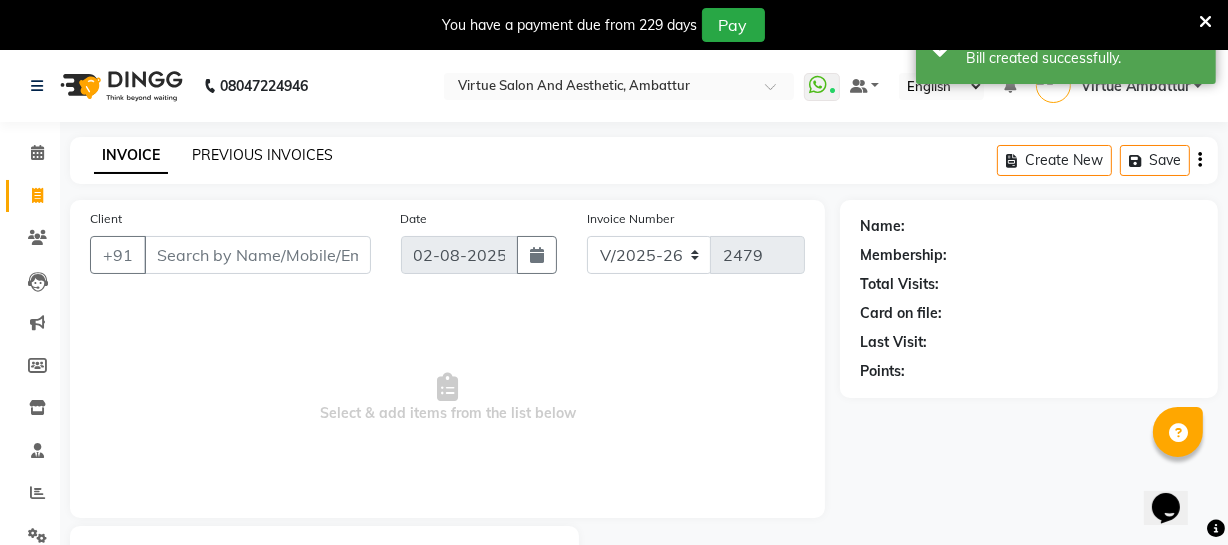 click on "PREVIOUS INVOICES" 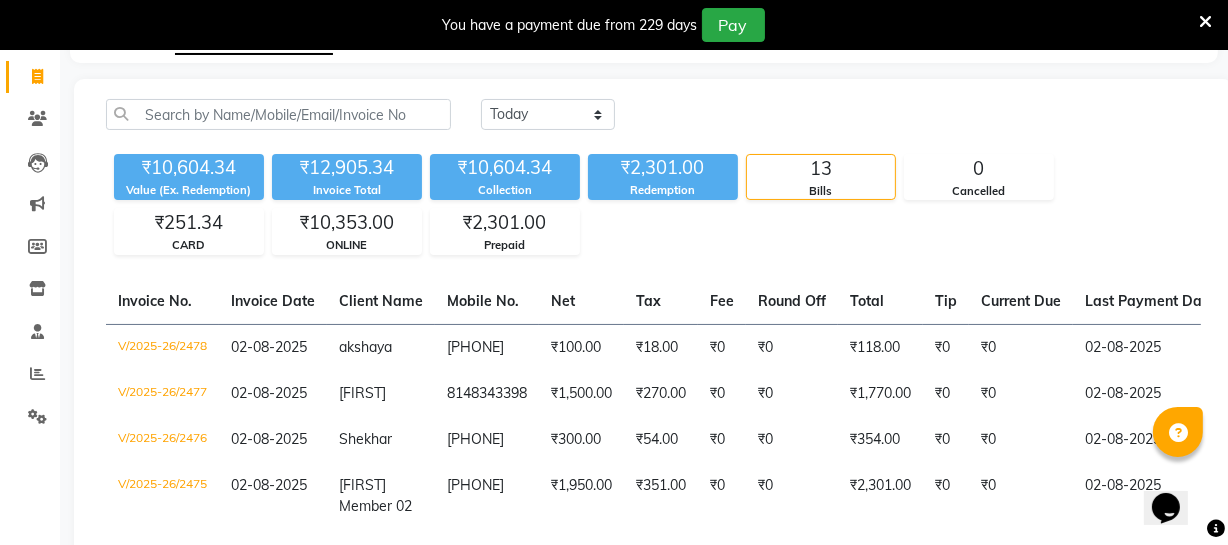 scroll, scrollTop: 97, scrollLeft: 0, axis: vertical 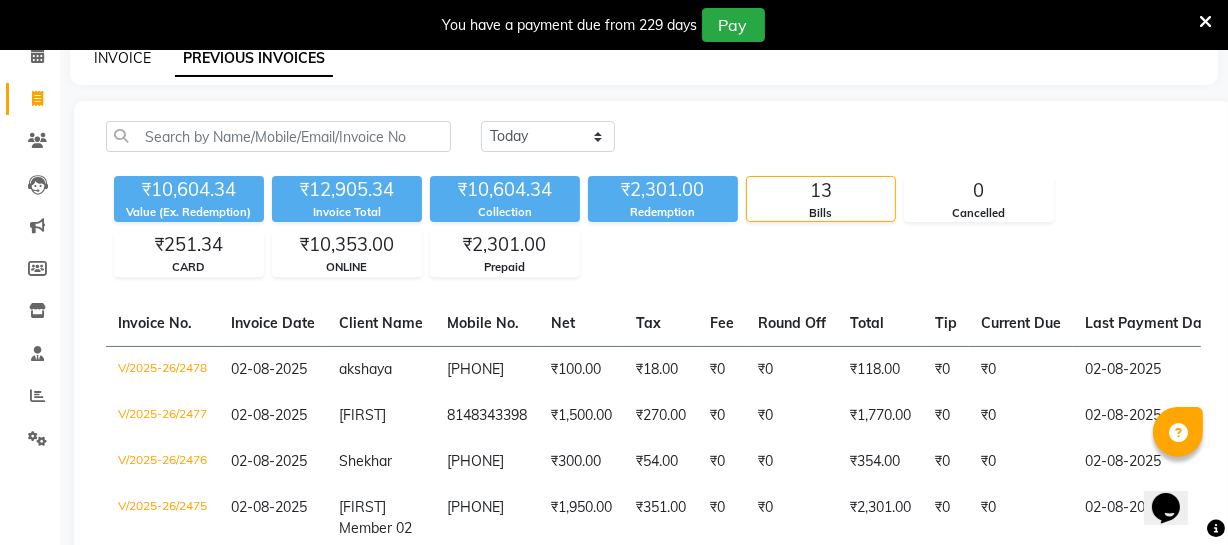 click on "INVOICE" 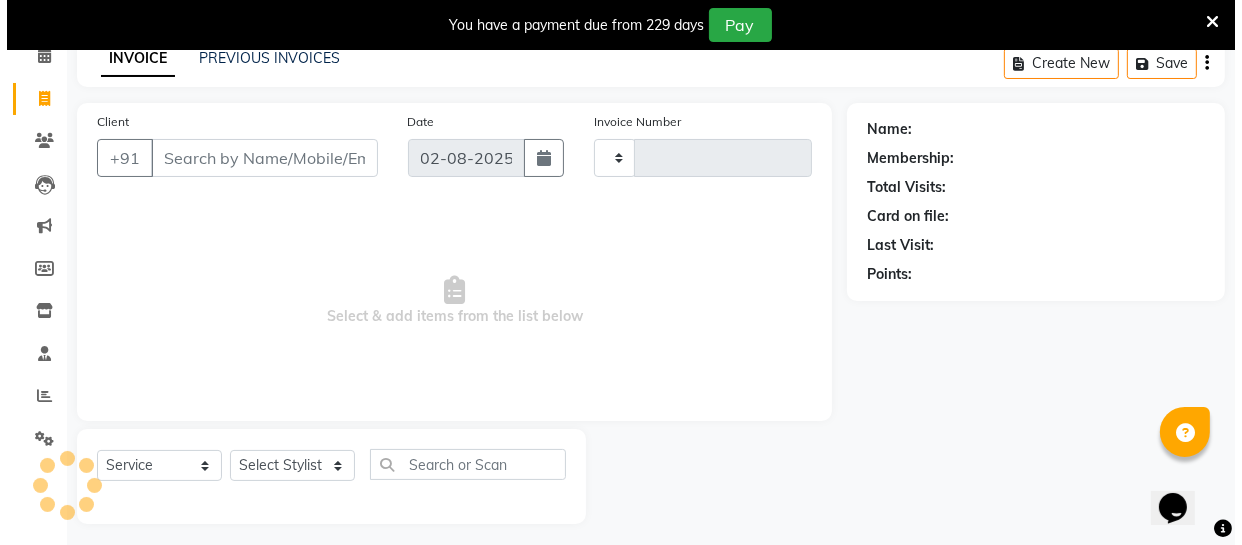 scroll, scrollTop: 107, scrollLeft: 0, axis: vertical 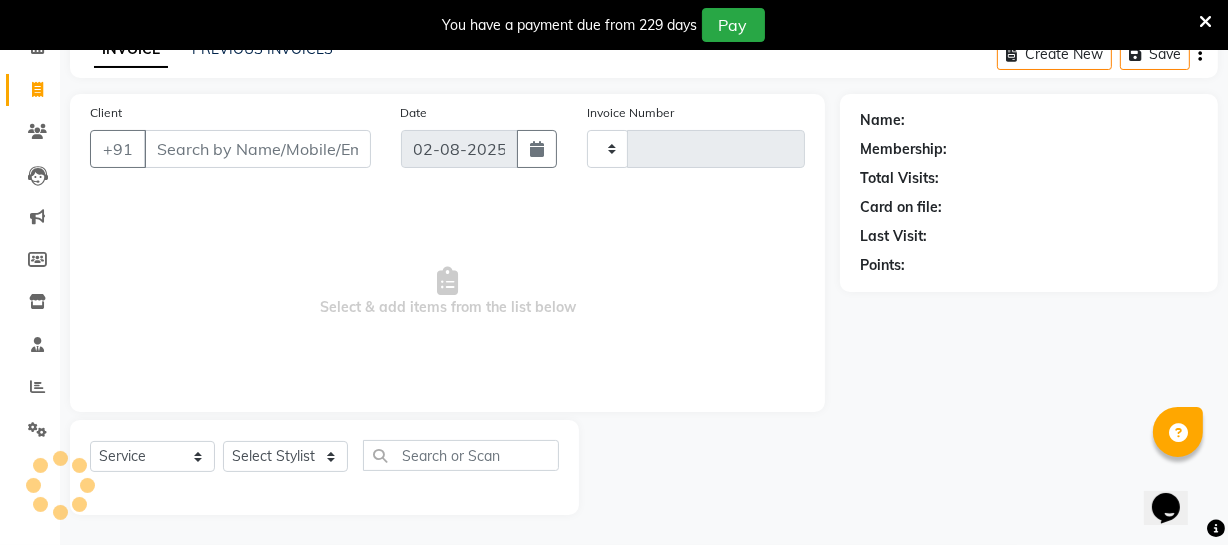 type on "2479" 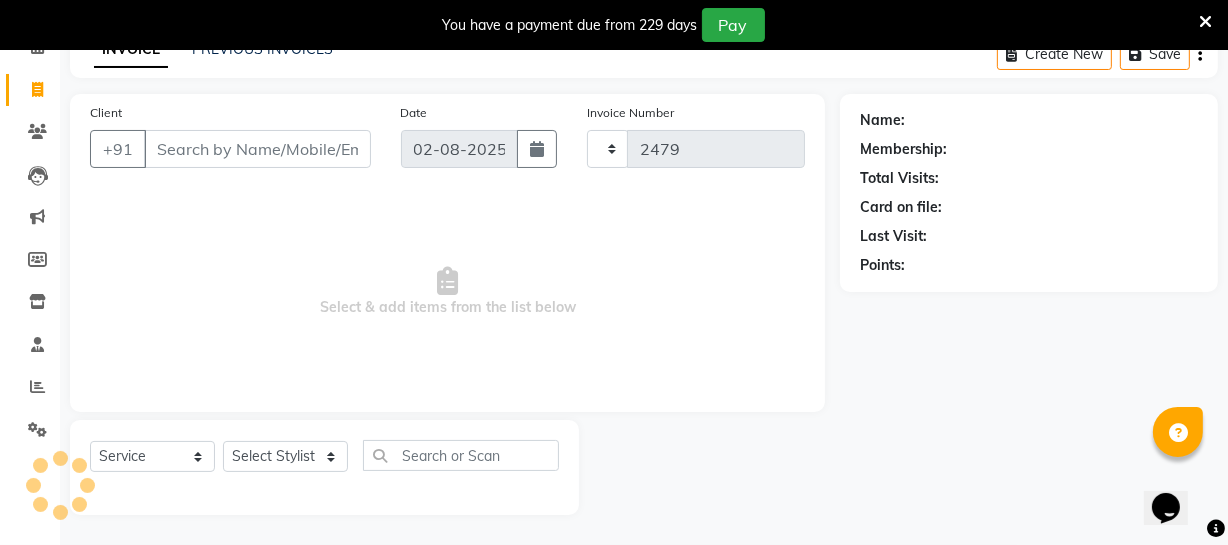 select on "5237" 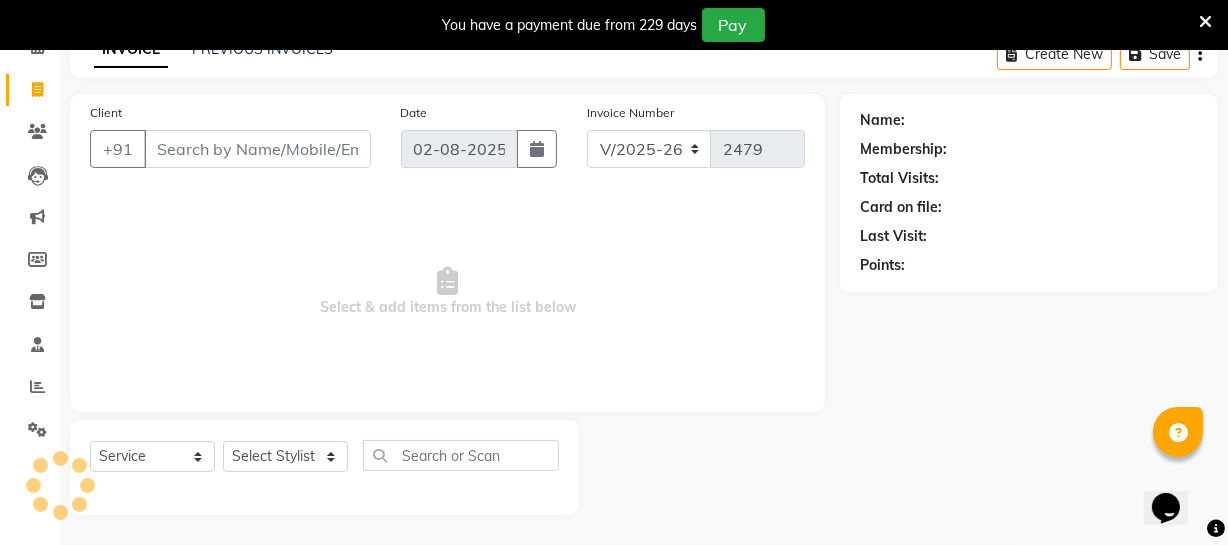 click on "Client" at bounding box center [257, 149] 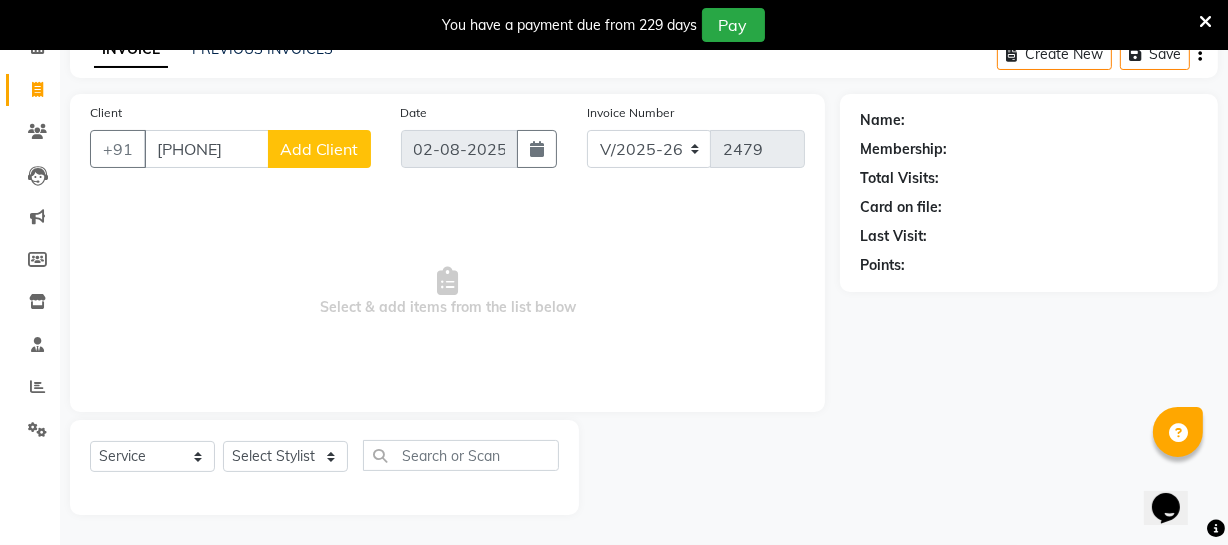 type on "[PHONE]" 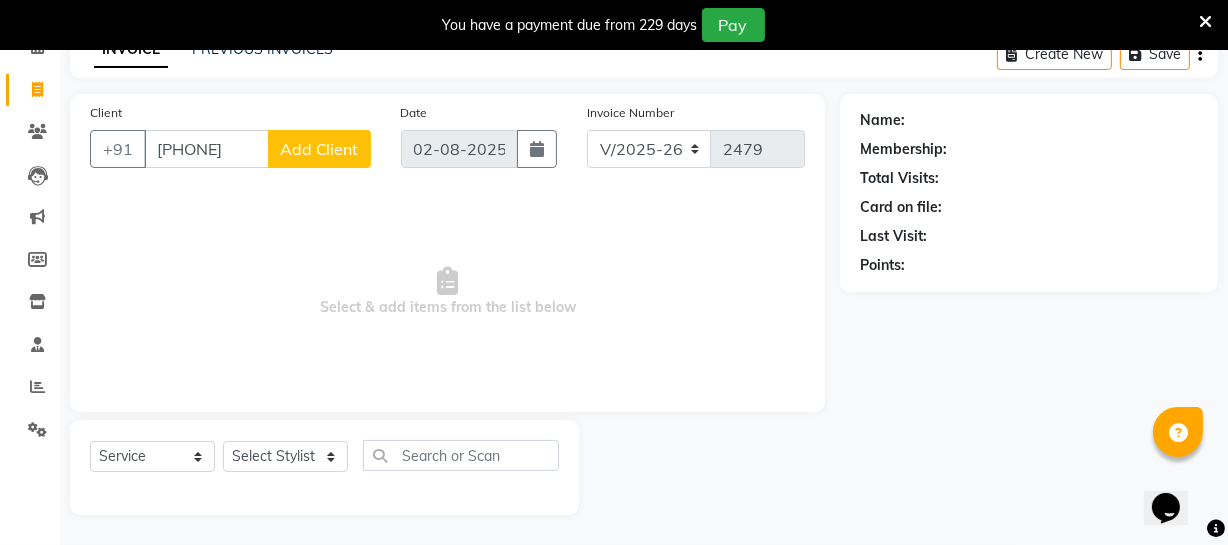 click on "Add Client" 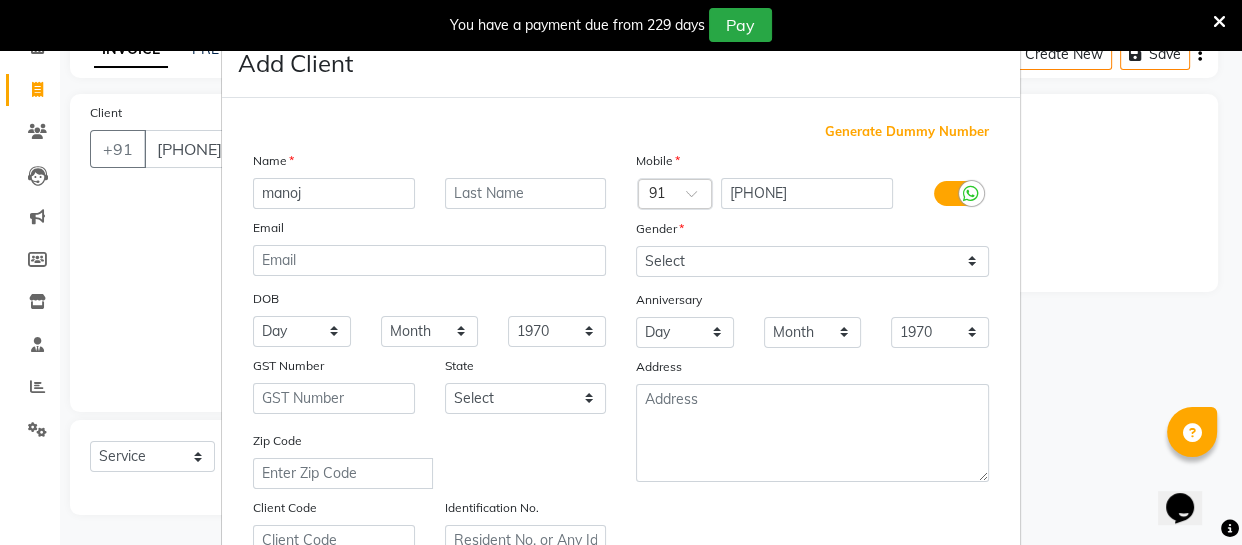 type on "manoj" 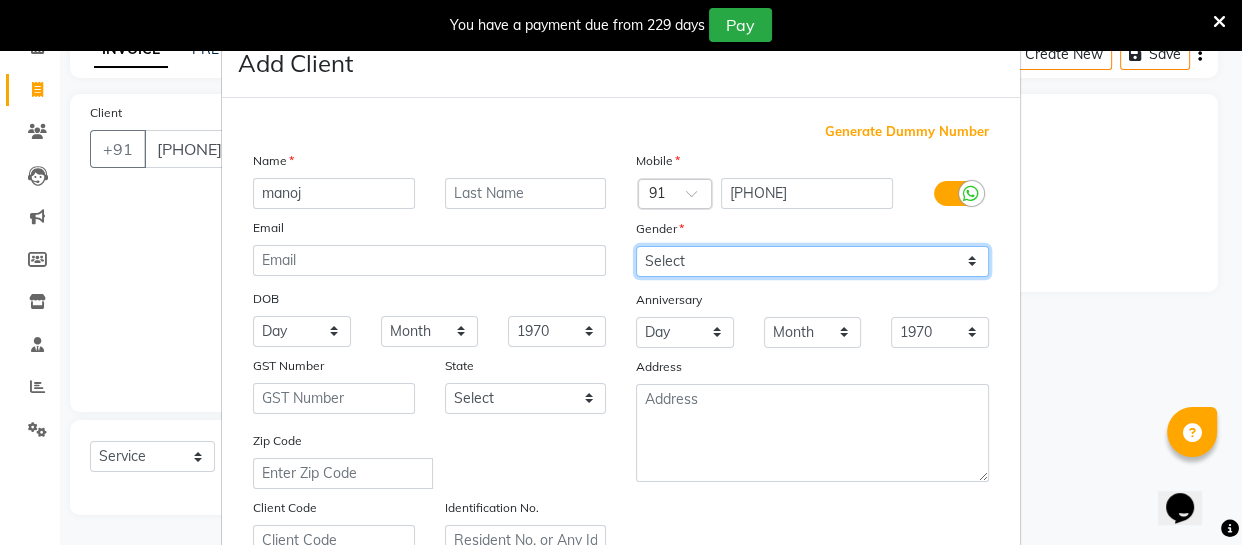 drag, startPoint x: 830, startPoint y: 267, endPoint x: 818, endPoint y: 270, distance: 12.369317 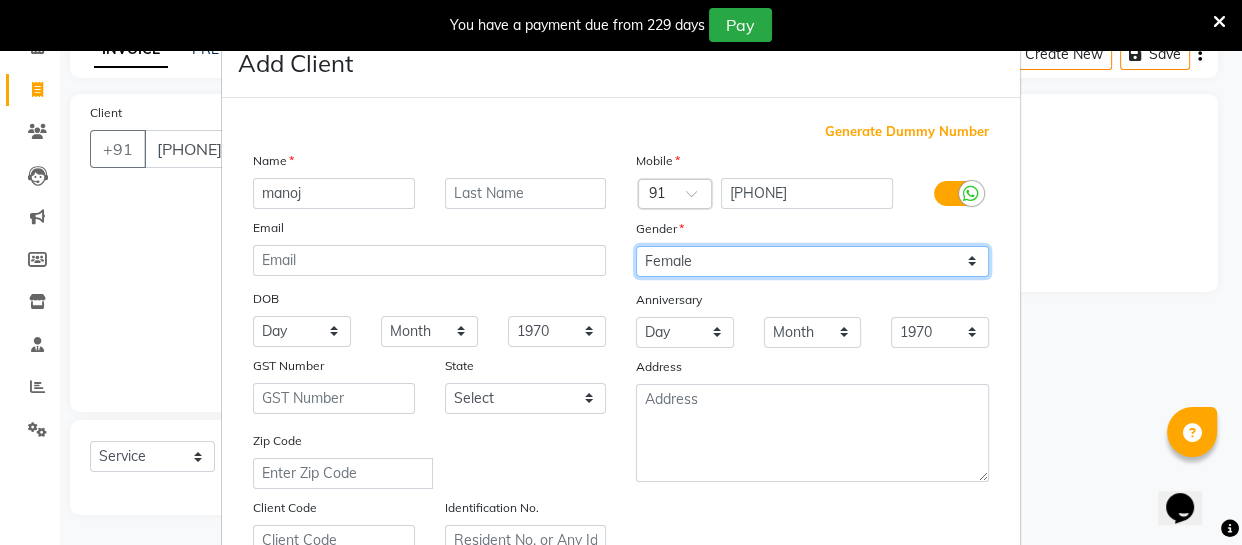 click on "Select Male Female Other Prefer Not To Say" at bounding box center (812, 261) 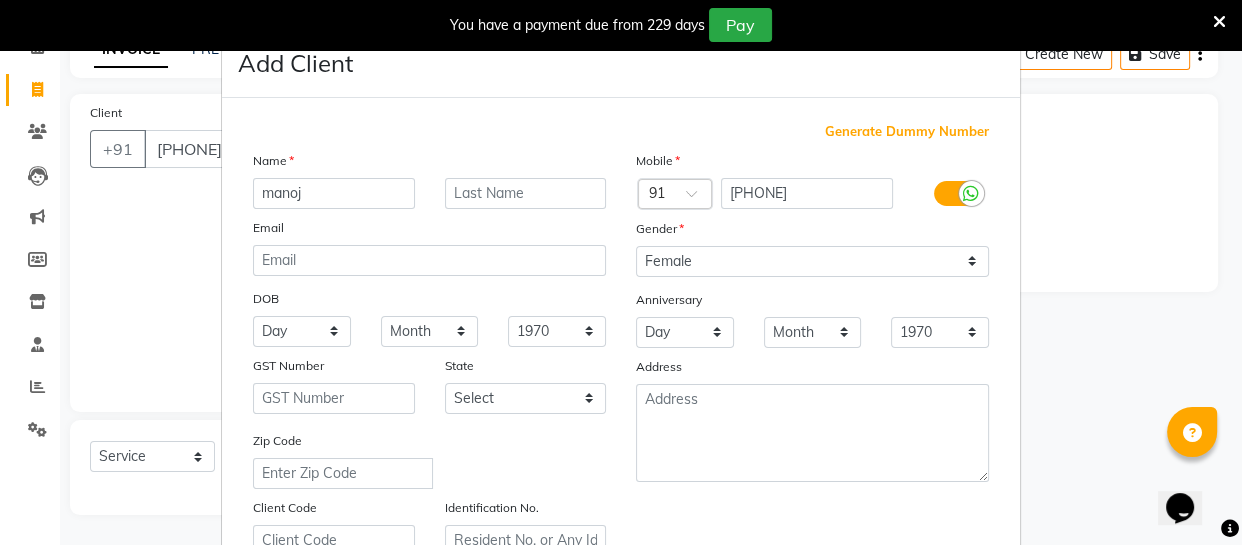 click on "Mobile Country Code × 91 [PHONE] Gender Select Male Female Other Prefer Not To Say Anniversary Day 01 02 03 04 05 06 07 08 09 10 11 12 13 14 15 16 17 18 19 20 21 22 23 24 25 26 27 28 29 30 31 Month January February March April May June July August September October November December 1970 1971 1972 1973 1974 1975 1976 1977 1978 1979 1980 1981 1982 1983 1984 1985 1986 1987 1988 1989 1990 1991 1992 1993 1994 1995 1996 1997 1998 1999 2000 2001 2002 2003 2004 2005 2006 2007 2008 2009 2010 2011 2012 2013 2014 2015 2016 2017 2018 2019 2020 2021 2022 2023 2024 2025 Address" at bounding box center [812, 353] 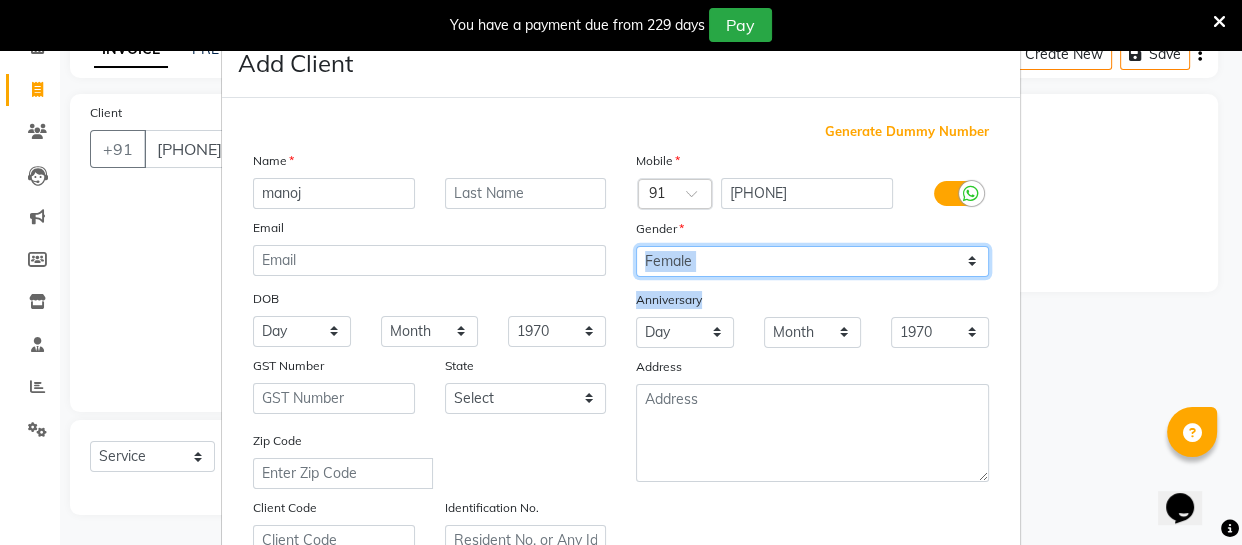 click on "Select Male Female Other Prefer Not To Say" at bounding box center (812, 261) 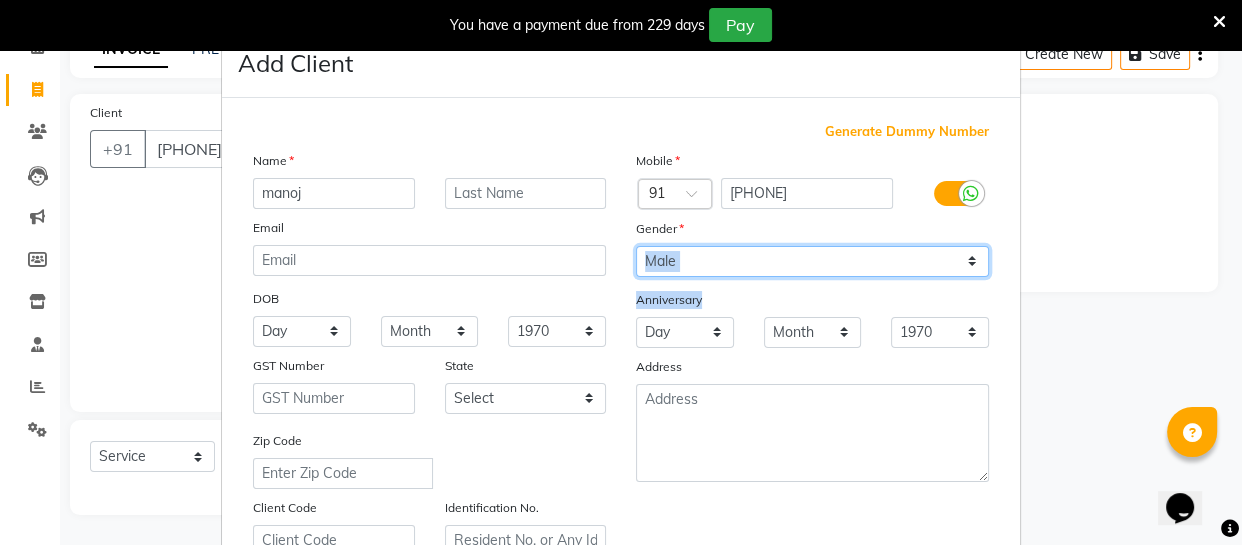 click on "Select Male Female Other Prefer Not To Say" at bounding box center (812, 261) 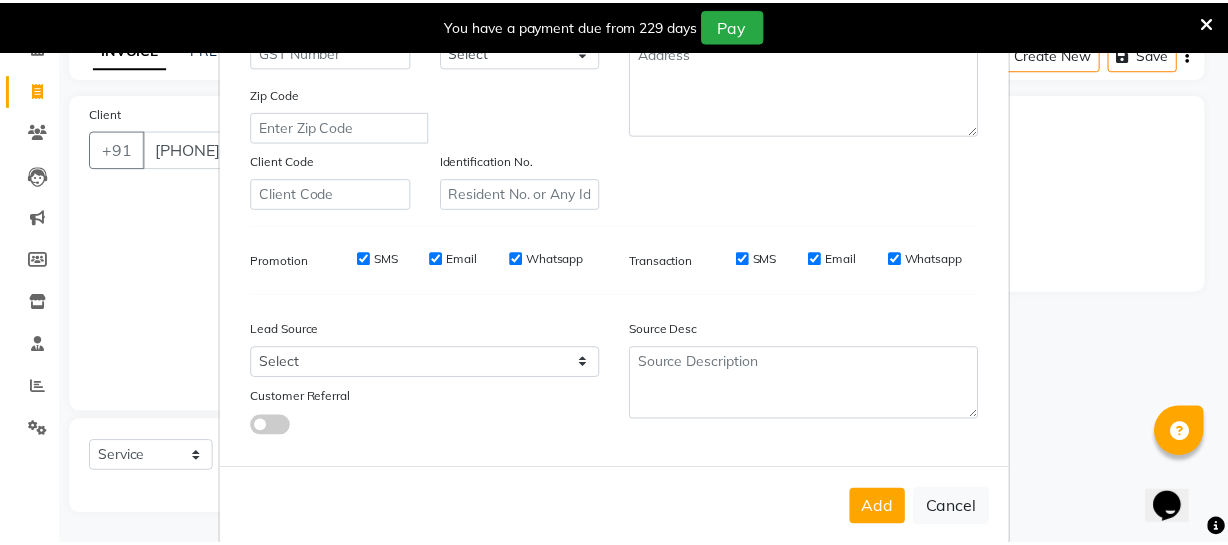 scroll, scrollTop: 363, scrollLeft: 0, axis: vertical 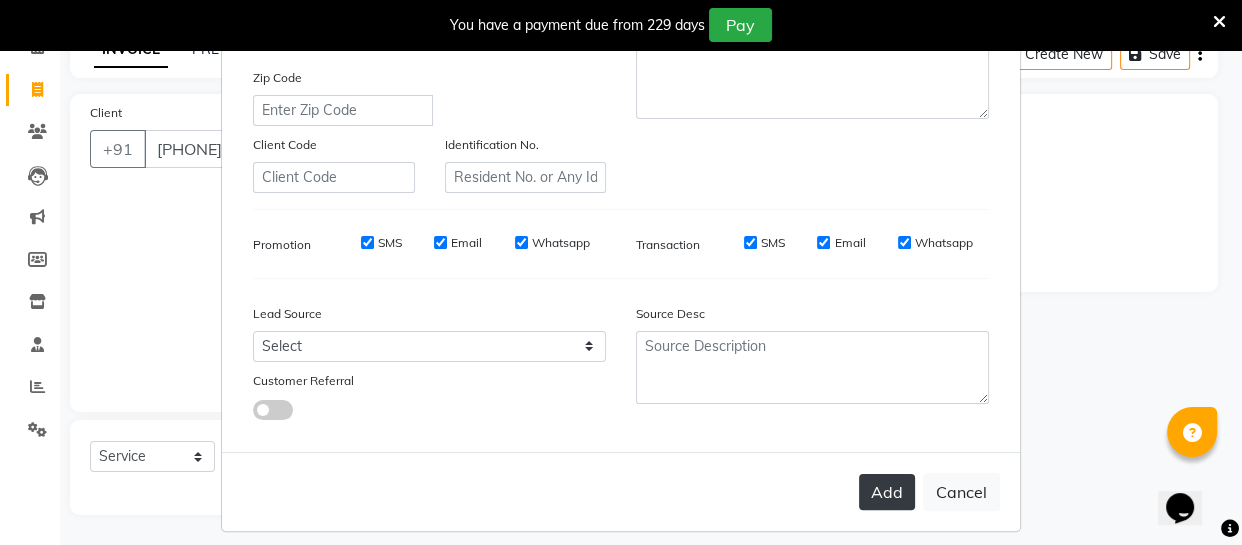 click on "Add" at bounding box center (887, 492) 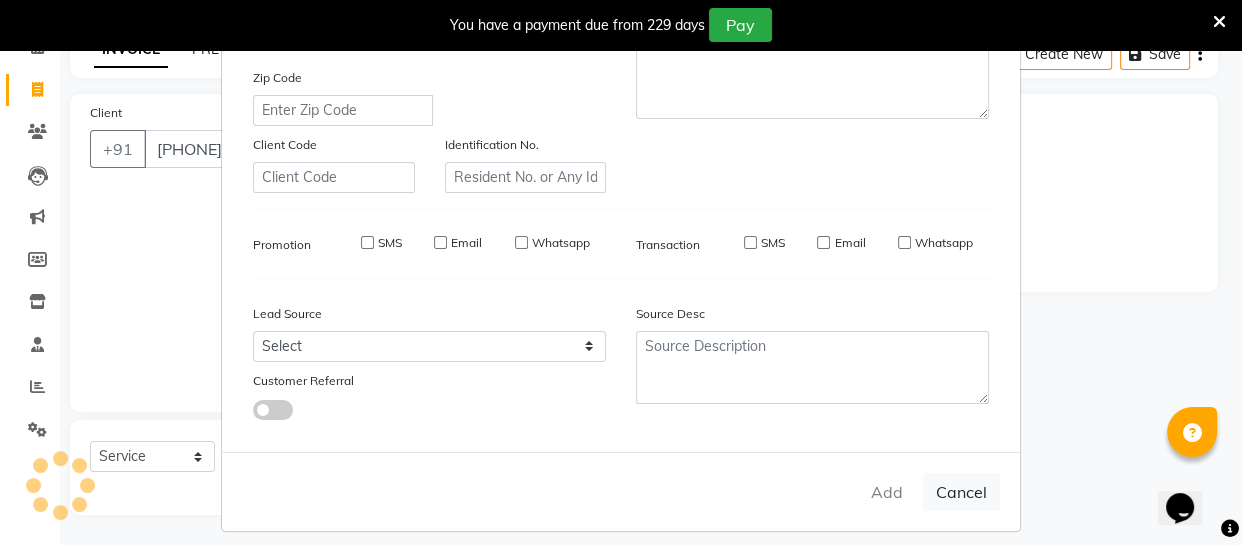 type 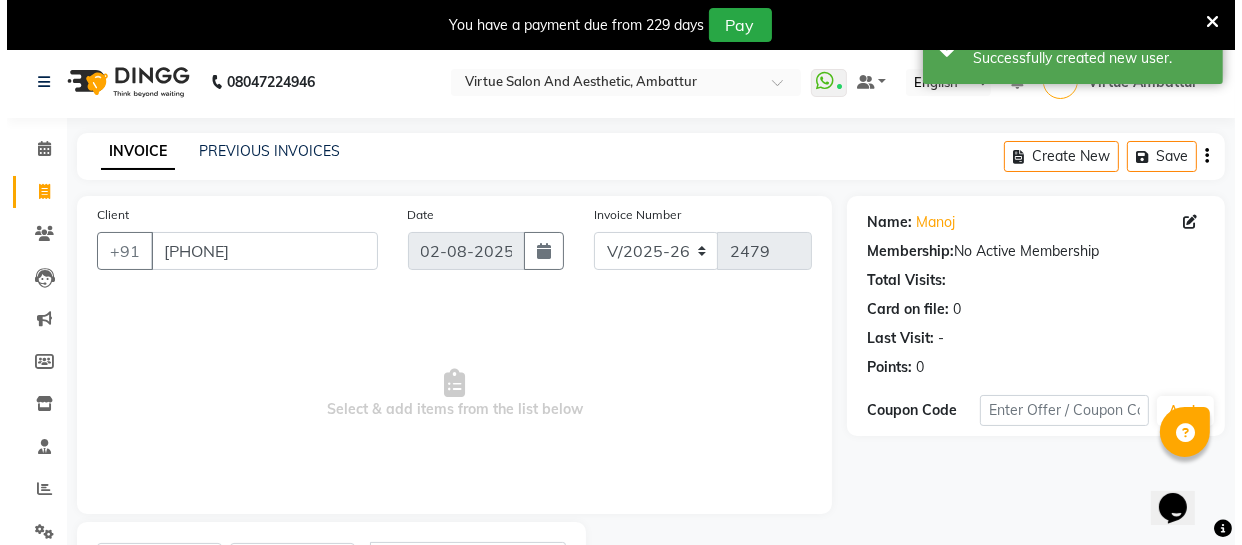 scroll, scrollTop: 0, scrollLeft: 0, axis: both 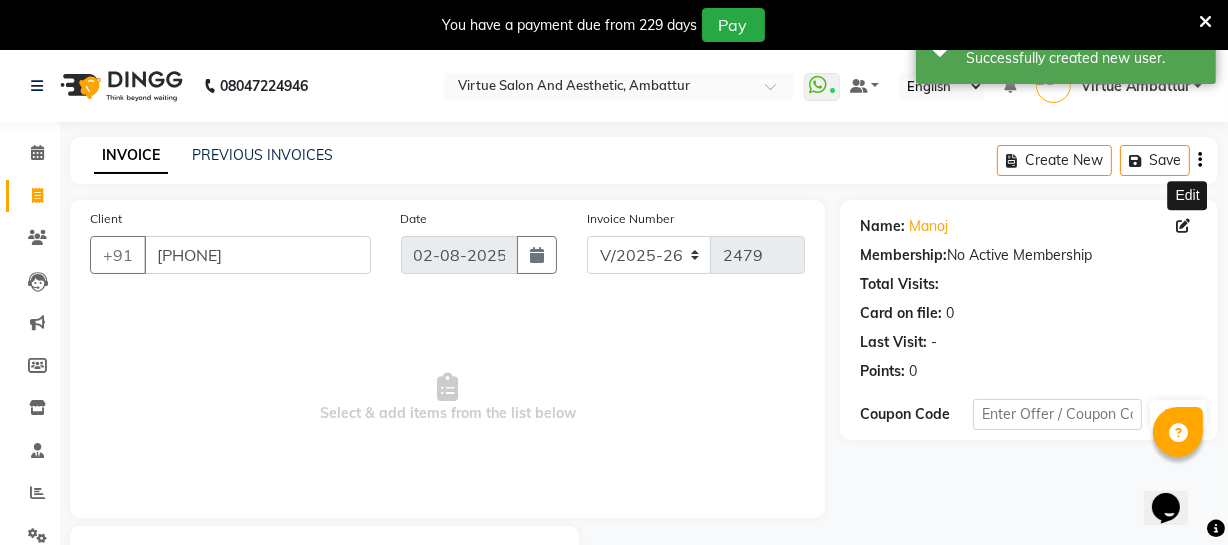 click 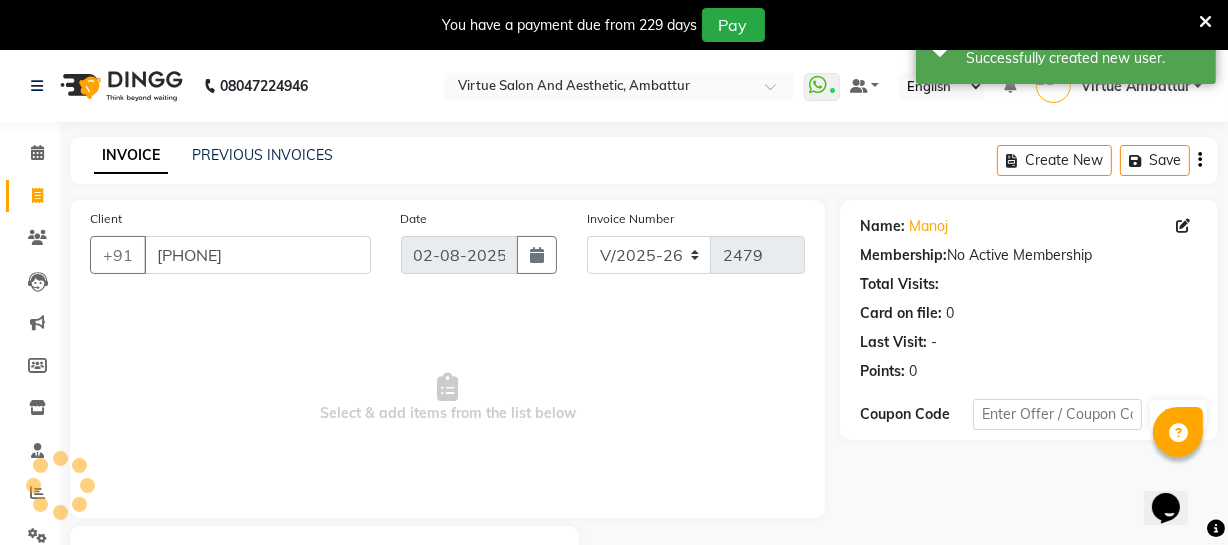 select on "male" 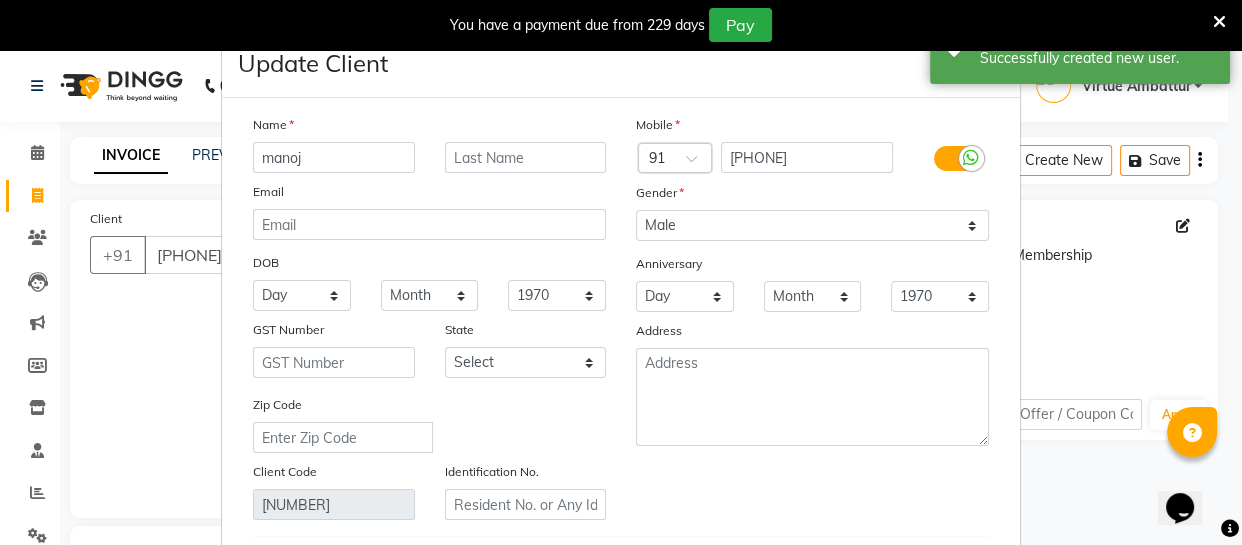 drag, startPoint x: 354, startPoint y: 159, endPoint x: 167, endPoint y: 118, distance: 191.4419 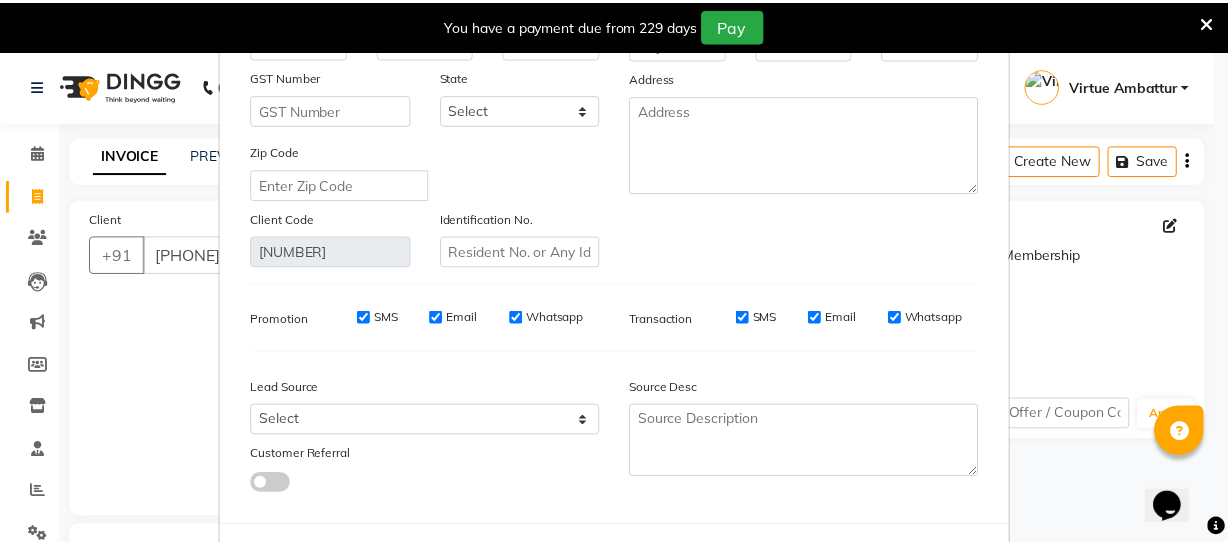 scroll, scrollTop: 349, scrollLeft: 0, axis: vertical 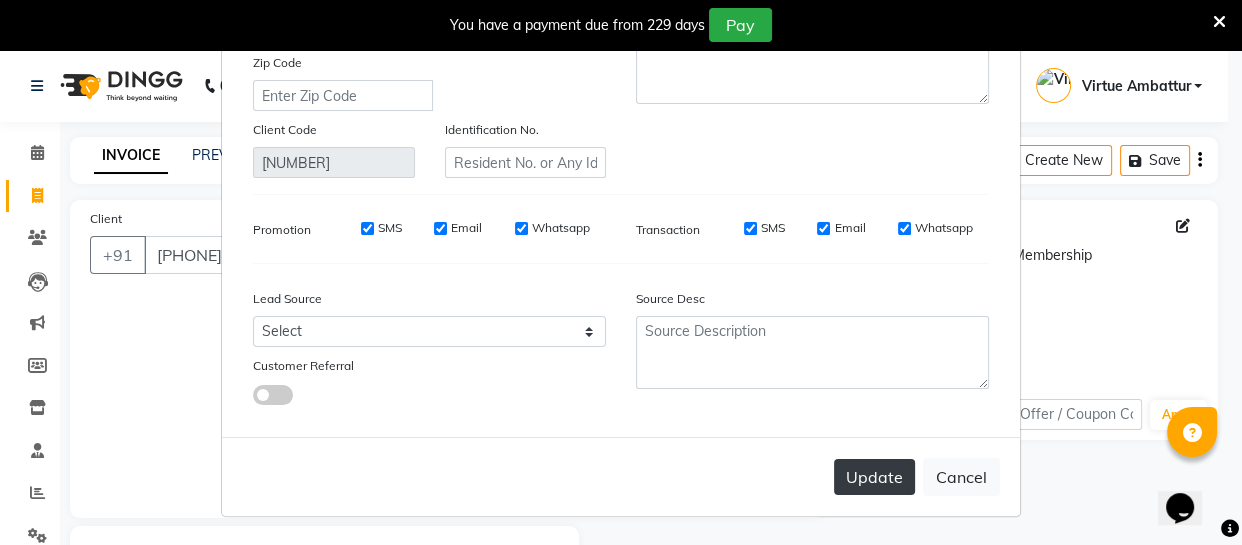type on "krishna" 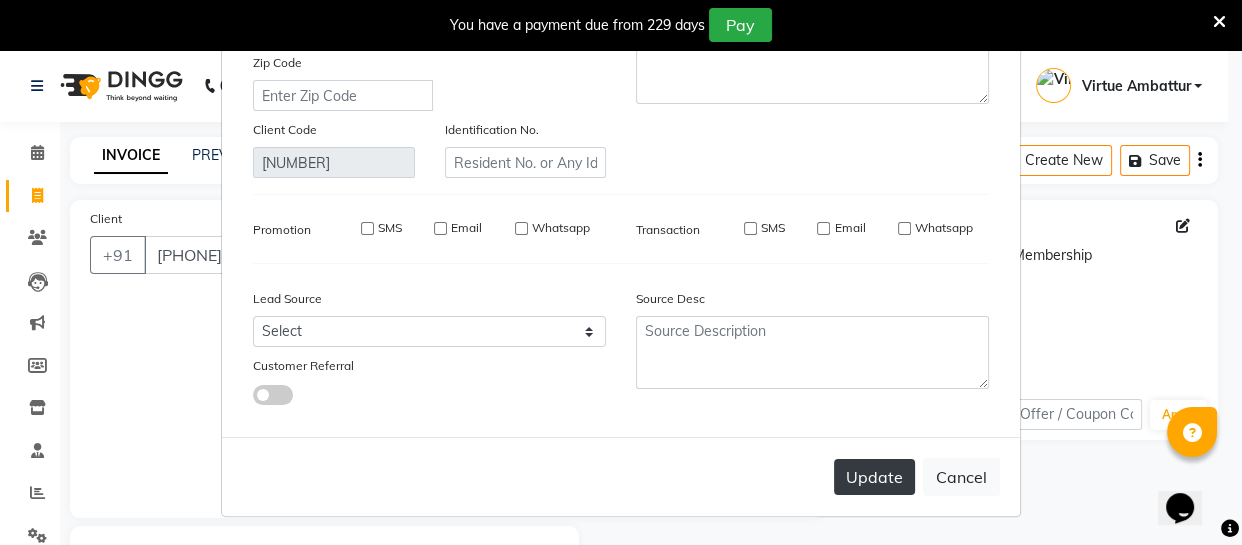 type 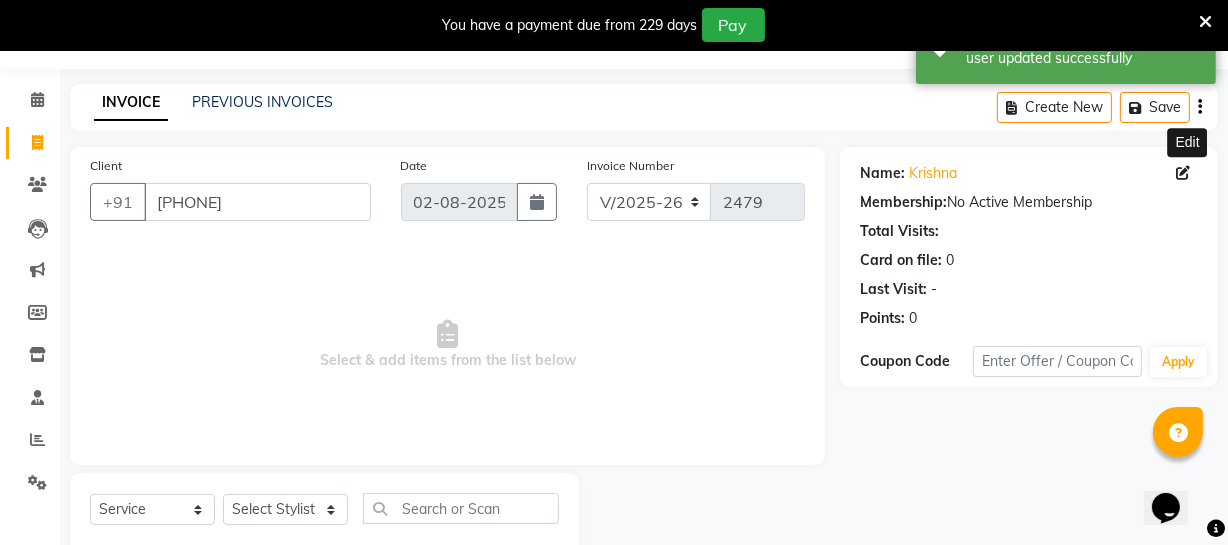 scroll, scrollTop: 107, scrollLeft: 0, axis: vertical 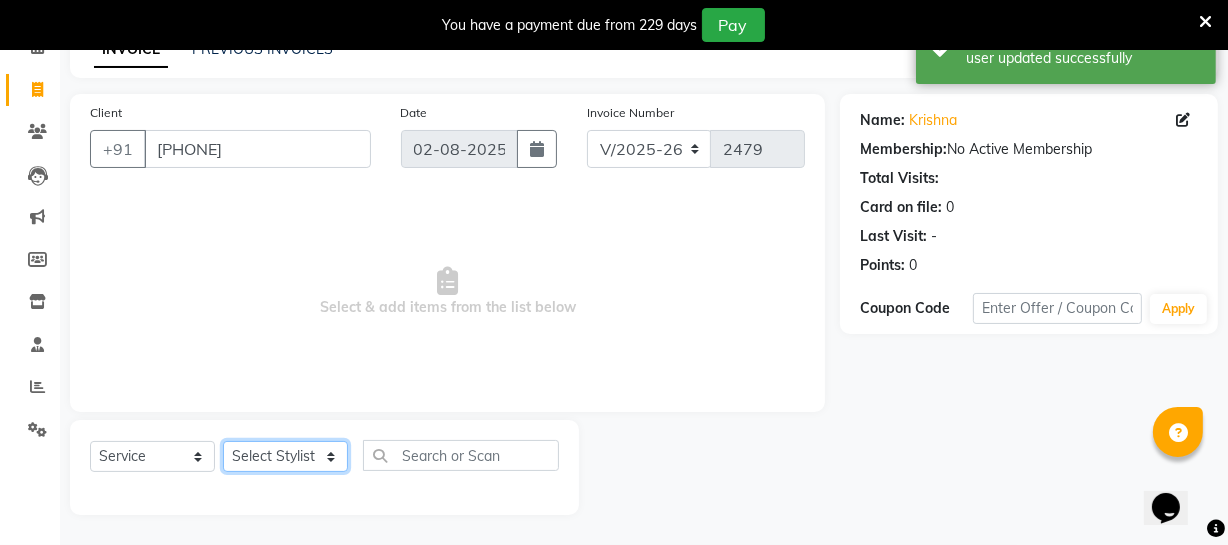click on "Select Stylist Archana Bhagi Deepika Devi Dilip  Divya Dolly Dr Prakash Faizan Geetha Virtue TC Gopi Madan Aravind Make up Mani Unisex Stylist Manoj Meena Moses Nandhini Raju Unisex Ramya RICITTA Sahil Unisex Santhosh Sathya Shantha kumar Shanthi Surya Thiru Virtue Aesthetic Virtue Ambattur" 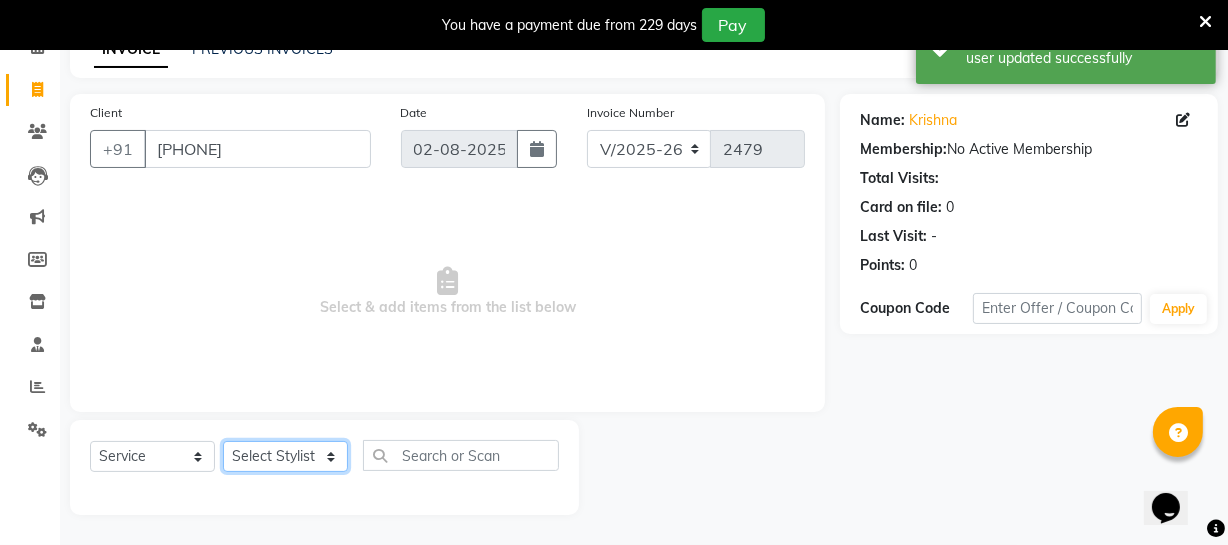 select on "[NUMBER]" 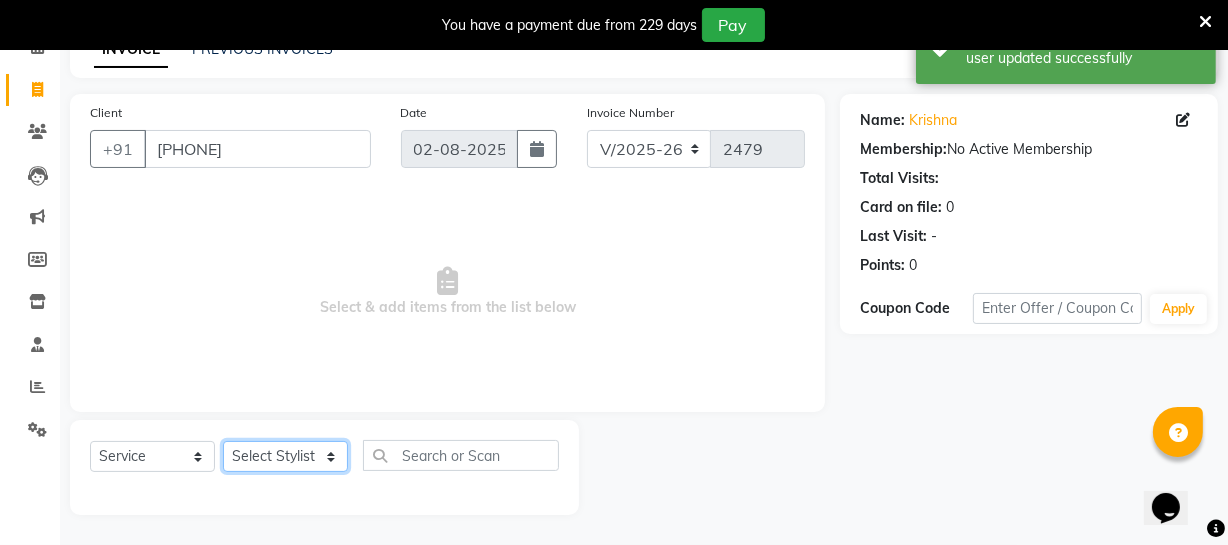 click on "Select Stylist Archana Bhagi Deepika Devi Dilip  Divya Dolly Dr Prakash Faizan Geetha Virtue TC Gopi Madan Aravind Make up Mani Unisex Stylist Manoj Meena Moses Nandhini Raju Unisex Ramya RICITTA Sahil Unisex Santhosh Sathya Shantha kumar Shanthi Surya Thiru Virtue Aesthetic Virtue Ambattur" 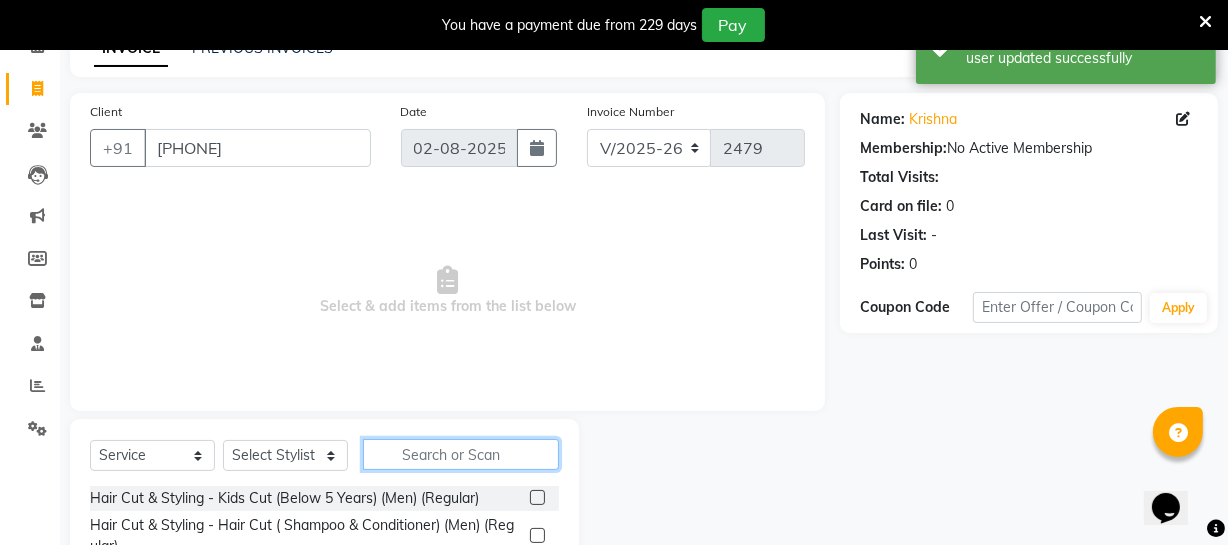 click 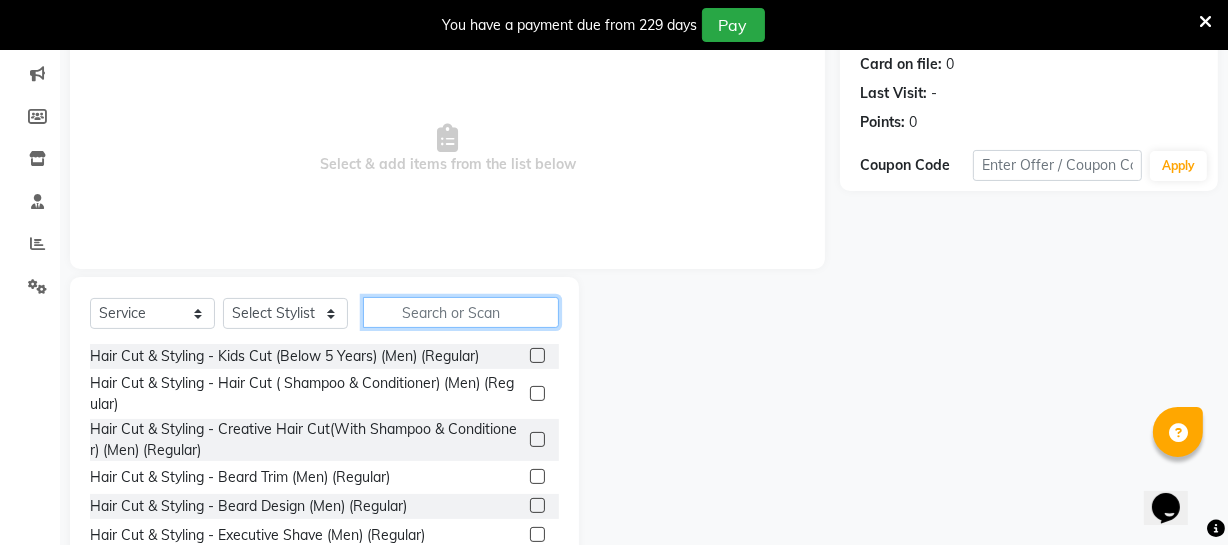 scroll, scrollTop: 289, scrollLeft: 0, axis: vertical 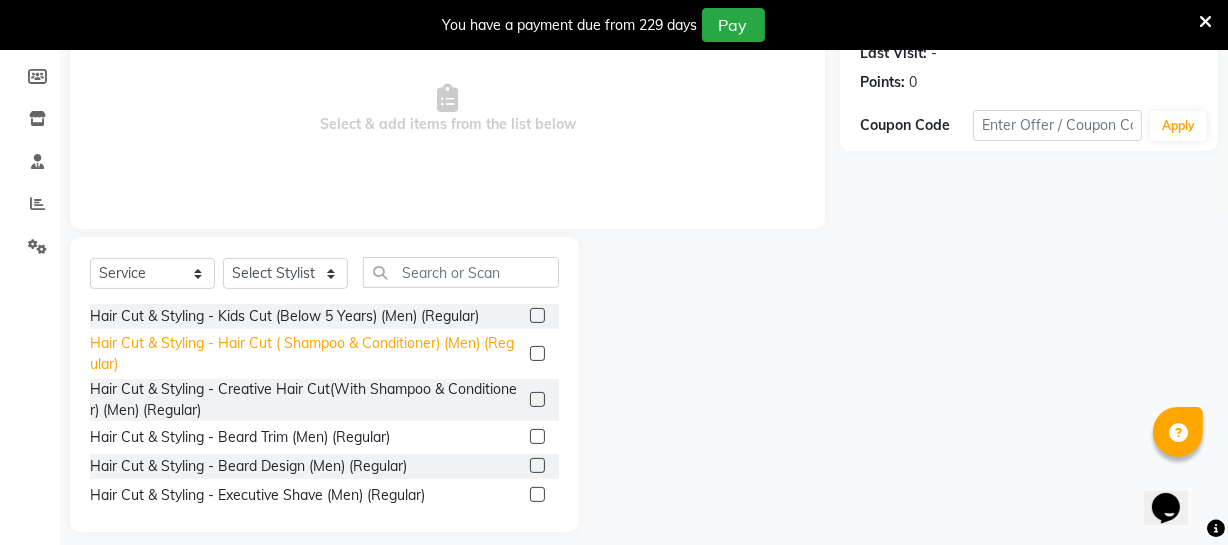 click on "Hair Cut & Styling - Hair Cut ( Shampoo & Conditioner) (Men) (Regular)" 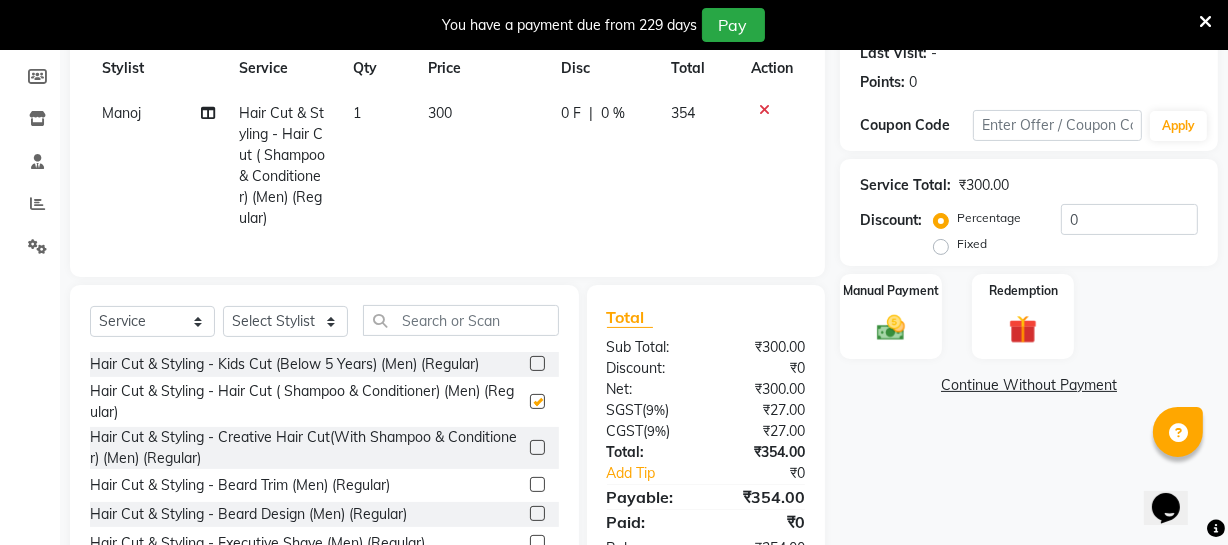 checkbox on "false" 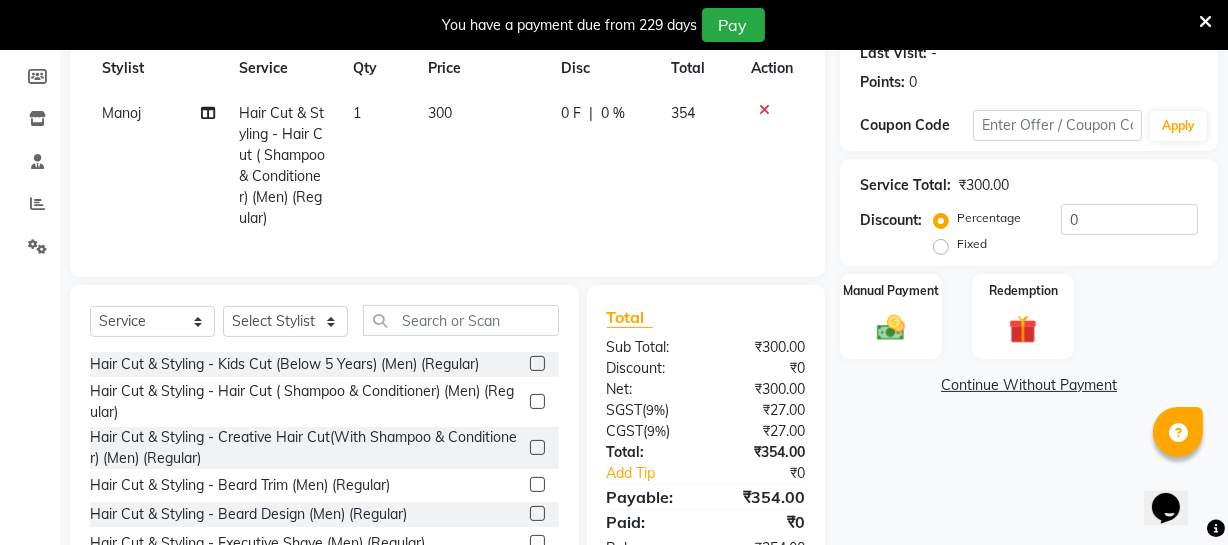 click 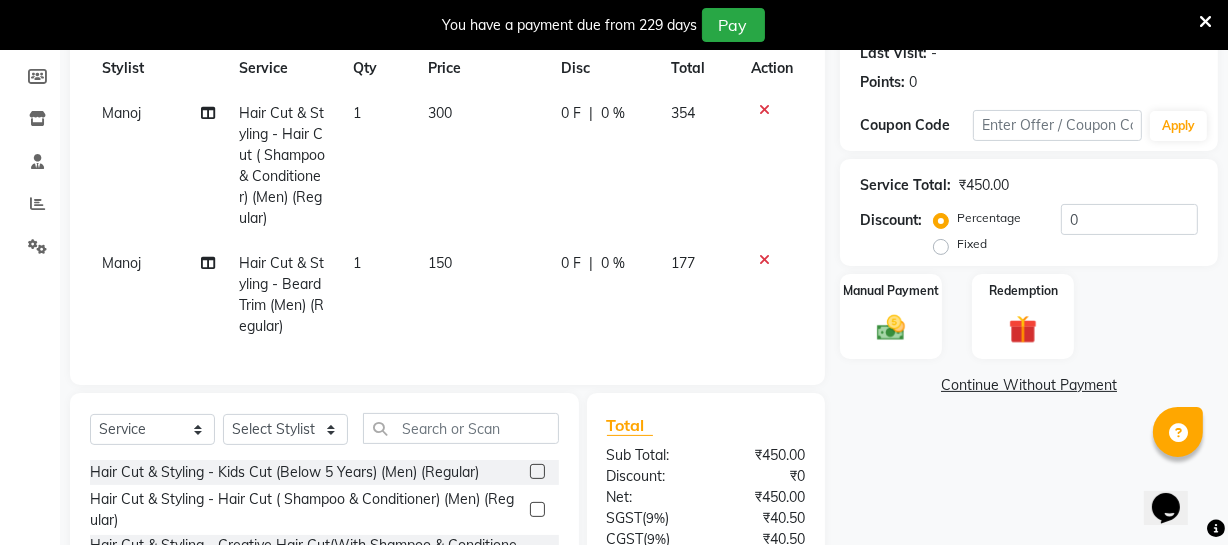 checkbox on "false" 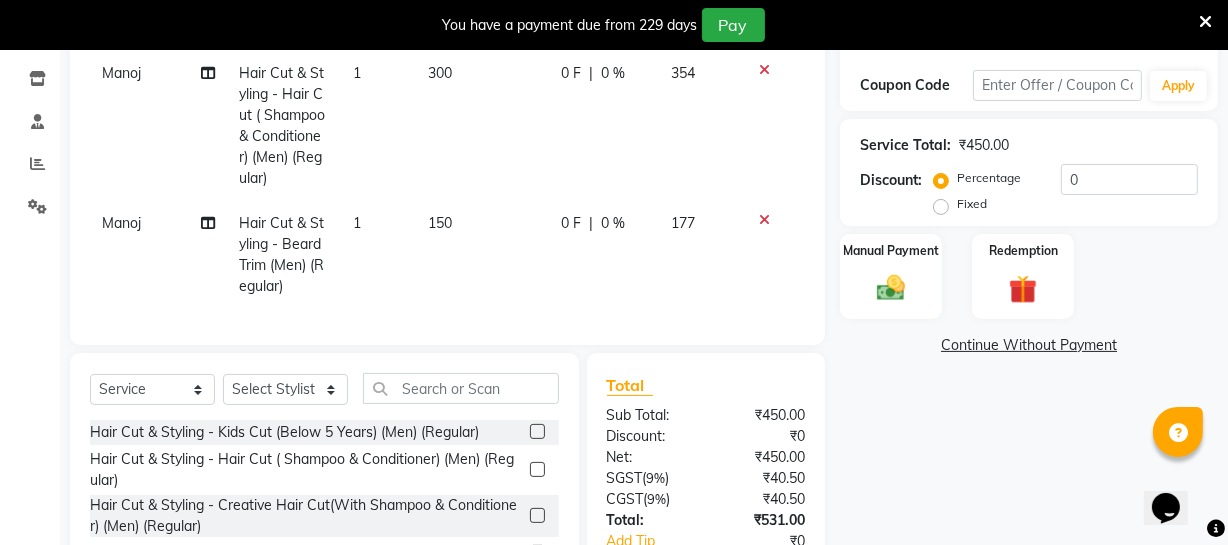 scroll, scrollTop: 294, scrollLeft: 0, axis: vertical 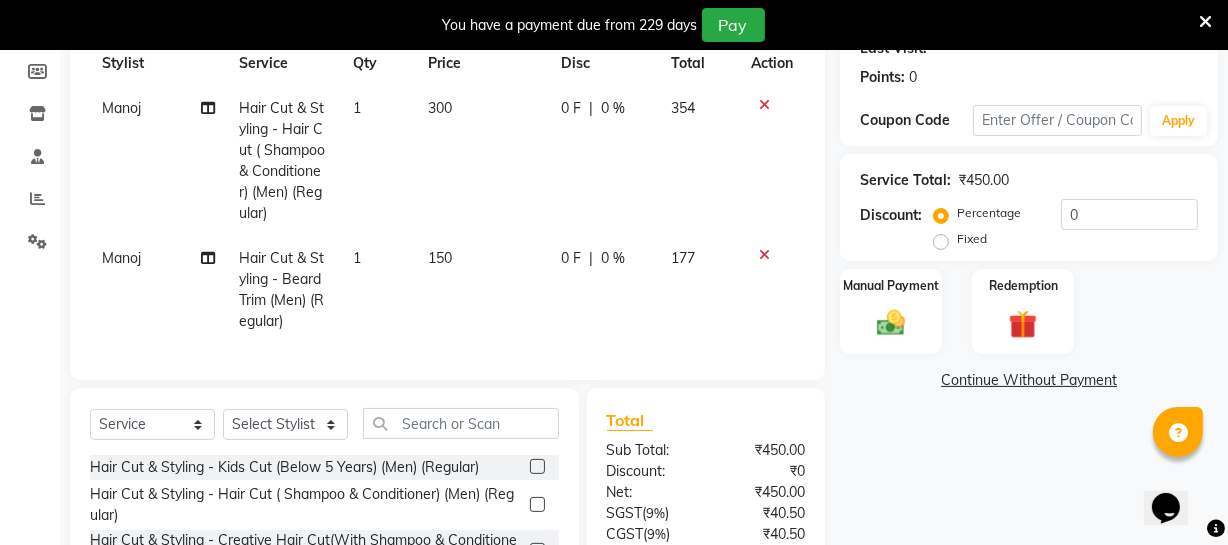 click on "150" 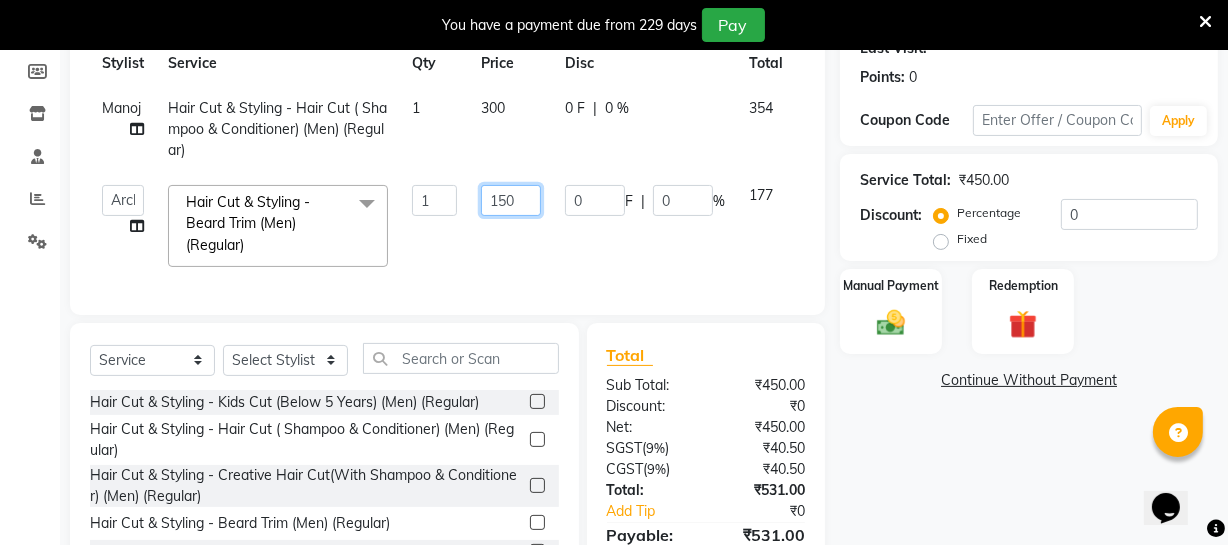 drag, startPoint x: 521, startPoint y: 203, endPoint x: 418, endPoint y: 194, distance: 103.392456 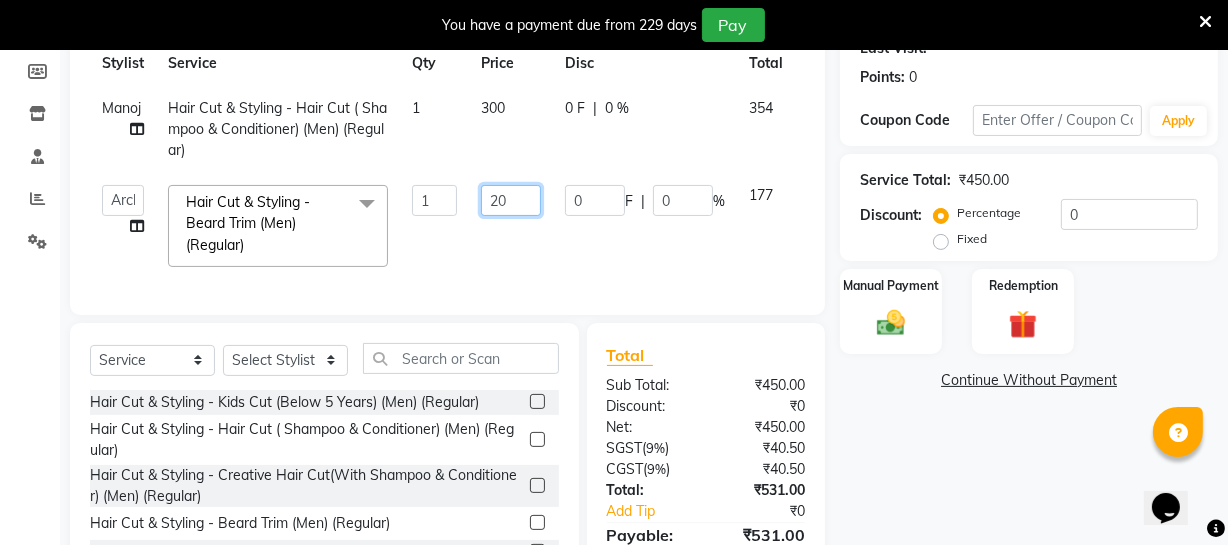 type on "200" 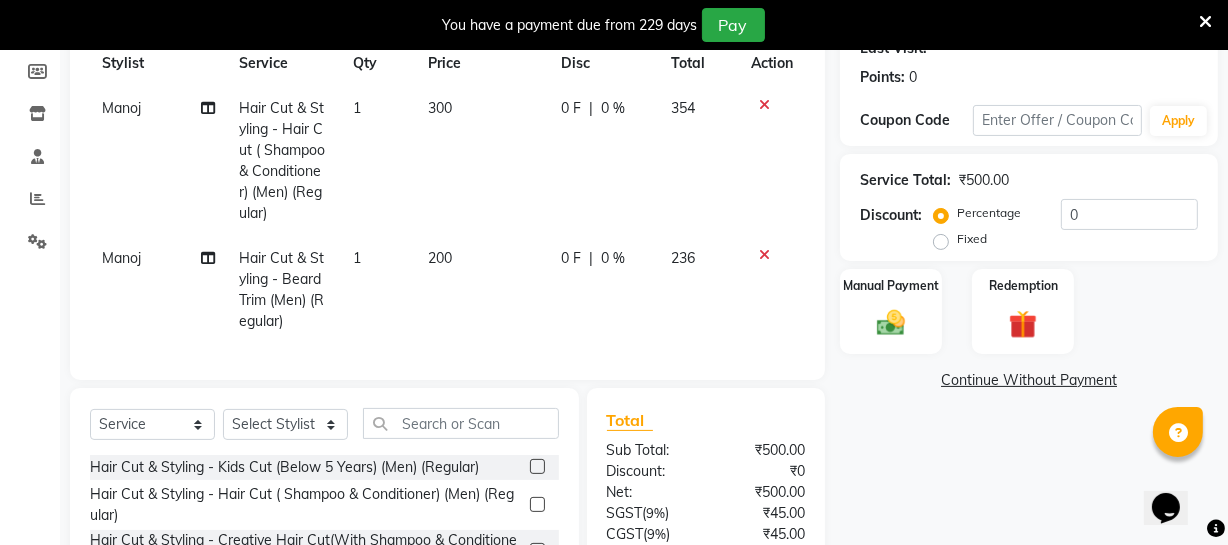 click on "Continue Without Payment" 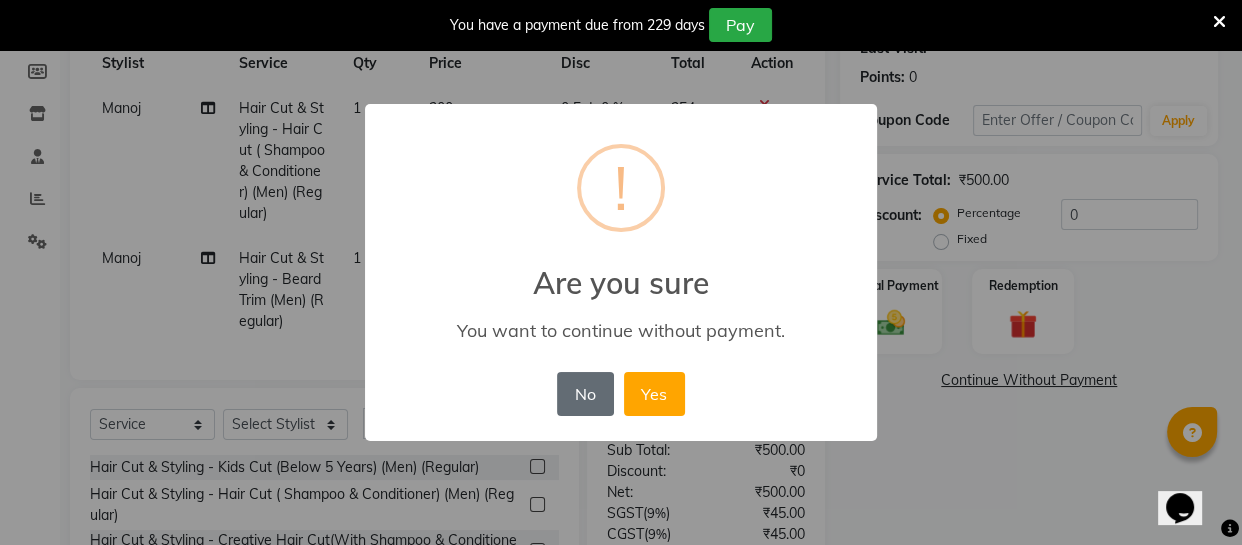 click on "No" at bounding box center [585, 394] 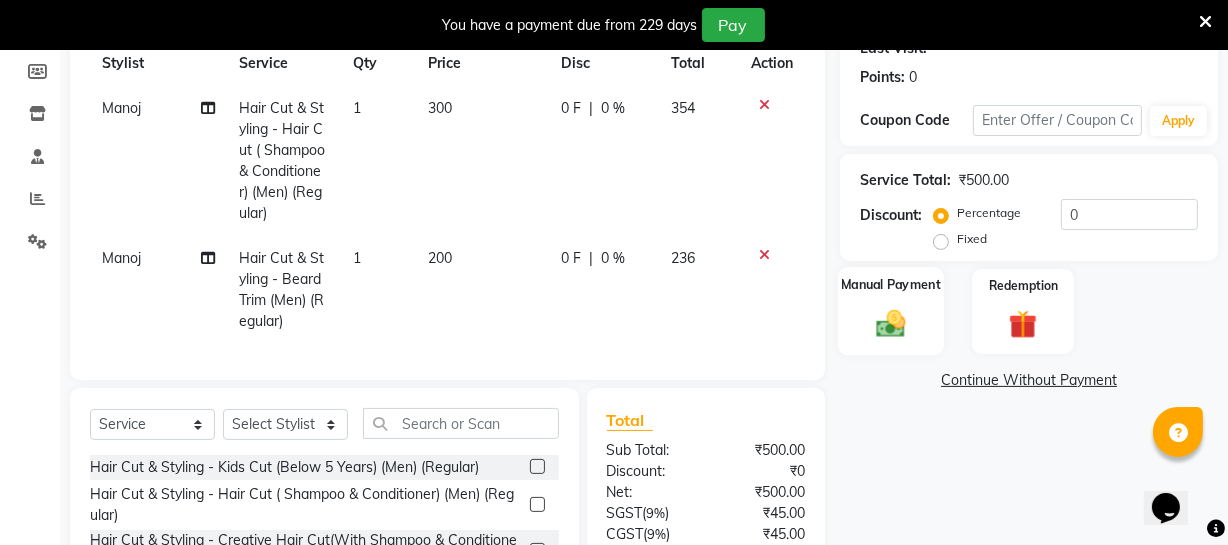 scroll, scrollTop: 385, scrollLeft: 0, axis: vertical 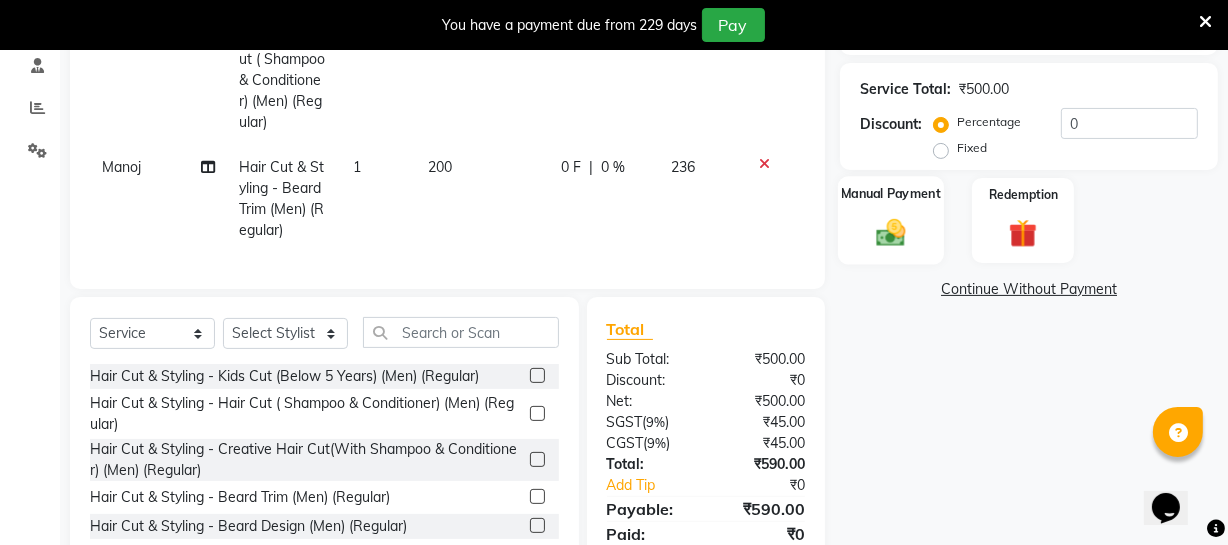 click 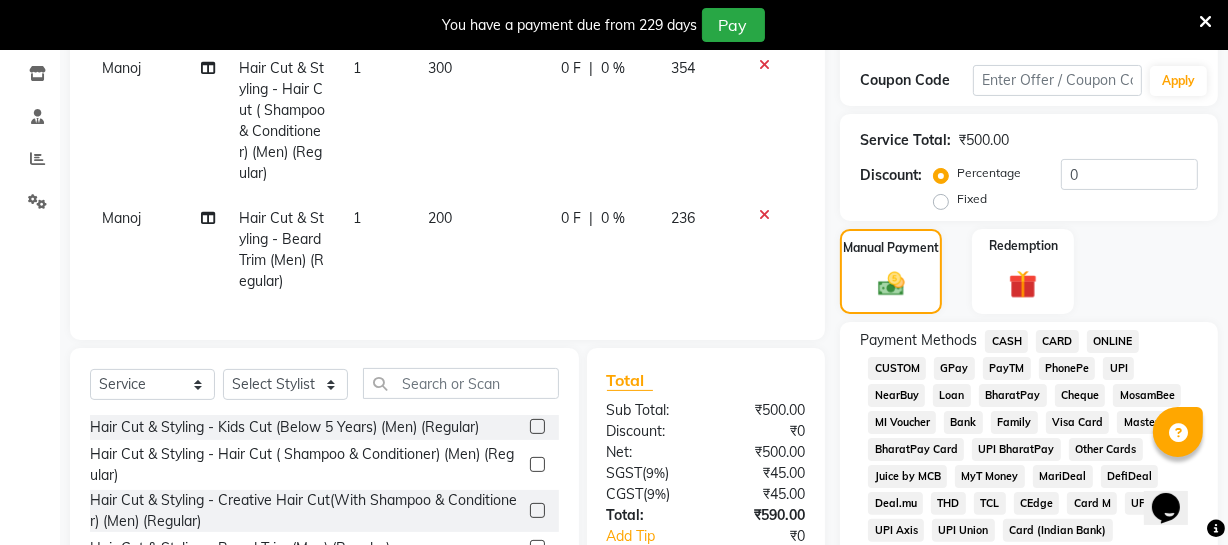 scroll, scrollTop: 385, scrollLeft: 0, axis: vertical 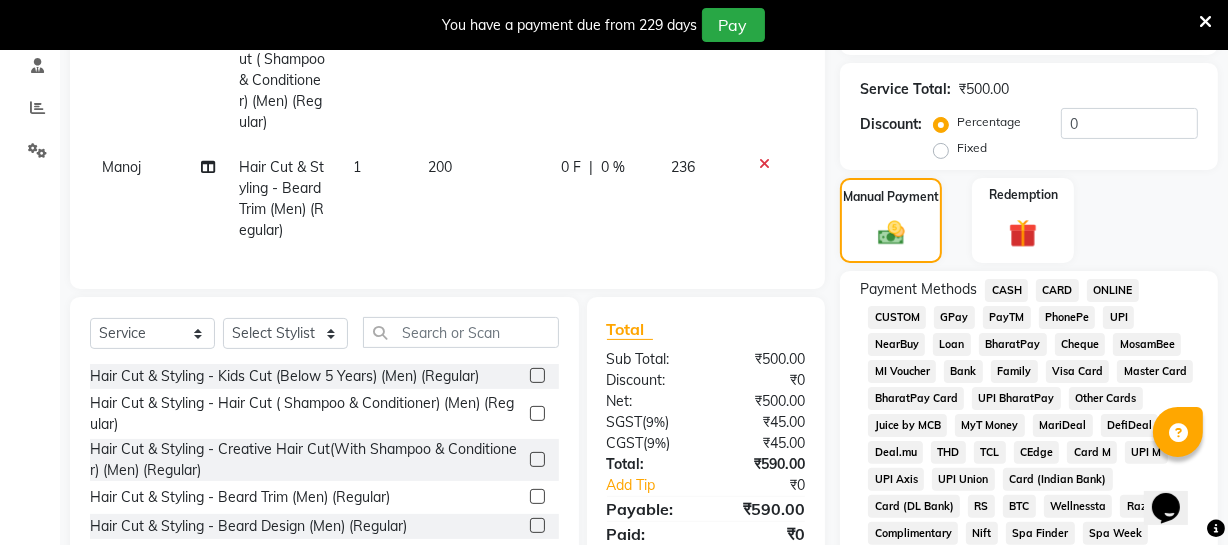 click on "ONLINE" 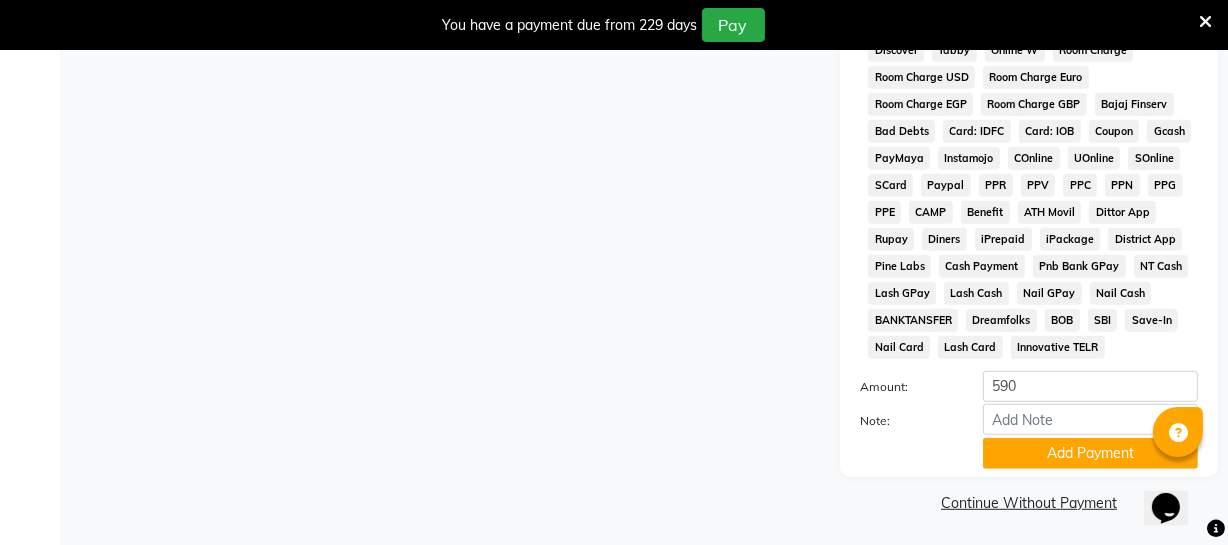 scroll, scrollTop: 1033, scrollLeft: 0, axis: vertical 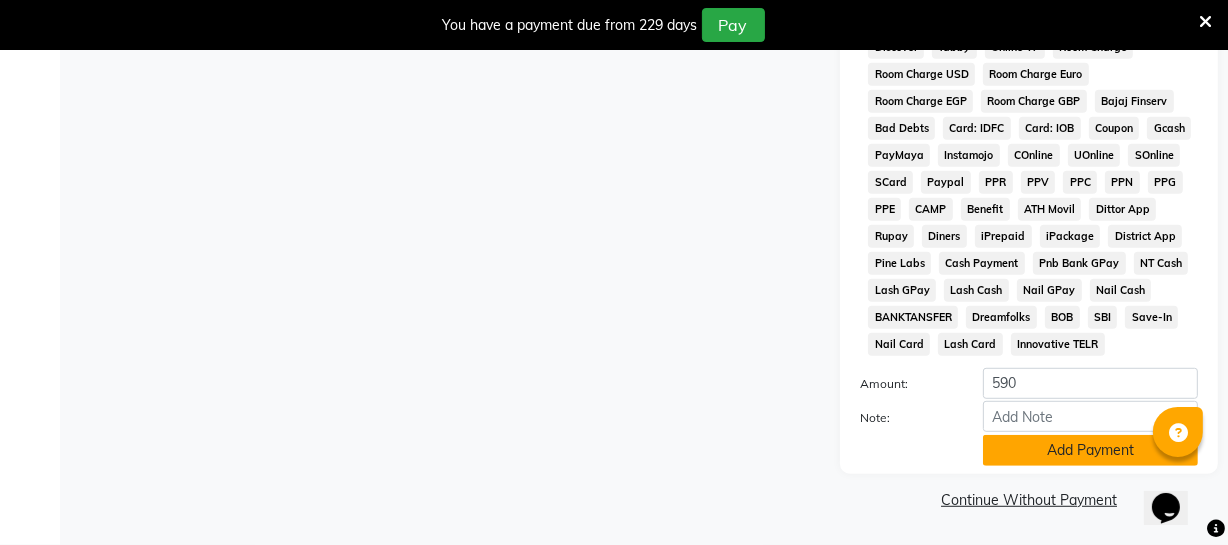 click on "Add Payment" 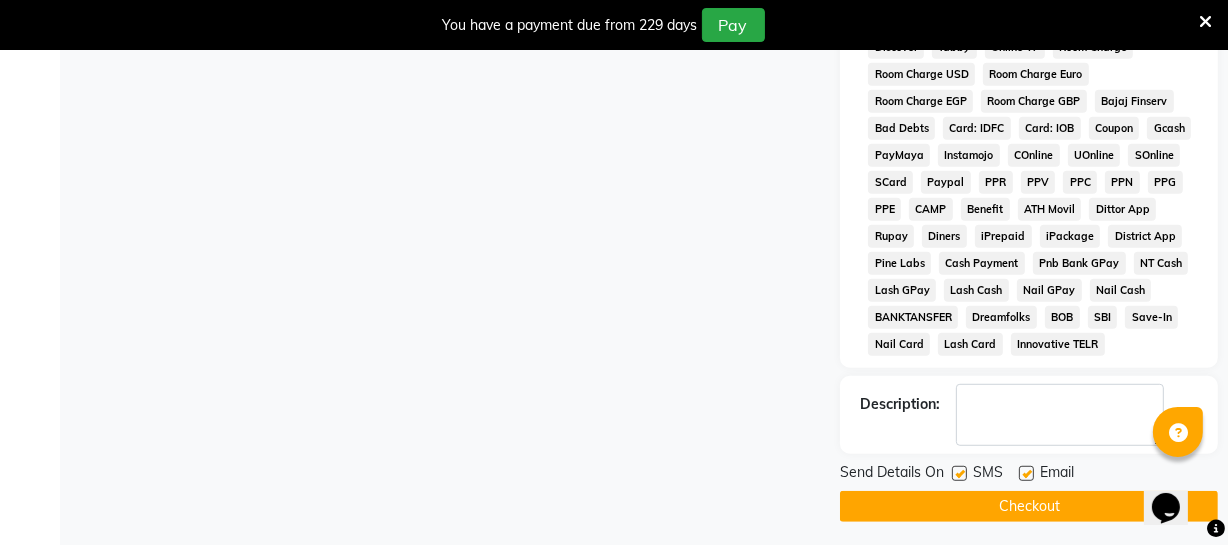 click on "Checkout" 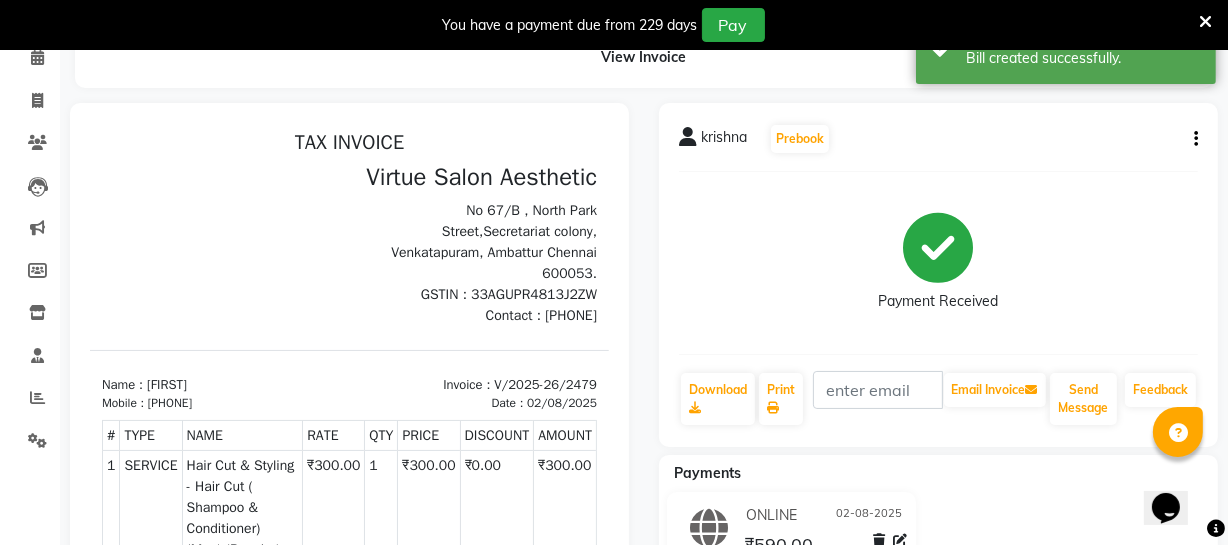 scroll, scrollTop: 48, scrollLeft: 0, axis: vertical 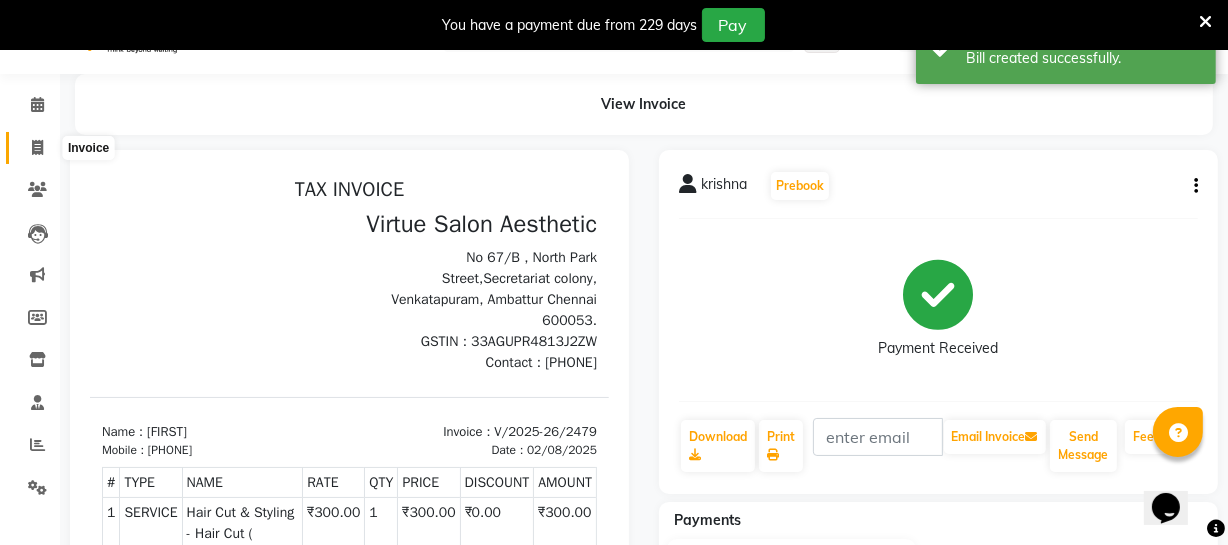 click 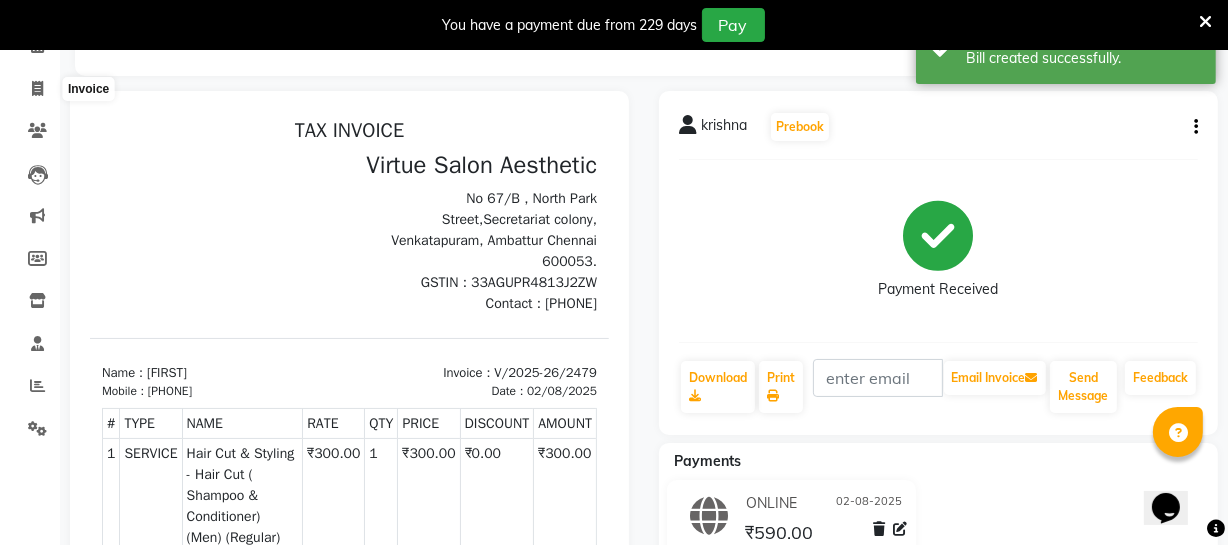 select on "service" 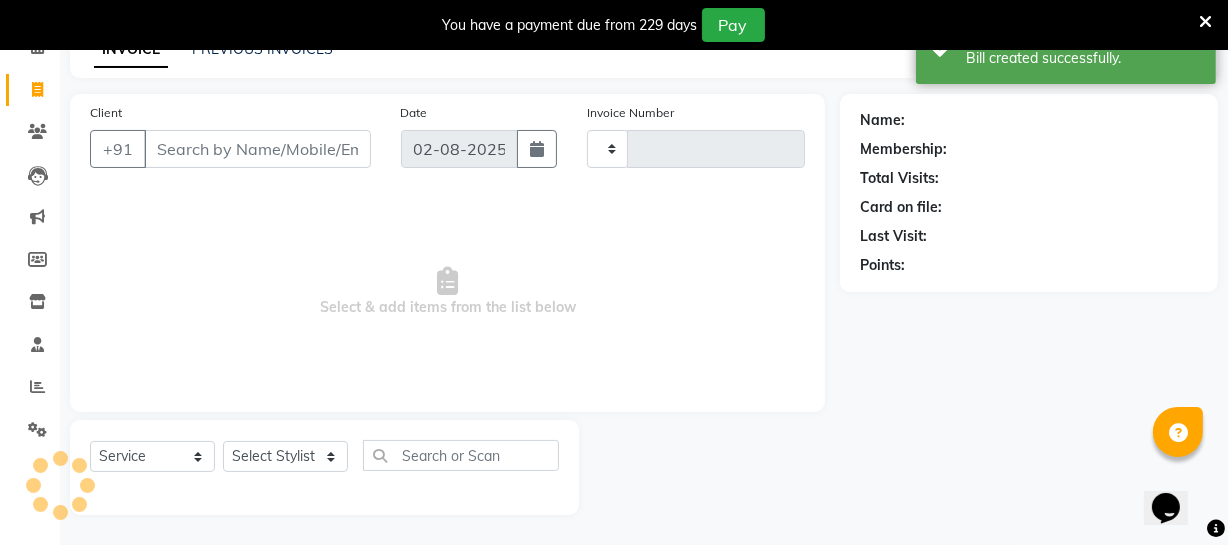 type on "2480" 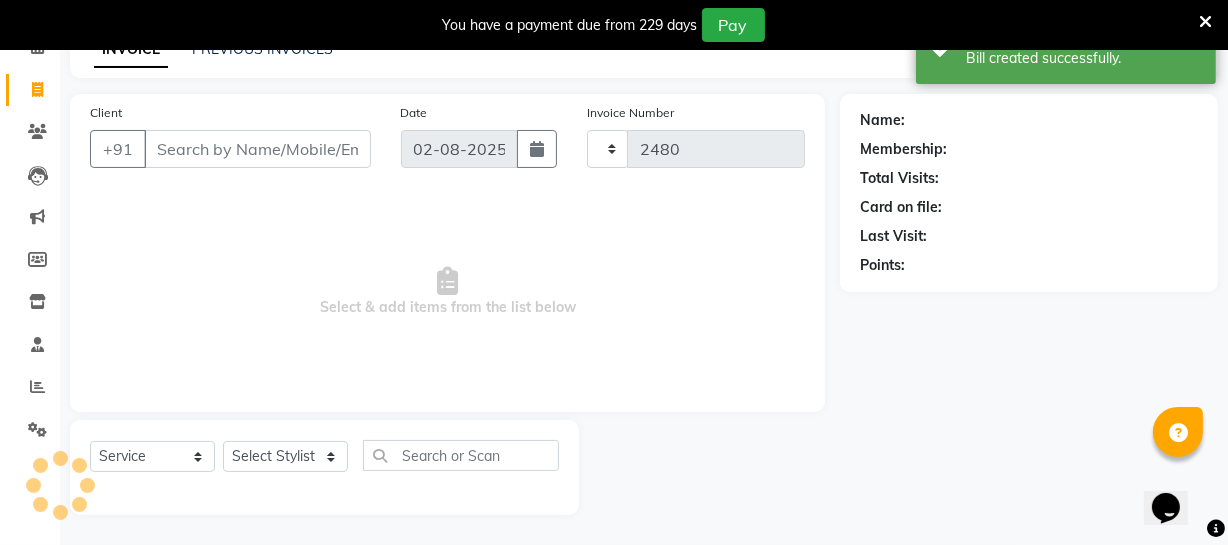 select on "5237" 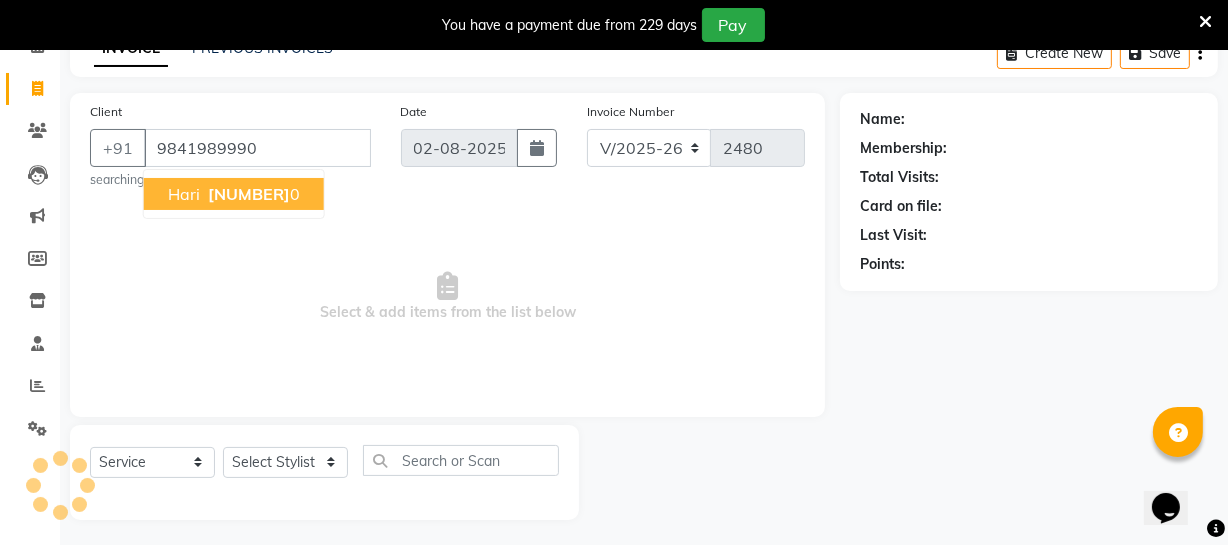 type on "9841989990" 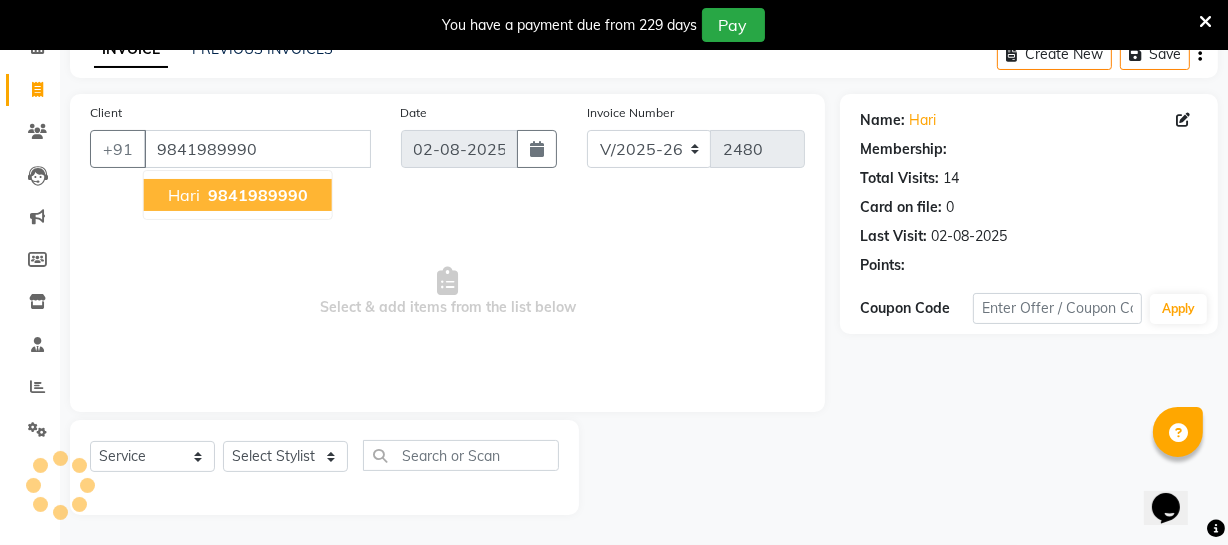 select on "1: Object" 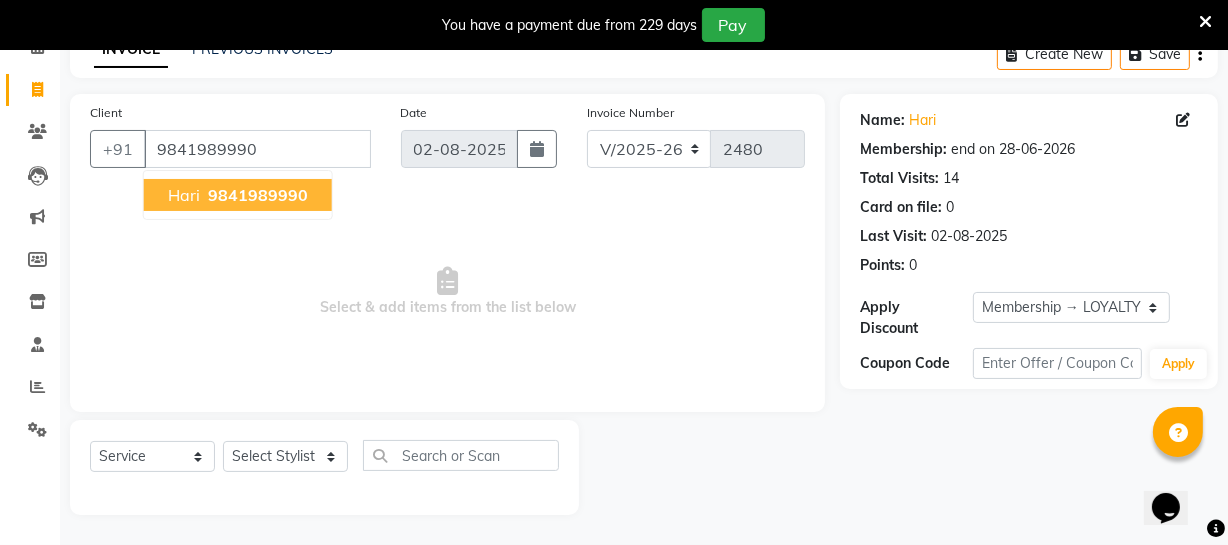 click on "Hari" at bounding box center [184, 195] 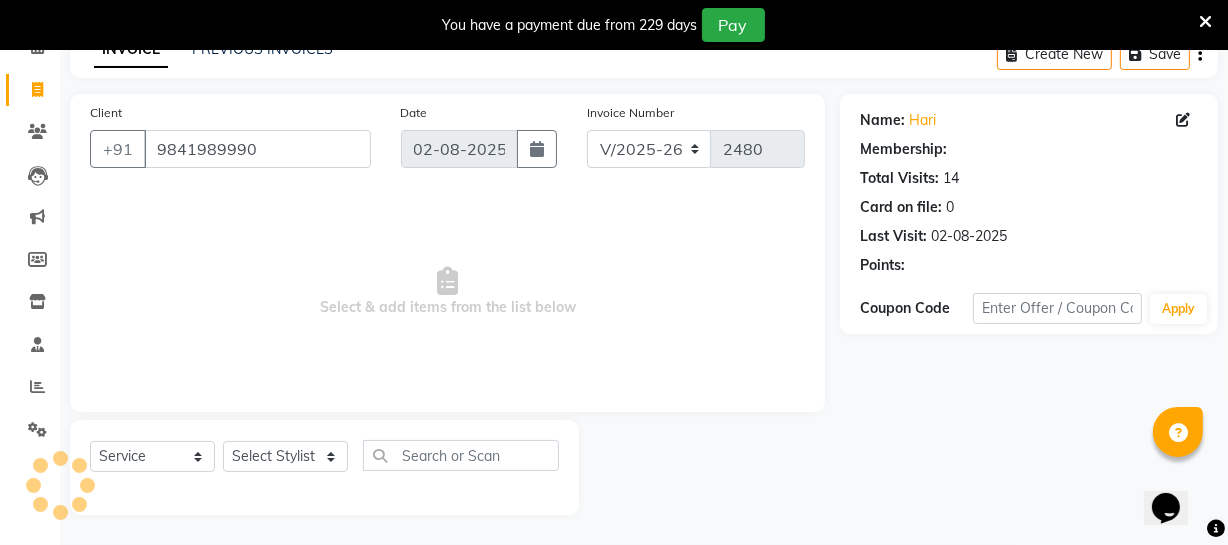 select on "1: Object" 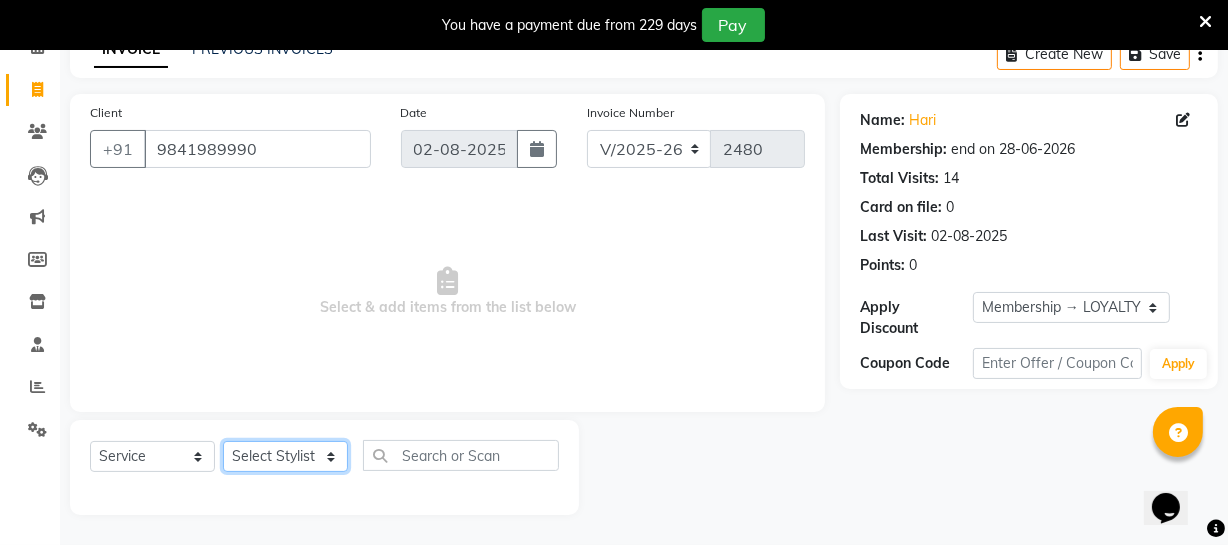 click on "Select Stylist Archana Bhagi Deepika Devi Dilip  Divya Dolly Dr Prakash Faizan Geetha Virtue TC Gopi Madan Aravind Make up Mani Unisex Stylist Manoj Meena Moses Nandhini Raju Unisex Ramya RICITTA Sahil Unisex Santhosh Sathya Shantha kumar Shanthi Surya Thiru Virtue Aesthetic Virtue Ambattur" 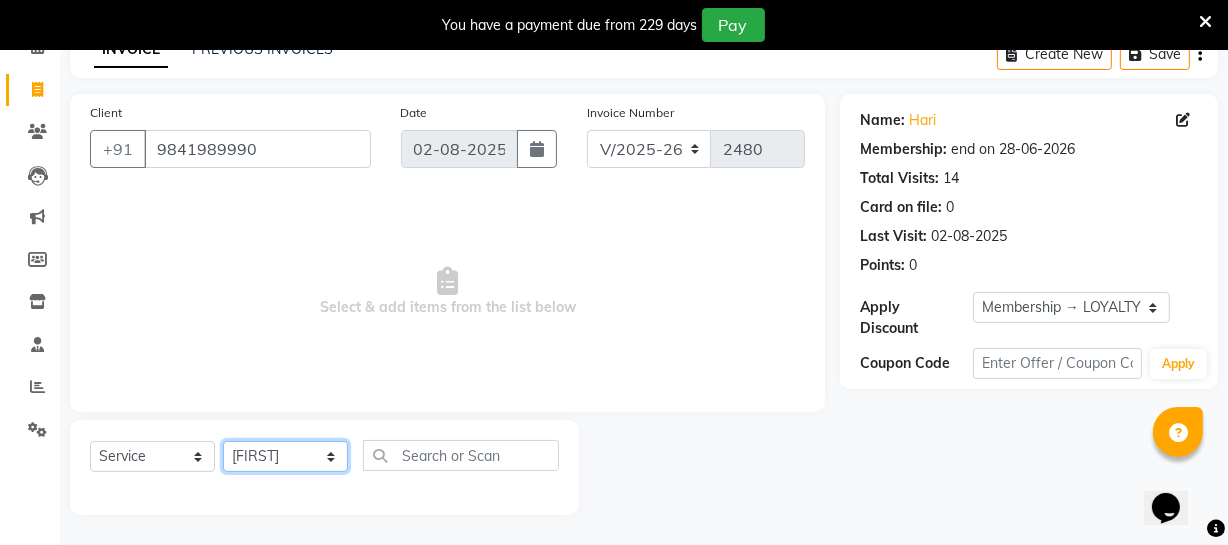 click on "Select Stylist Archana Bhagi Deepika Devi Dilip  Divya Dolly Dr Prakash Faizan Geetha Virtue TC Gopi Madan Aravind Make up Mani Unisex Stylist Manoj Meena Moses Nandhini Raju Unisex Ramya RICITTA Sahil Unisex Santhosh Sathya Shantha kumar Shanthi Surya Thiru Virtue Aesthetic Virtue Ambattur" 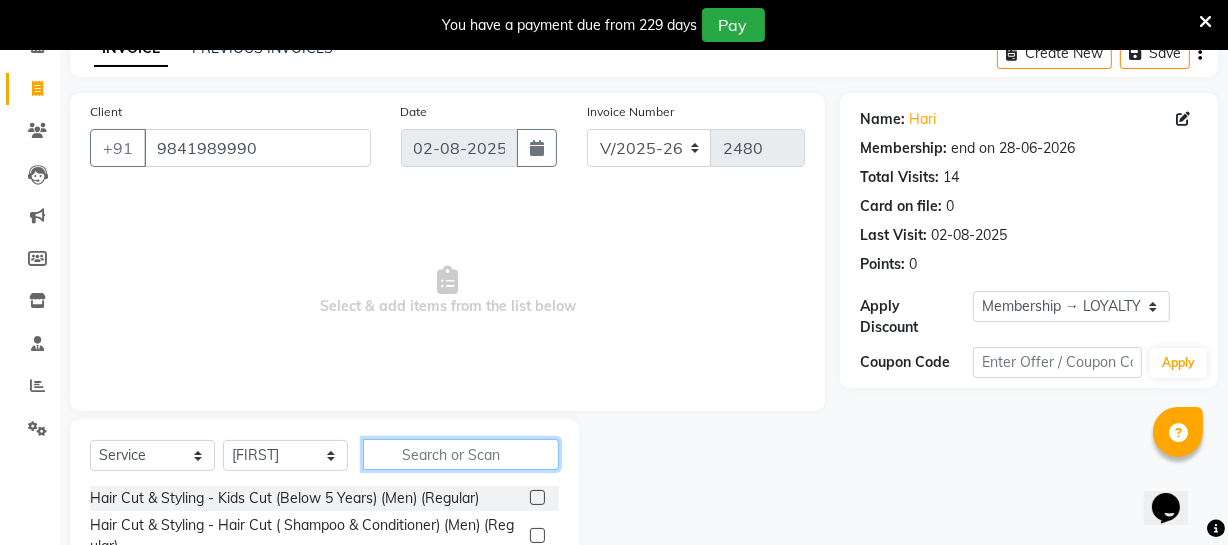 click 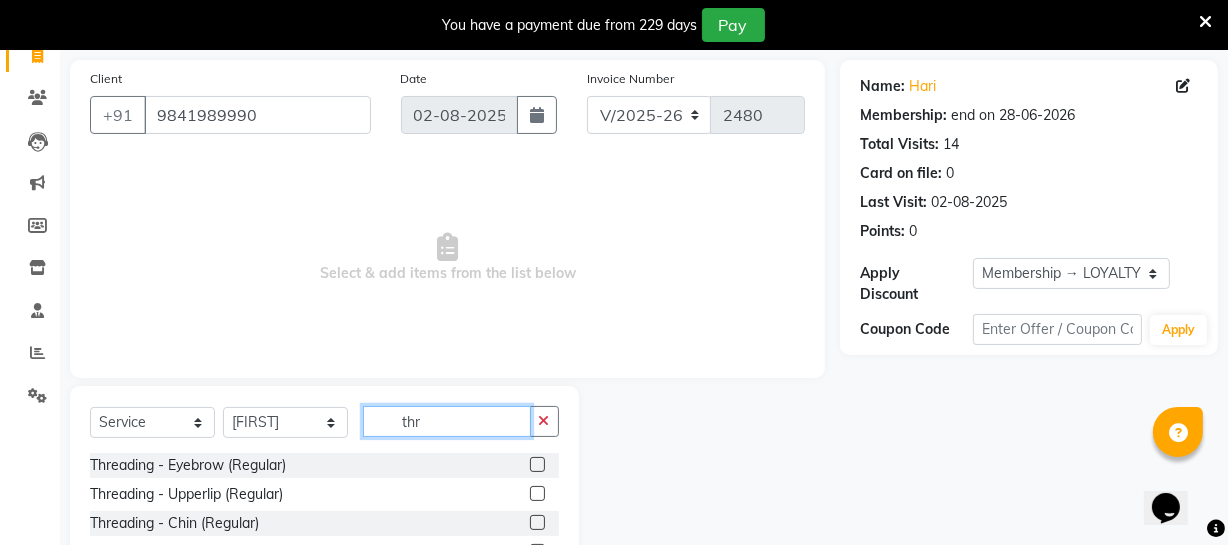 scroll, scrollTop: 198, scrollLeft: 0, axis: vertical 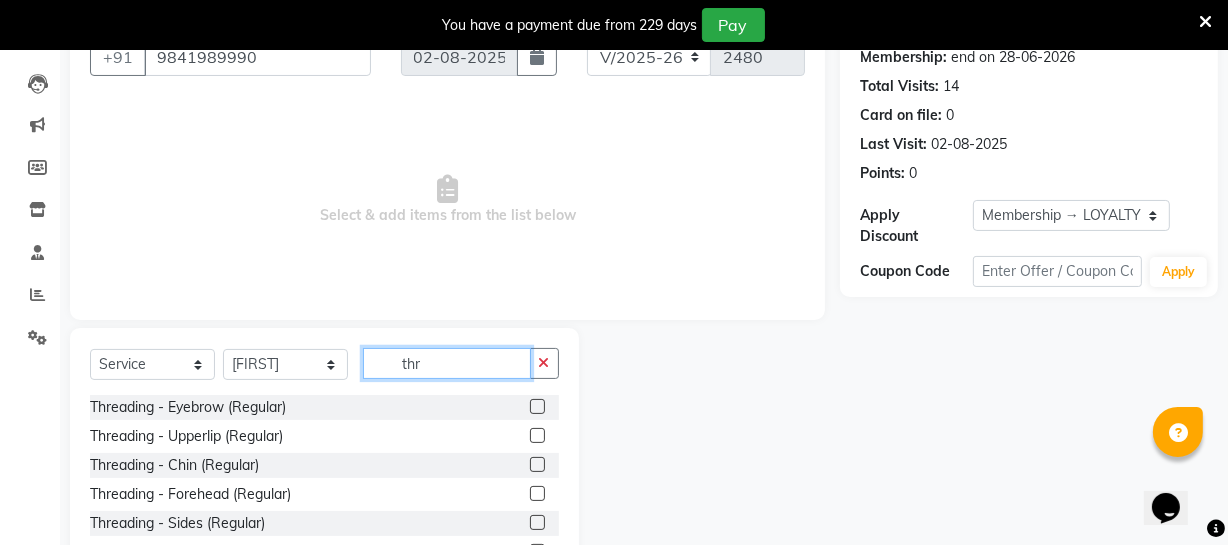 type on "thr" 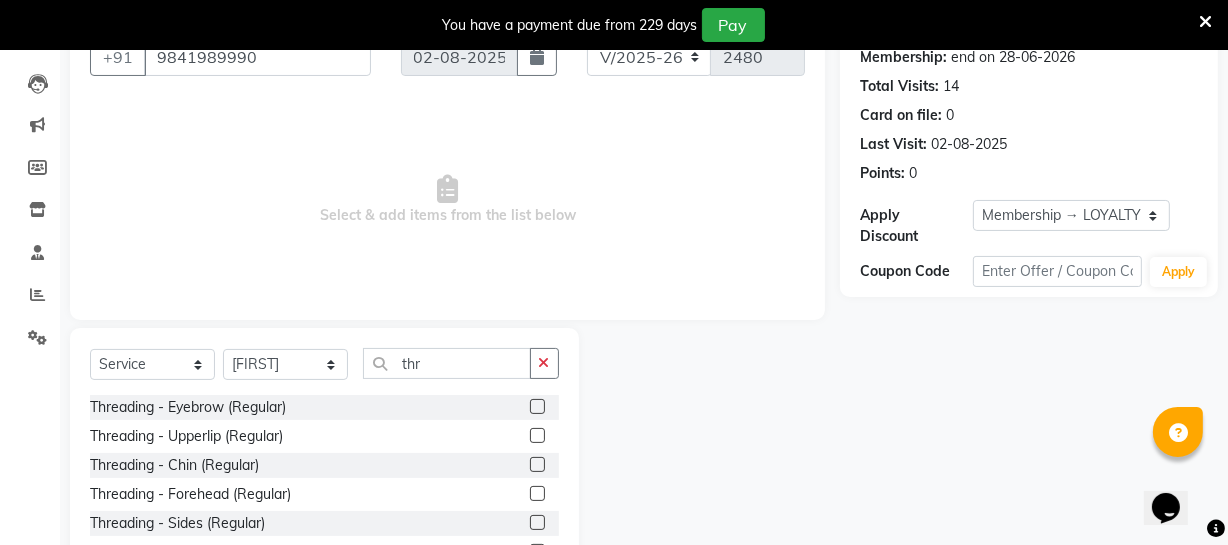 click 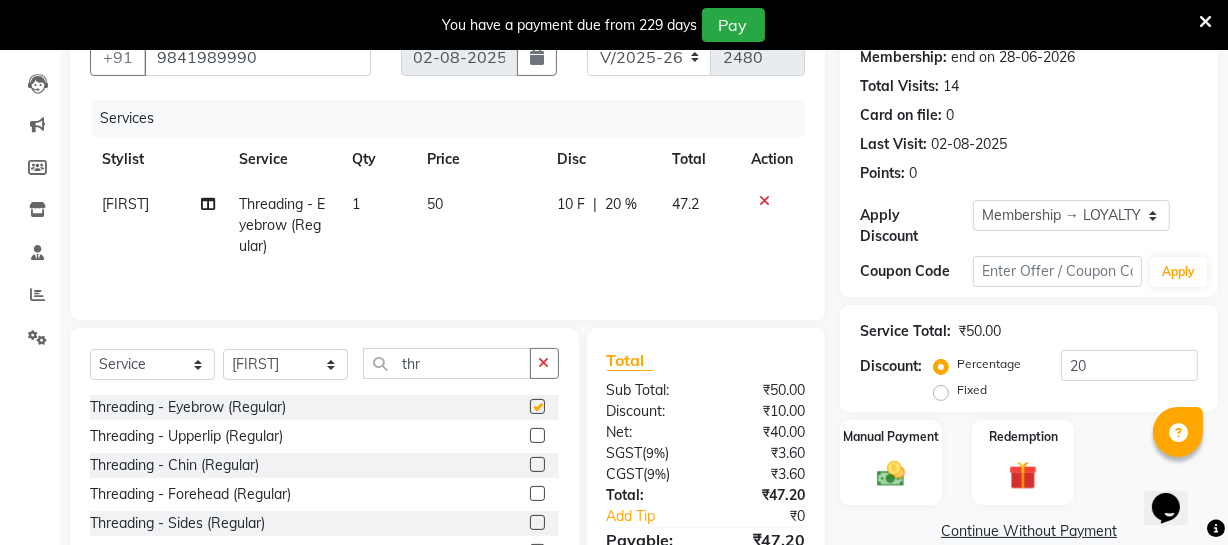 checkbox on "false" 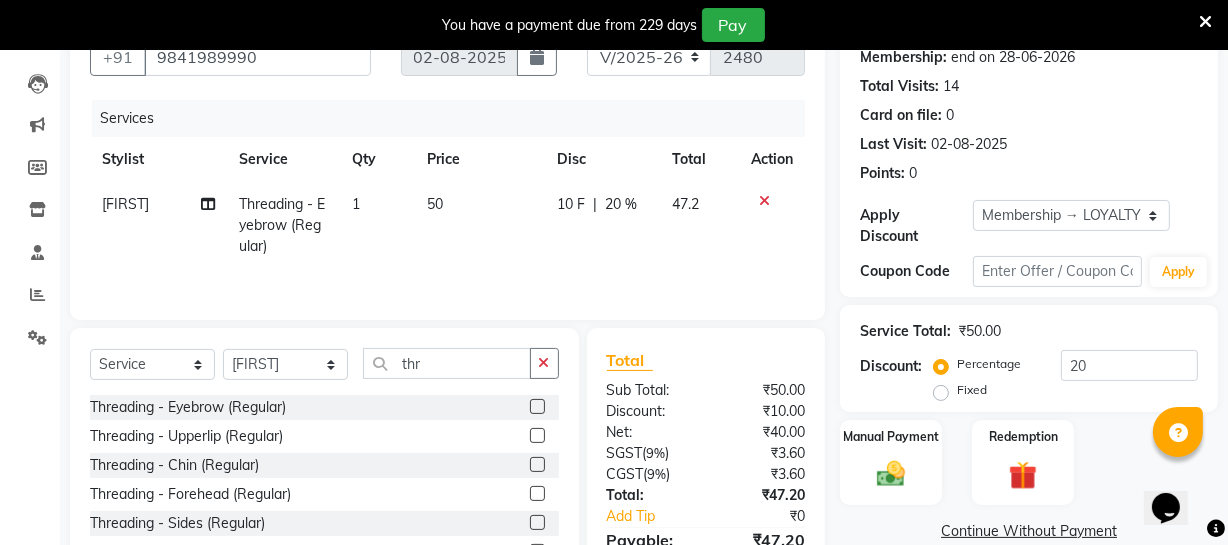 click 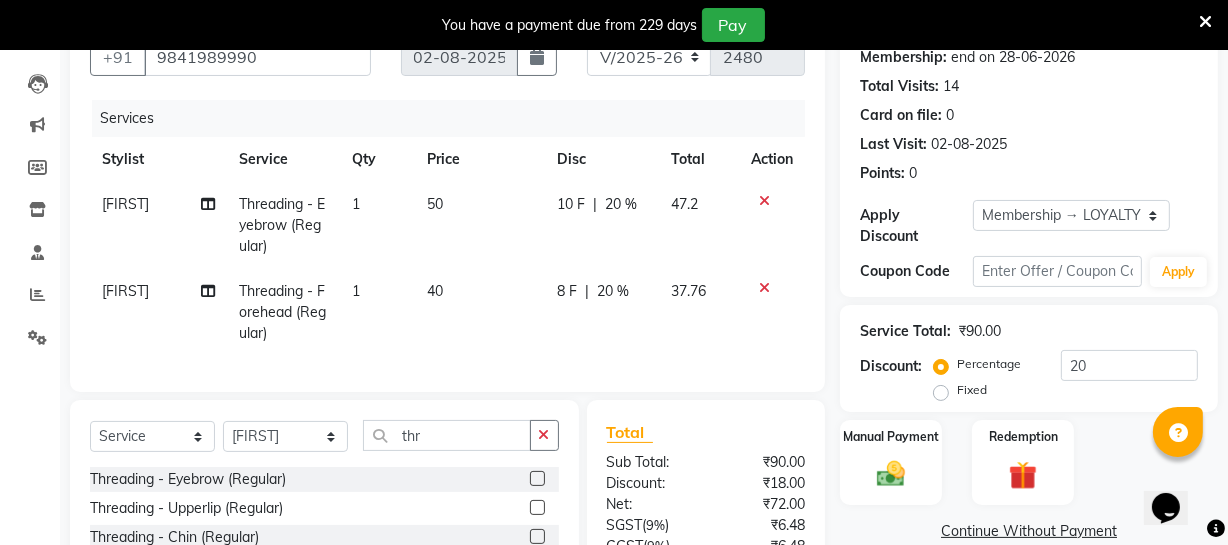 type 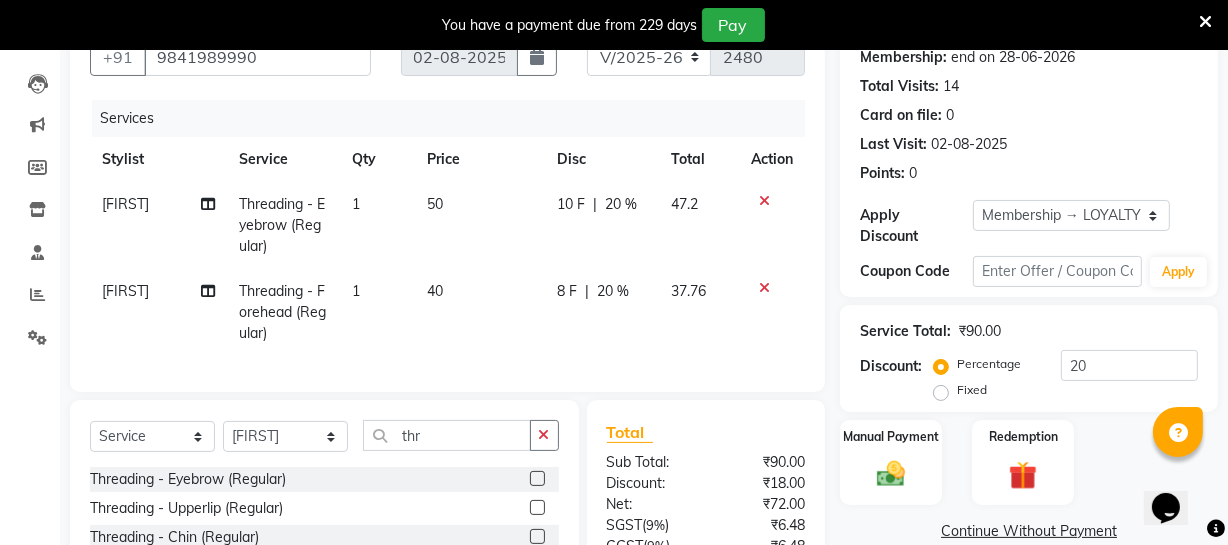 drag, startPoint x: 428, startPoint y: 294, endPoint x: 467, endPoint y: 290, distance: 39.20459 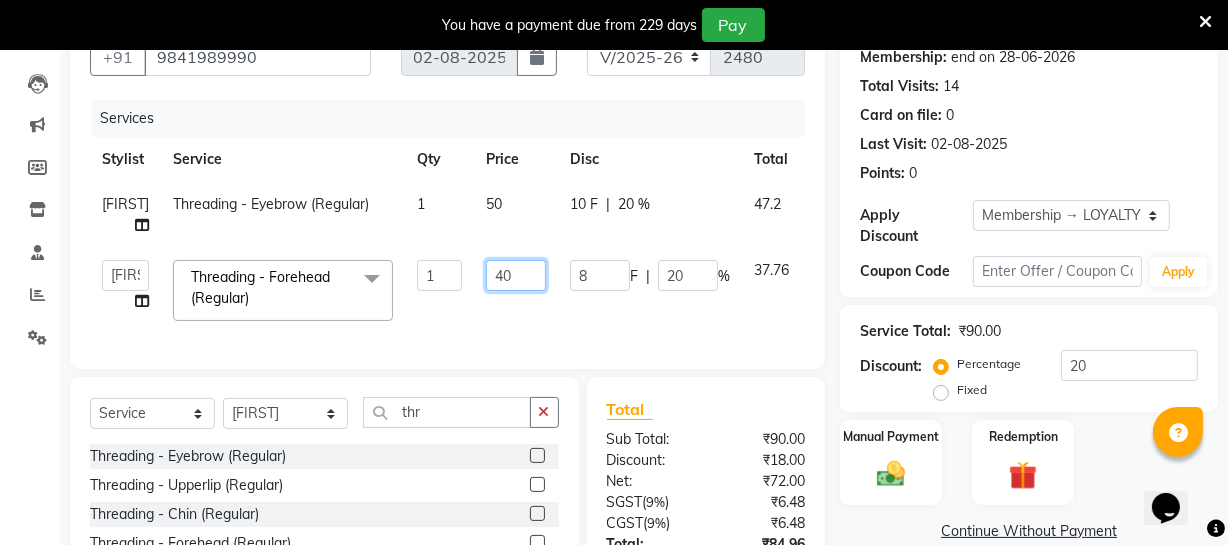drag, startPoint x: 511, startPoint y: 279, endPoint x: 489, endPoint y: 279, distance: 22 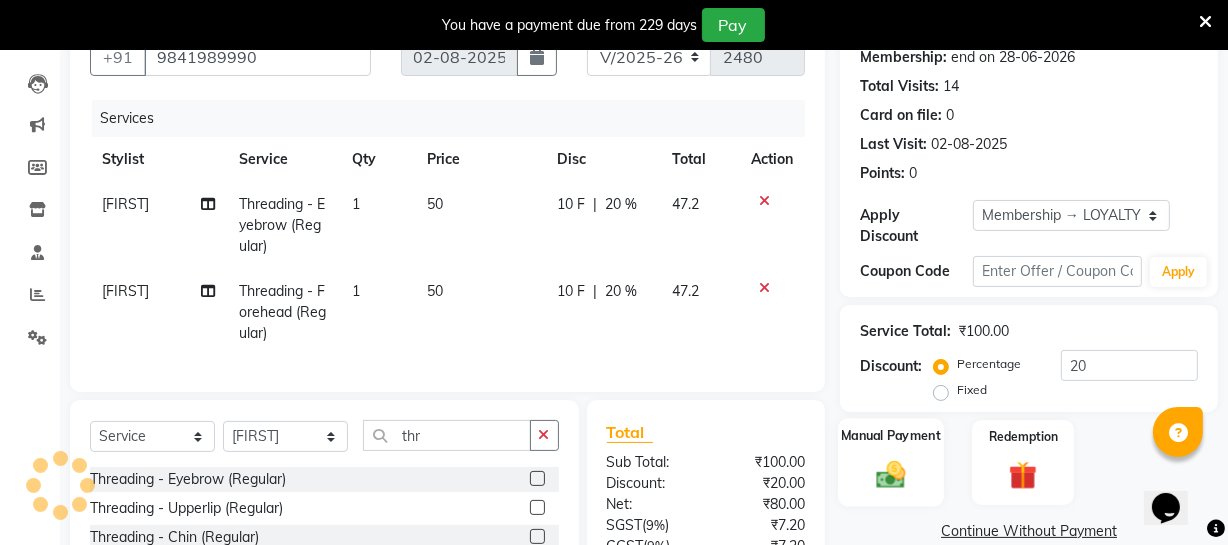 click 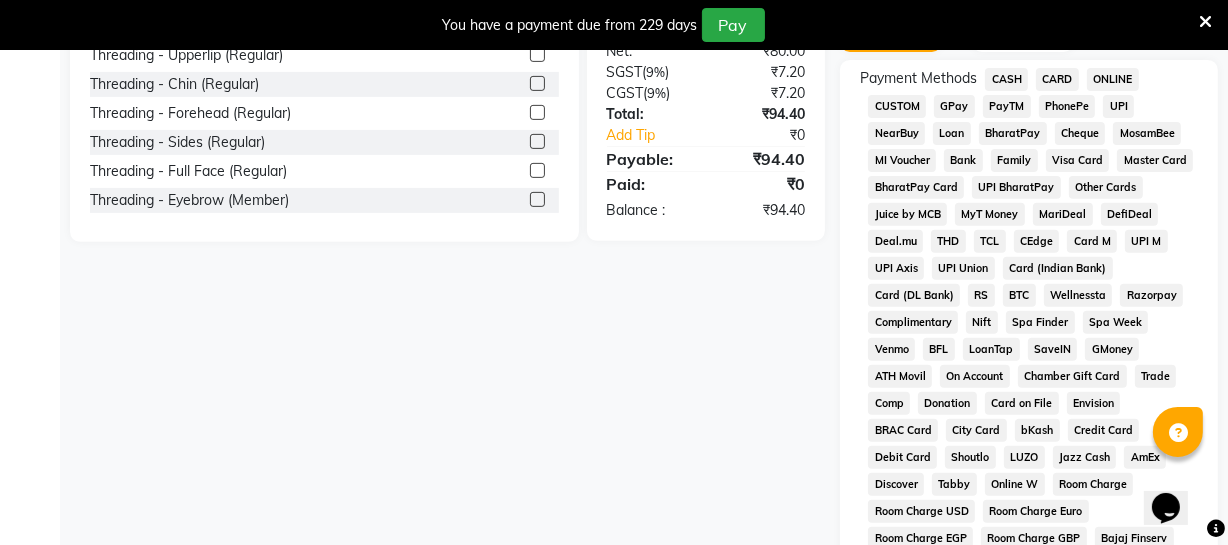 scroll, scrollTop: 652, scrollLeft: 0, axis: vertical 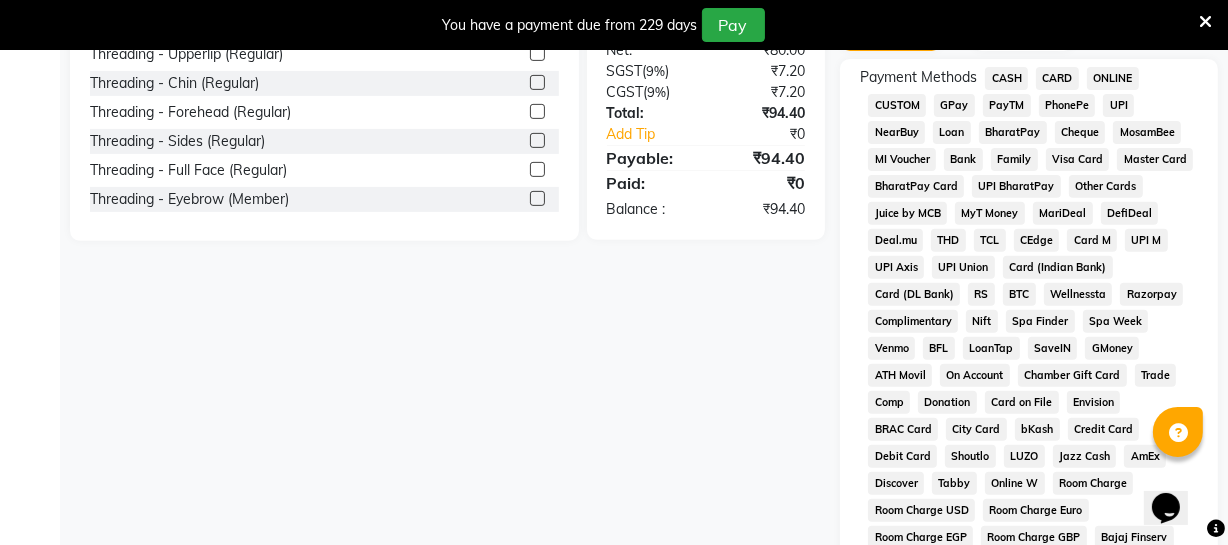 click on "ONLINE" 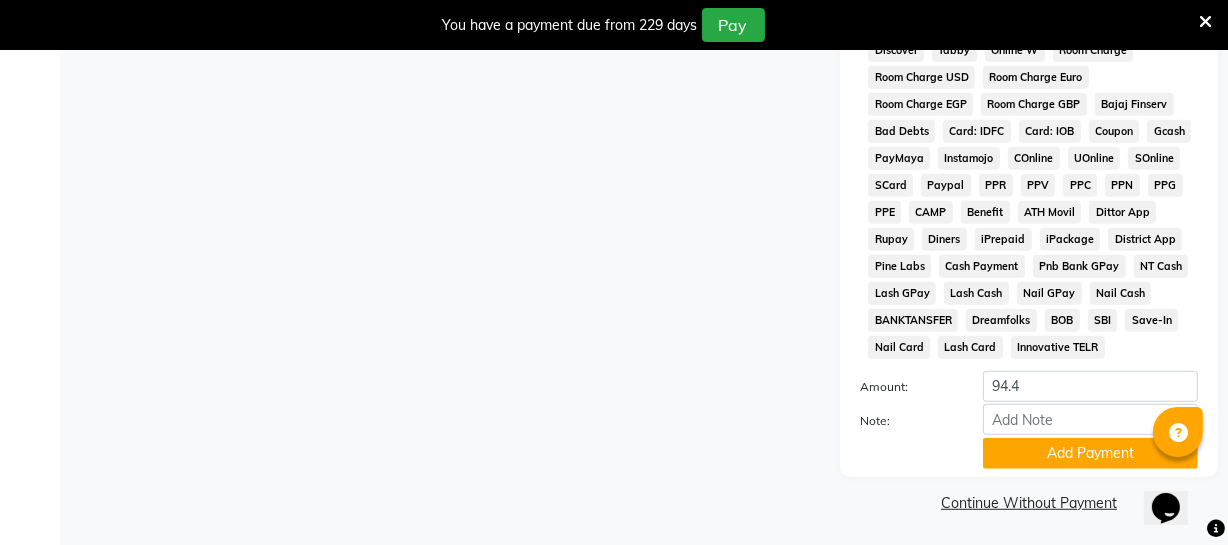 scroll, scrollTop: 1088, scrollLeft: 0, axis: vertical 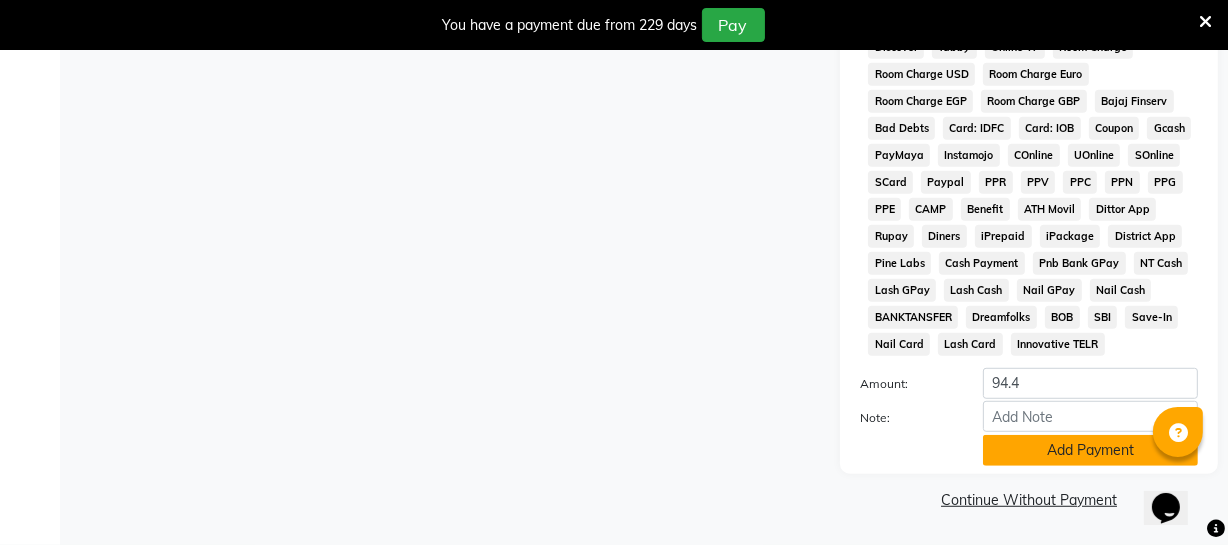 click on "Add Payment" 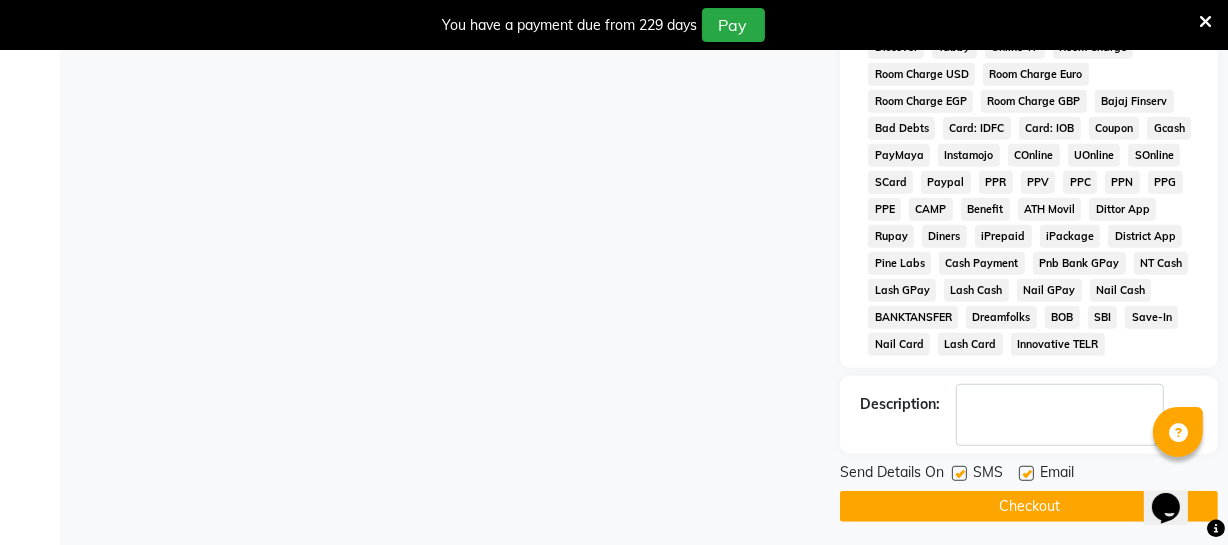 click on "Checkout" 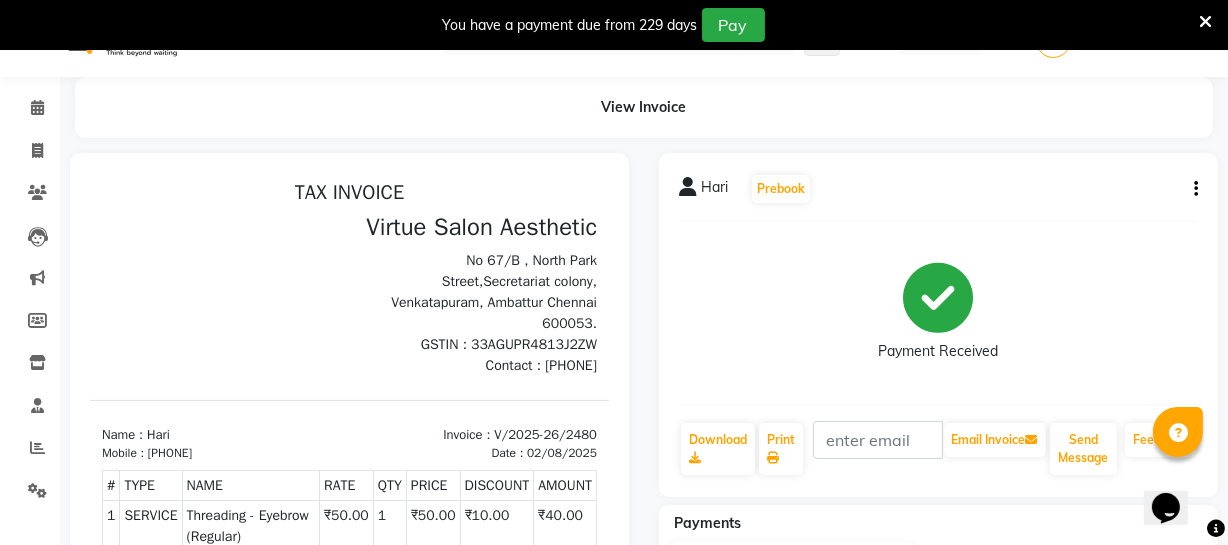 scroll, scrollTop: 0, scrollLeft: 0, axis: both 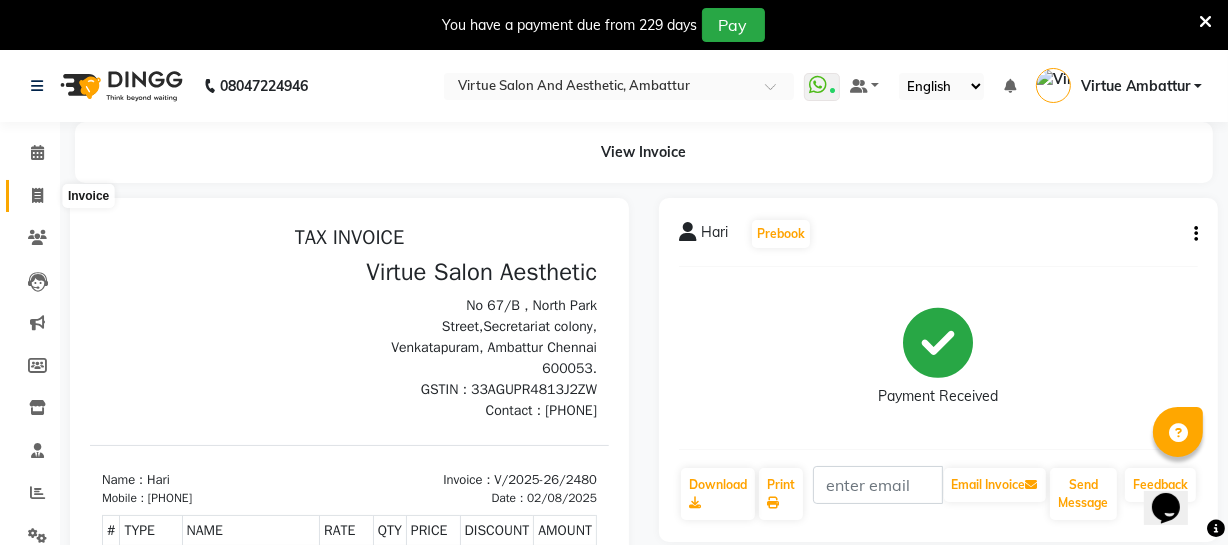 click 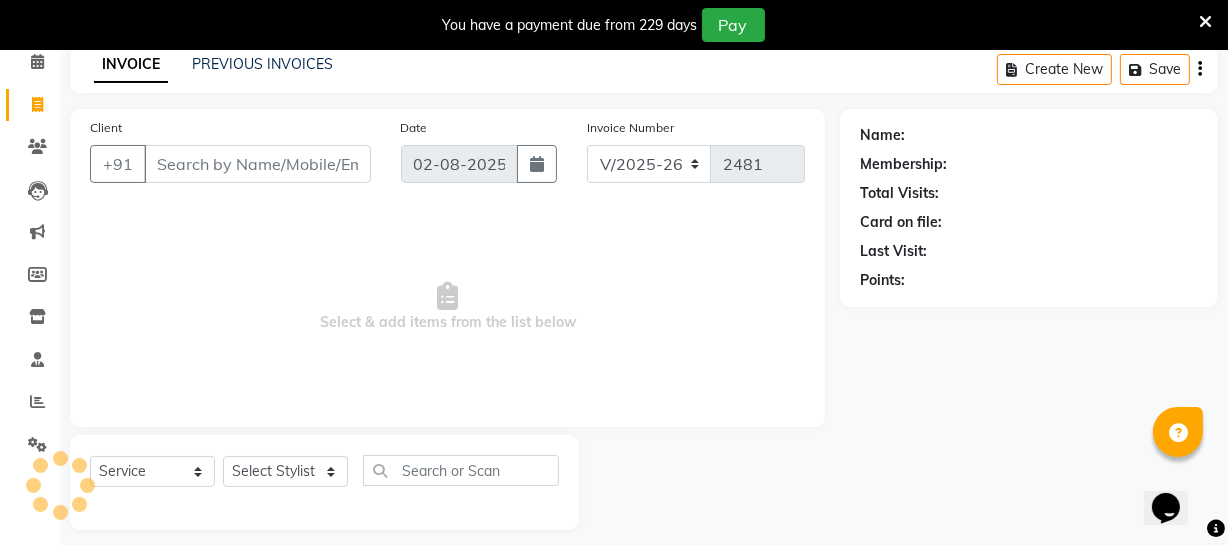 scroll, scrollTop: 107, scrollLeft: 0, axis: vertical 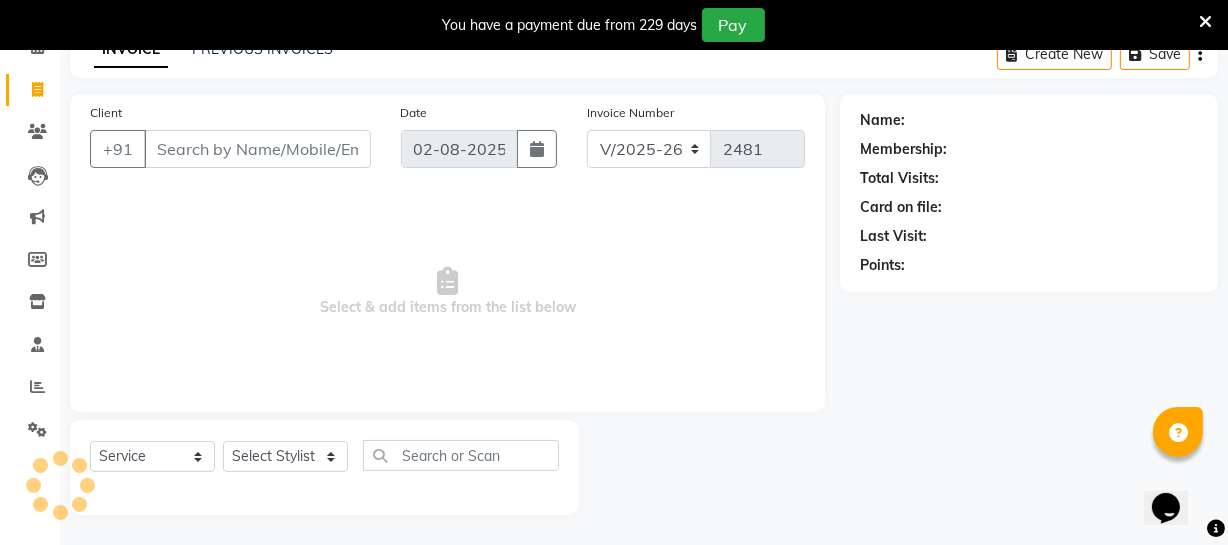 click on "Client" at bounding box center [257, 149] 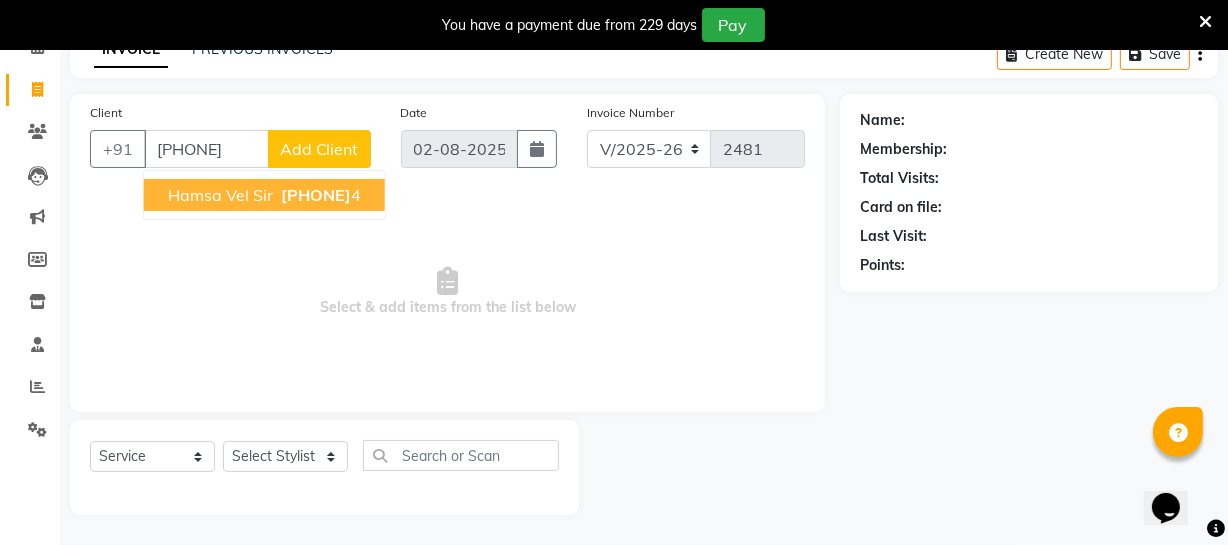click on "[PHONE]" at bounding box center (316, 195) 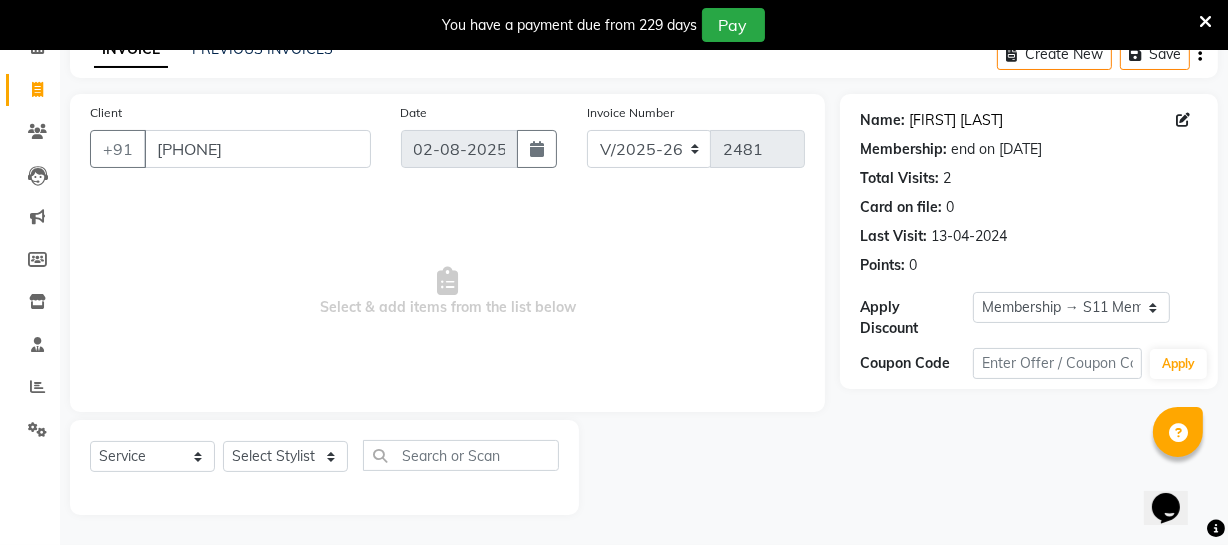 click on "[FIRST] [LAST]" 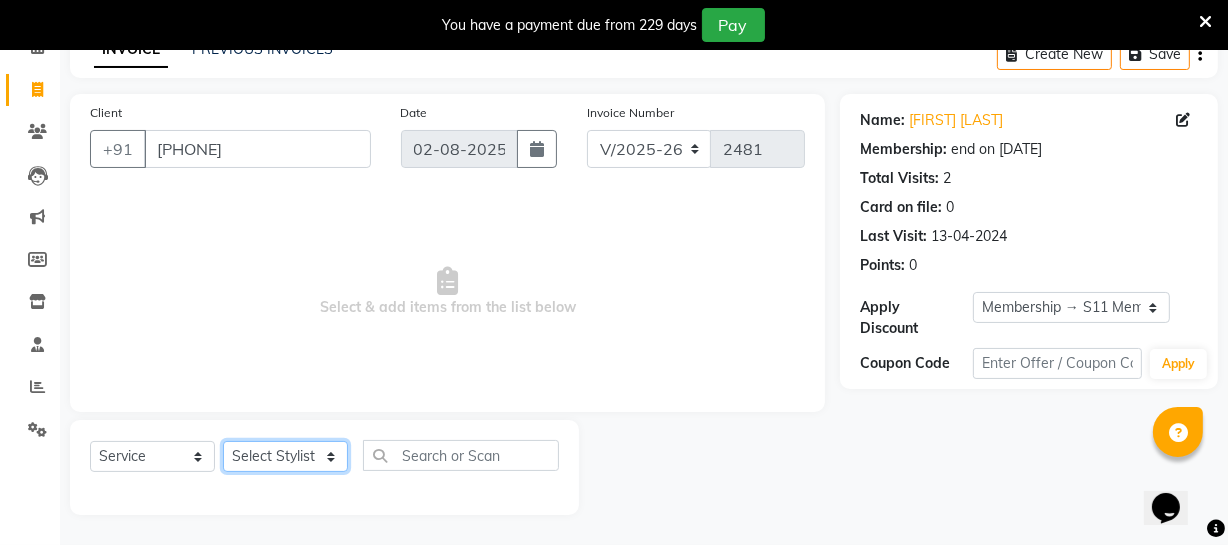 click on "Select Stylist Archana Bhagi Deepika Devi Dilip  Divya Dolly Dr Prakash Faizan Geetha Virtue TC Gopi Madan Aravind Make up Mani Unisex Stylist Manoj Meena Moses Nandhini Raju Unisex Ramya RICITTA Sahil Unisex Santhosh Sathya Shantha kumar Shanthi Surya Thiru Virtue Aesthetic Virtue Ambattur" 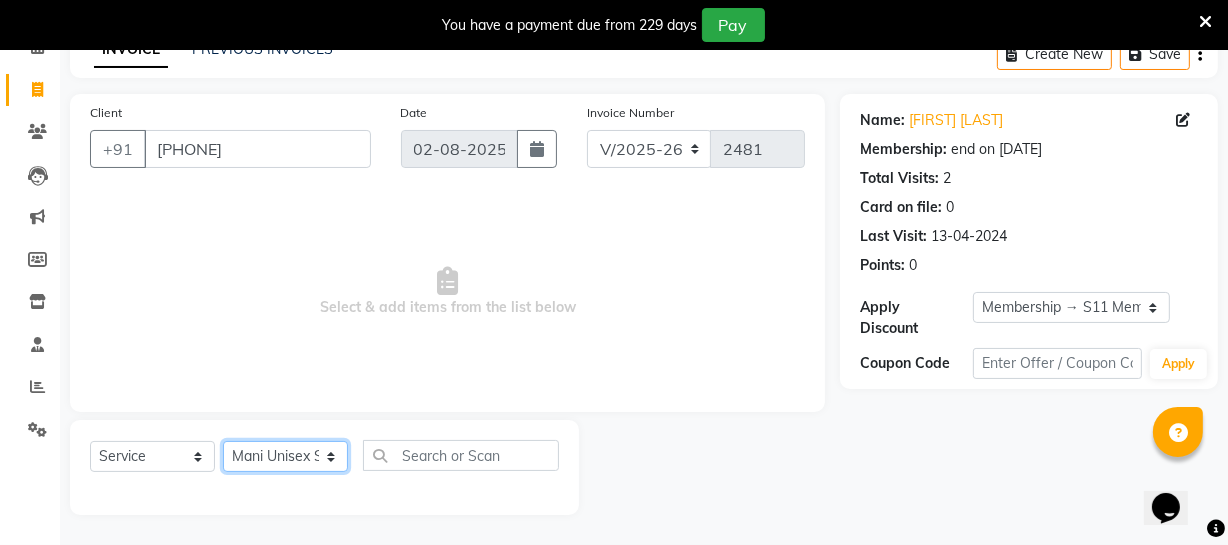 click on "Select Stylist Archana Bhagi Deepika Devi Dilip  Divya Dolly Dr Prakash Faizan Geetha Virtue TC Gopi Madan Aravind Make up Mani Unisex Stylist Manoj Meena Moses Nandhini Raju Unisex Ramya RICITTA Sahil Unisex Santhosh Sathya Shantha kumar Shanthi Surya Thiru Virtue Aesthetic Virtue Ambattur" 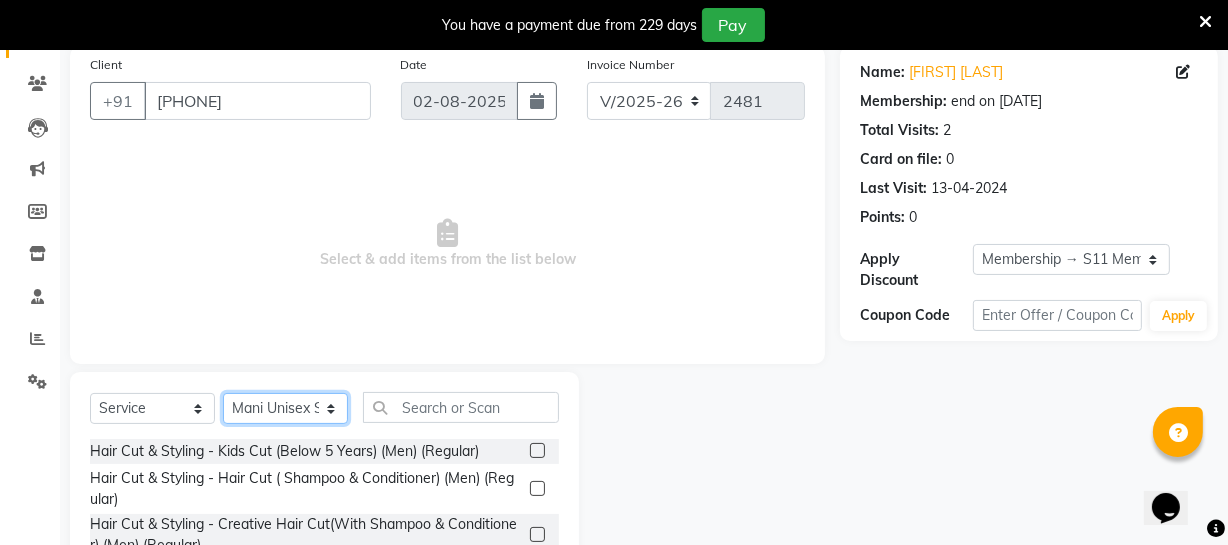 scroll, scrollTop: 198, scrollLeft: 0, axis: vertical 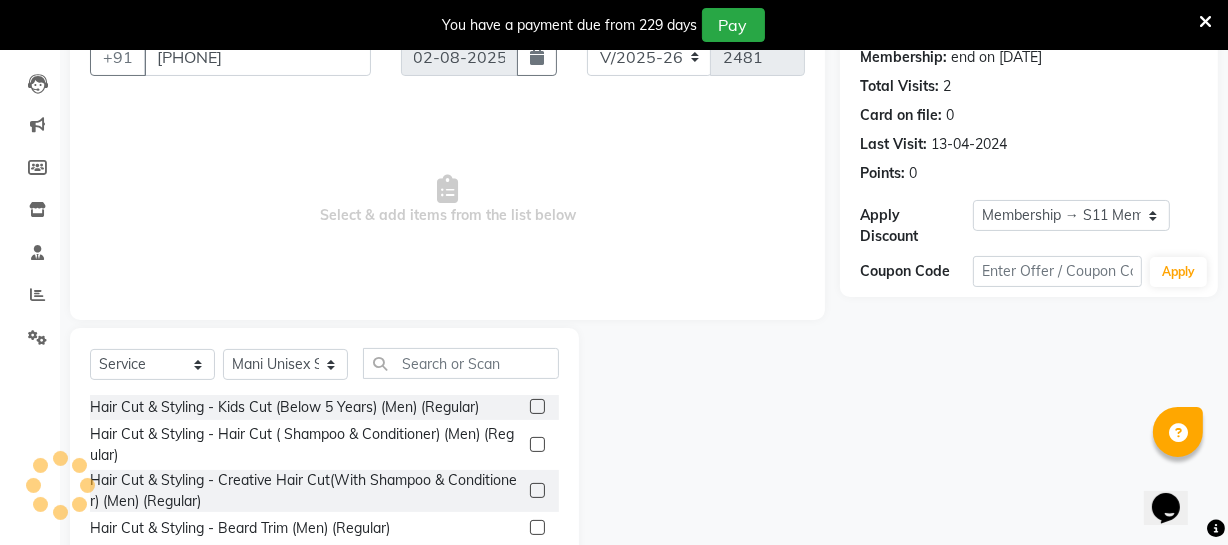 click 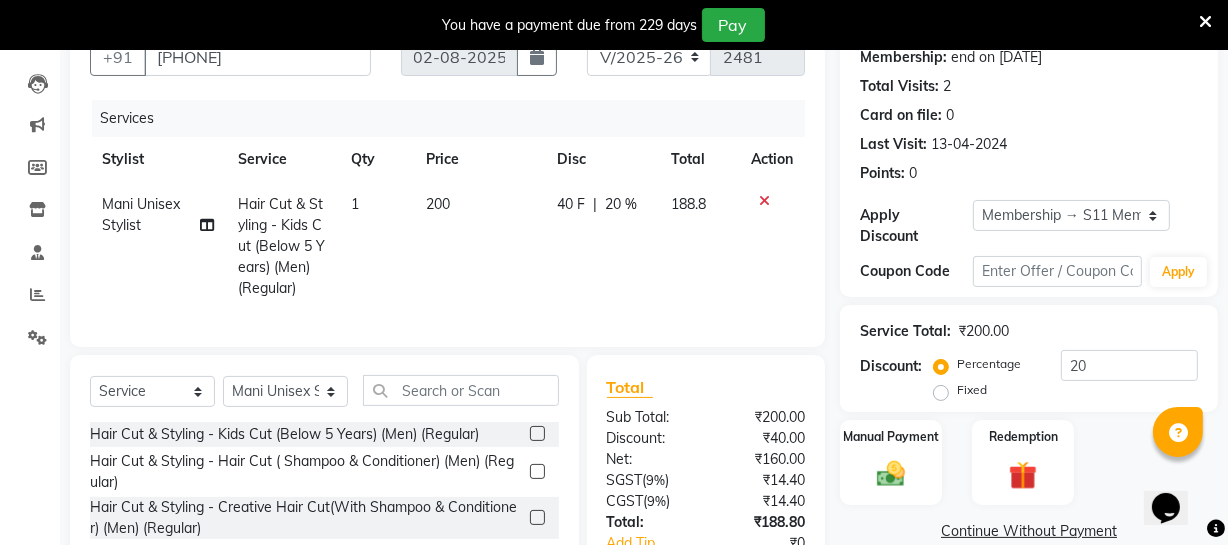 click on "200" 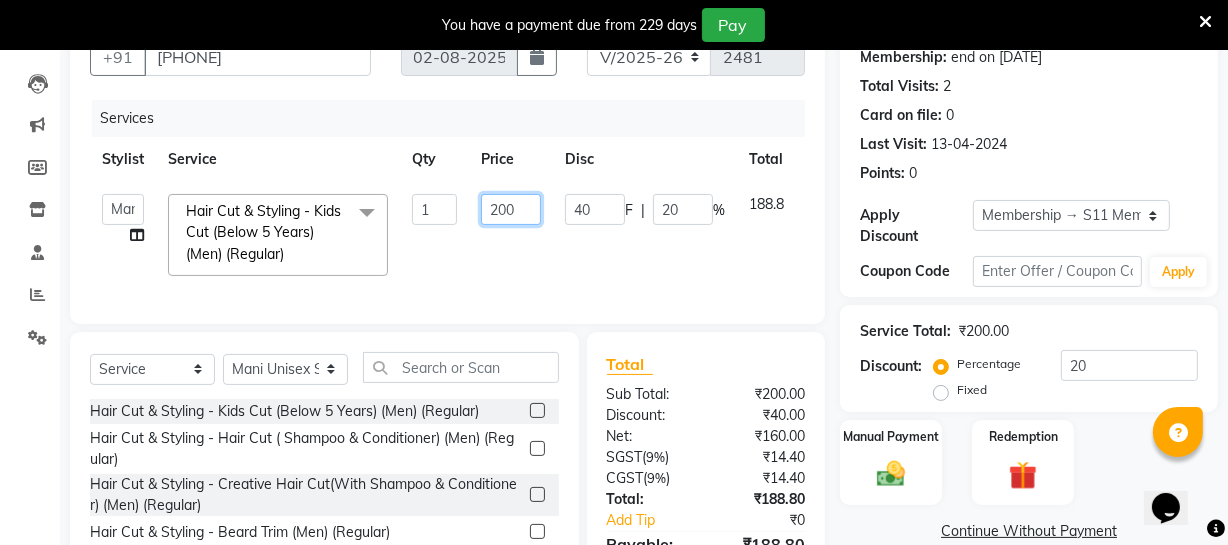 drag, startPoint x: 489, startPoint y: 210, endPoint x: 536, endPoint y: 202, distance: 47.67599 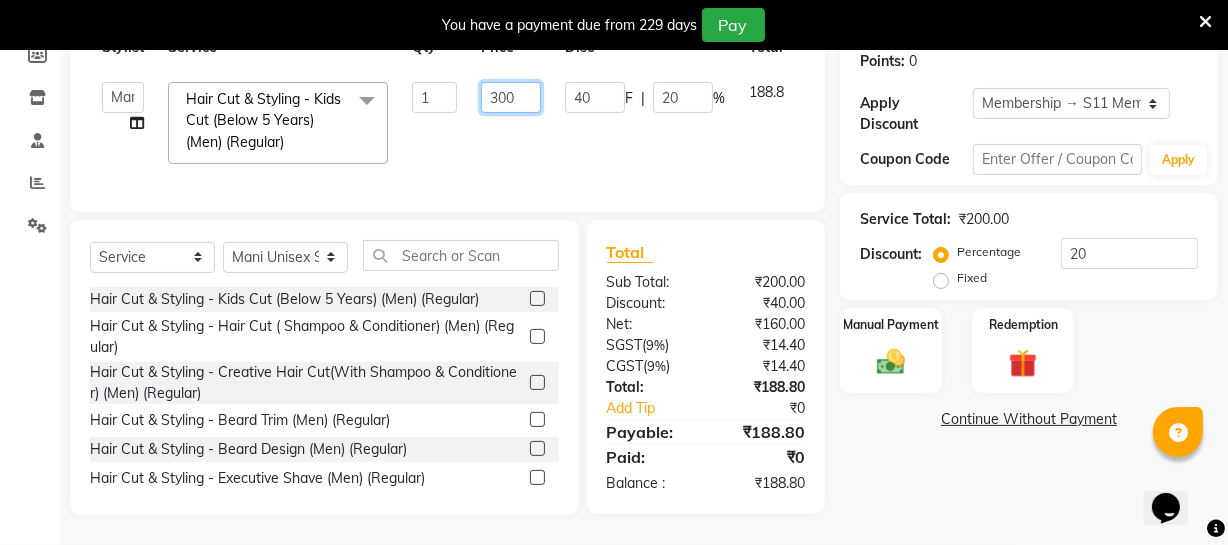 scroll, scrollTop: 324, scrollLeft: 0, axis: vertical 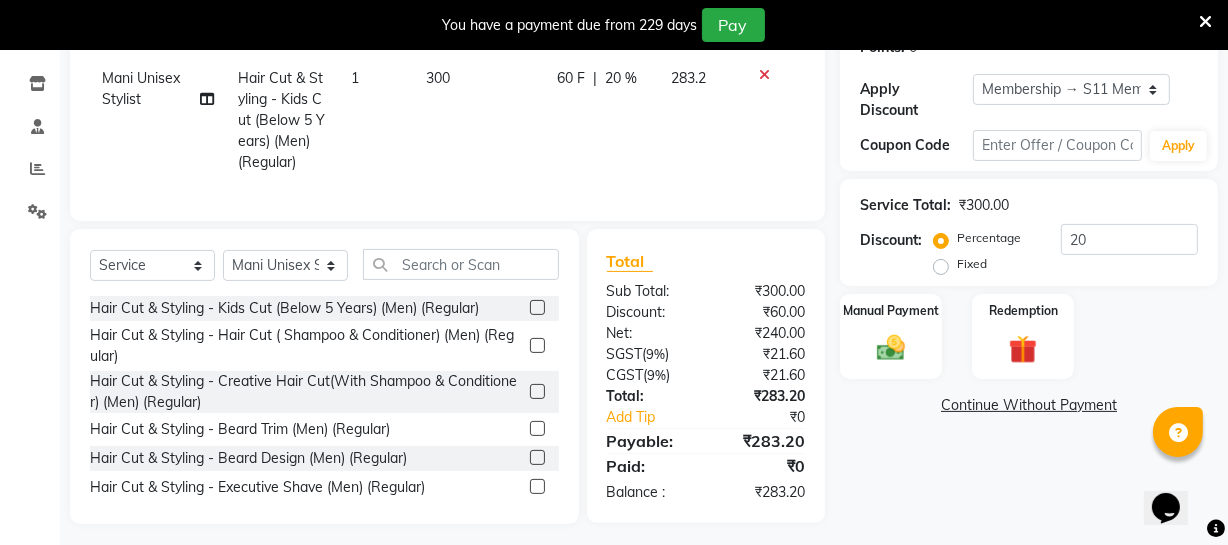 click on "Total Sub Total: ₹300.00 Discount: ₹60.00 Net: ₹240.00 SGST  ( 9% ) ₹21.60 CGST  ( 9% ) ₹21.60 Total: ₹283.20 Add Tip ₹0 Payable: ₹283.20 Paid: ₹0 Balance   : ₹283.20" 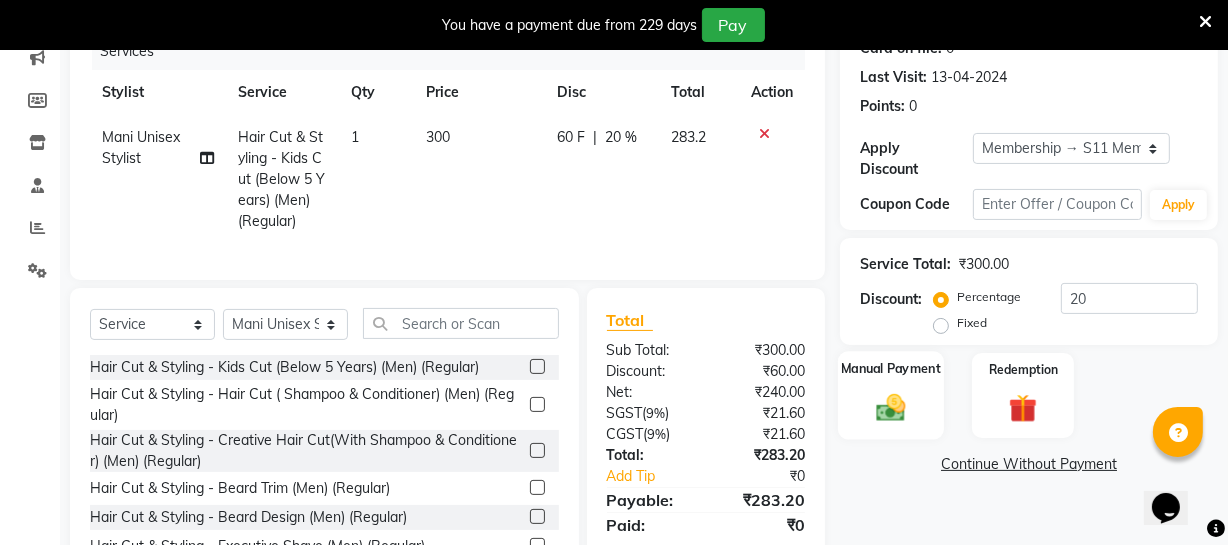 scroll, scrollTop: 233, scrollLeft: 0, axis: vertical 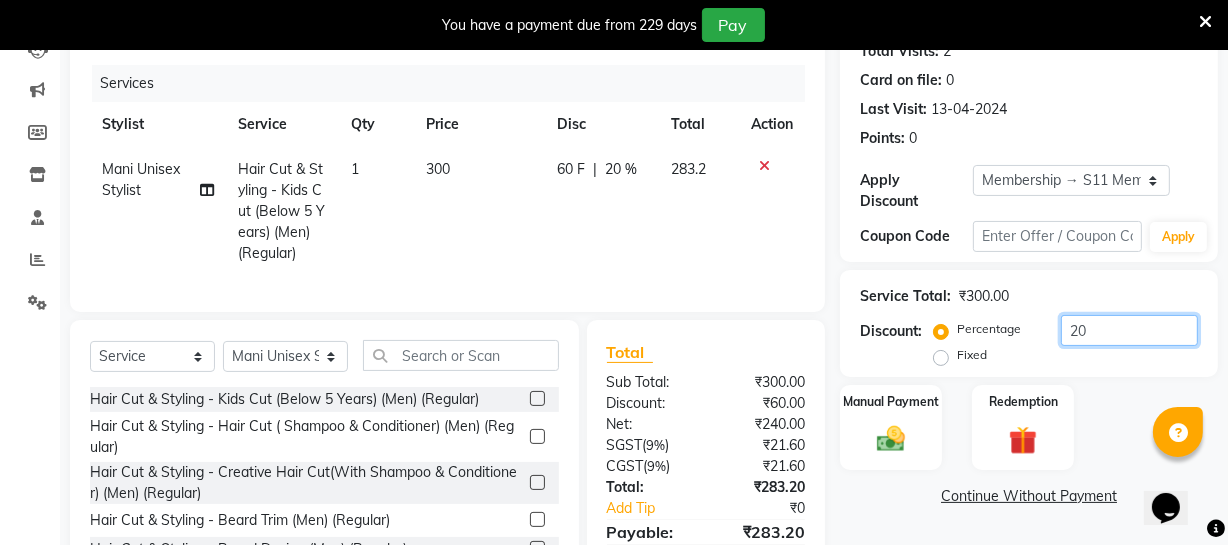 drag, startPoint x: 1140, startPoint y: 328, endPoint x: 1015, endPoint y: 328, distance: 125 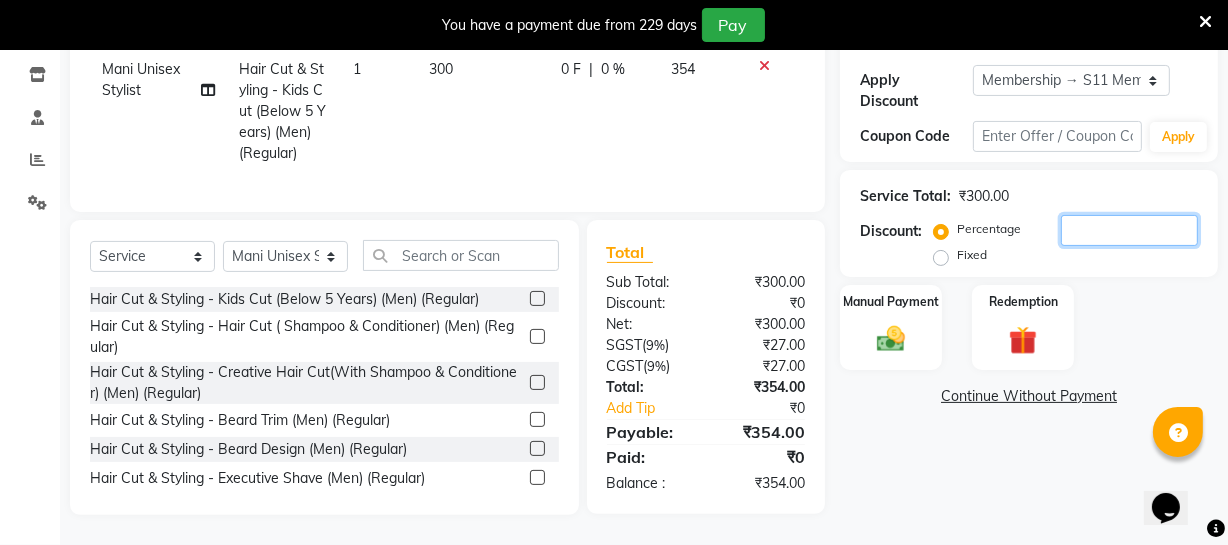 scroll, scrollTop: 347, scrollLeft: 0, axis: vertical 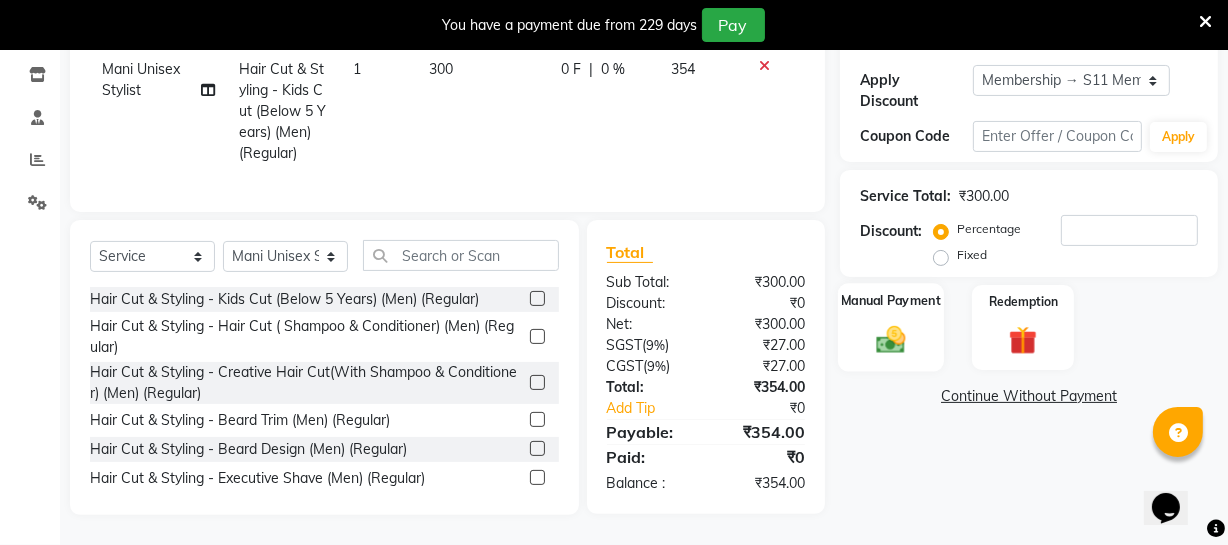 click 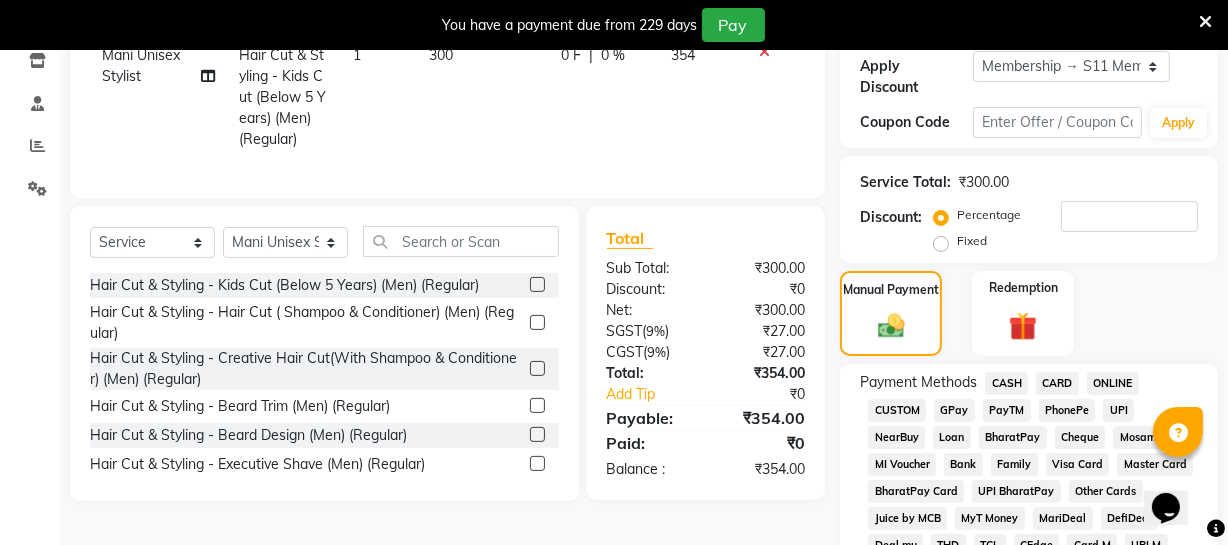 click on "ONLINE" 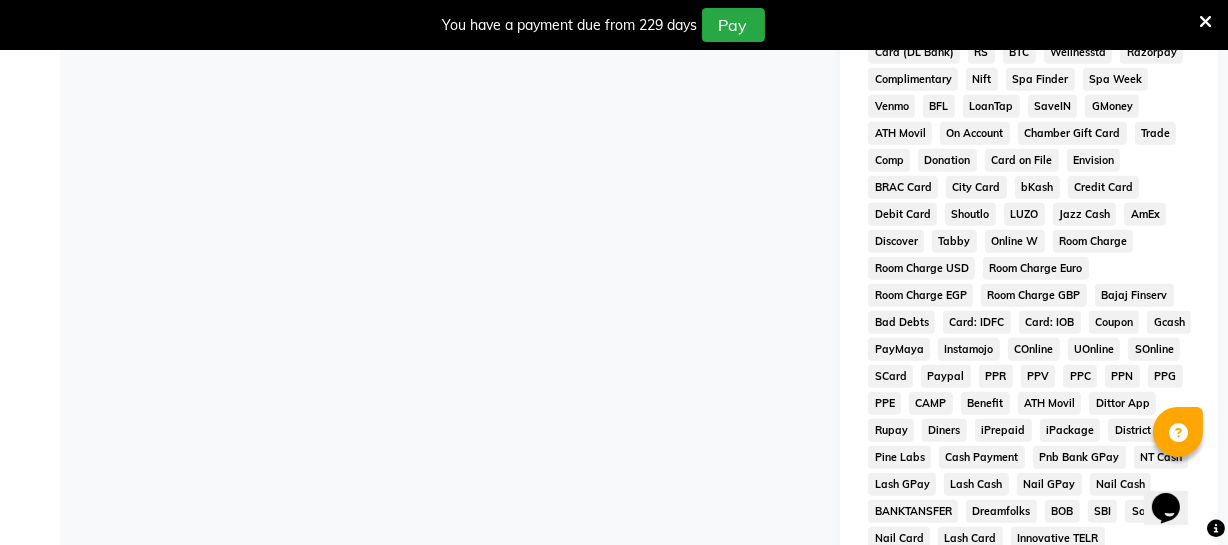 scroll, scrollTop: 1088, scrollLeft: 0, axis: vertical 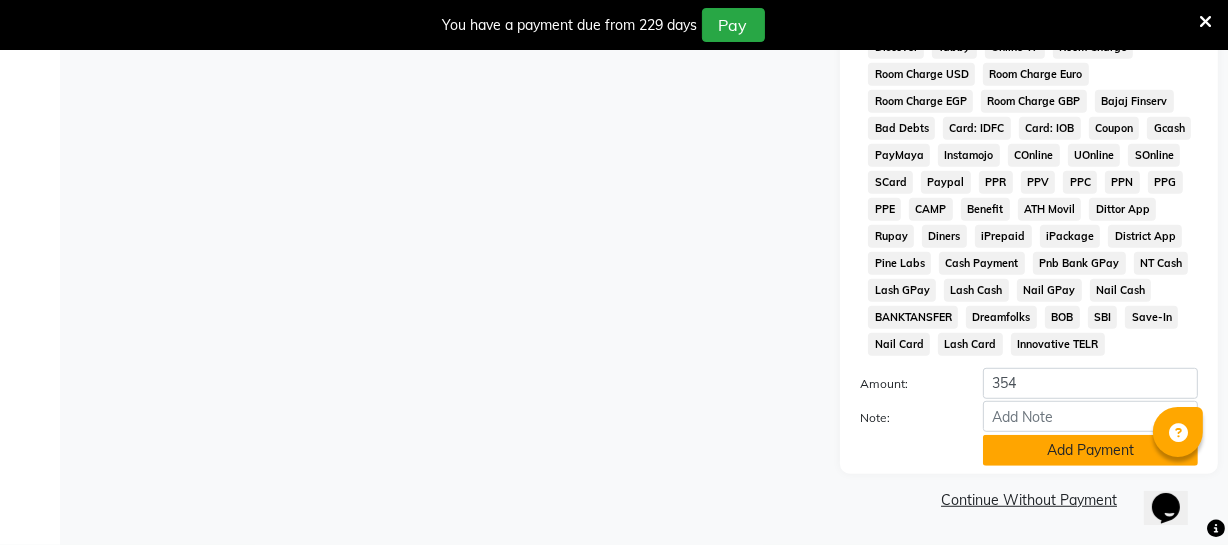 click on "Add Payment" 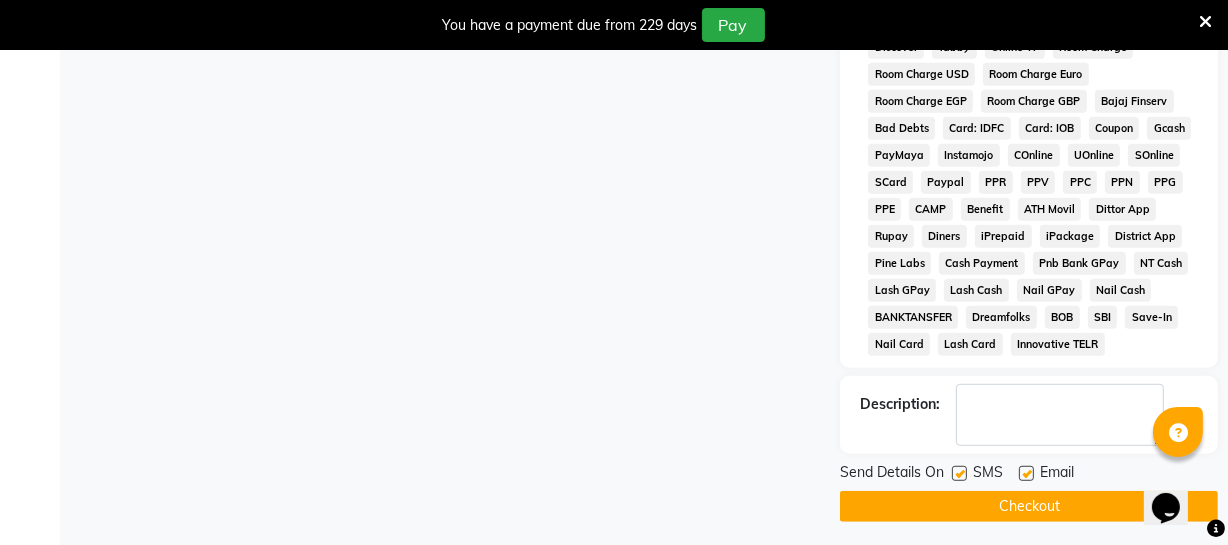 click on "Checkout" 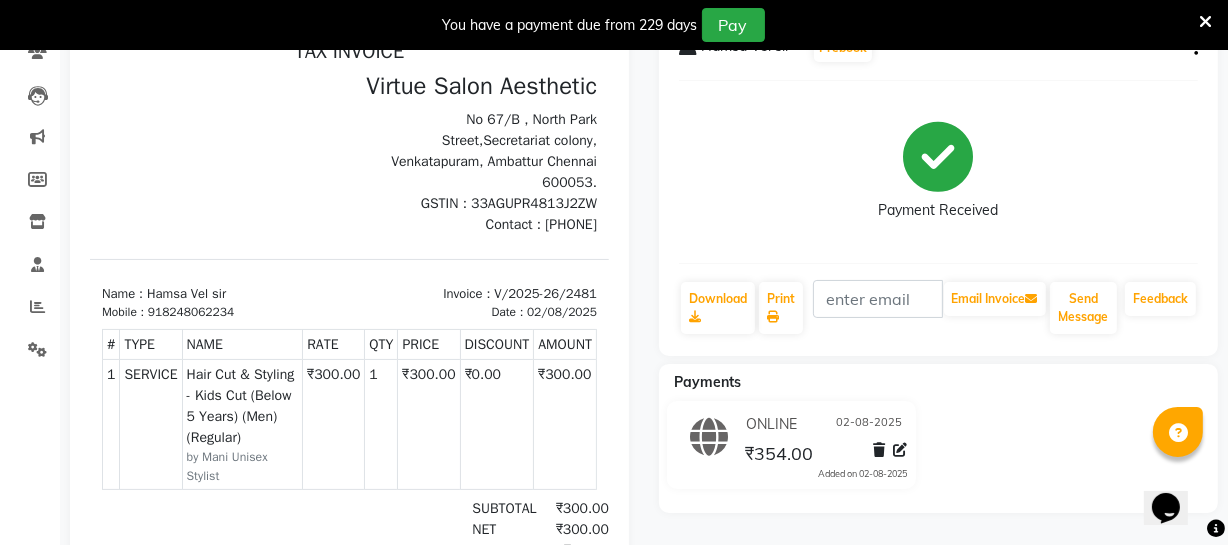 scroll, scrollTop: 0, scrollLeft: 0, axis: both 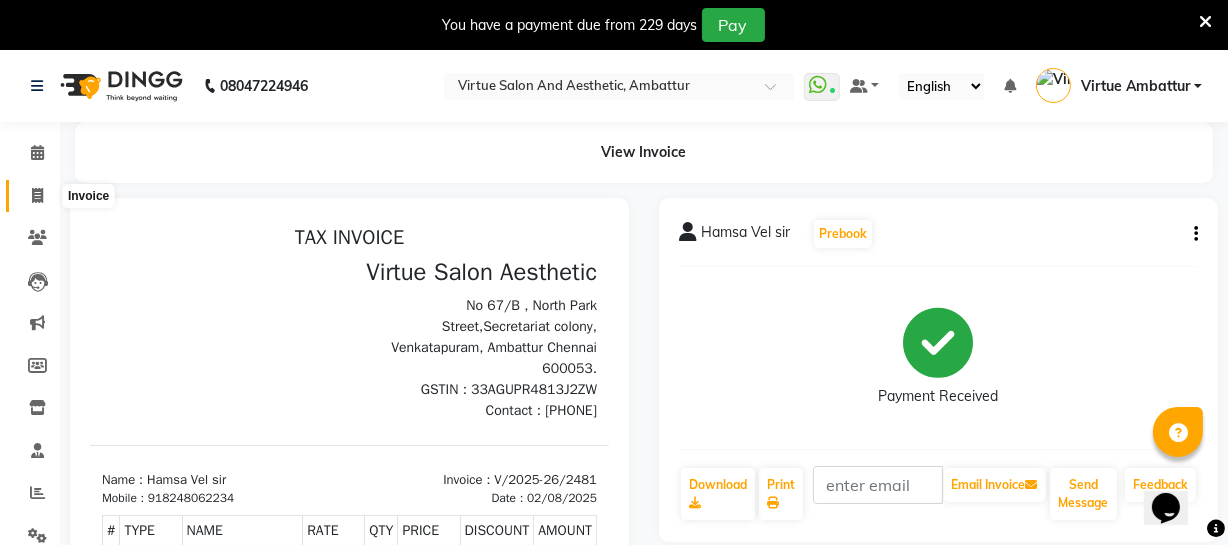 click 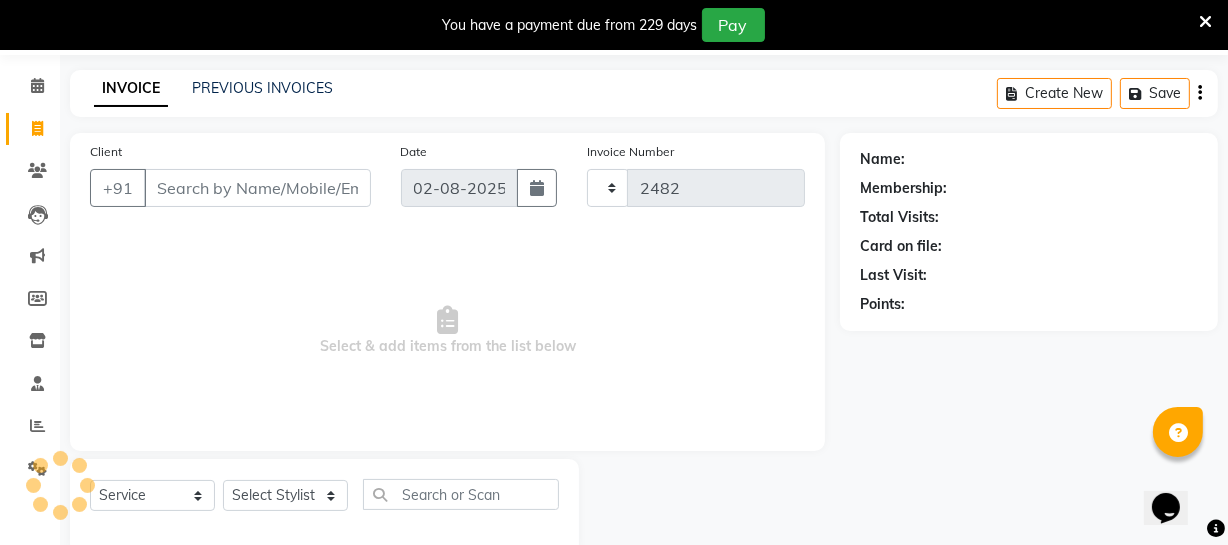 scroll, scrollTop: 107, scrollLeft: 0, axis: vertical 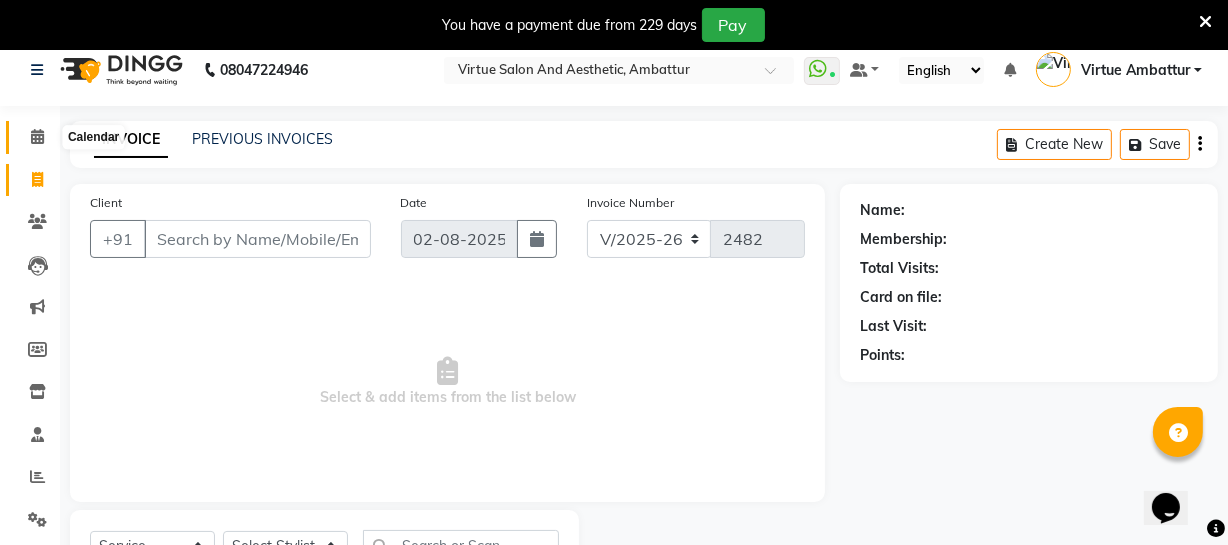 click 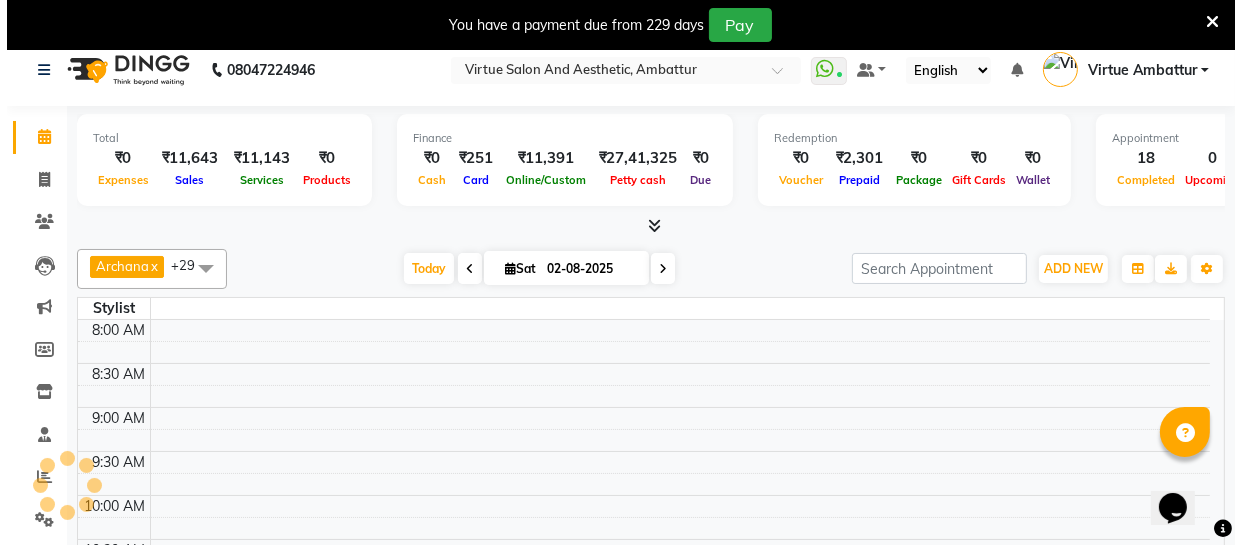 scroll, scrollTop: 0, scrollLeft: 0, axis: both 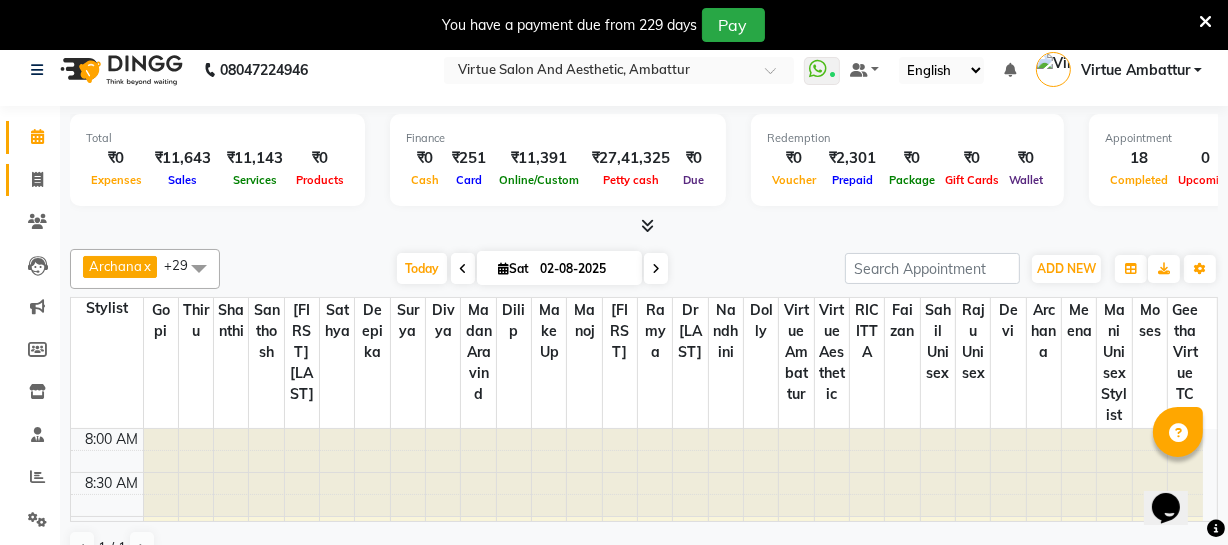 click 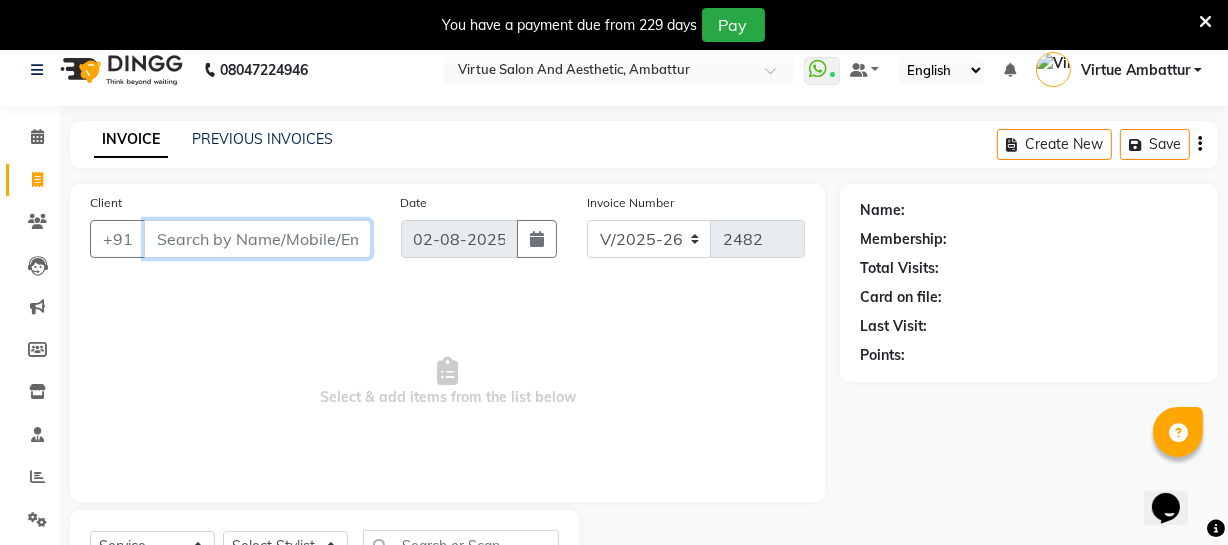 drag, startPoint x: 251, startPoint y: 244, endPoint x: 273, endPoint y: 228, distance: 27.202942 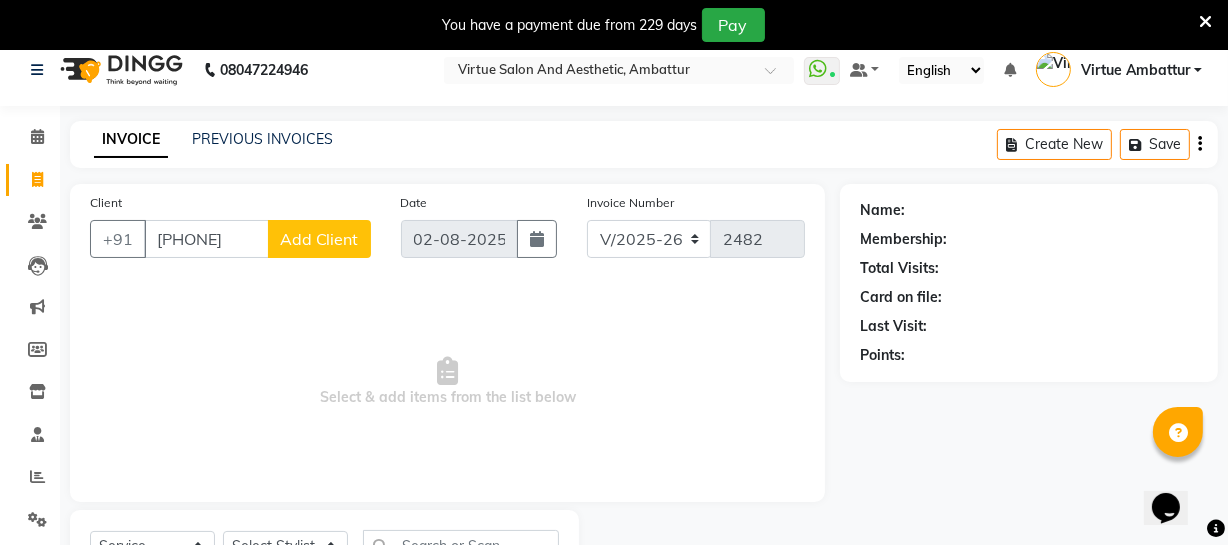 click on "Add Client" 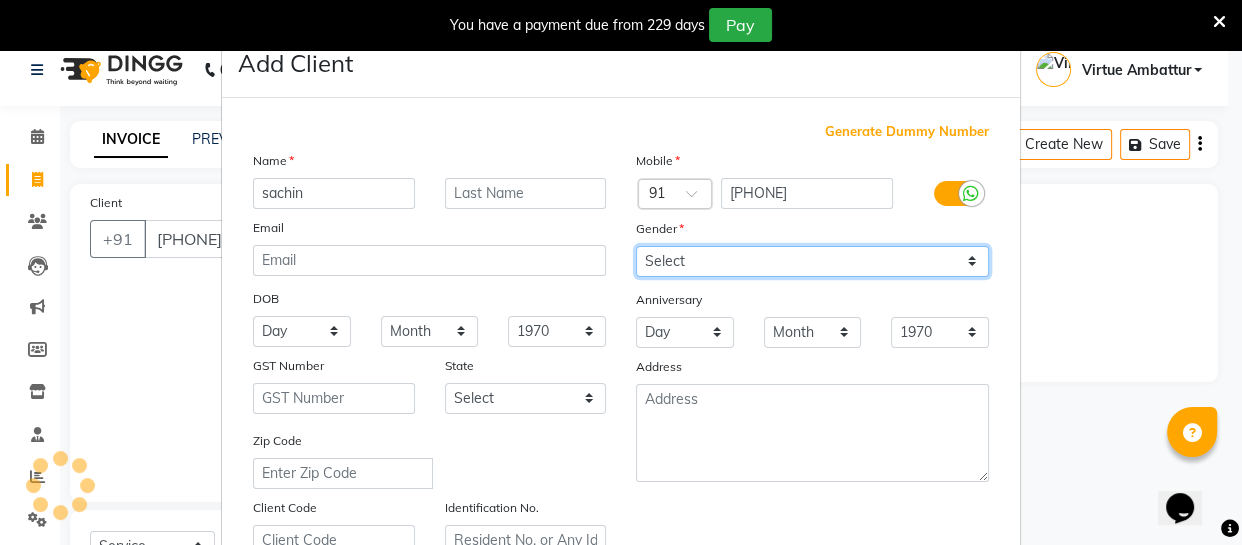 click on "Select Male Female Other Prefer Not To Say" at bounding box center (812, 261) 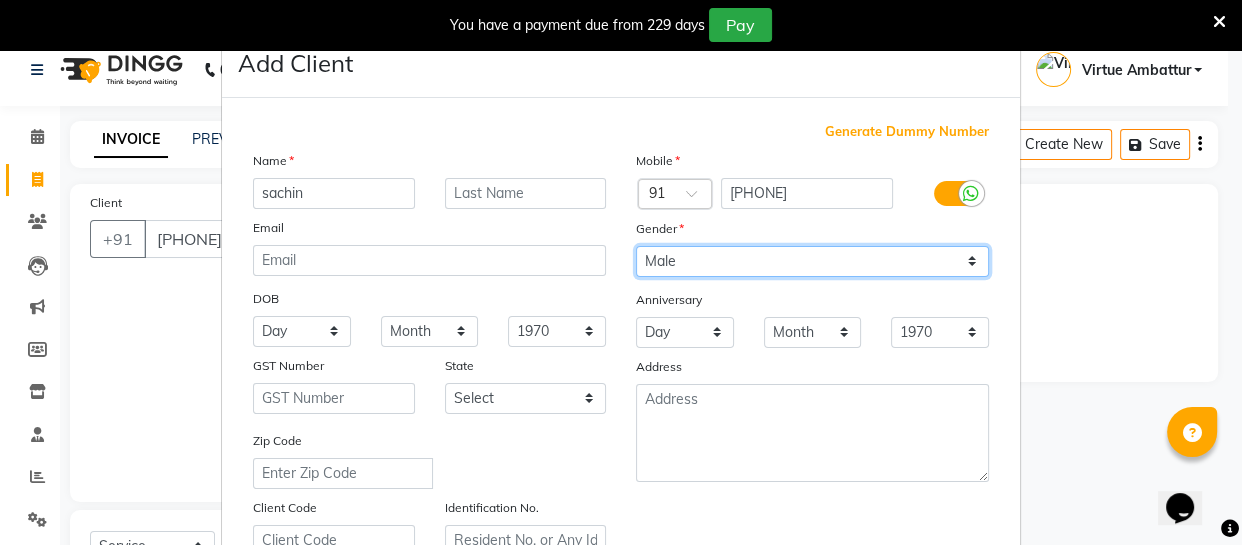 click on "Select Male Female Other Prefer Not To Say" at bounding box center [812, 261] 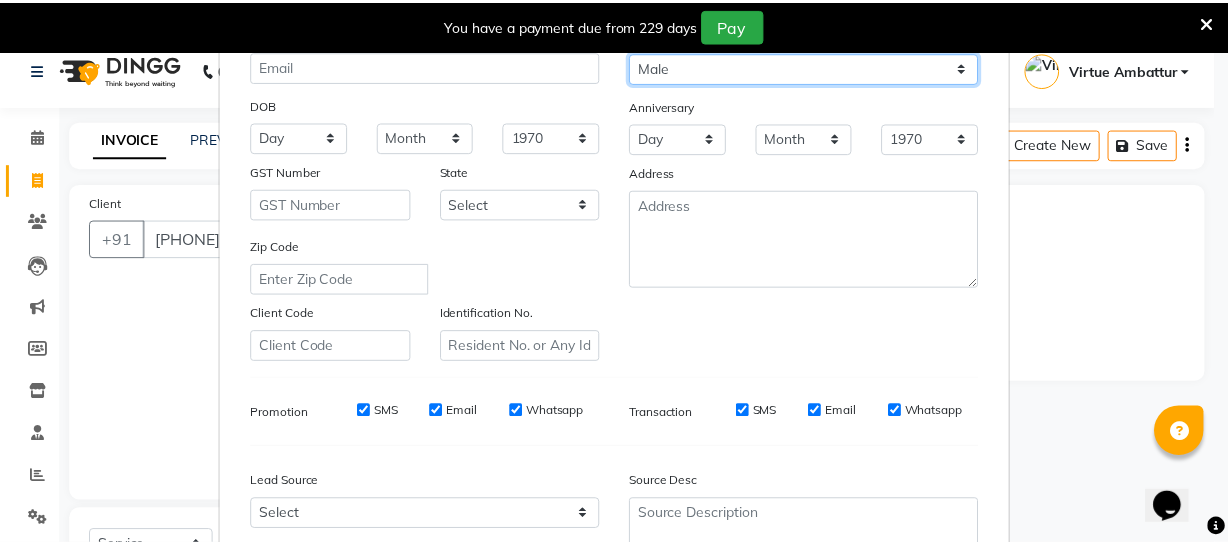 scroll, scrollTop: 384, scrollLeft: 0, axis: vertical 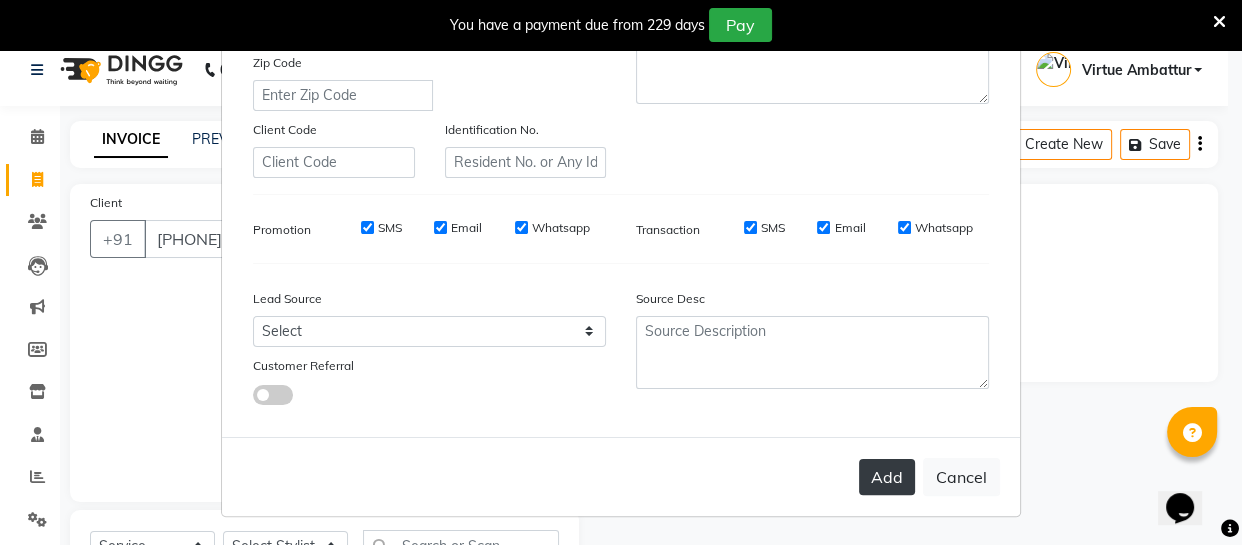 click on "Add" at bounding box center [887, 477] 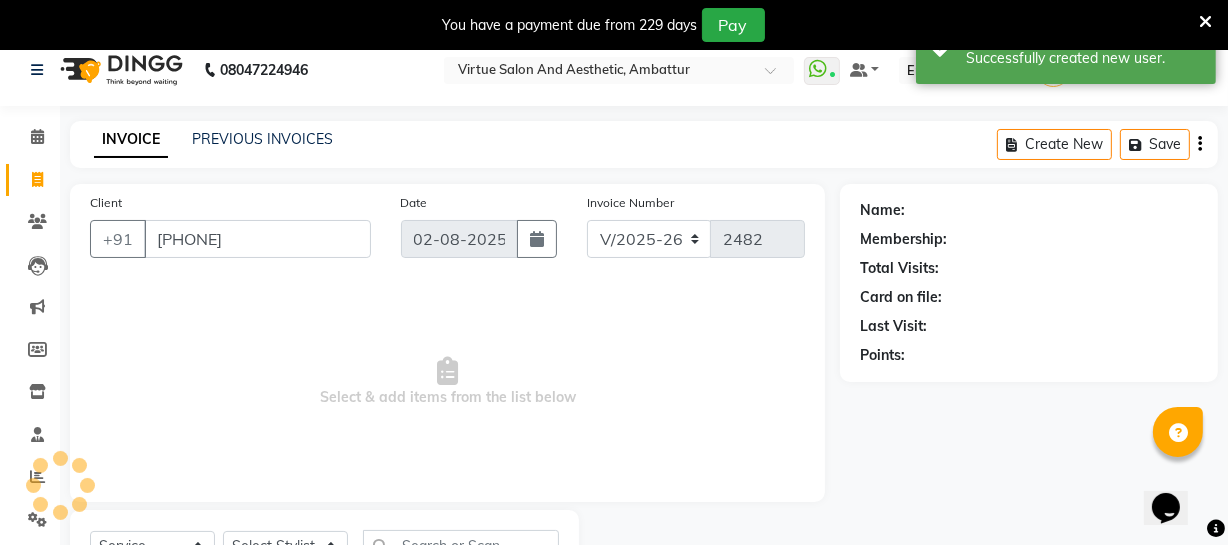 scroll, scrollTop: 107, scrollLeft: 0, axis: vertical 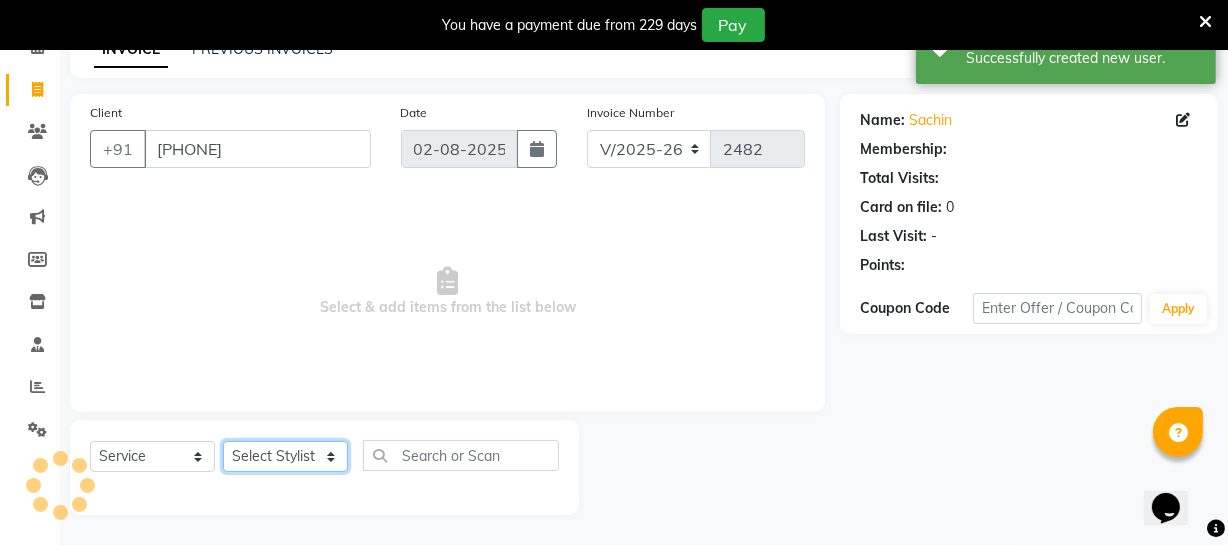 click on "Select Stylist Archana Bhagi Deepika Devi Dilip  Divya Dolly Dr Prakash Faizan Geetha Virtue TC Gopi Madan Aravind Make up Mani Unisex Stylist Manoj Meena Moses Nandhini Raju Unisex Ramya RICITTA Sahil Unisex Santhosh Sathya Shantha kumar Shanthi Surya Thiru Virtue Aesthetic Virtue Ambattur" 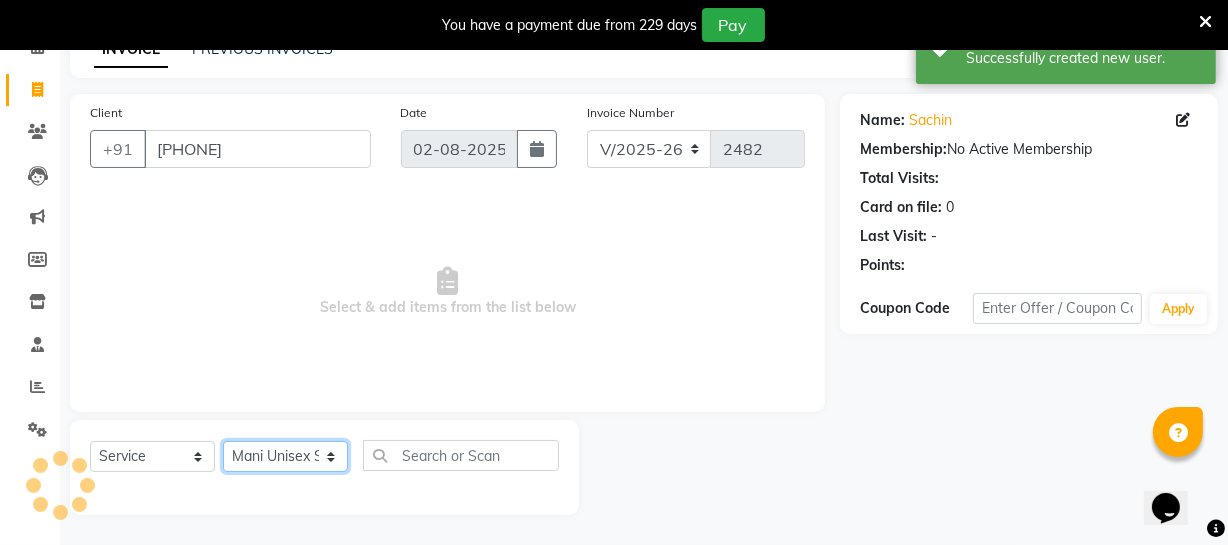 click on "Select Stylist Archana Bhagi Deepika Devi Dilip  Divya Dolly Dr Prakash Faizan Geetha Virtue TC Gopi Madan Aravind Make up Mani Unisex Stylist Manoj Meena Moses Nandhini Raju Unisex Ramya RICITTA Sahil Unisex Santhosh Sathya Shantha kumar Shanthi Surya Thiru Virtue Aesthetic Virtue Ambattur" 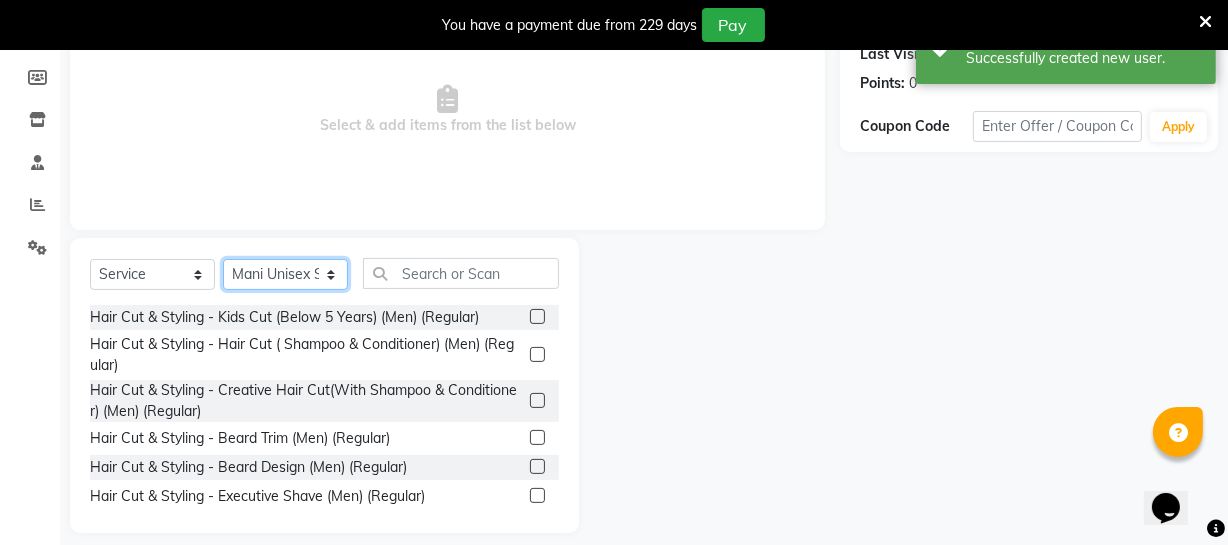scroll, scrollTop: 289, scrollLeft: 0, axis: vertical 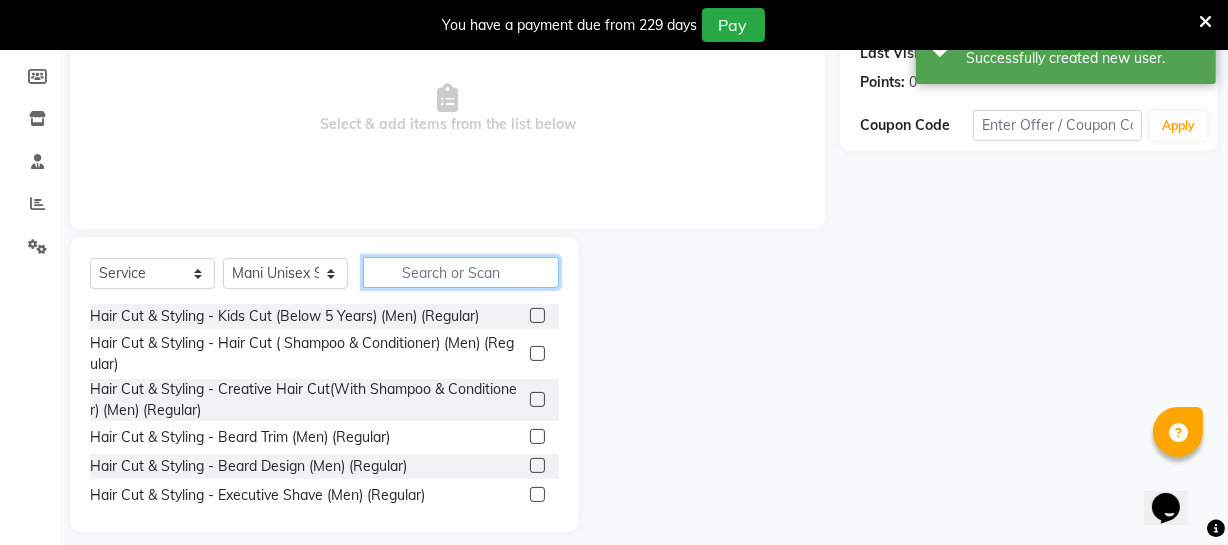 click 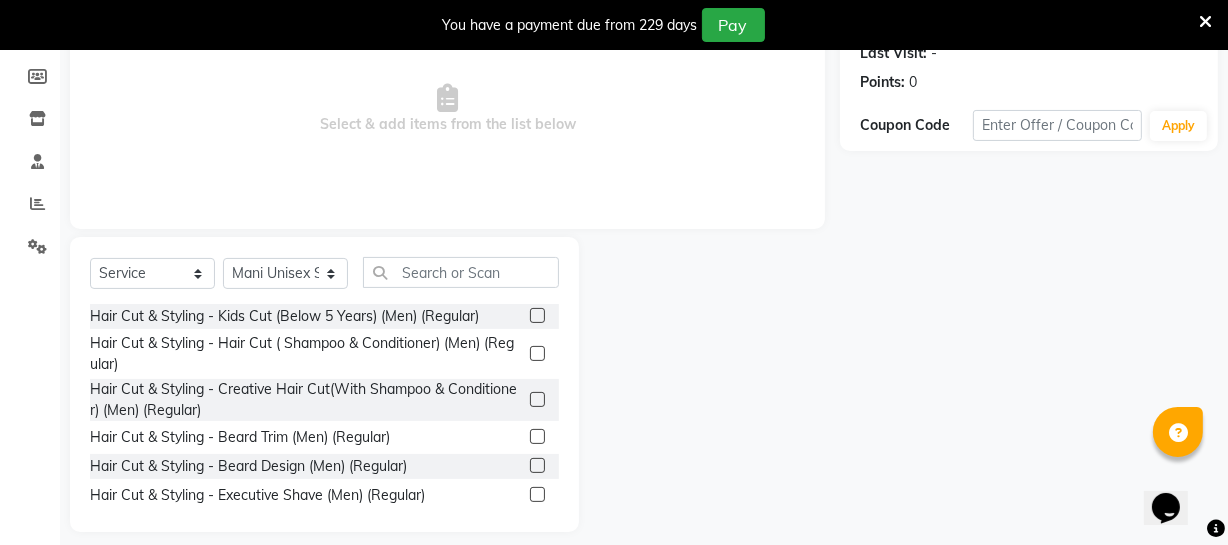 click 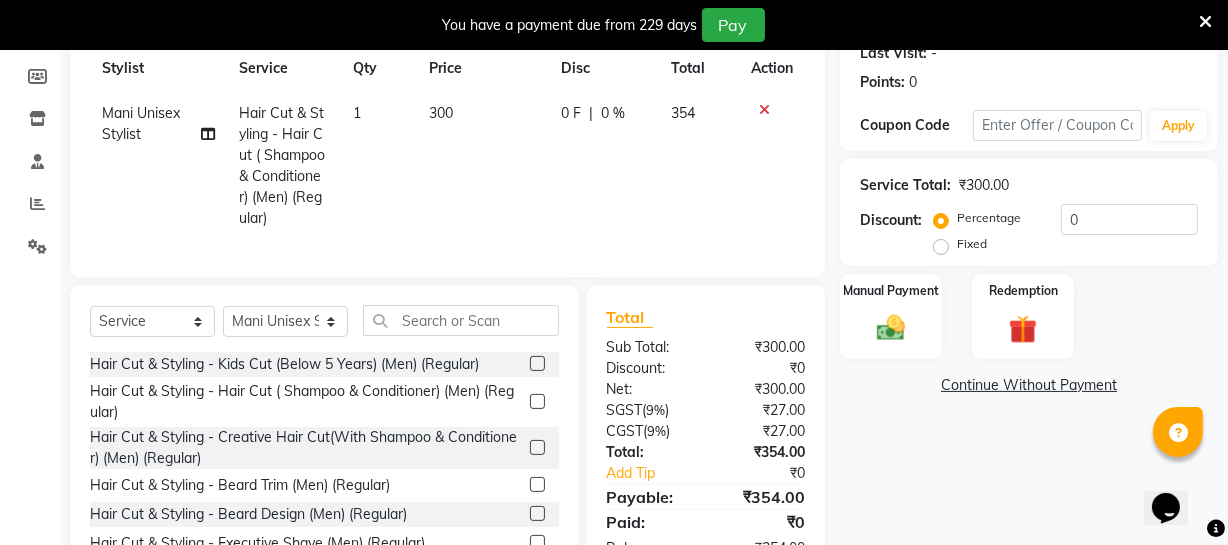 click 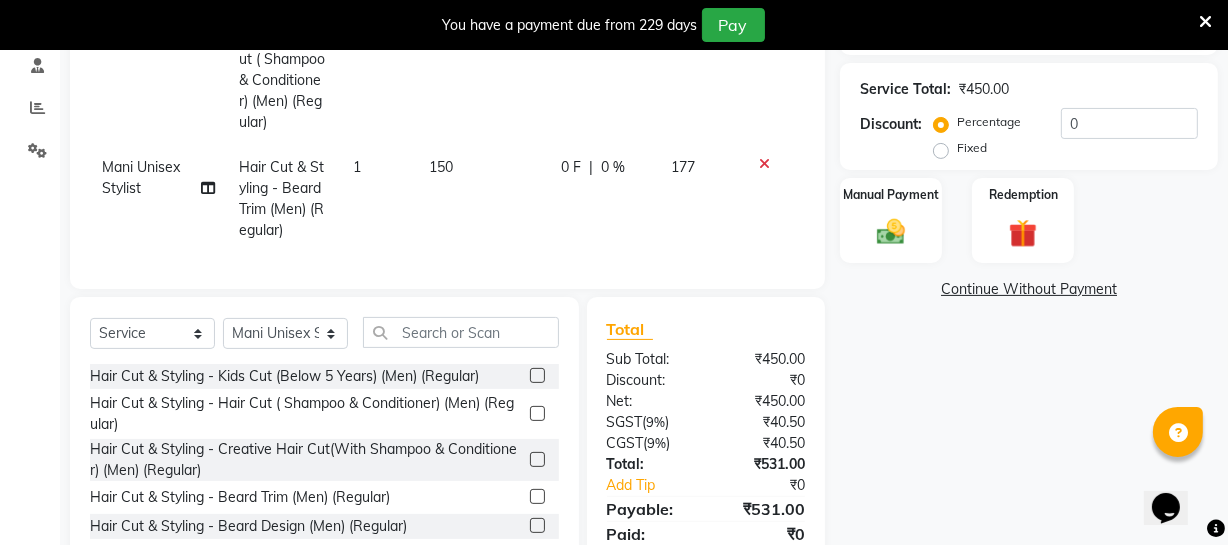 scroll, scrollTop: 476, scrollLeft: 0, axis: vertical 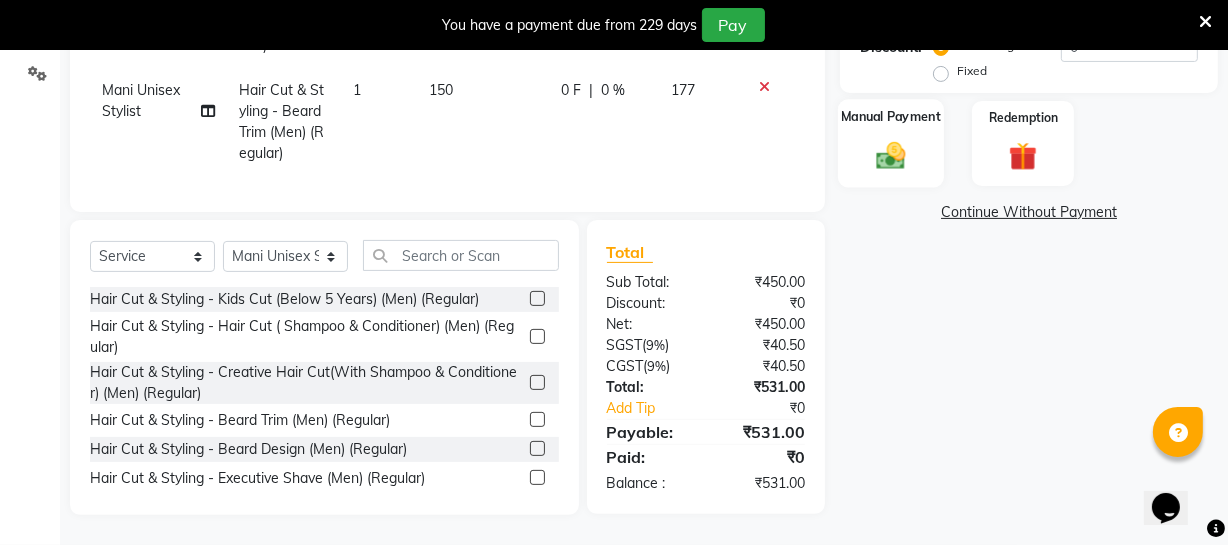 click on "Manual Payment" 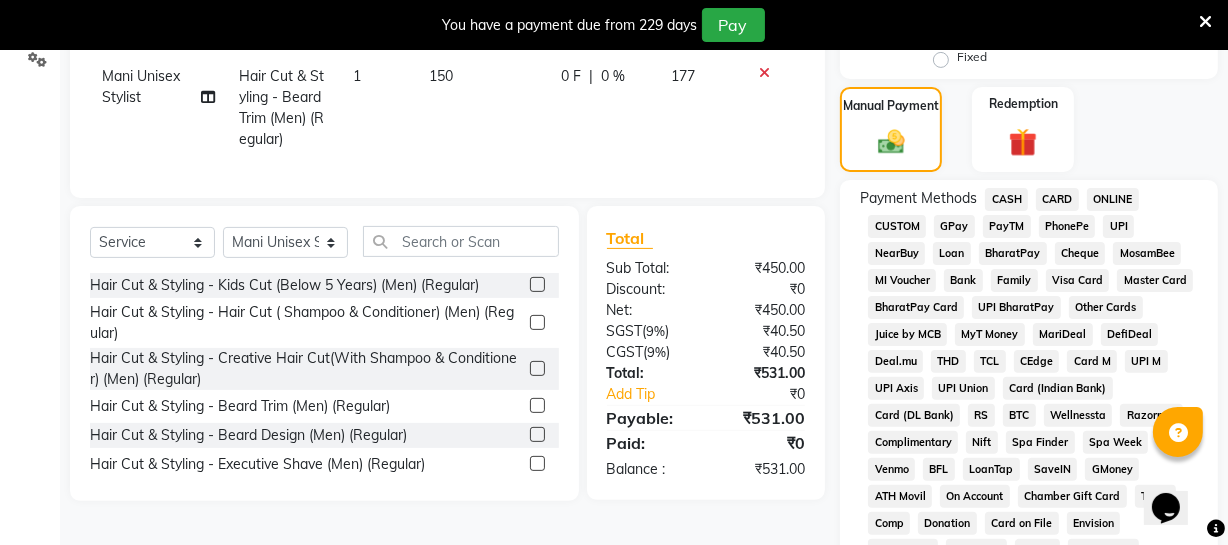 click on "ONLINE" 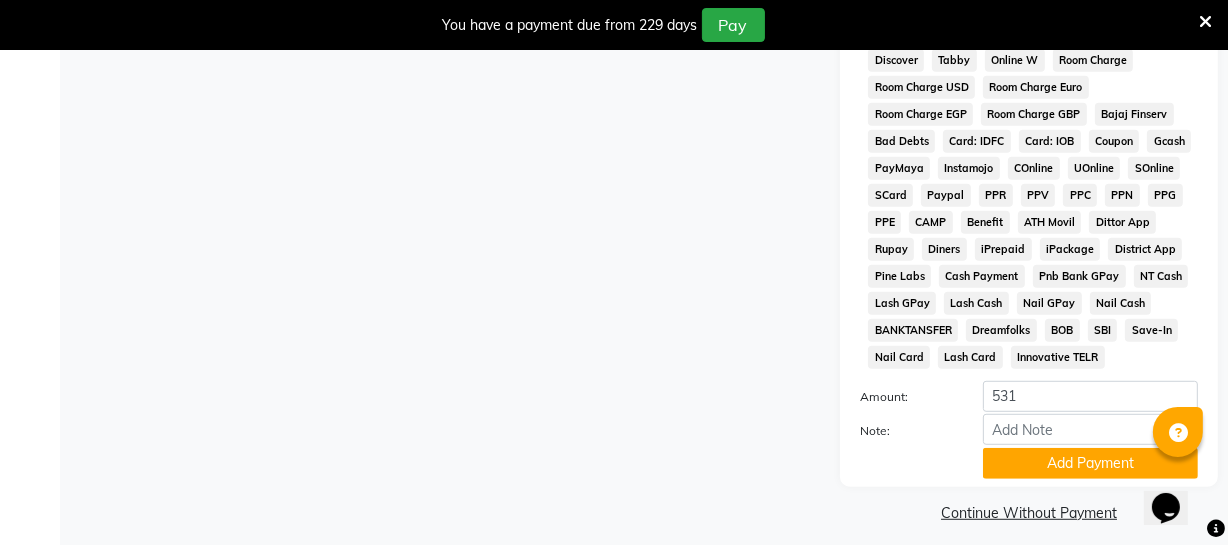 scroll, scrollTop: 1021, scrollLeft: 0, axis: vertical 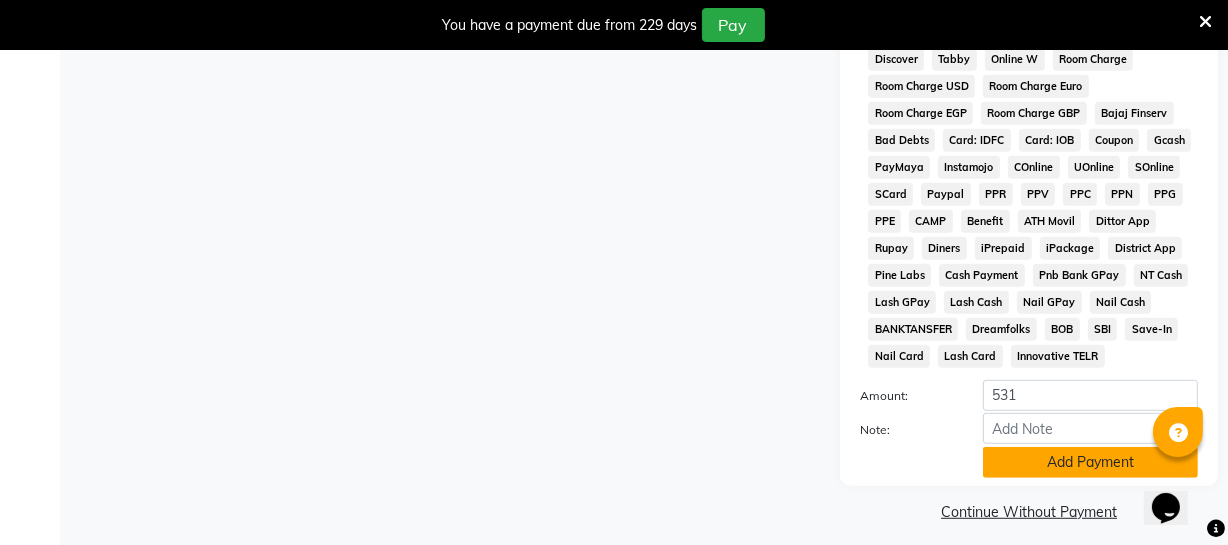 click on "Add Payment" 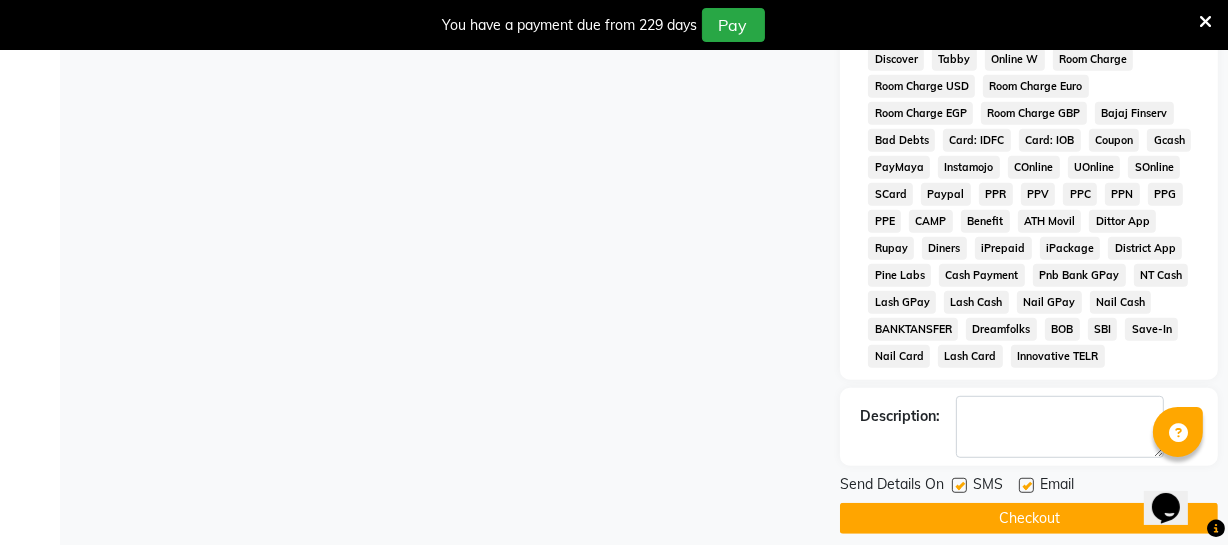 click on "Checkout" 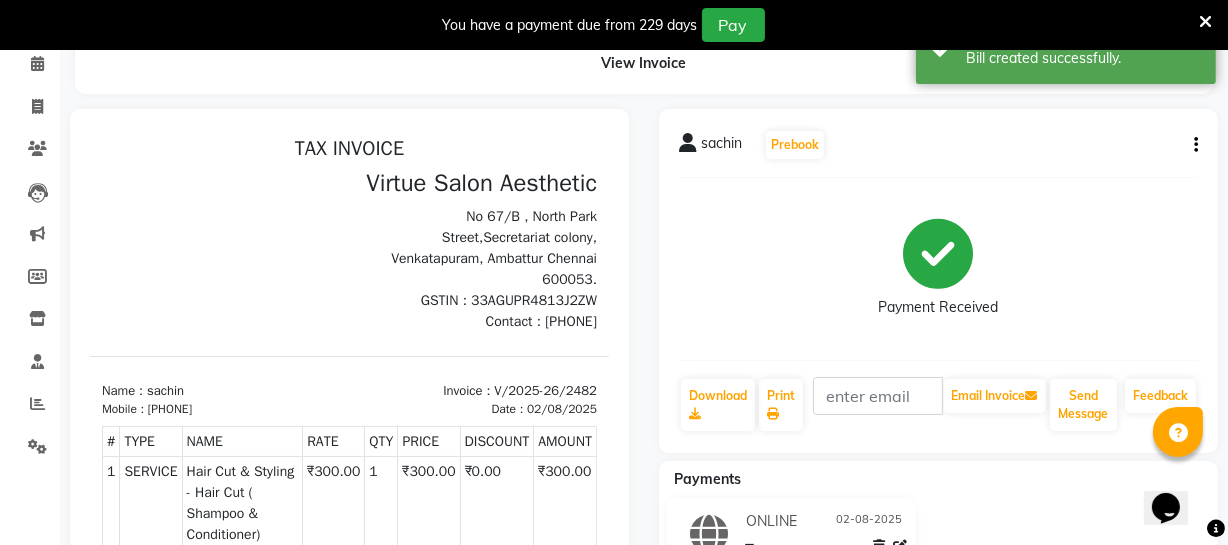 scroll, scrollTop: 85, scrollLeft: 0, axis: vertical 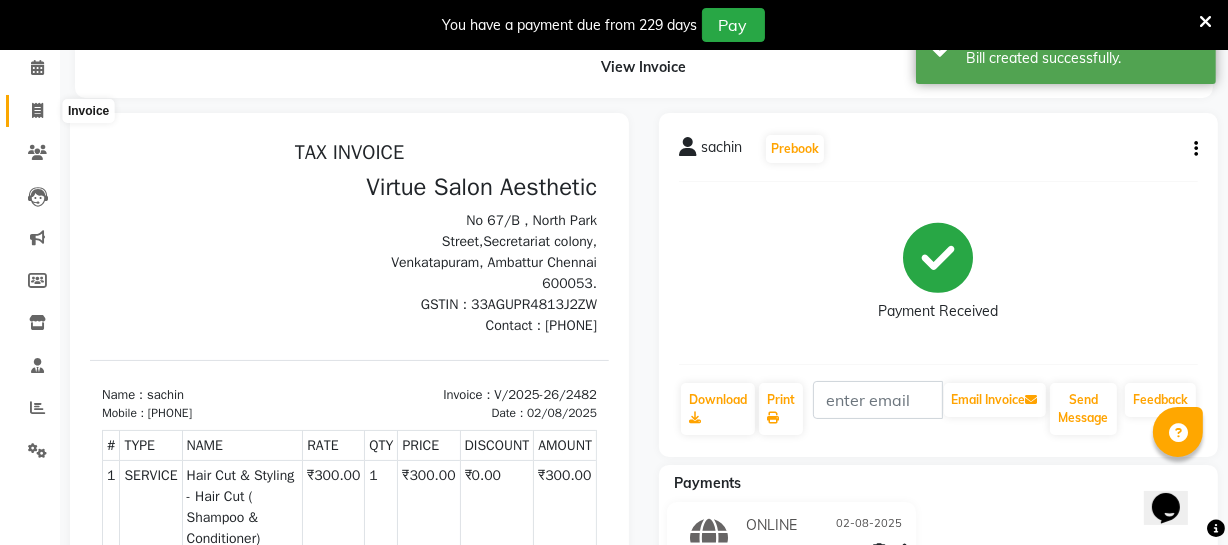 drag, startPoint x: 38, startPoint y: 106, endPoint x: 106, endPoint y: 109, distance: 68.06615 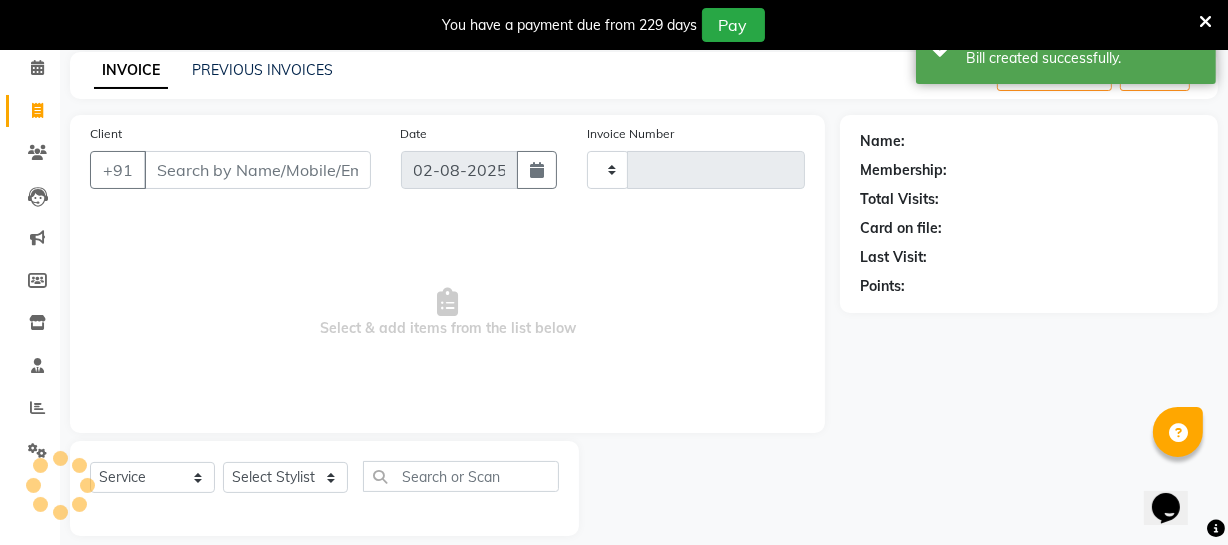 scroll, scrollTop: 107, scrollLeft: 0, axis: vertical 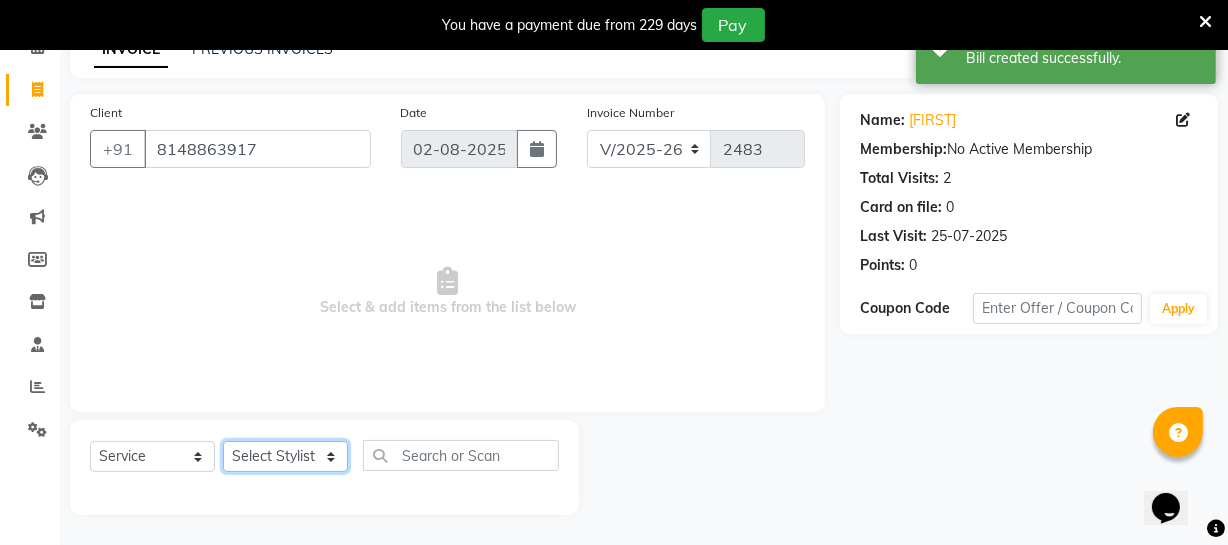 click on "Select Stylist Archana Bhagi Deepika Devi Dilip  Divya Dolly Dr Prakash Faizan Geetha Virtue TC Gopi Madan Aravind Make up Mani Unisex Stylist Manoj Meena Moses Nandhini Raju Unisex Ramya RICITTA Sahil Unisex Santhosh Sathya Shantha kumar Shanthi Surya Thiru Virtue Aesthetic Virtue Ambattur" 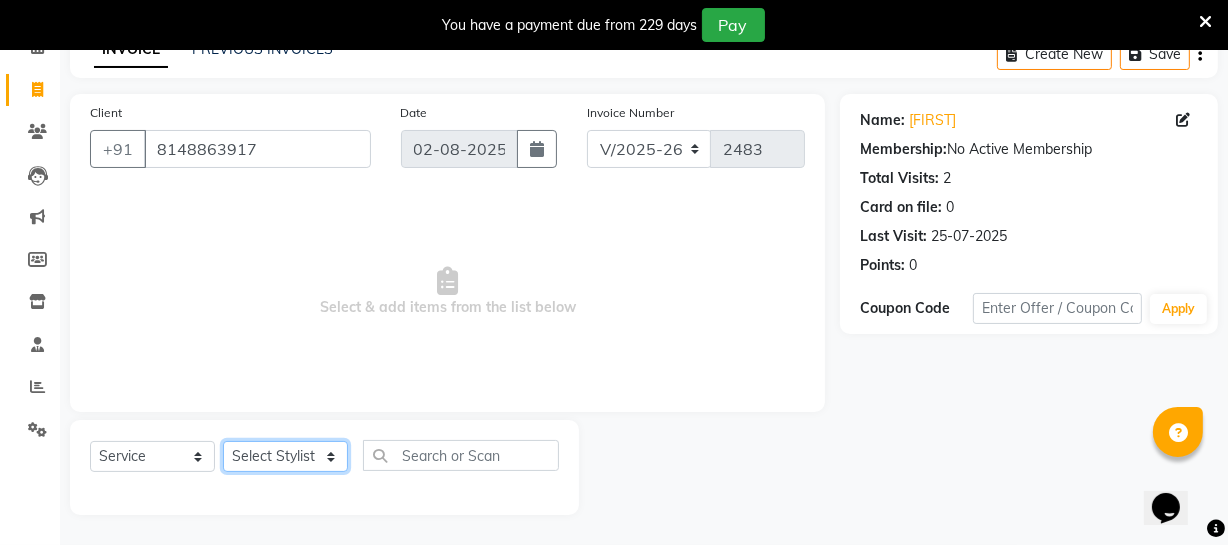 click on "Select Stylist Archana Bhagi Deepika Devi Dilip  Divya Dolly Dr Prakash Faizan Geetha Virtue TC Gopi Madan Aravind Make up Mani Unisex Stylist Manoj Meena Moses Nandhini Raju Unisex Ramya RICITTA Sahil Unisex Santhosh Sathya Shantha kumar Shanthi Surya Thiru Virtue Aesthetic Virtue Ambattur" 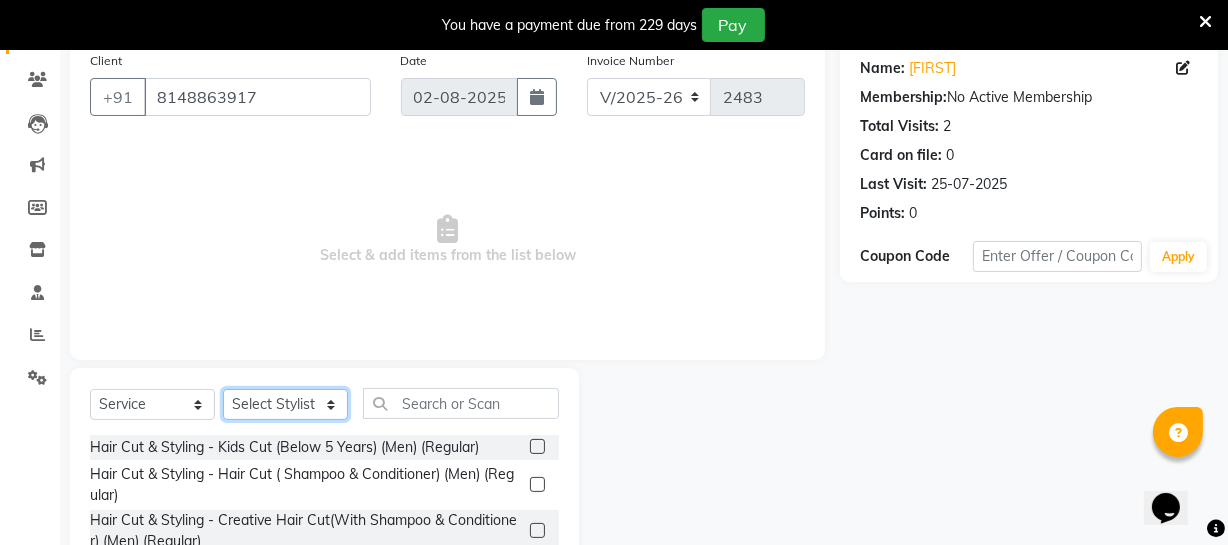 scroll, scrollTop: 289, scrollLeft: 0, axis: vertical 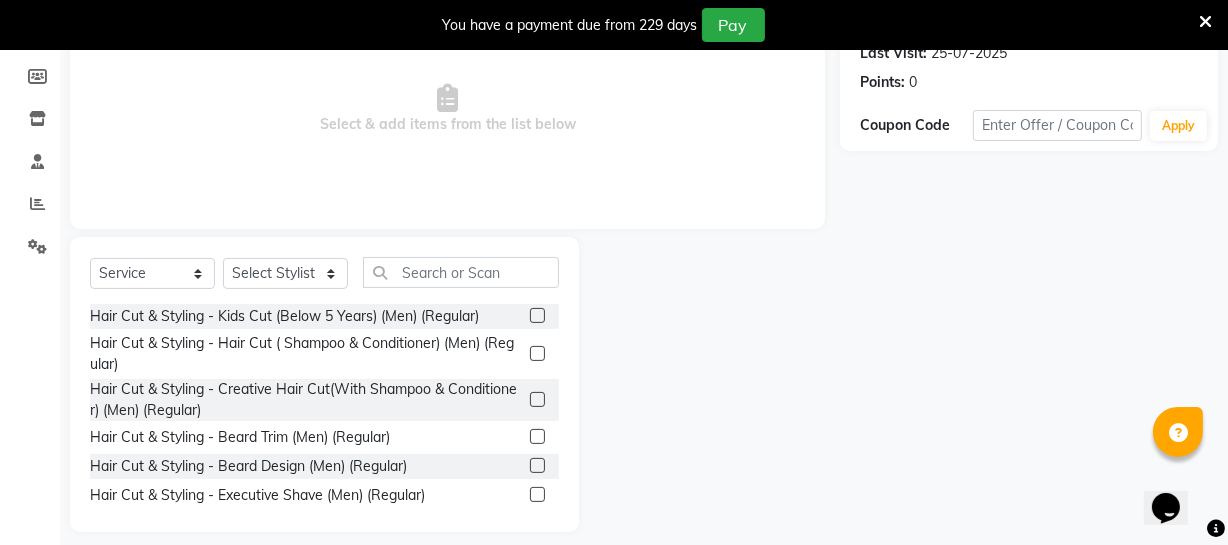 click 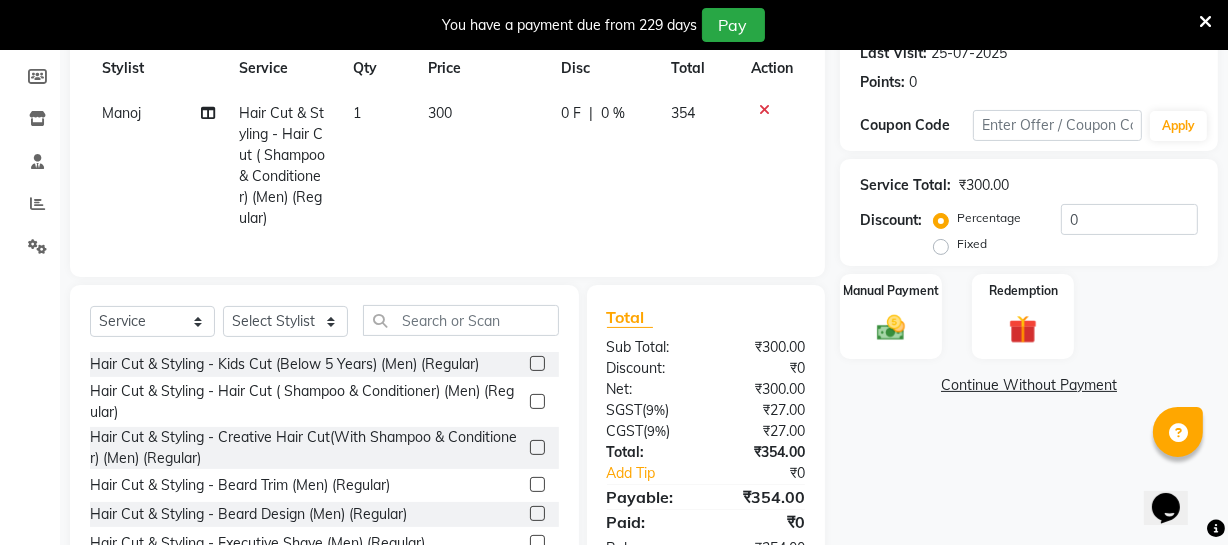 click 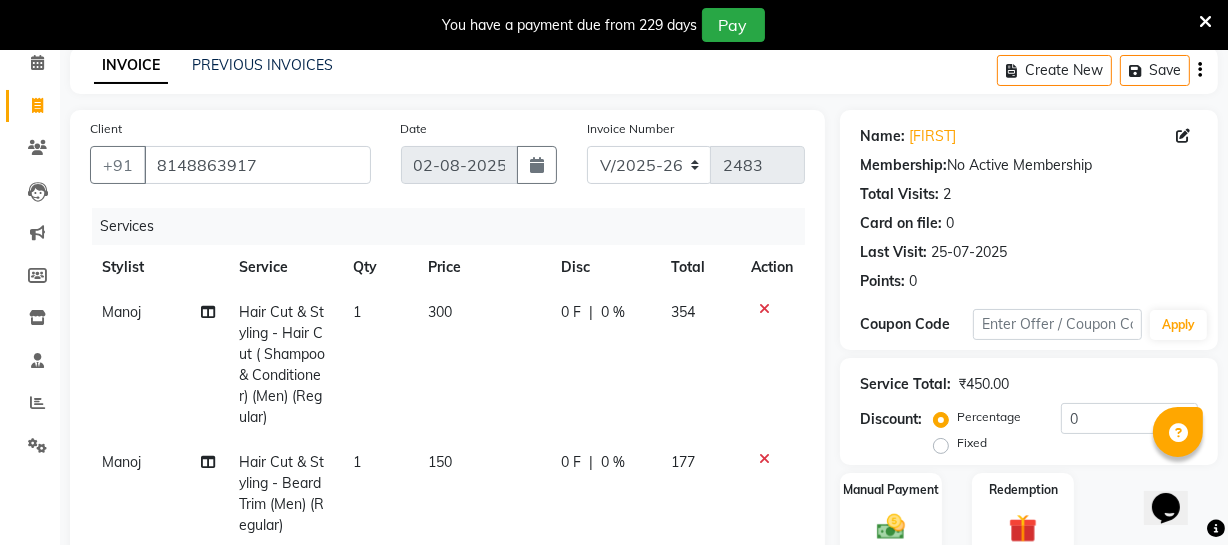 scroll, scrollTop: 203, scrollLeft: 0, axis: vertical 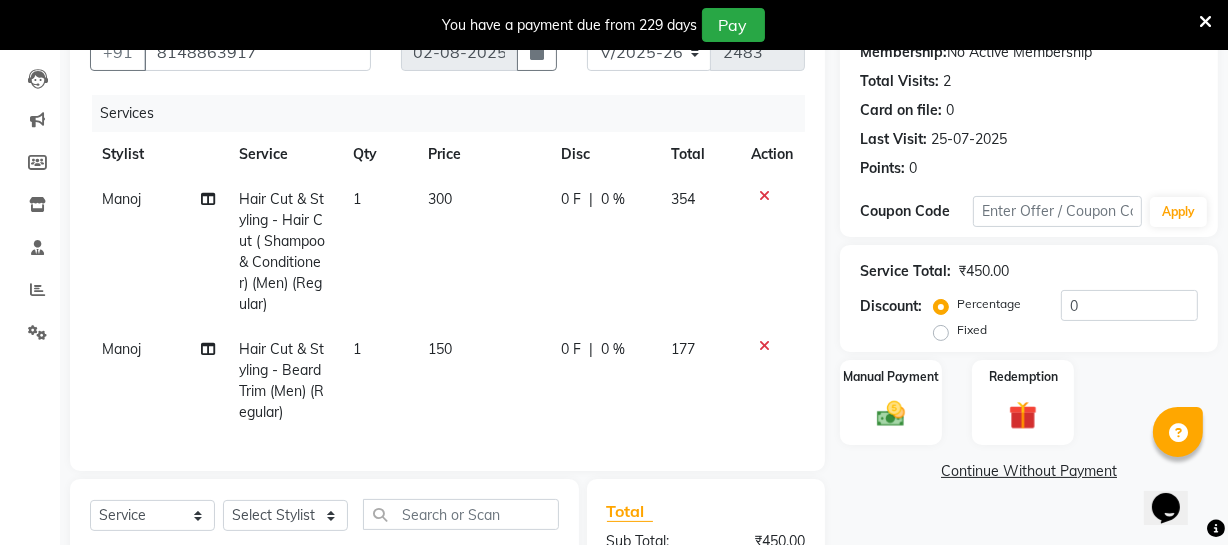 click on "150" 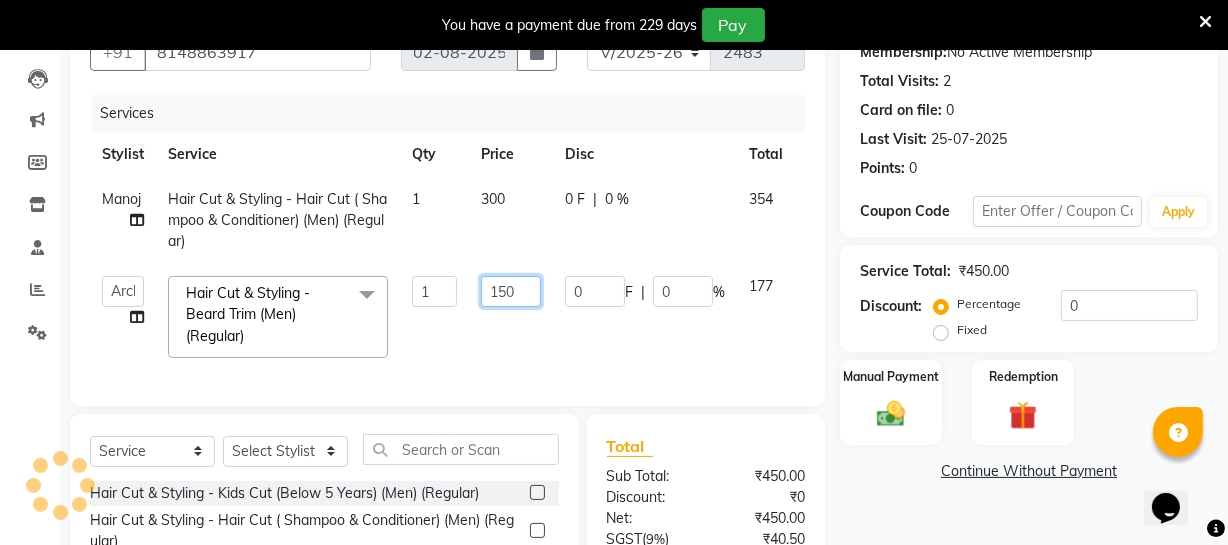 drag, startPoint x: 488, startPoint y: 290, endPoint x: 631, endPoint y: 284, distance: 143.12582 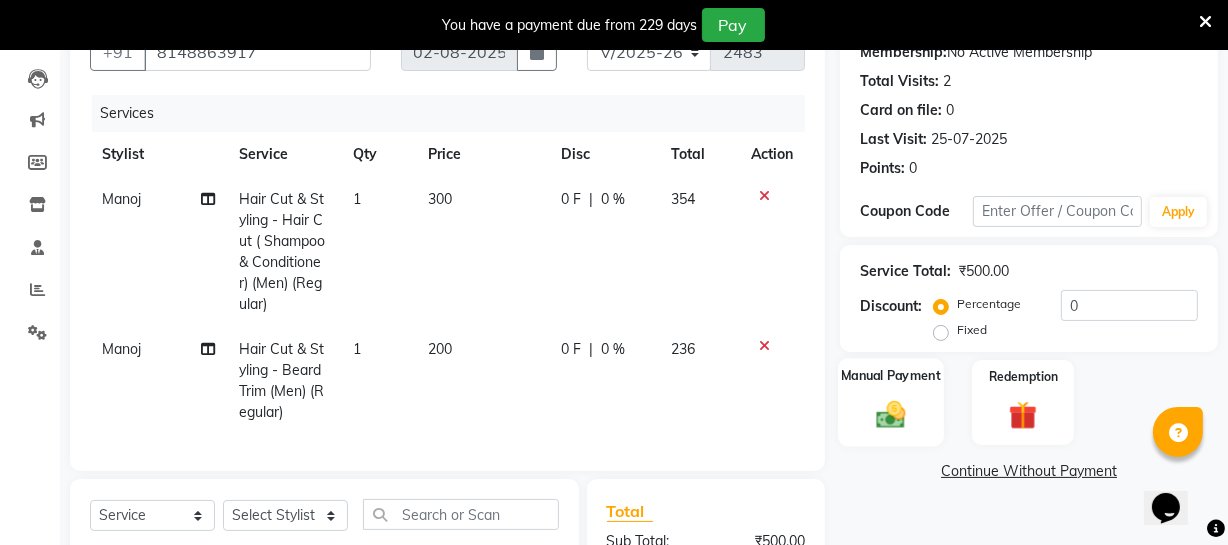 click on "Manual Payment" 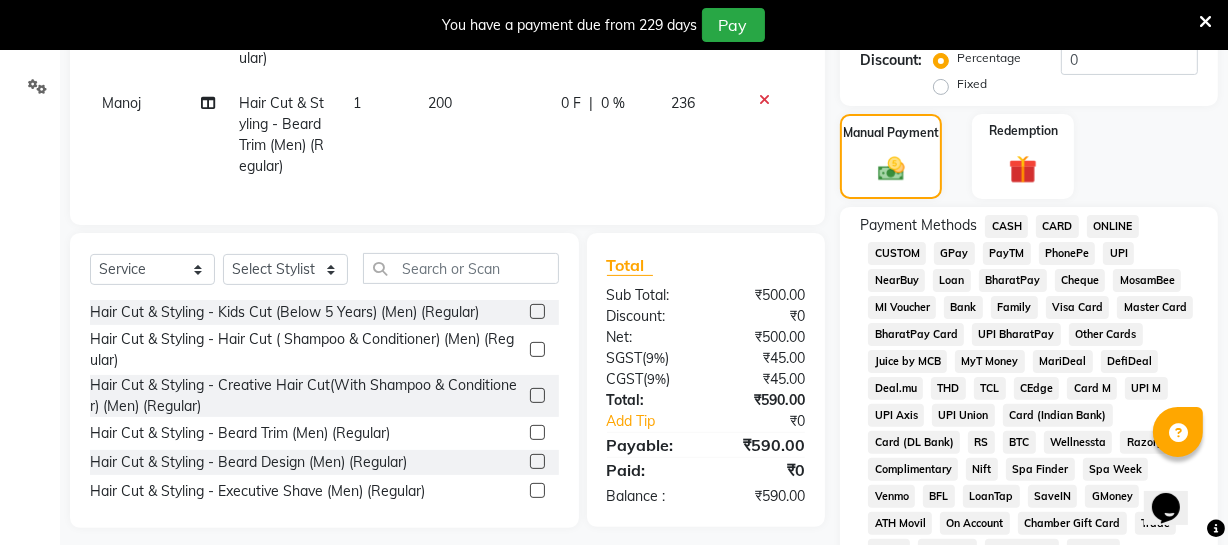 scroll, scrollTop: 476, scrollLeft: 0, axis: vertical 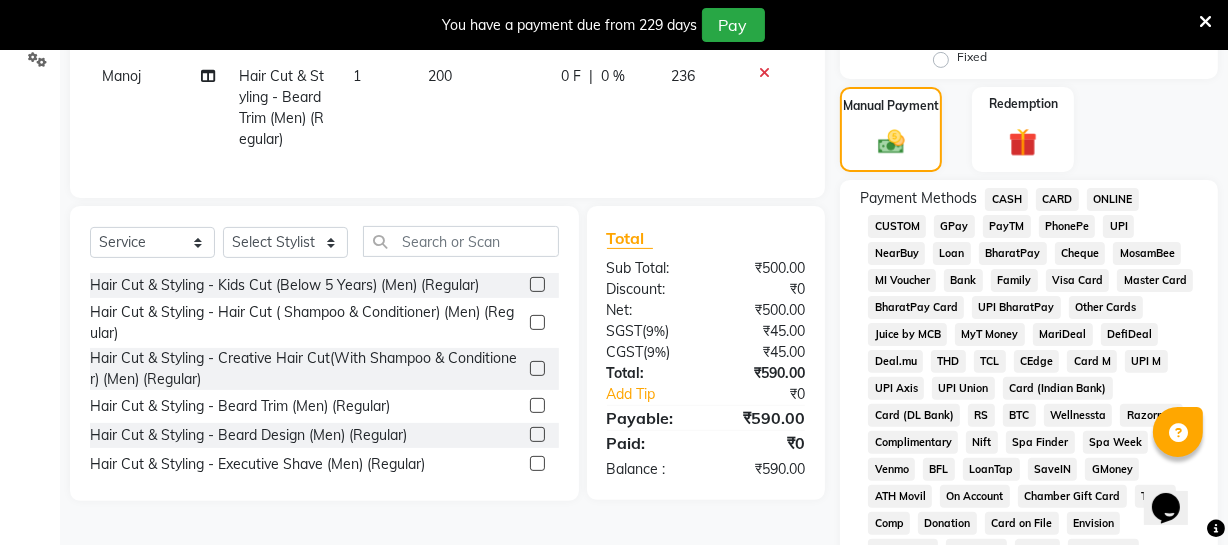 click on "ONLINE" 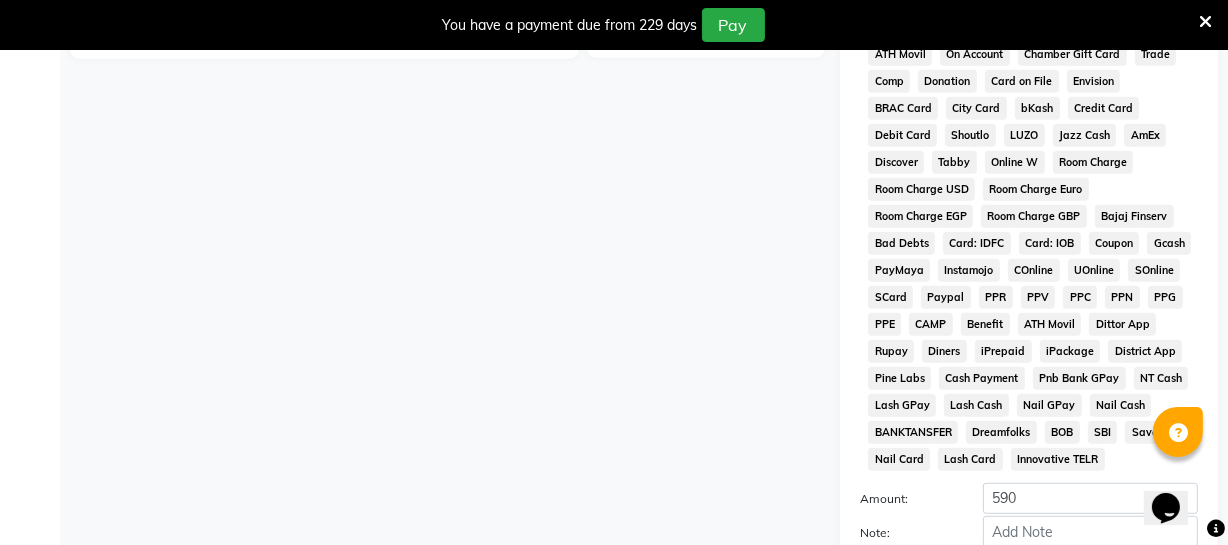 scroll, scrollTop: 1033, scrollLeft: 0, axis: vertical 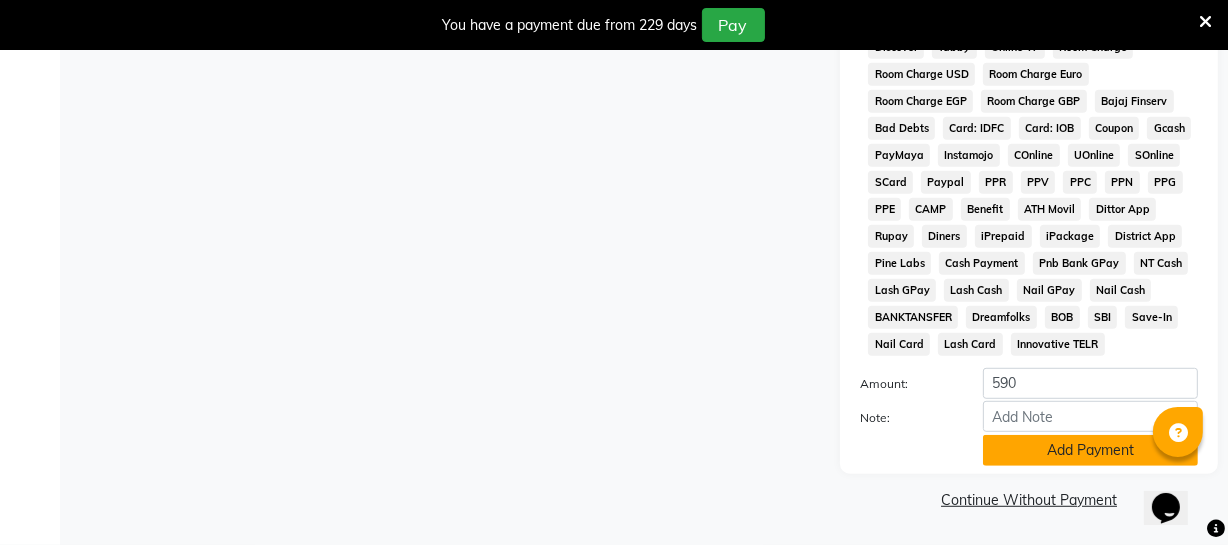 click on "Add Payment" 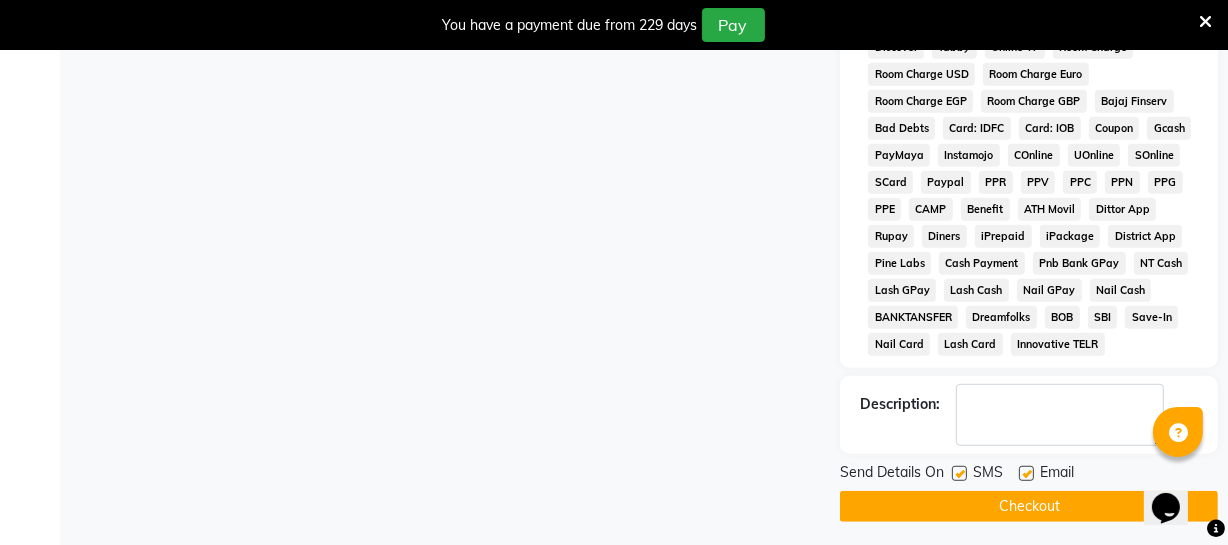 scroll, scrollTop: 1039, scrollLeft: 0, axis: vertical 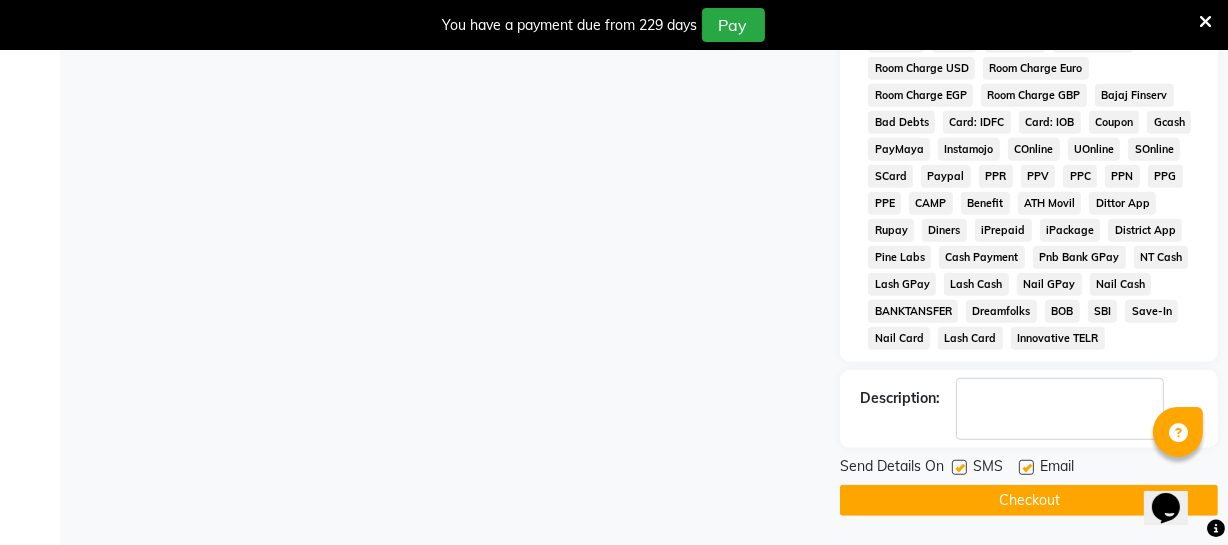 click on "Checkout" 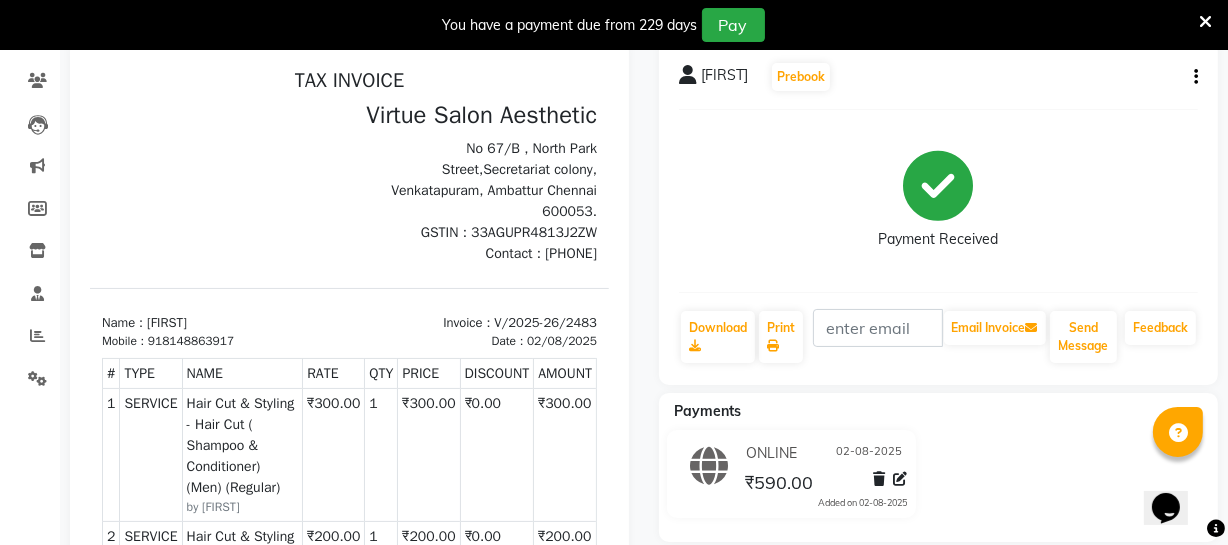 scroll, scrollTop: 0, scrollLeft: 0, axis: both 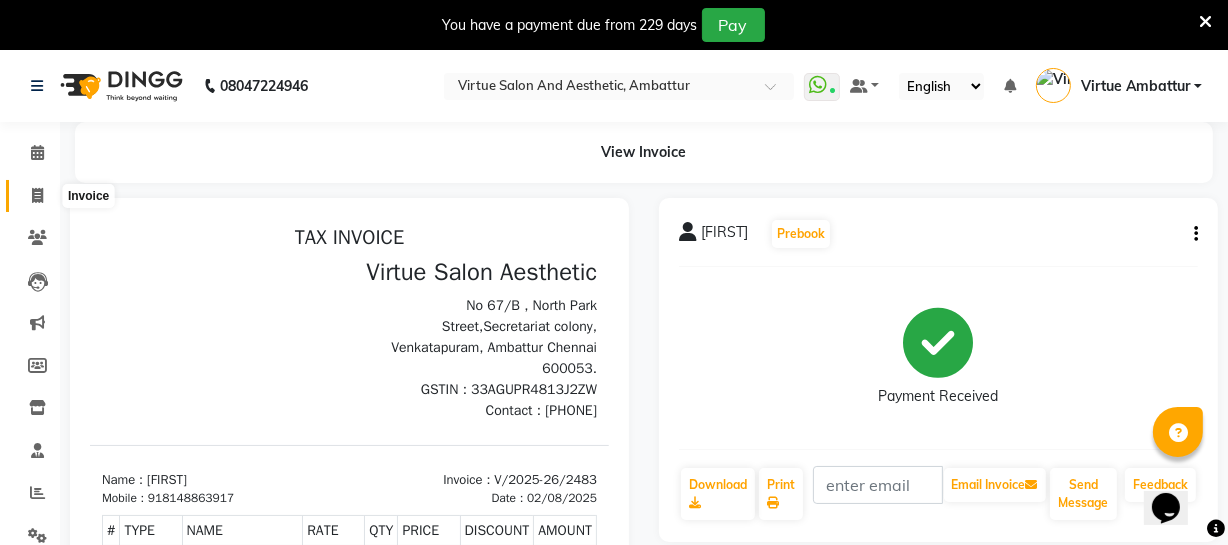 click 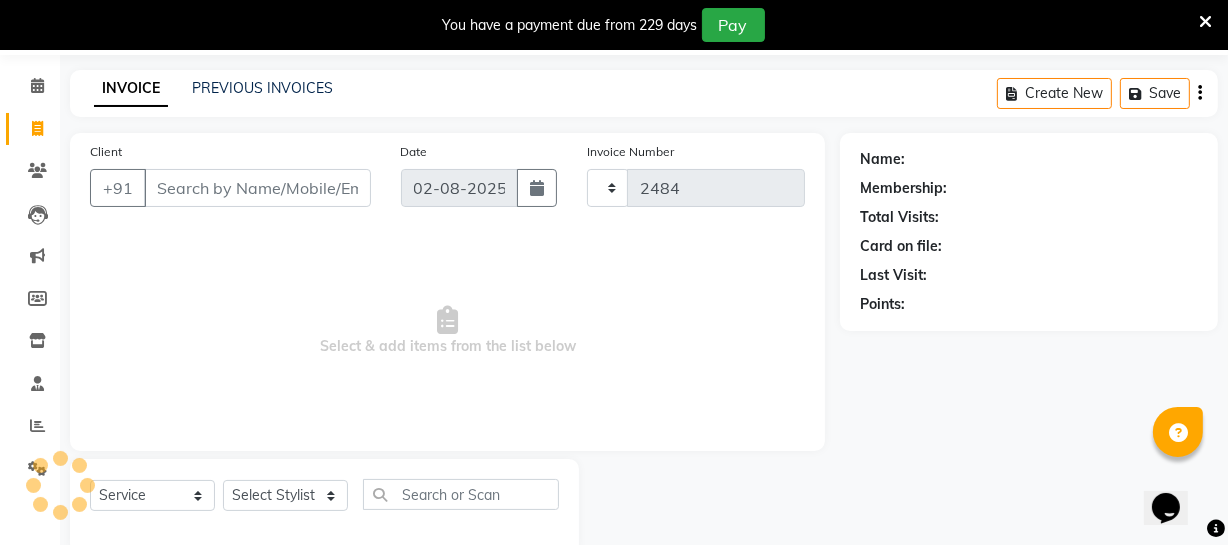 scroll, scrollTop: 107, scrollLeft: 0, axis: vertical 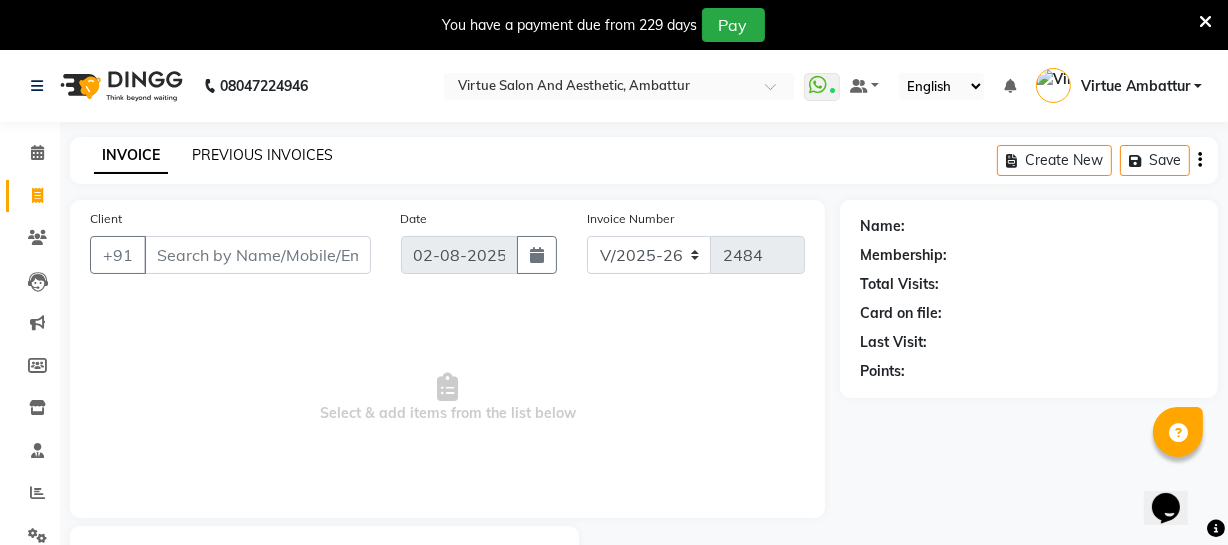 click on "PREVIOUS INVOICES" 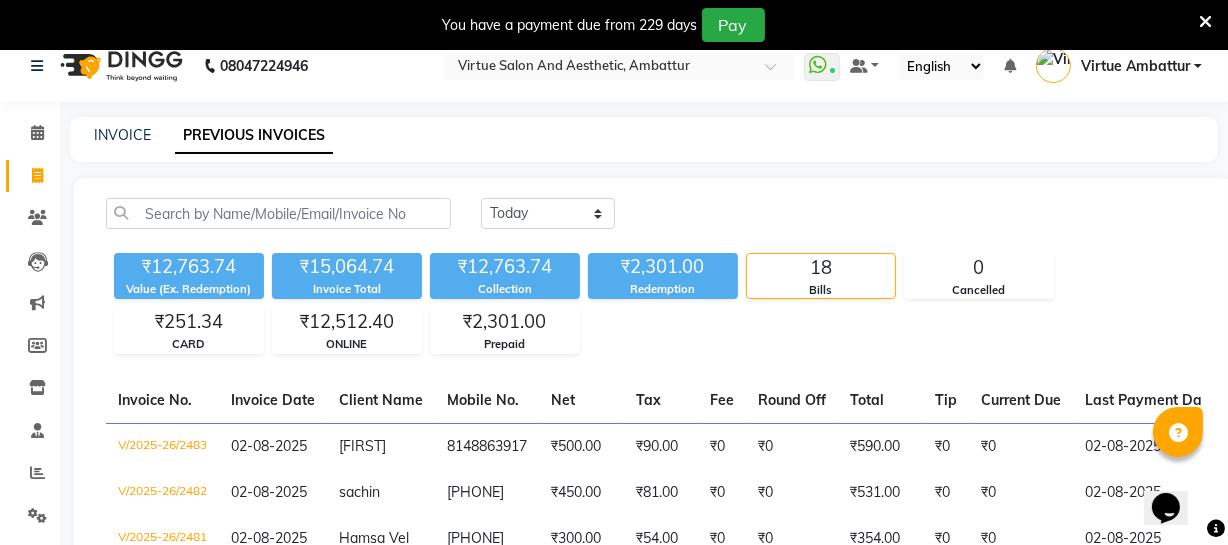 scroll, scrollTop: 0, scrollLeft: 0, axis: both 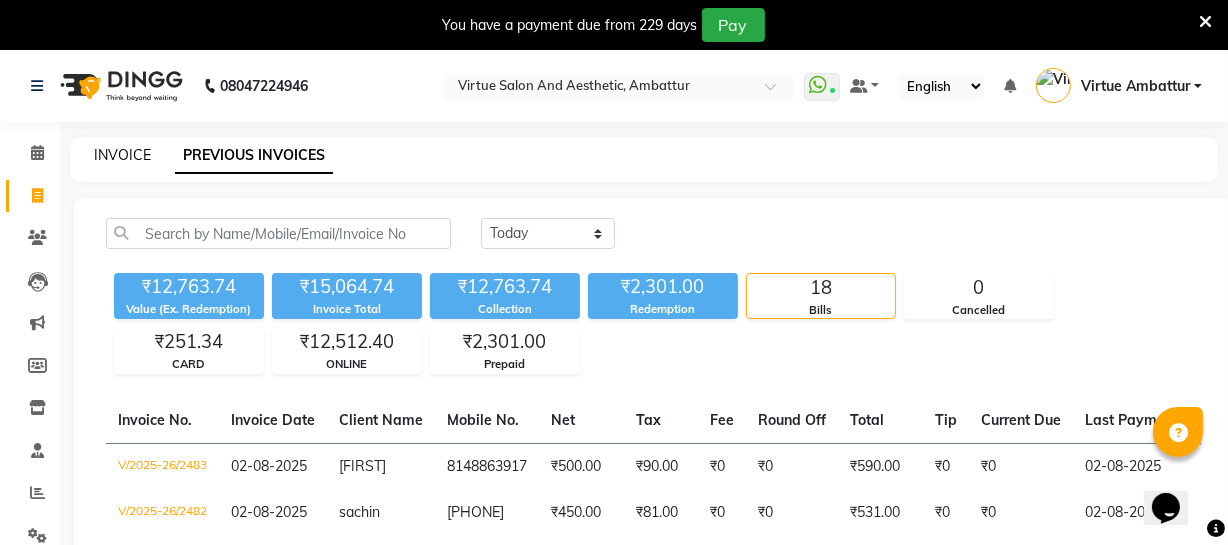 click on "INVOICE" 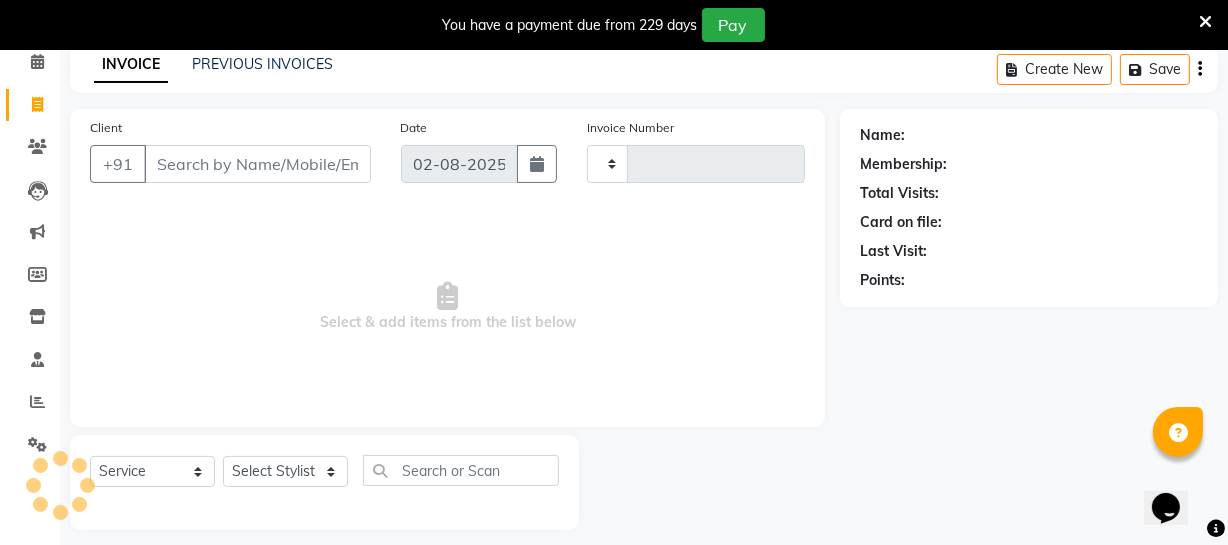 scroll, scrollTop: 107, scrollLeft: 0, axis: vertical 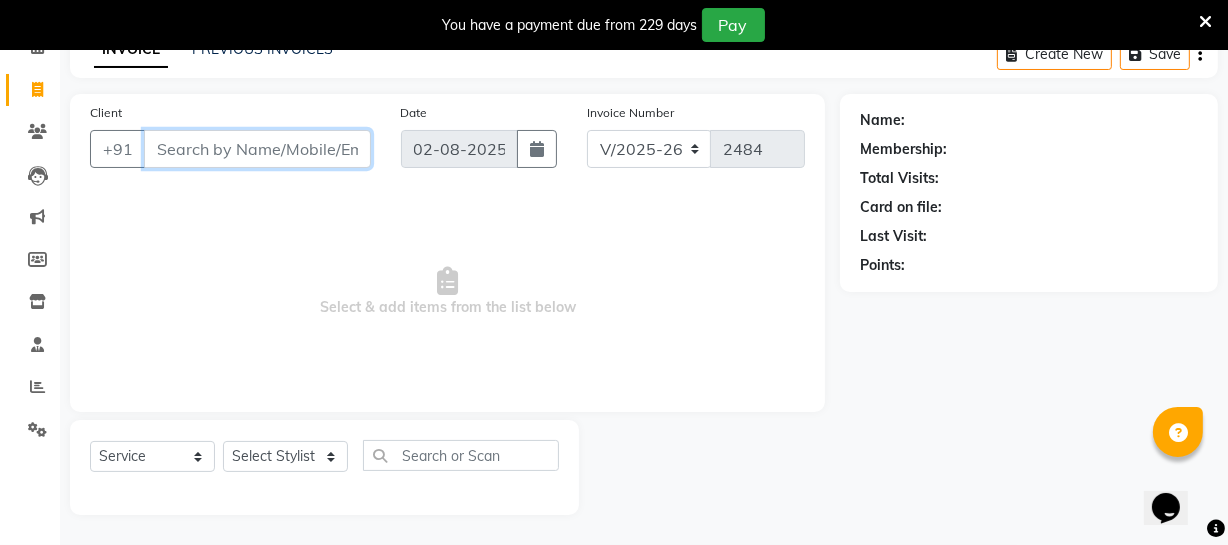 click on "Client" at bounding box center (257, 149) 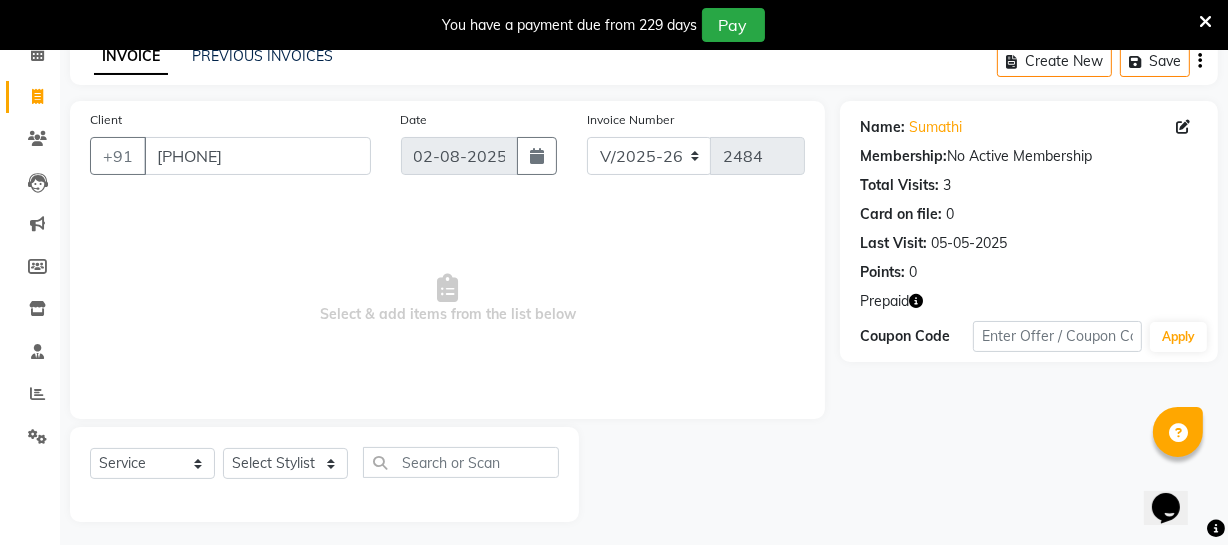 scroll, scrollTop: 107, scrollLeft: 0, axis: vertical 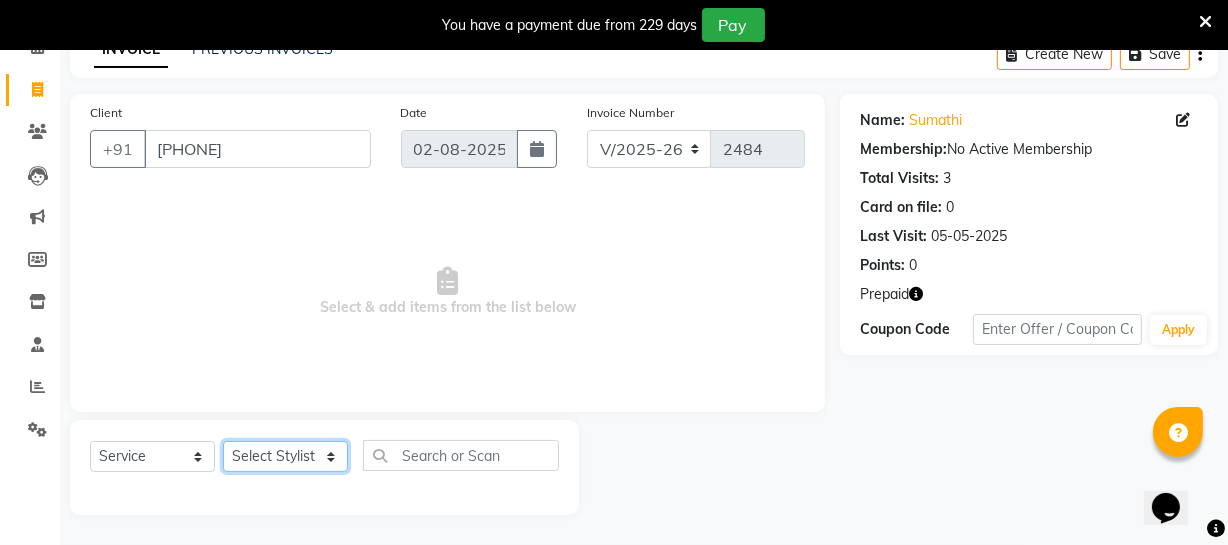 click on "Select Stylist Archana Bhagi Deepika Devi Dilip  Divya Dolly Dr Prakash Faizan Geetha Virtue TC Gopi Madan Aravind Make up Mani Unisex Stylist Manoj Meena Moses Nandhini Raju Unisex Ramya RICITTA Sahil Unisex Santhosh Sathya Shantha kumar Shanthi Surya Thiru Virtue Aesthetic Virtue Ambattur" 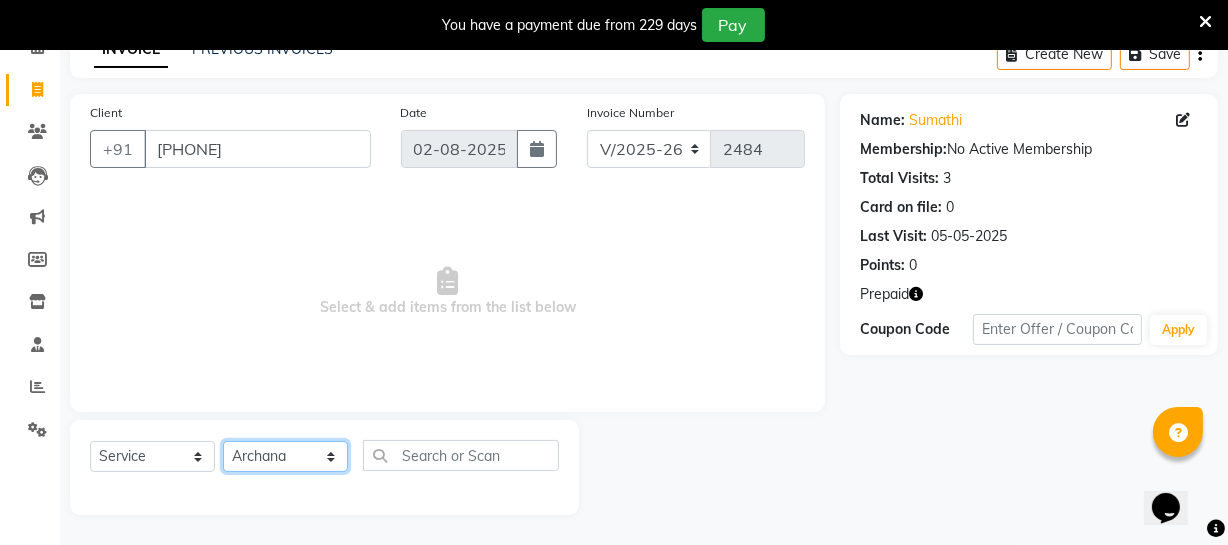 click on "Select Stylist Archana Bhagi Deepika Devi Dilip  Divya Dolly Dr Prakash Faizan Geetha Virtue TC Gopi Madan Aravind Make up Mani Unisex Stylist Manoj Meena Moses Nandhini Raju Unisex Ramya RICITTA Sahil Unisex Santhosh Sathya Shantha kumar Shanthi Surya Thiru Virtue Aesthetic Virtue Ambattur" 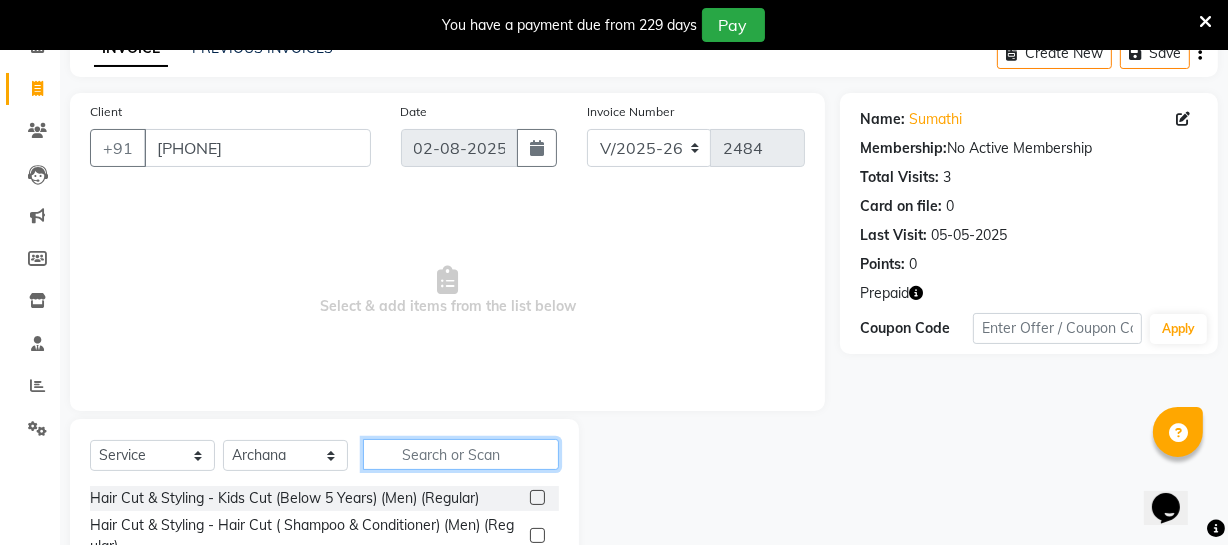 click 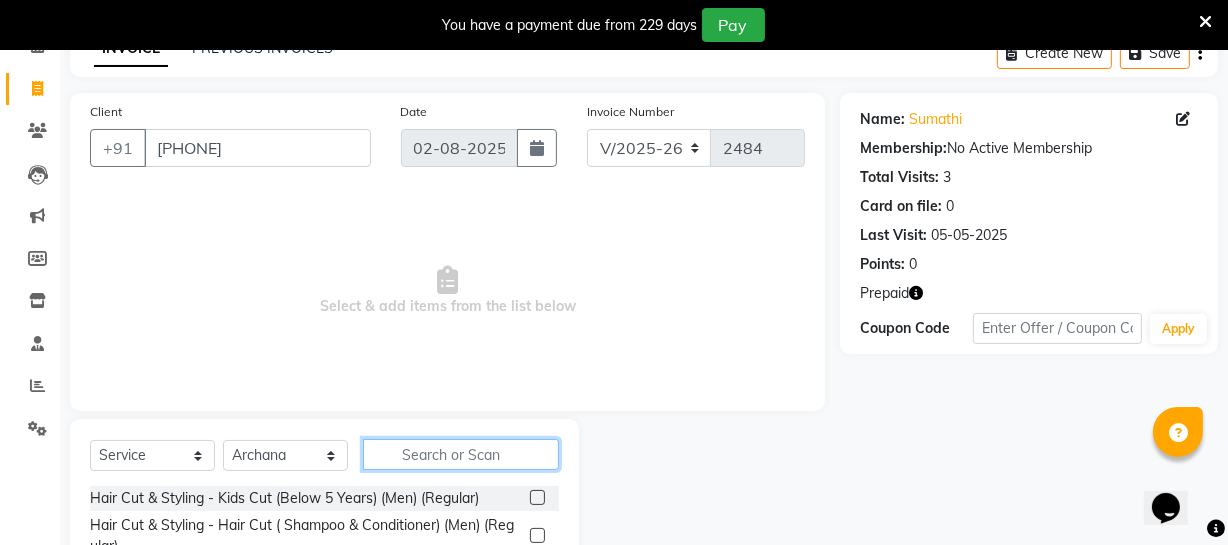 click 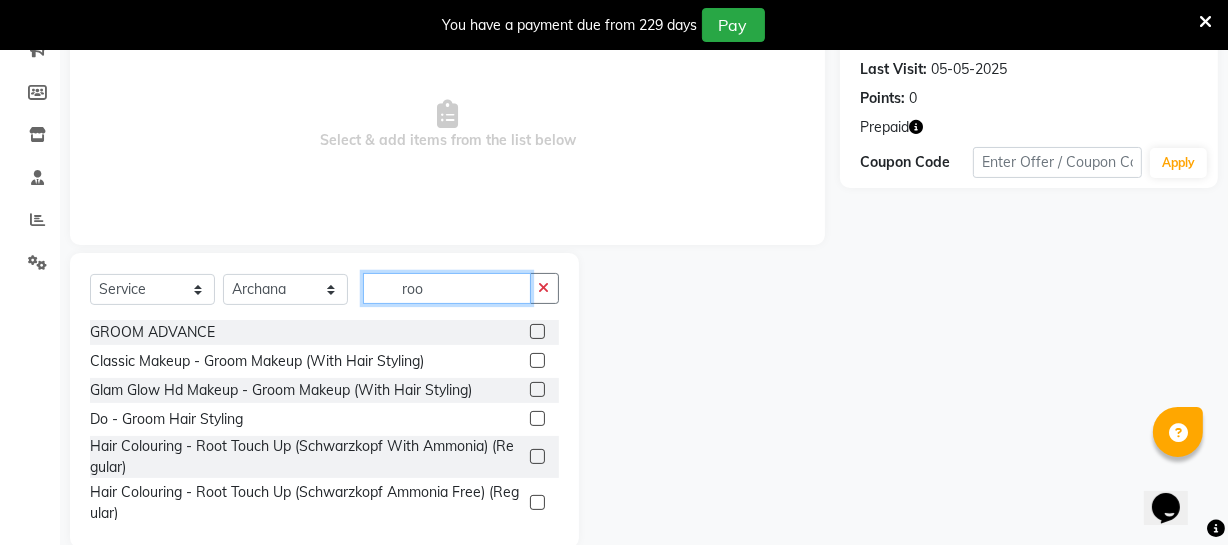 scroll, scrollTop: 307, scrollLeft: 0, axis: vertical 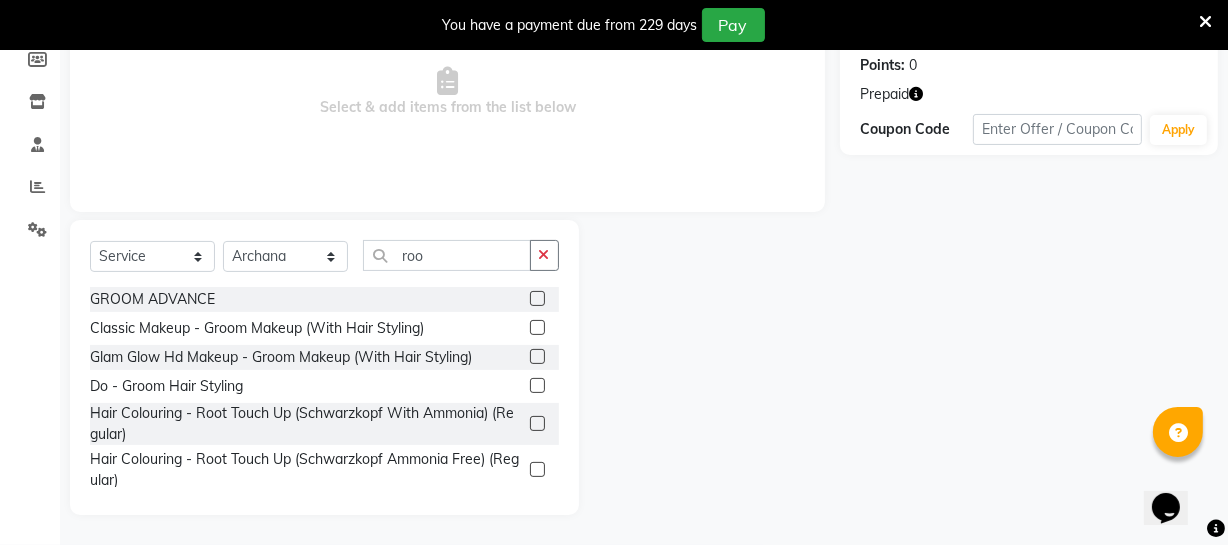 click 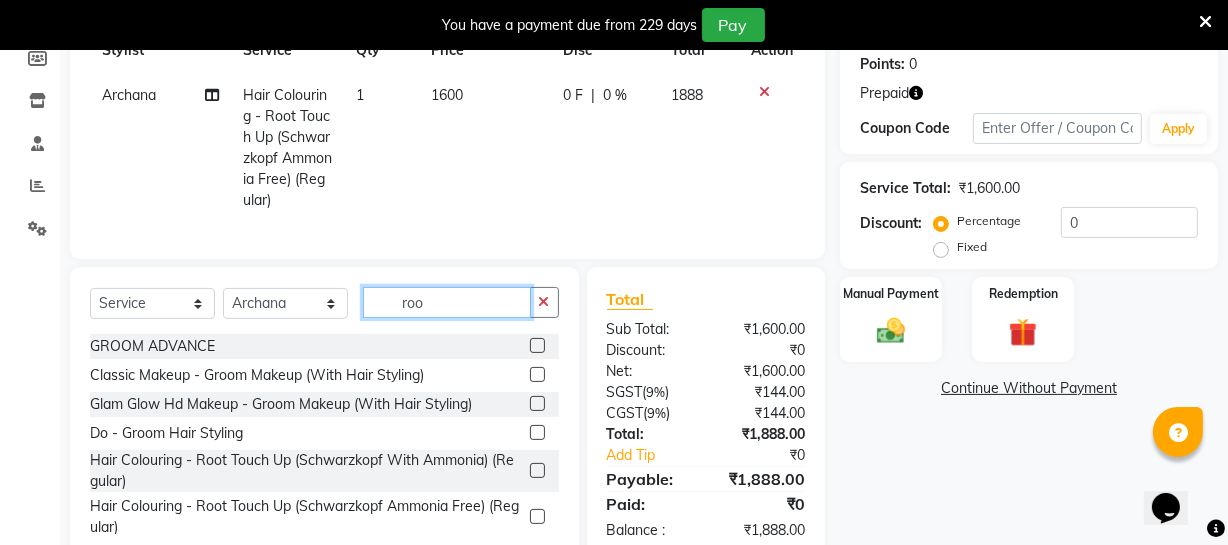 click on "roo" 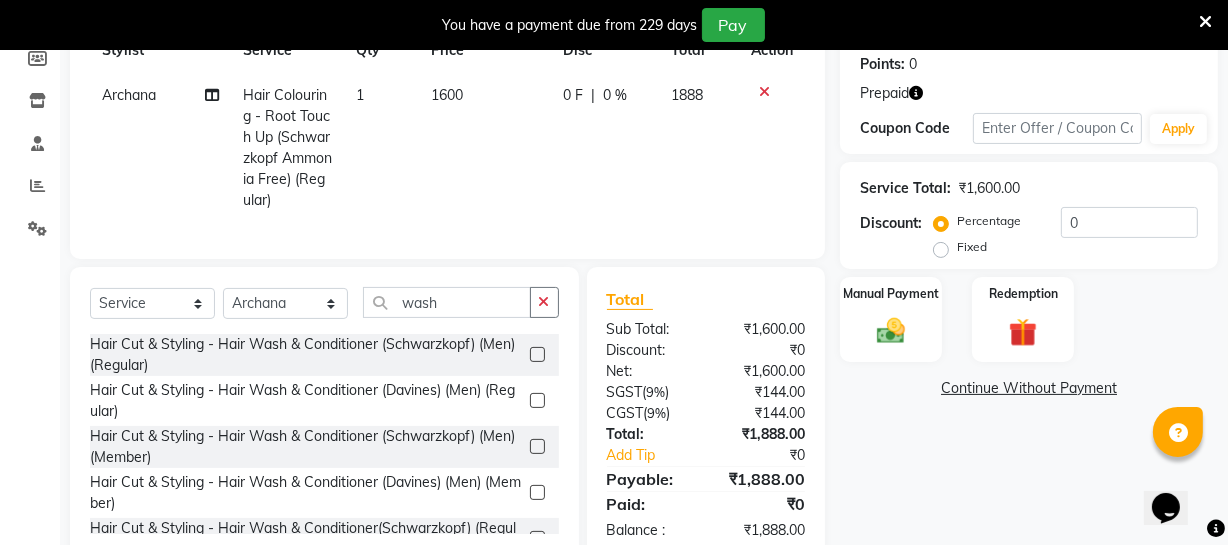 click 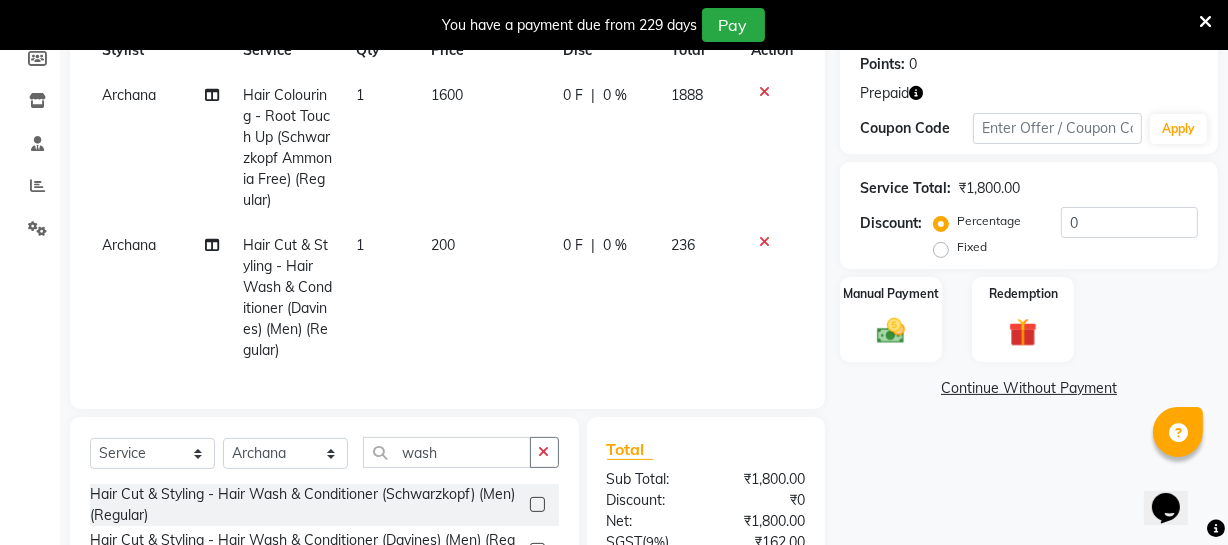 click on "1600" 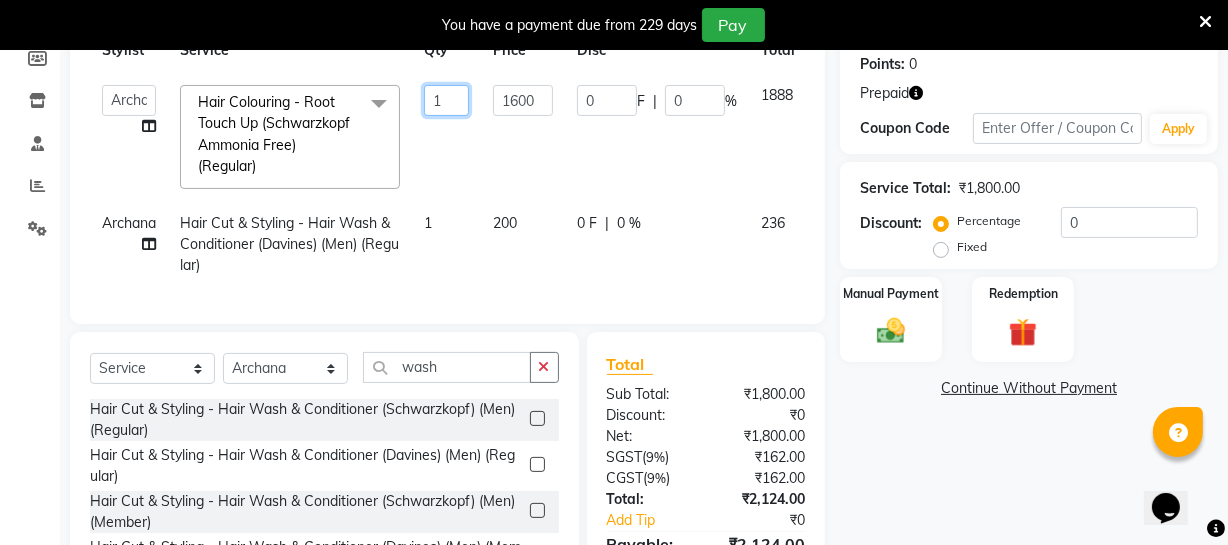 click on "1" 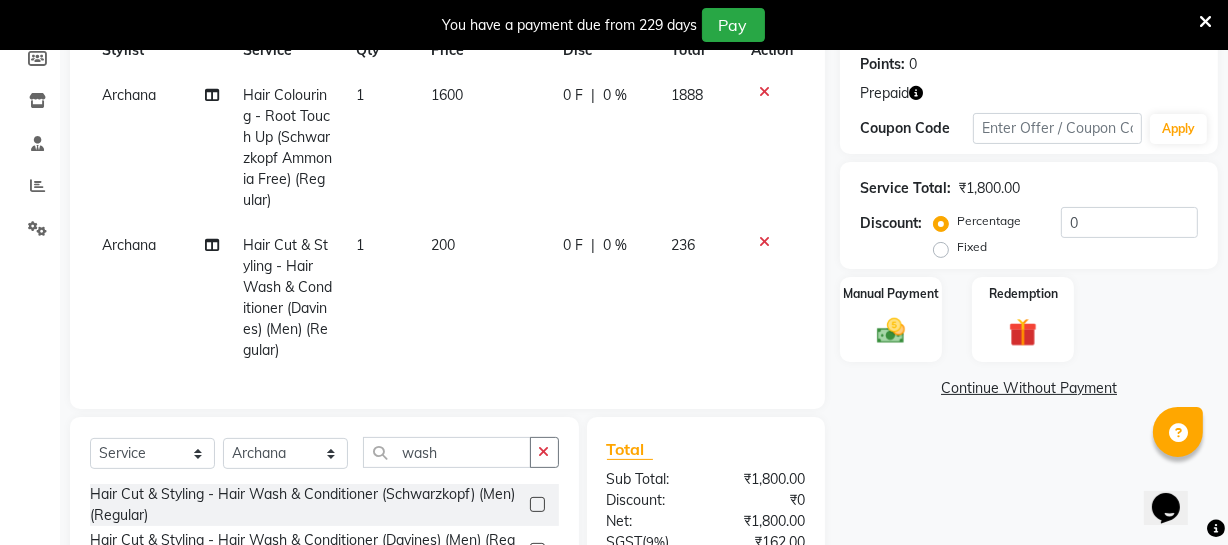 drag, startPoint x: 513, startPoint y: 104, endPoint x: 525, endPoint y: 94, distance: 15.6205 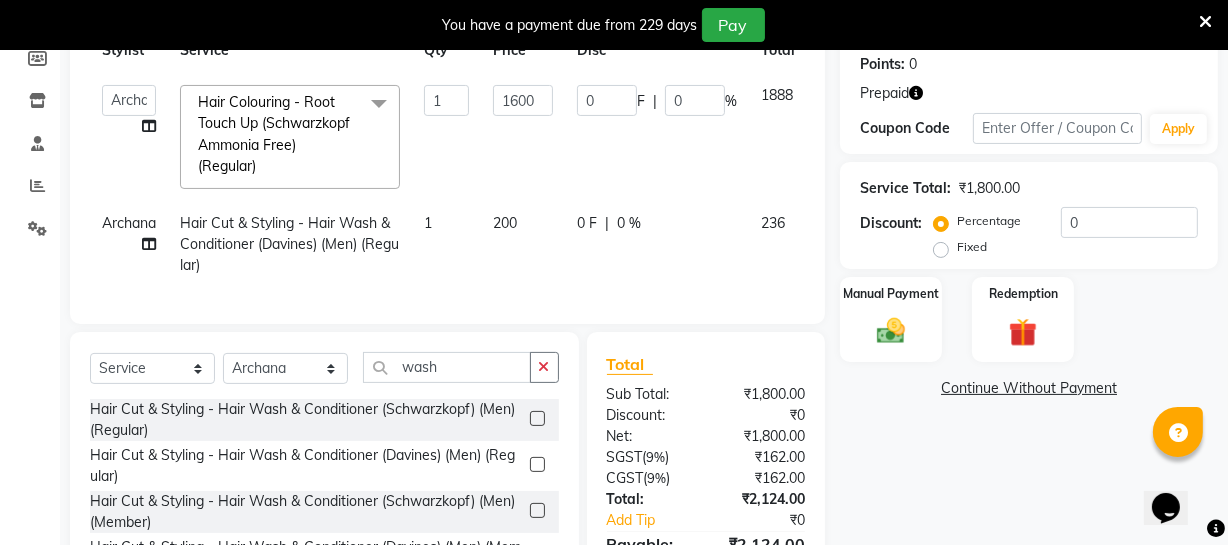 click on "1" 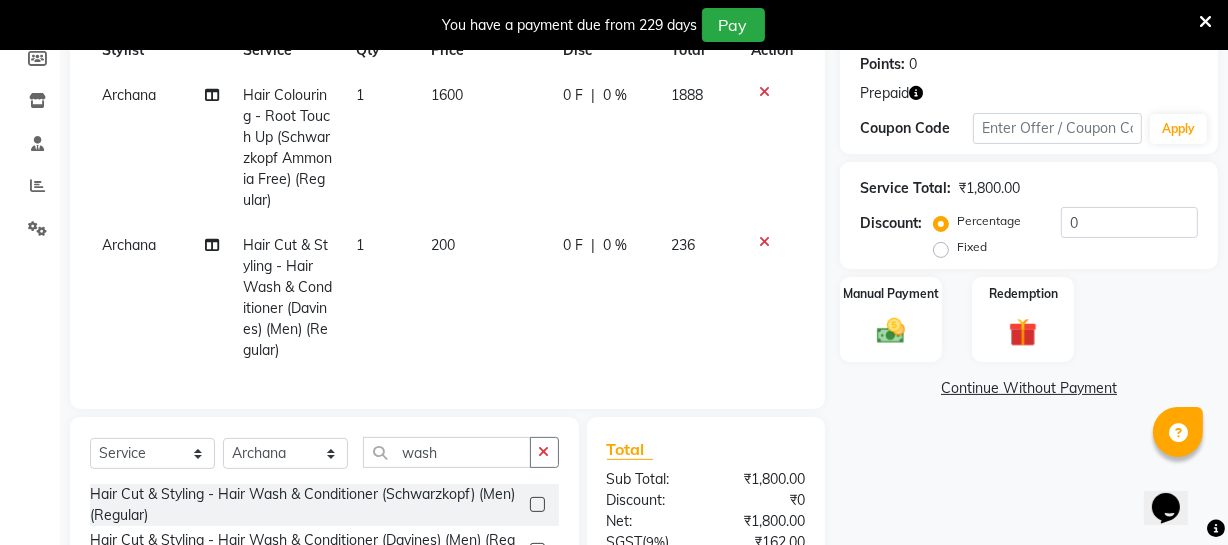 click on "1600" 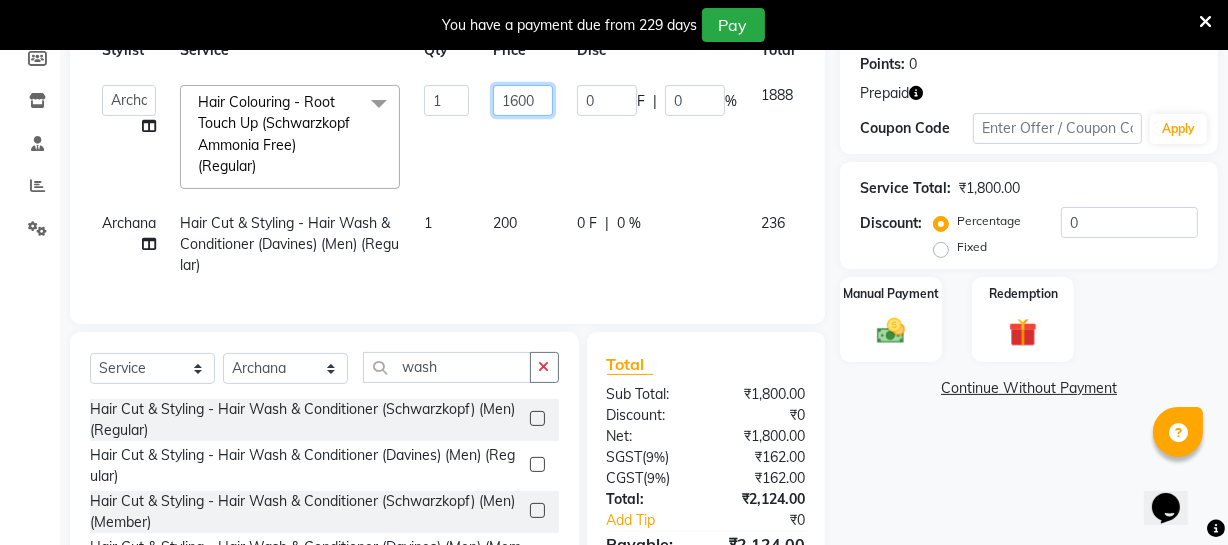 drag, startPoint x: 508, startPoint y: 97, endPoint x: 518, endPoint y: 95, distance: 10.198039 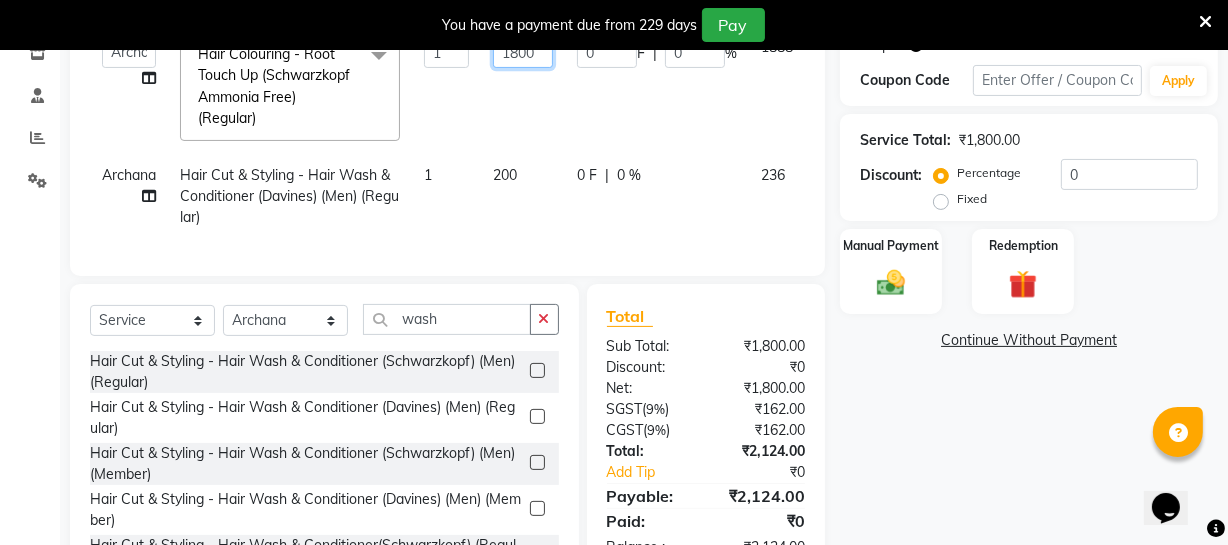 scroll, scrollTop: 398, scrollLeft: 0, axis: vertical 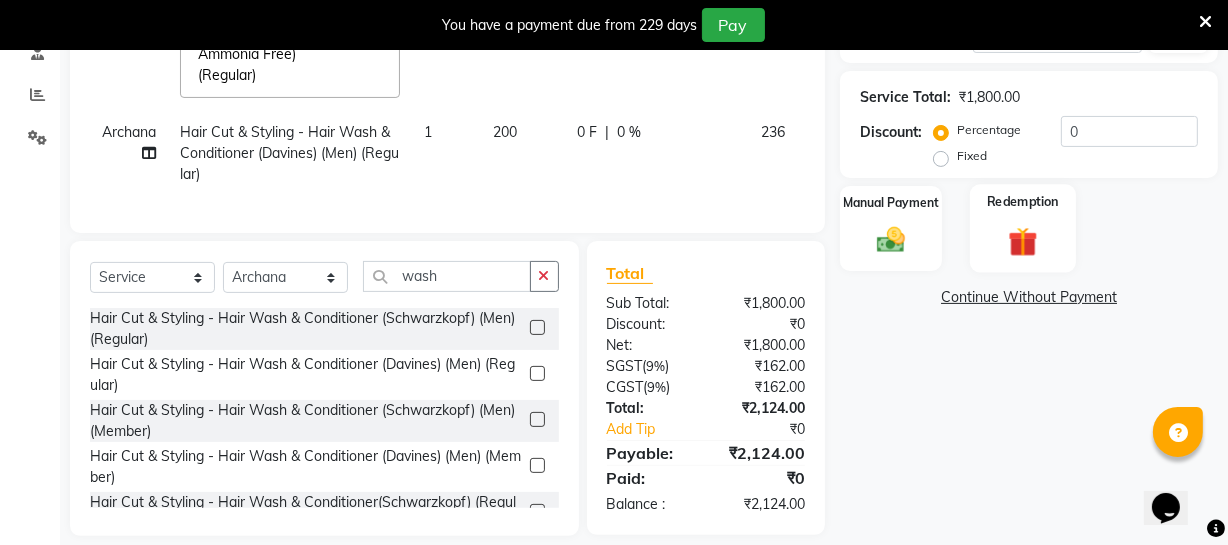 click on "Redemption" 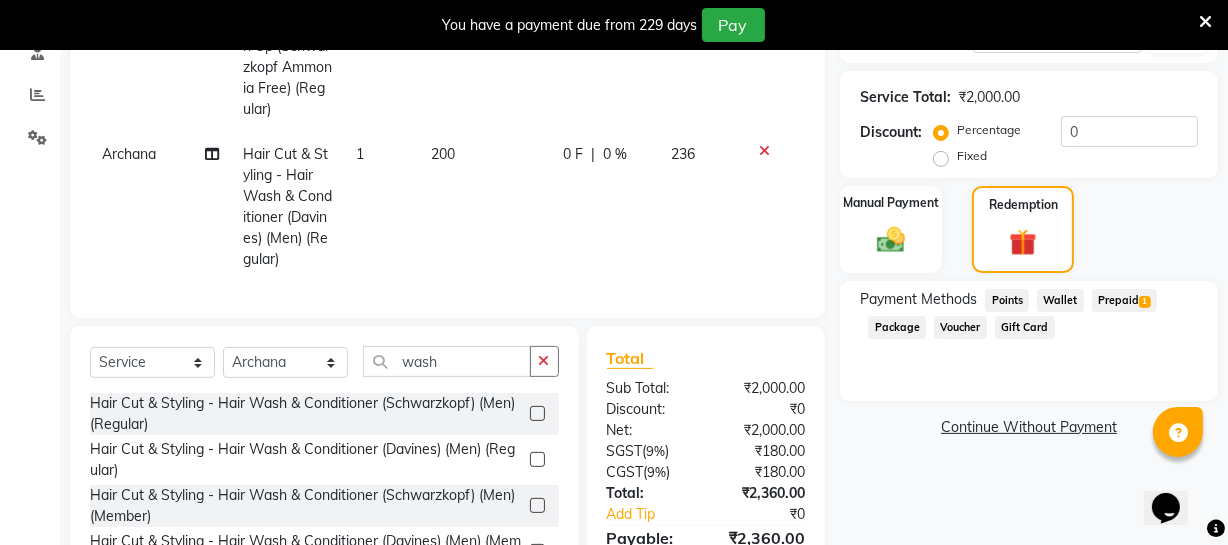 click on "Prepaid  1" 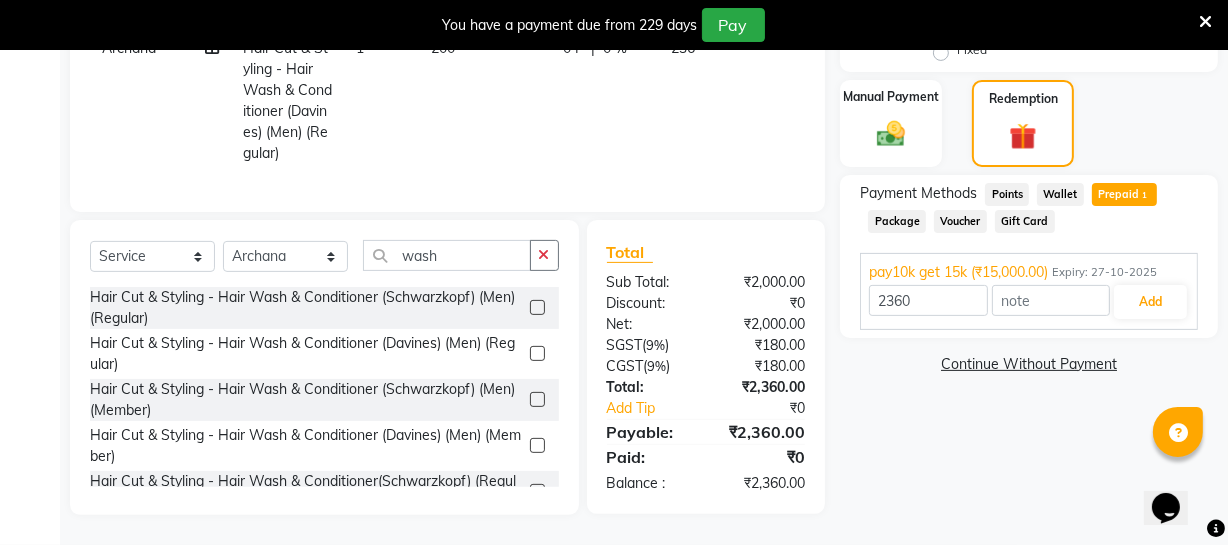 scroll, scrollTop: 518, scrollLeft: 0, axis: vertical 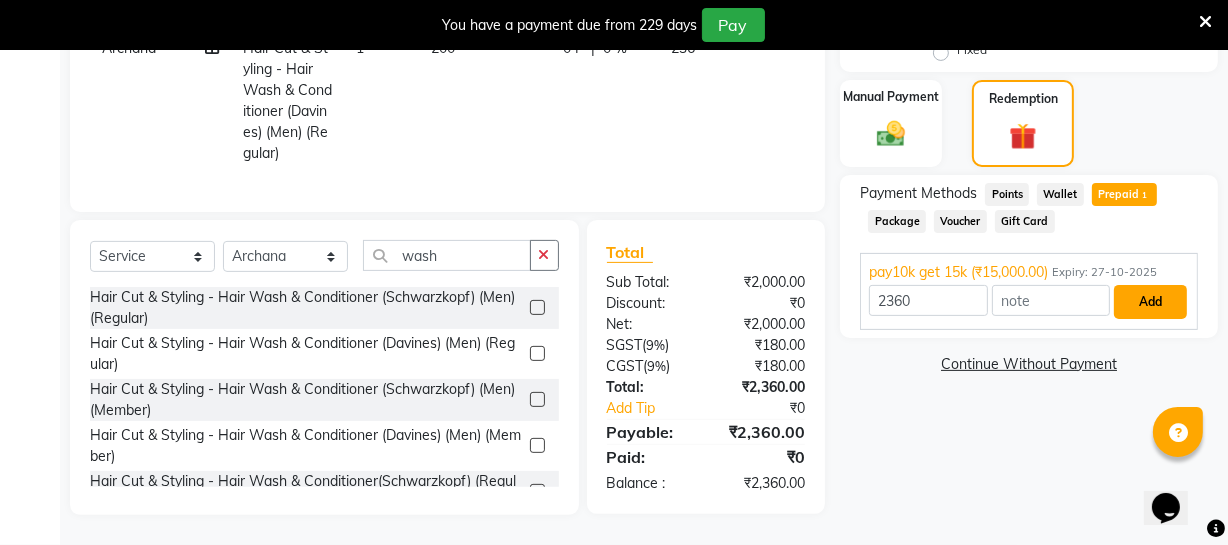 click on "Add" at bounding box center (1150, 302) 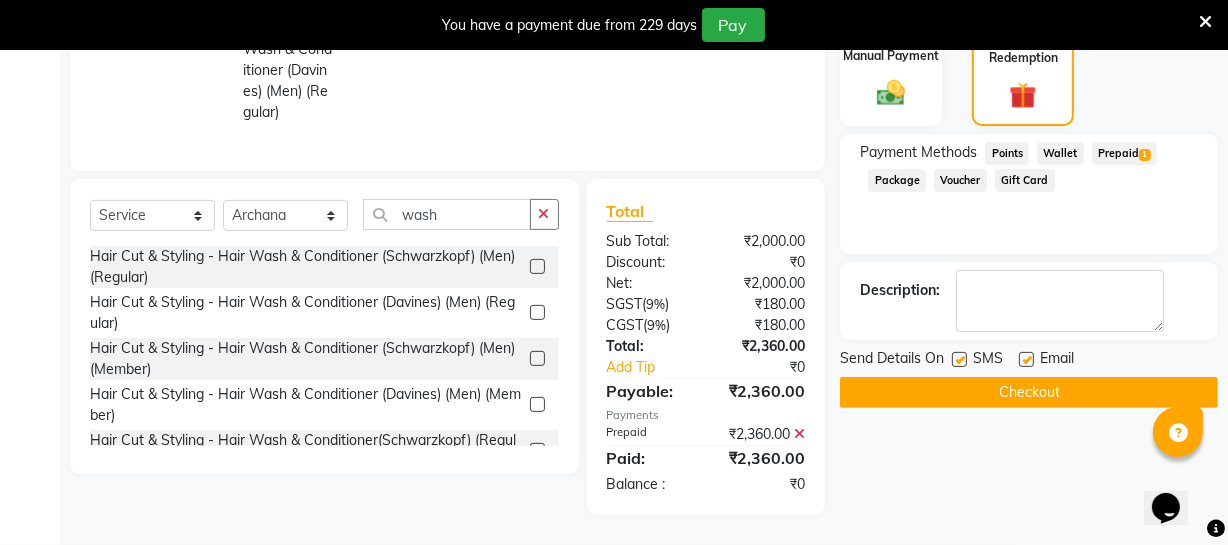 scroll, scrollTop: 560, scrollLeft: 0, axis: vertical 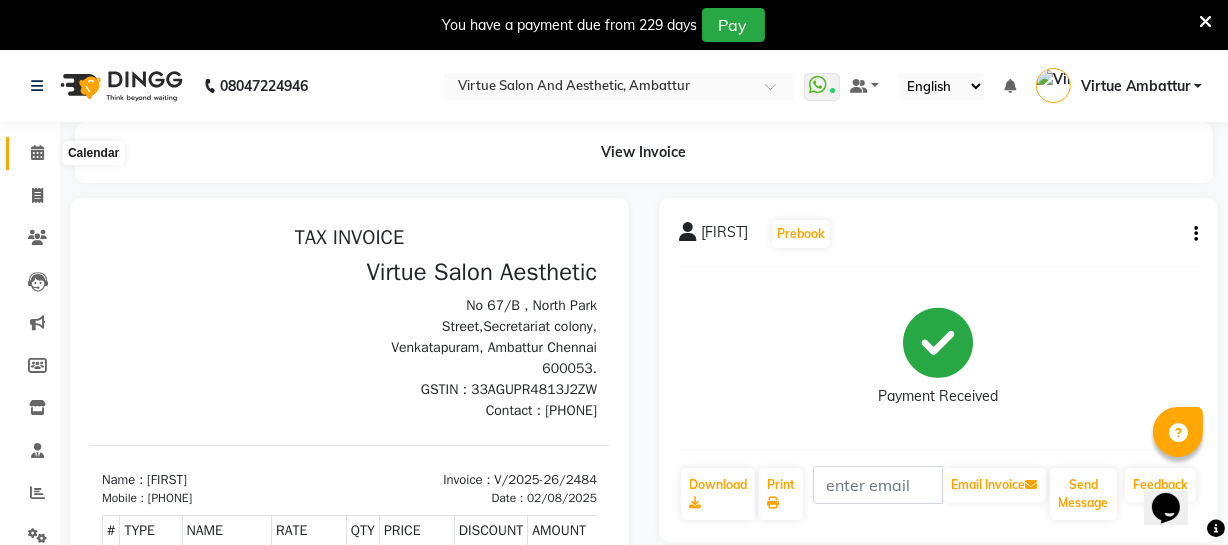 click 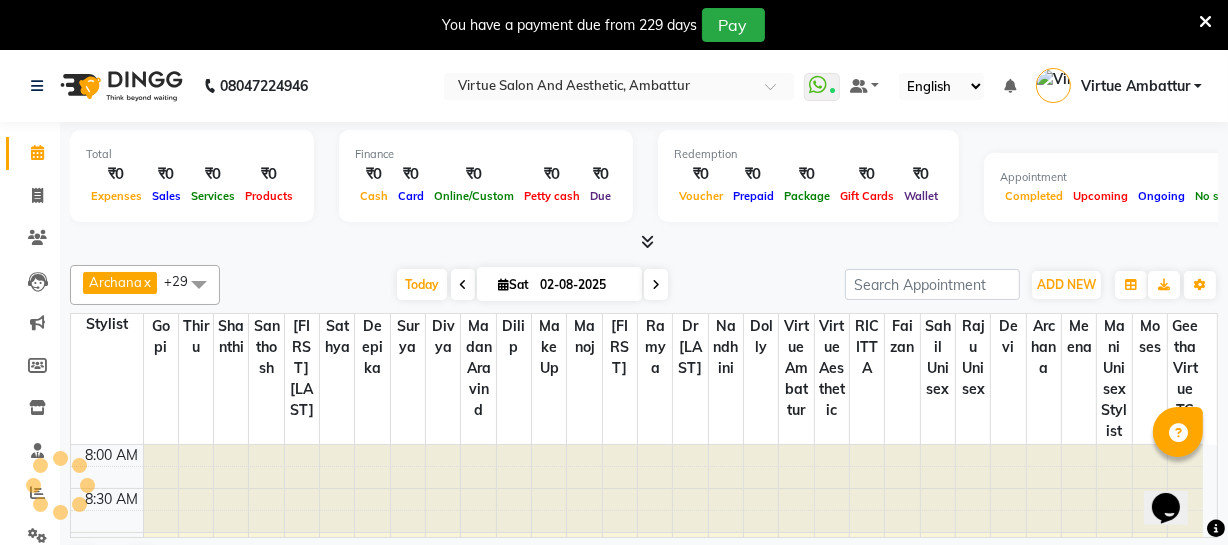 scroll, scrollTop: 701, scrollLeft: 0, axis: vertical 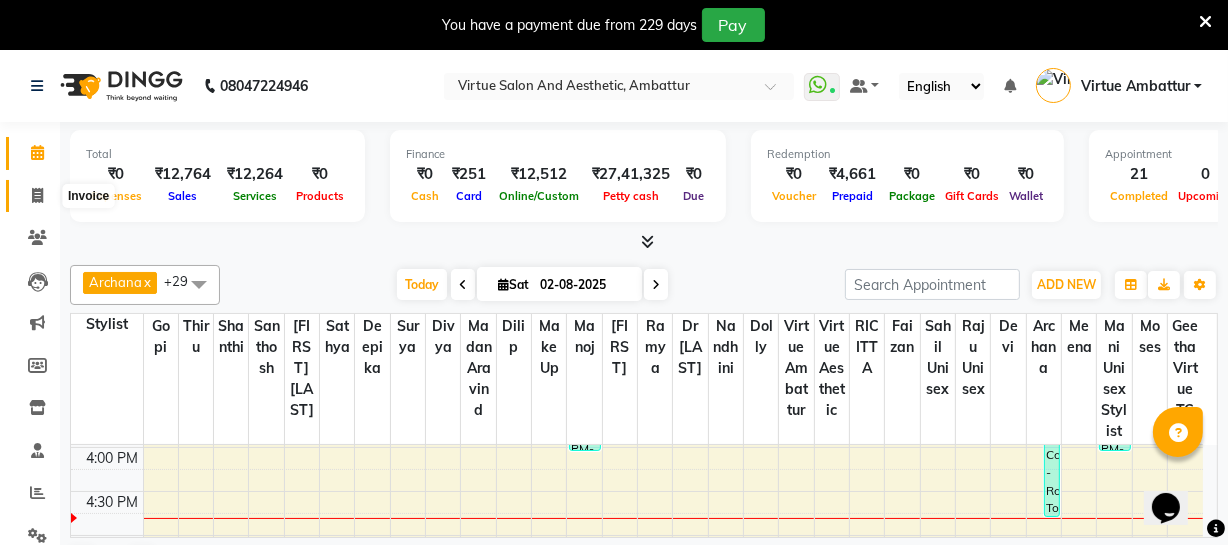 click 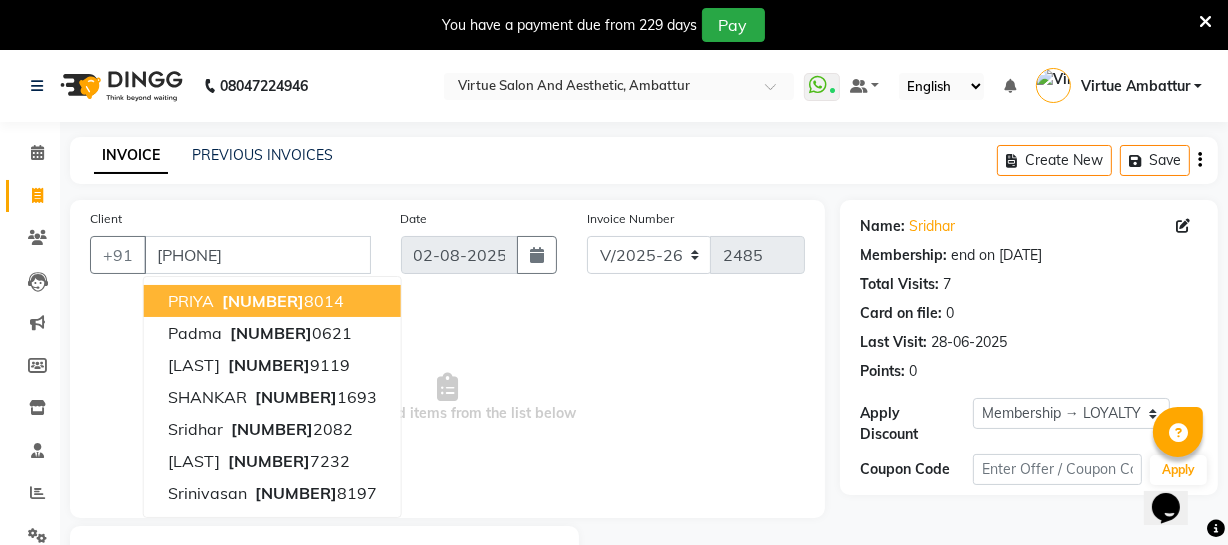 click on "Select & add items from the list below" at bounding box center (447, 398) 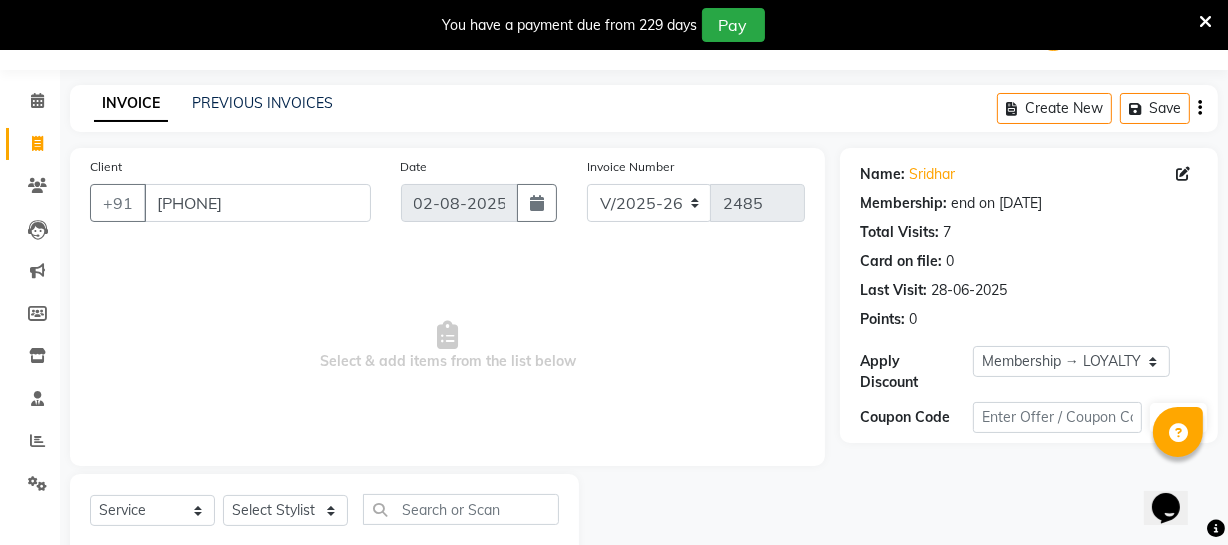 scroll, scrollTop: 107, scrollLeft: 0, axis: vertical 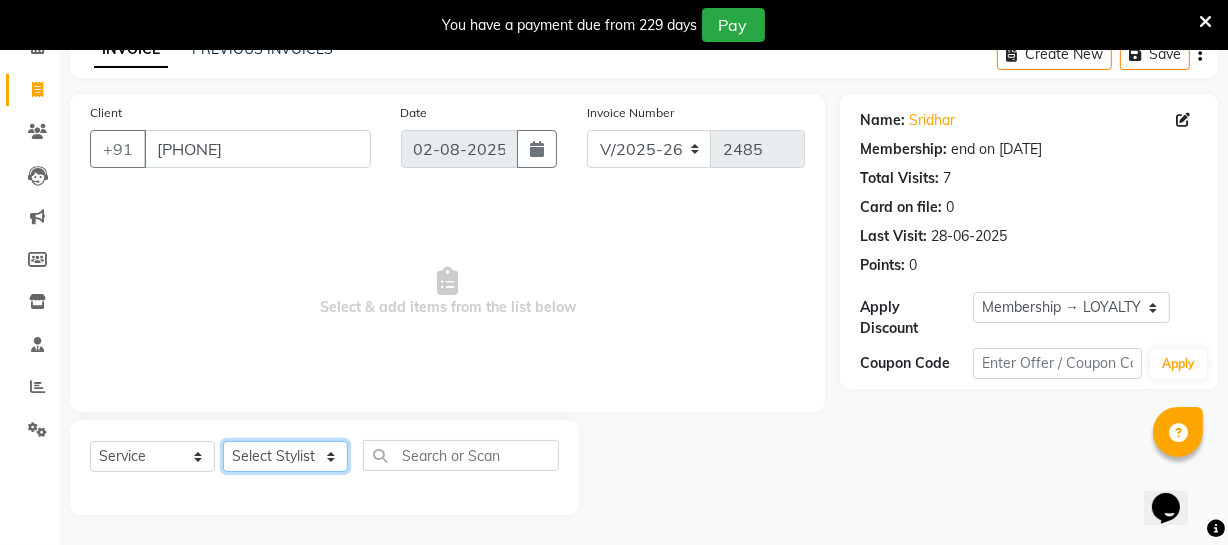 click on "Select Stylist Archana Bhagi Deepika Devi Dilip  Divya Dolly Dr Prakash Faizan Geetha Virtue TC Gopi Madan Aravind Make up Mani Unisex Stylist Manoj Meena Moses Nandhini Raju Unisex Ramya RICITTA Sahil Unisex Santhosh Sathya Shantha kumar Shanthi Surya Thiru Virtue Aesthetic Virtue Ambattur" 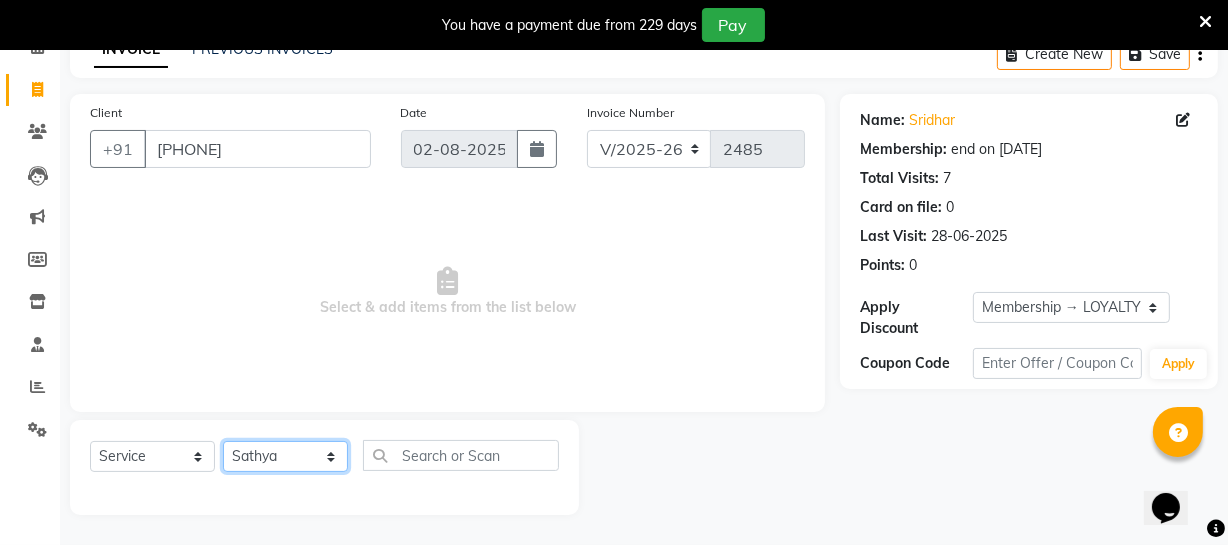 click on "Select Stylist Archana Bhagi Deepika Devi Dilip  Divya Dolly Dr Prakash Faizan Geetha Virtue TC Gopi Madan Aravind Make up Mani Unisex Stylist Manoj Meena Moses Nandhini Raju Unisex Ramya RICITTA Sahil Unisex Santhosh Sathya Shantha kumar Shanthi Surya Thiru Virtue Aesthetic Virtue Ambattur" 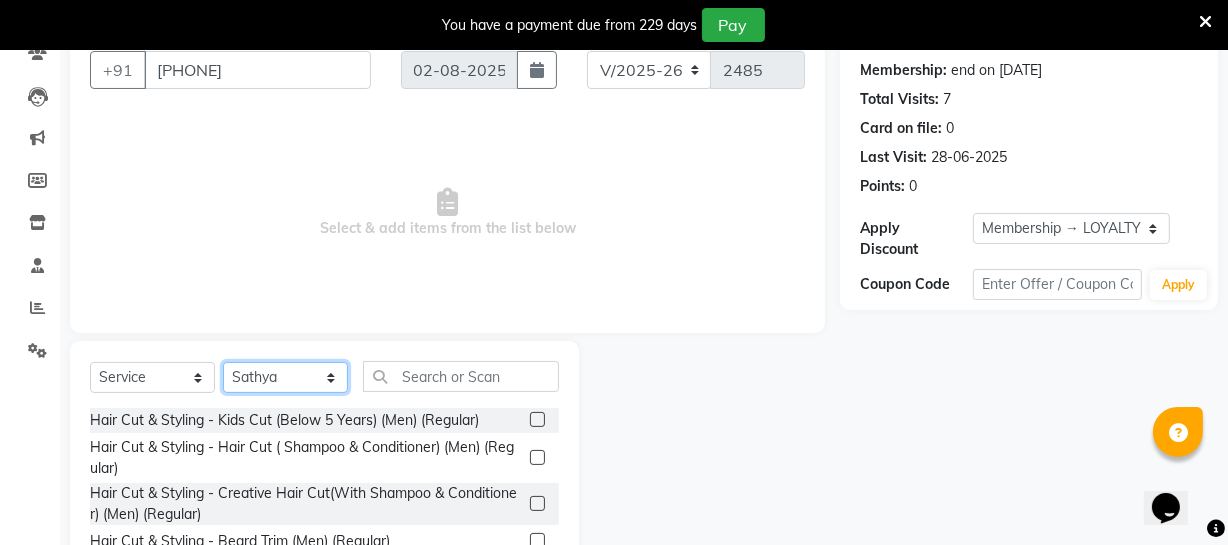 scroll, scrollTop: 289, scrollLeft: 0, axis: vertical 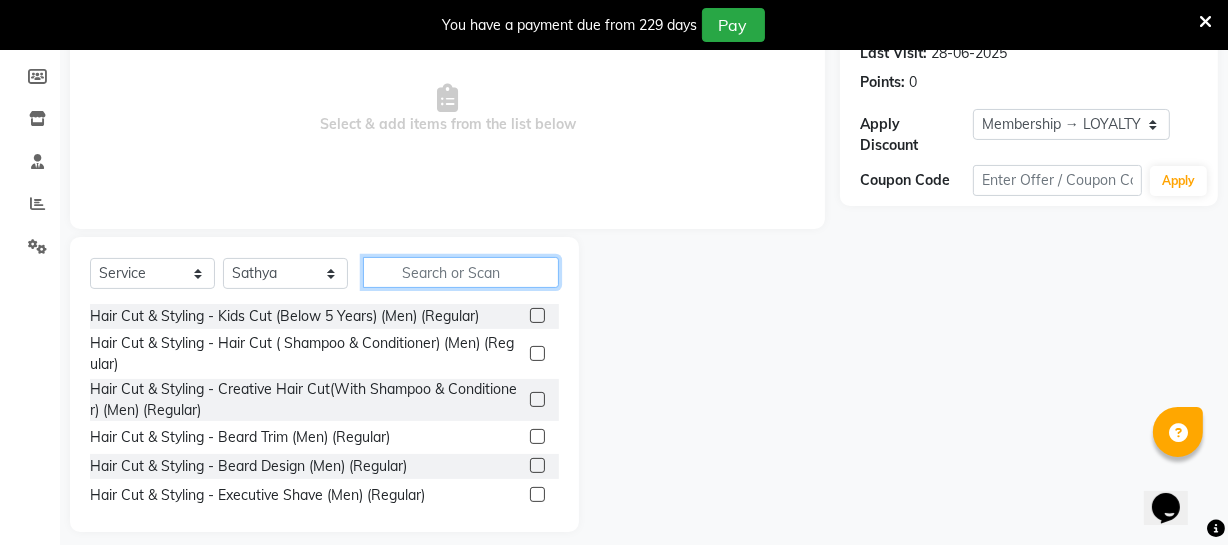 click 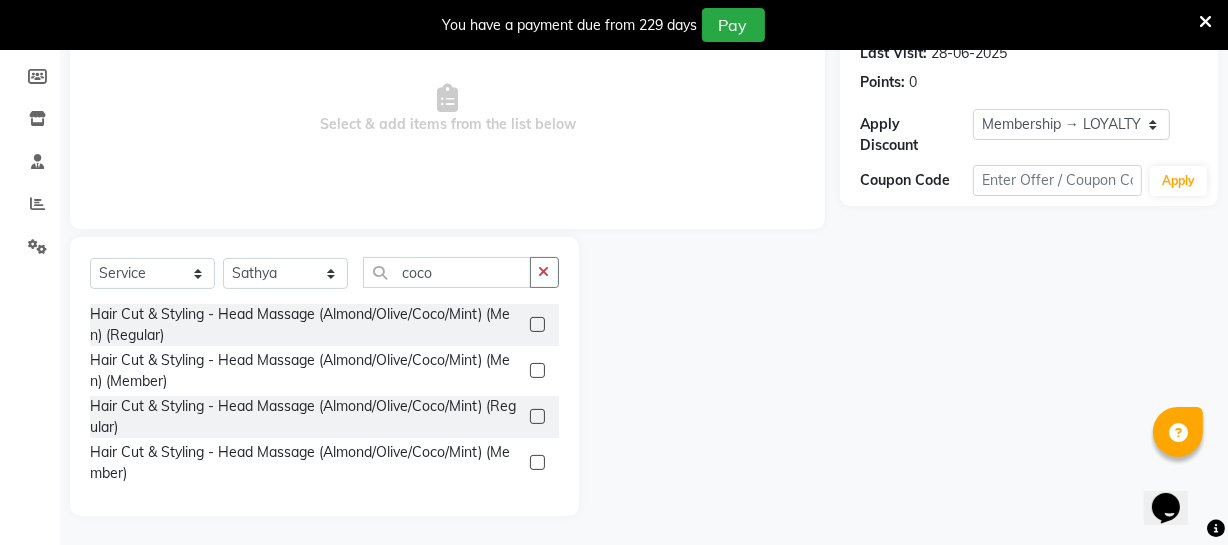 click 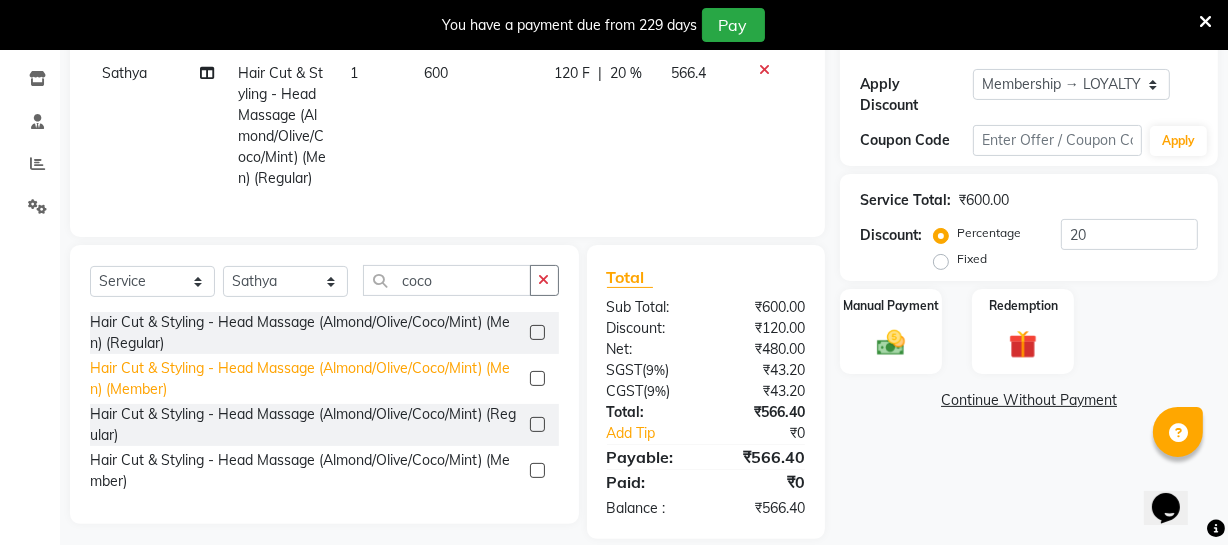 scroll, scrollTop: 368, scrollLeft: 0, axis: vertical 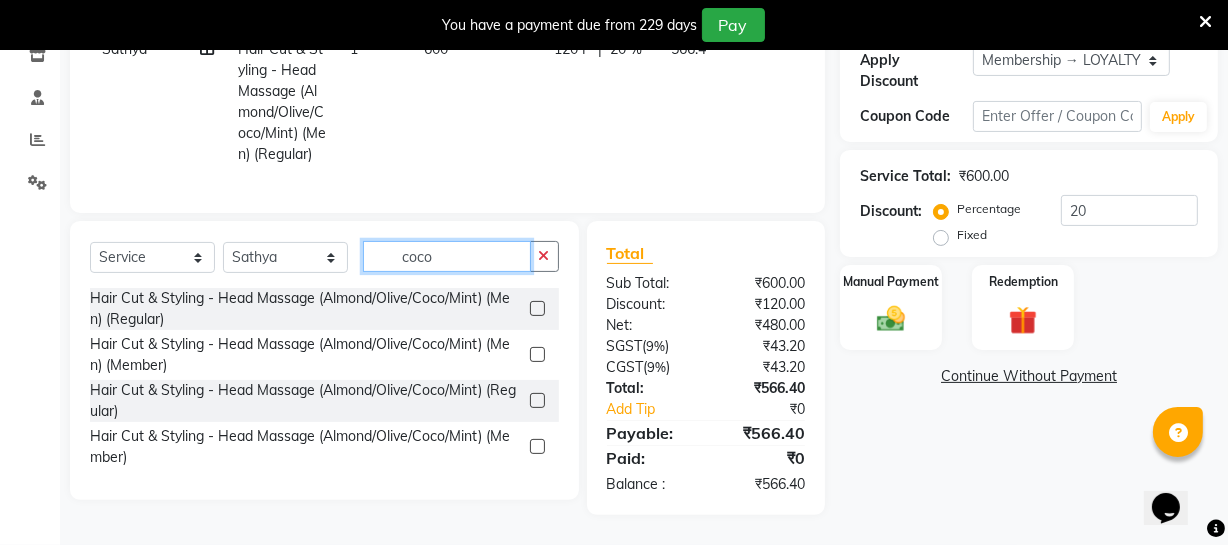 click on "coco" 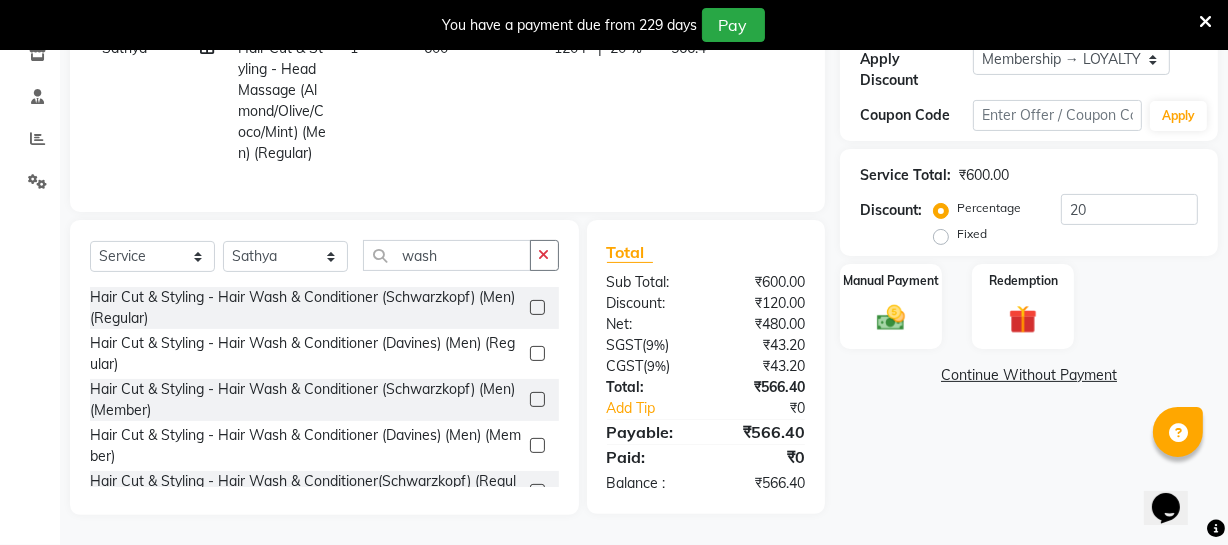 click 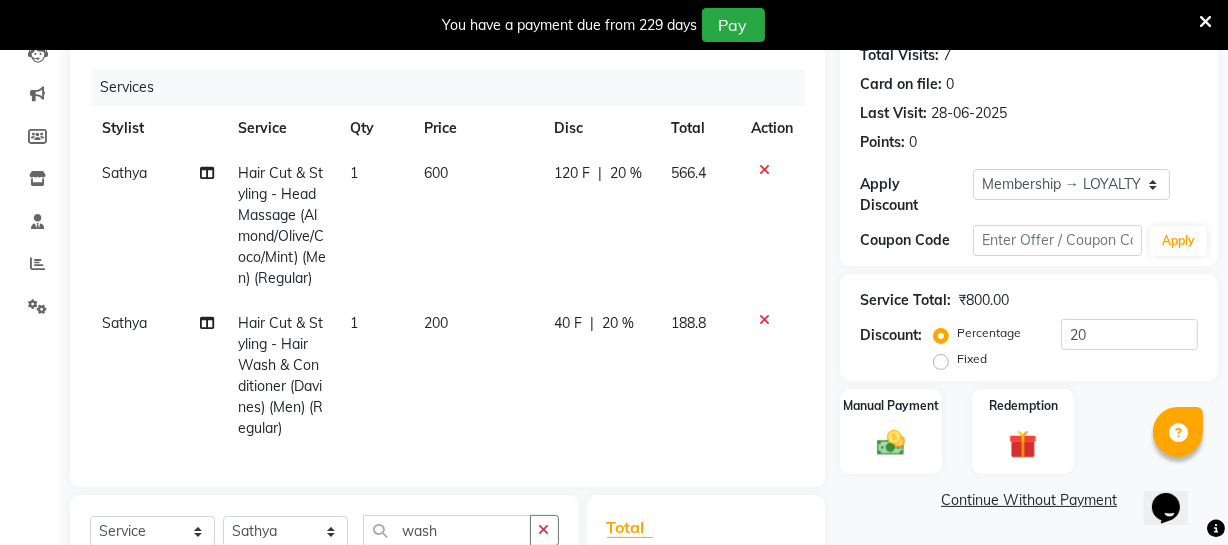scroll, scrollTop: 186, scrollLeft: 0, axis: vertical 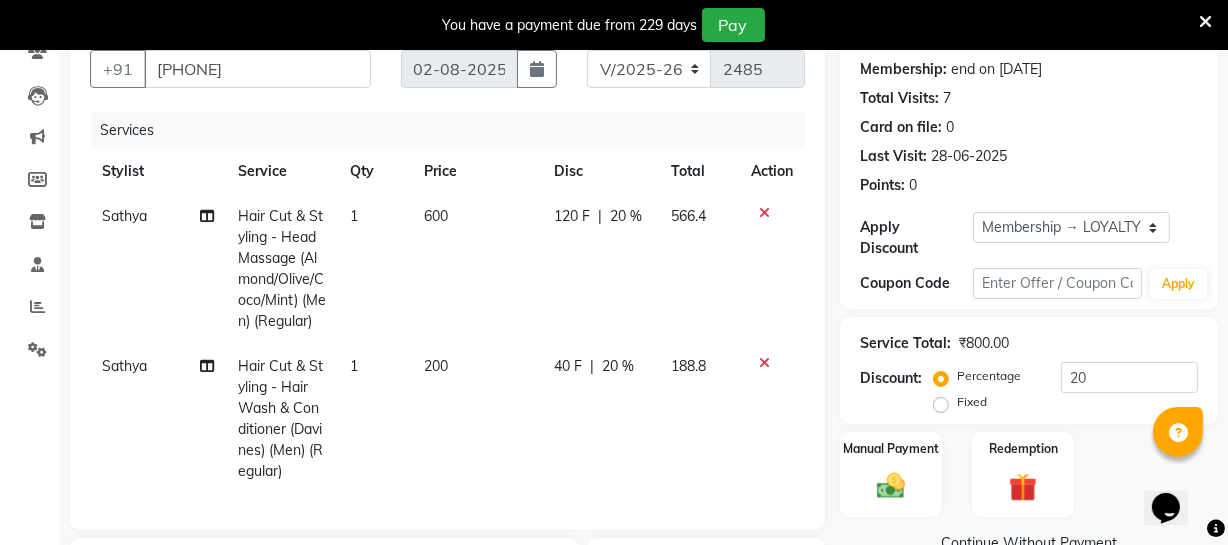 click on "200" 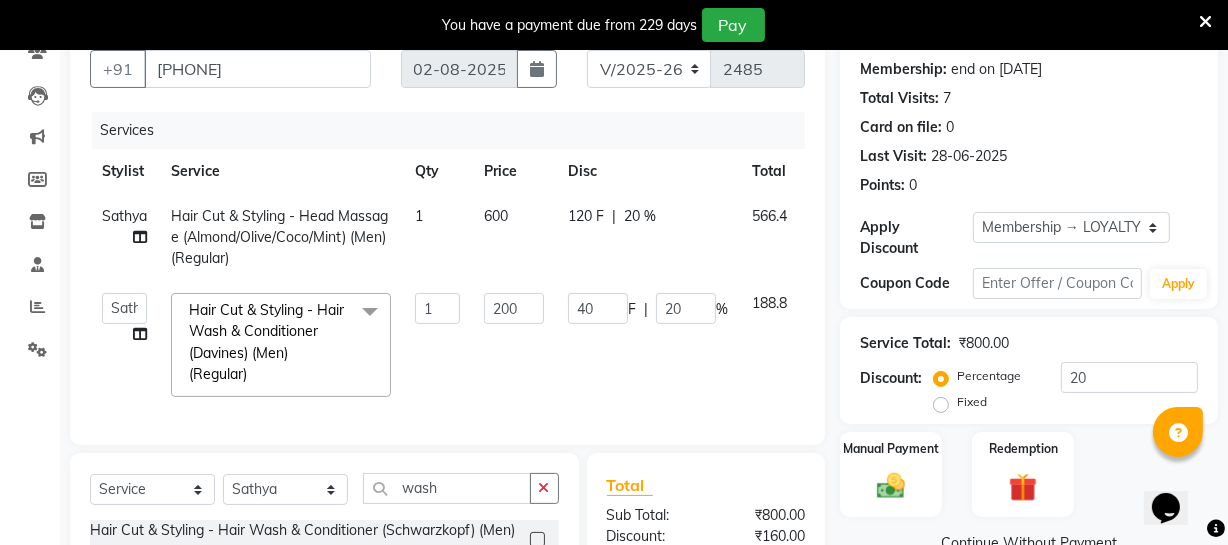 click on "1" 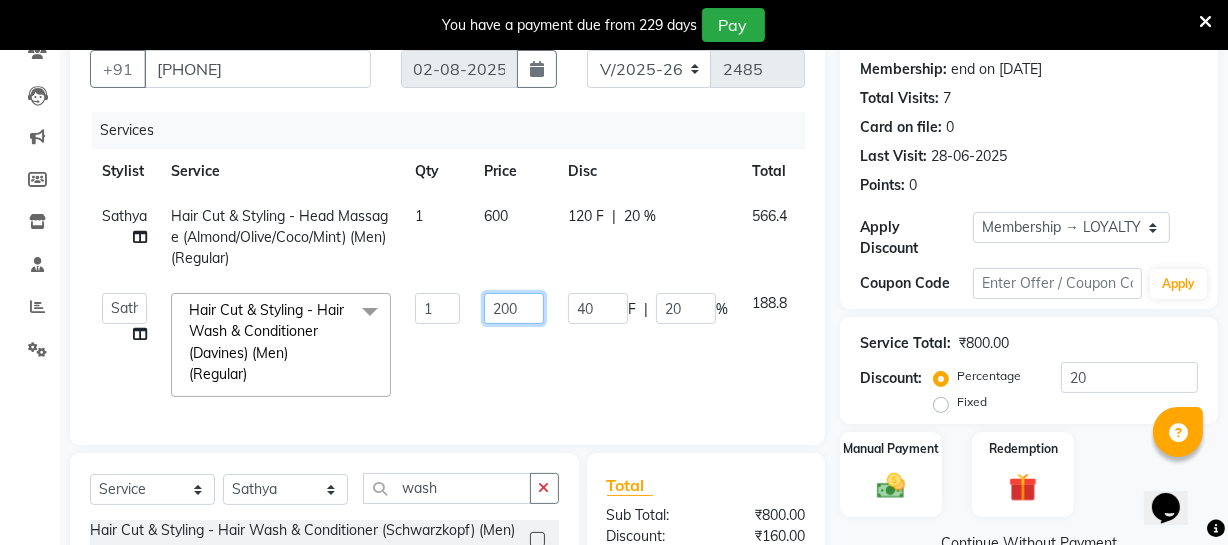 click on "200" 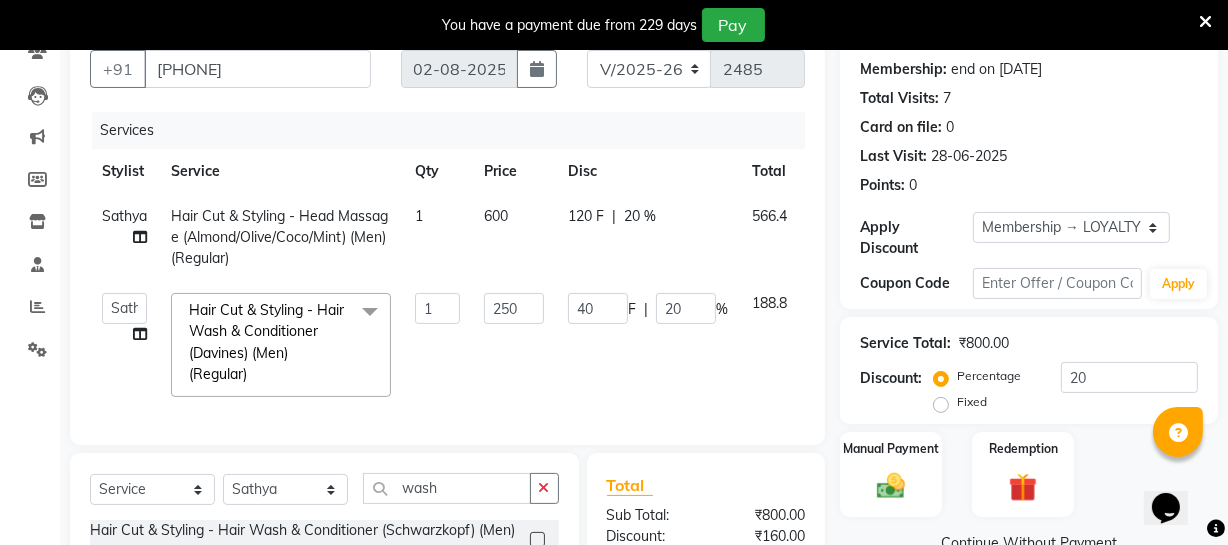 click on "600" 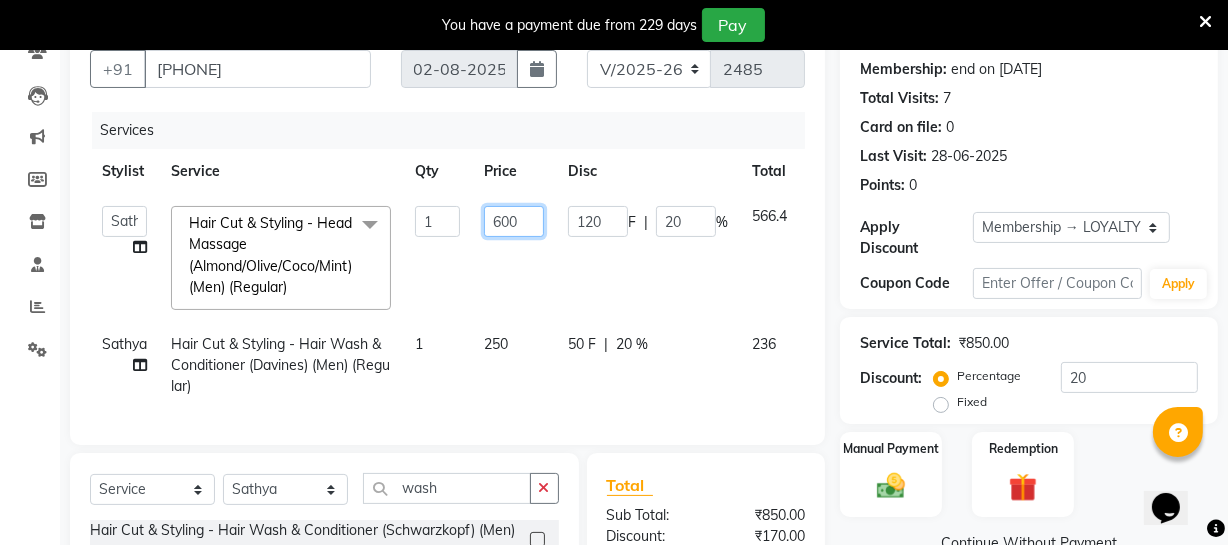 drag, startPoint x: 499, startPoint y: 226, endPoint x: 559, endPoint y: 221, distance: 60.207973 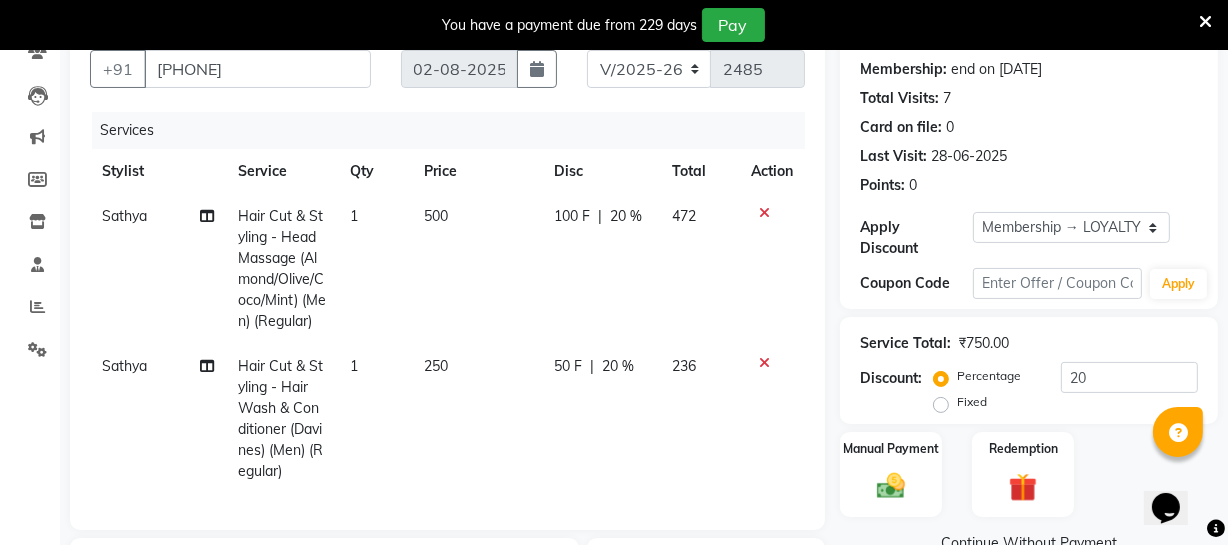 click on "500" 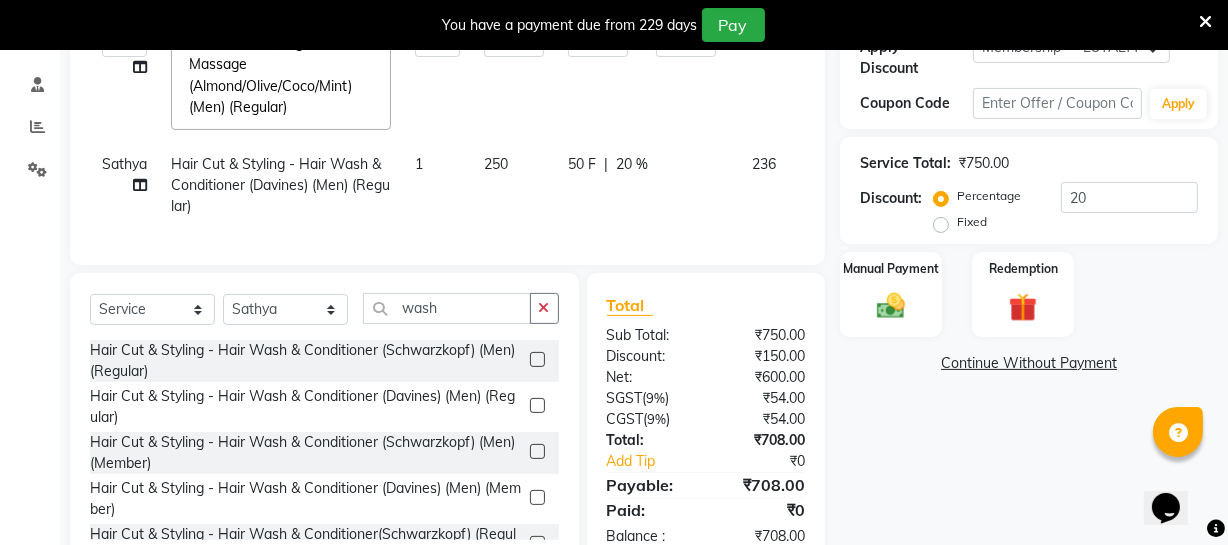 scroll, scrollTop: 368, scrollLeft: 0, axis: vertical 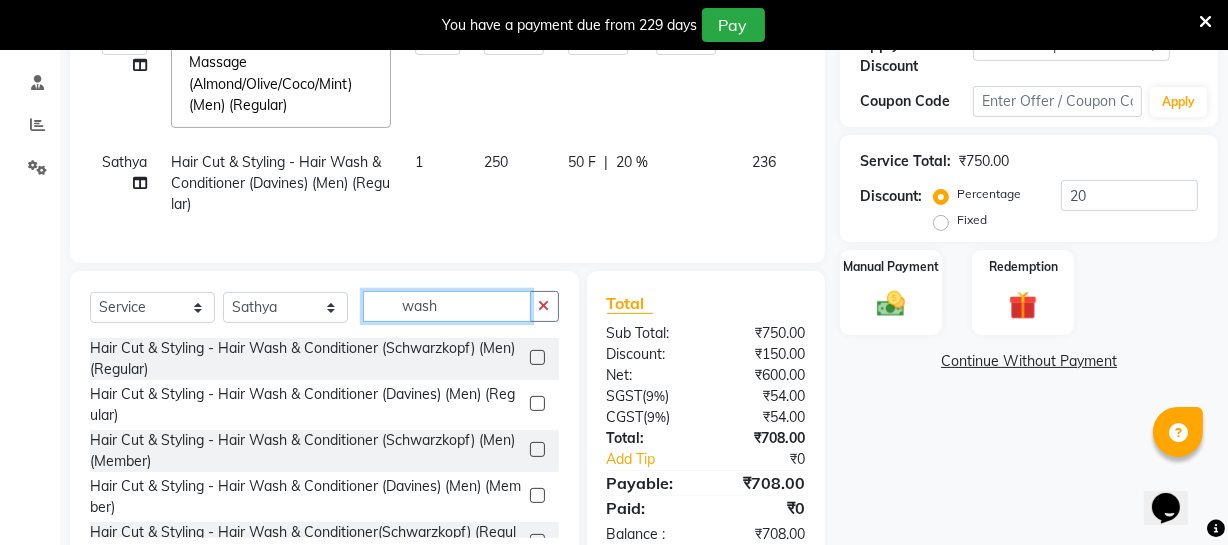 drag, startPoint x: 481, startPoint y: 322, endPoint x: 293, endPoint y: 320, distance: 188.01064 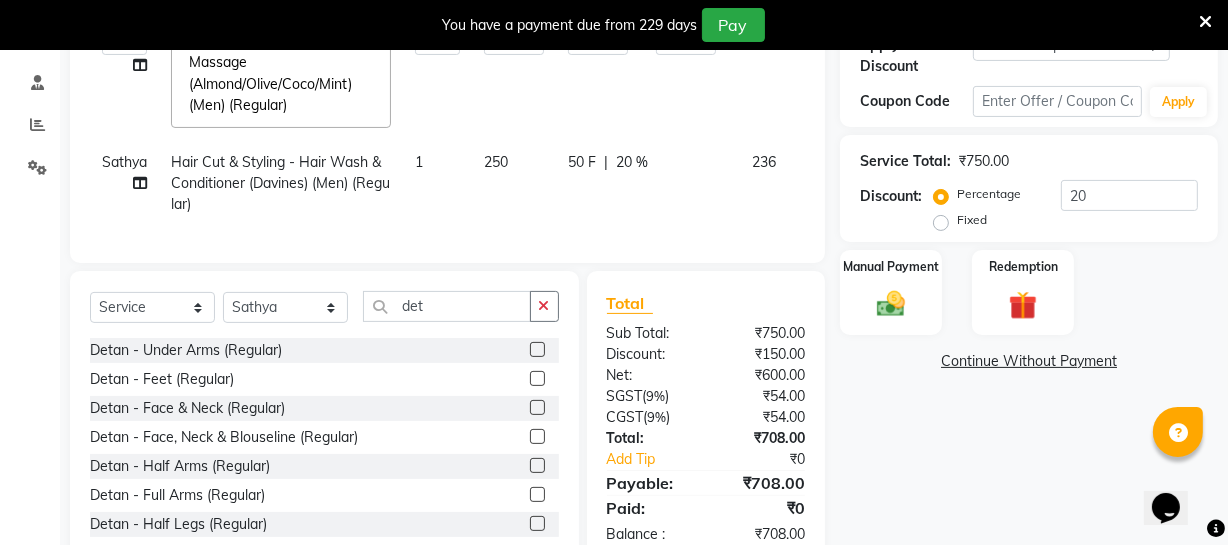 click 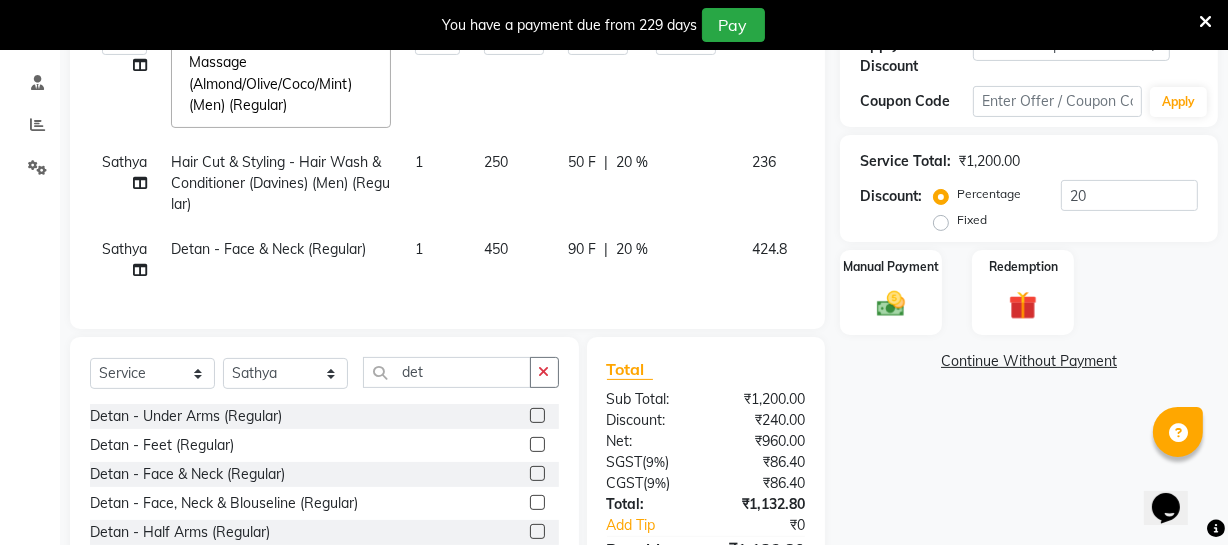 click on "450" 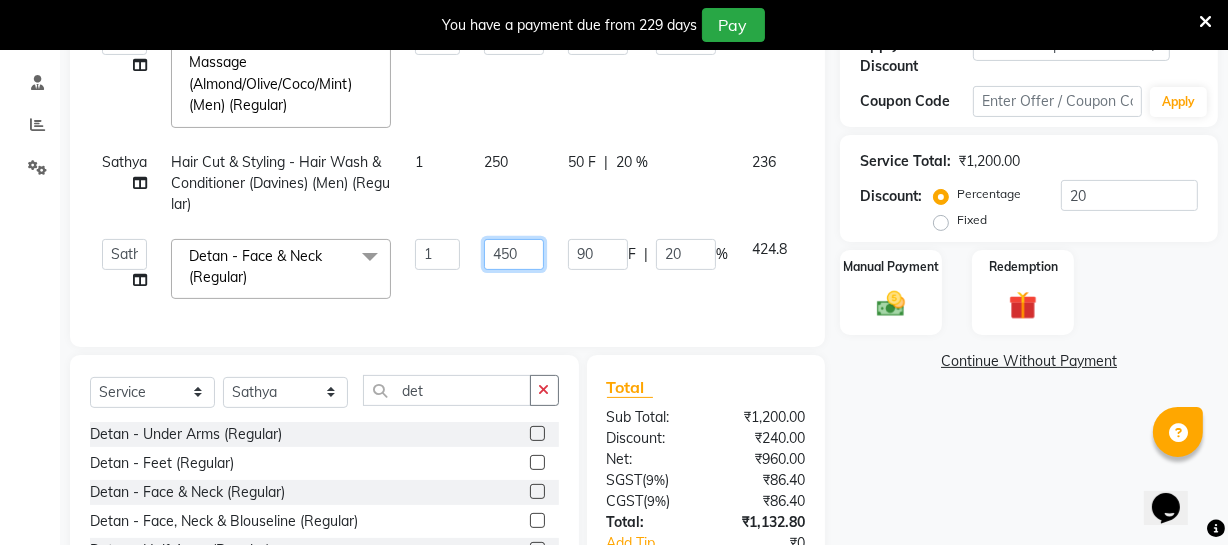 drag, startPoint x: 508, startPoint y: 252, endPoint x: 548, endPoint y: 252, distance: 40 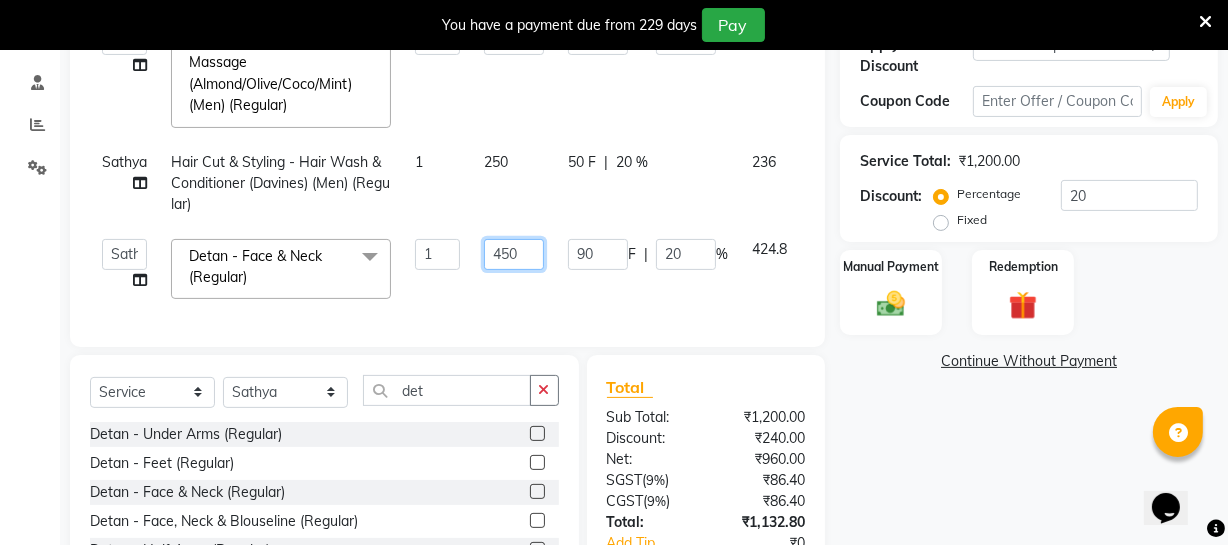 click on "450" 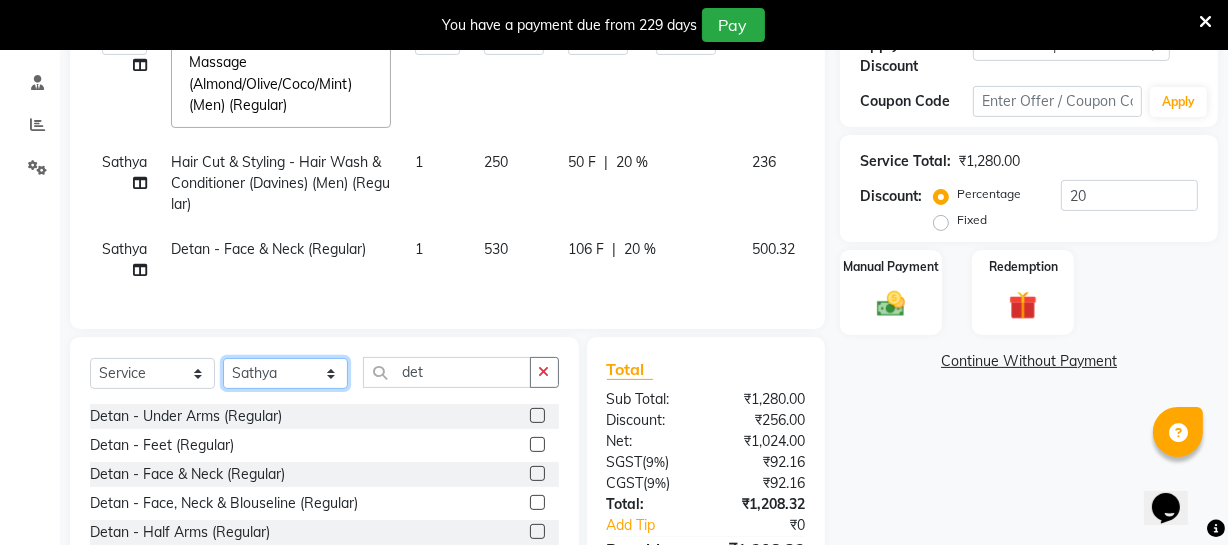 click on "Select Service Product Membership Package Voucher Prepaid Gift Card Select Stylist Archana Bhagi Deepika Devi Dilip Divya Dolly Dr Prakash Faizan Geetha Virtue TC Gopi Madan Aravind Make up Mani Unisex Stylist Manoj Meena Moses Nandhini Raju Unisex Ramya RICITTA Sahil Unisex Santhosh Sathya Shantha kumar Shanthi Surya Thiru Virtue Aesthetic Virtue Ambattur det" 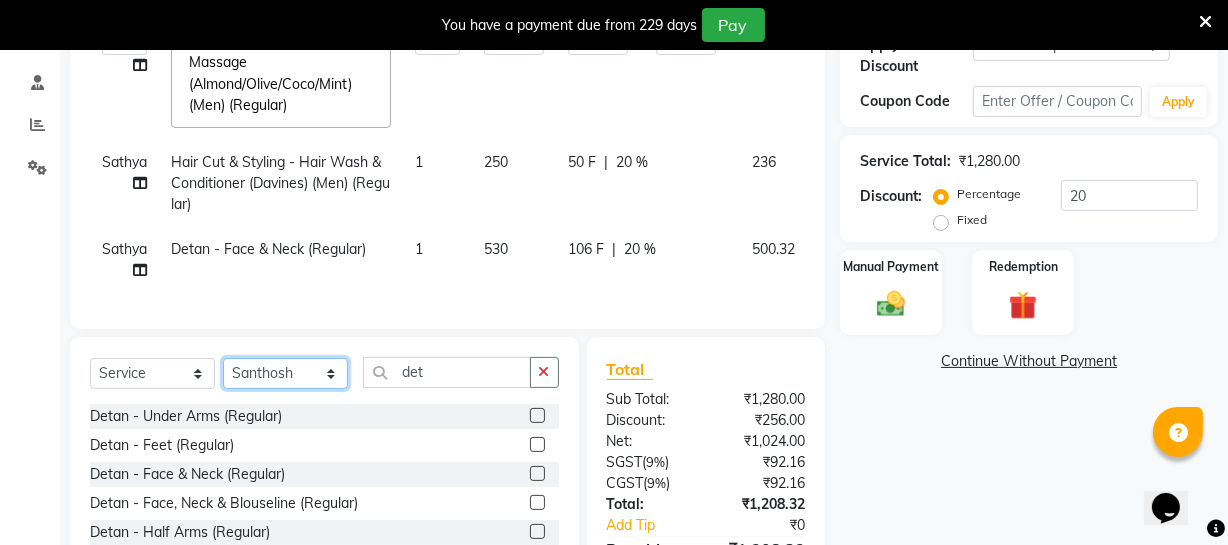 click on "Select Stylist Archana Bhagi Deepika Devi Dilip  Divya Dolly Dr Prakash Faizan Geetha Virtue TC Gopi Madan Aravind Make up Mani Unisex Stylist Manoj Meena Moses Nandhini Raju Unisex Ramya RICITTA Sahil Unisex Santhosh Sathya Shantha kumar Shanthi Surya Thiru Virtue Aesthetic Virtue Ambattur" 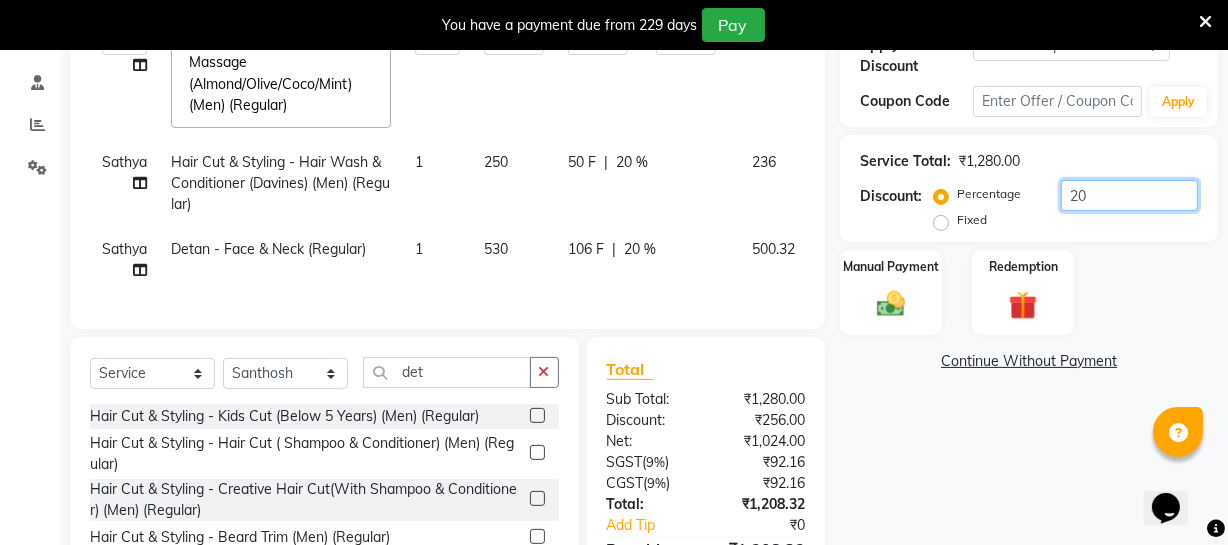 drag, startPoint x: 1110, startPoint y: 202, endPoint x: 1042, endPoint y: 196, distance: 68.26419 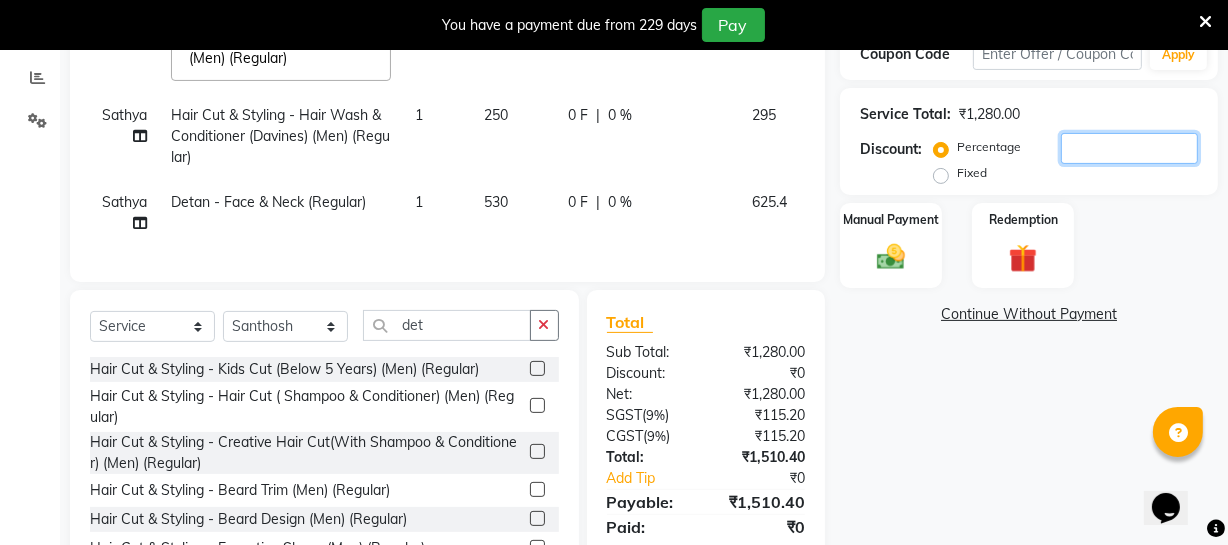 scroll, scrollTop: 499, scrollLeft: 0, axis: vertical 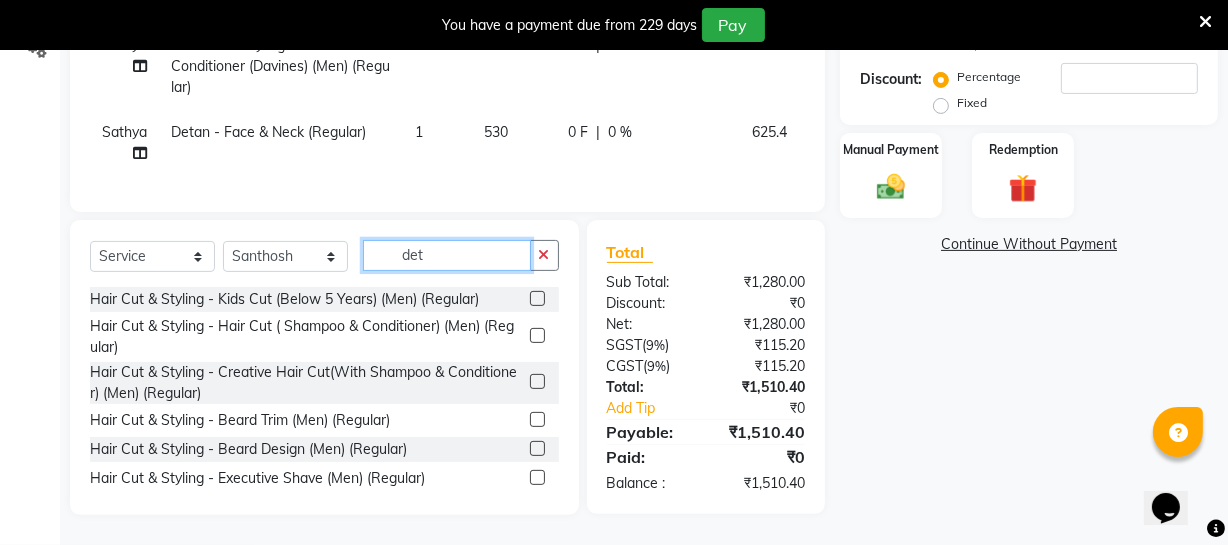 click on "det" 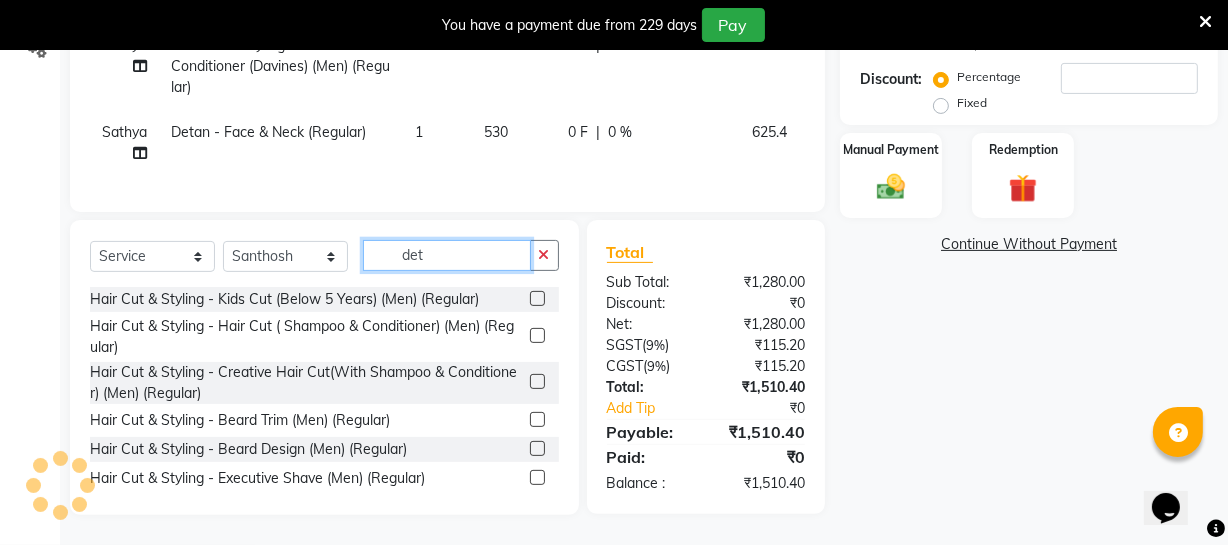 click on "det" 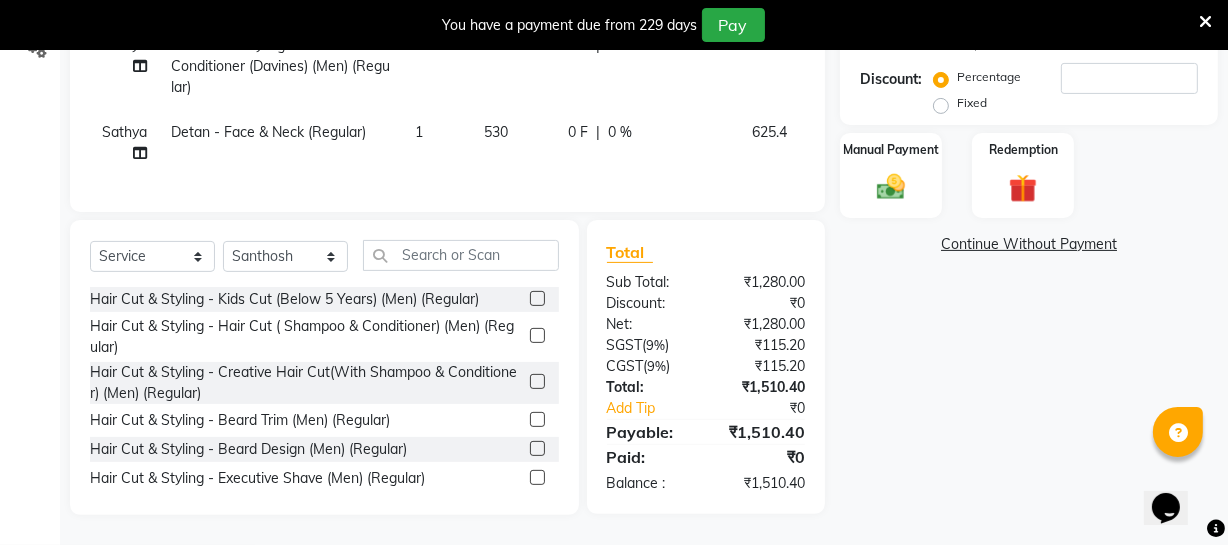 click 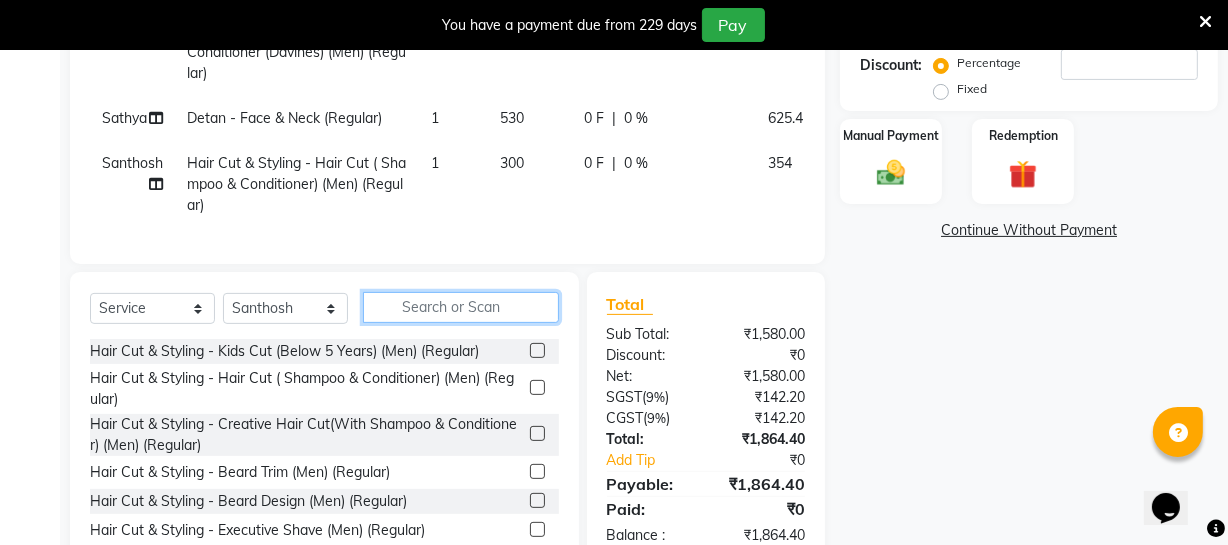 click 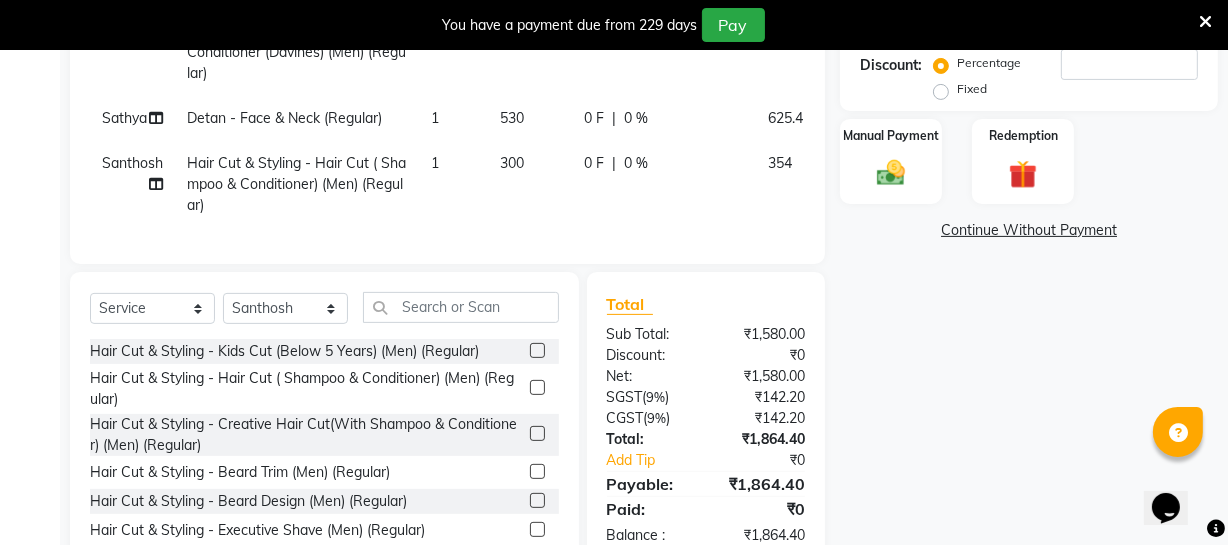 click 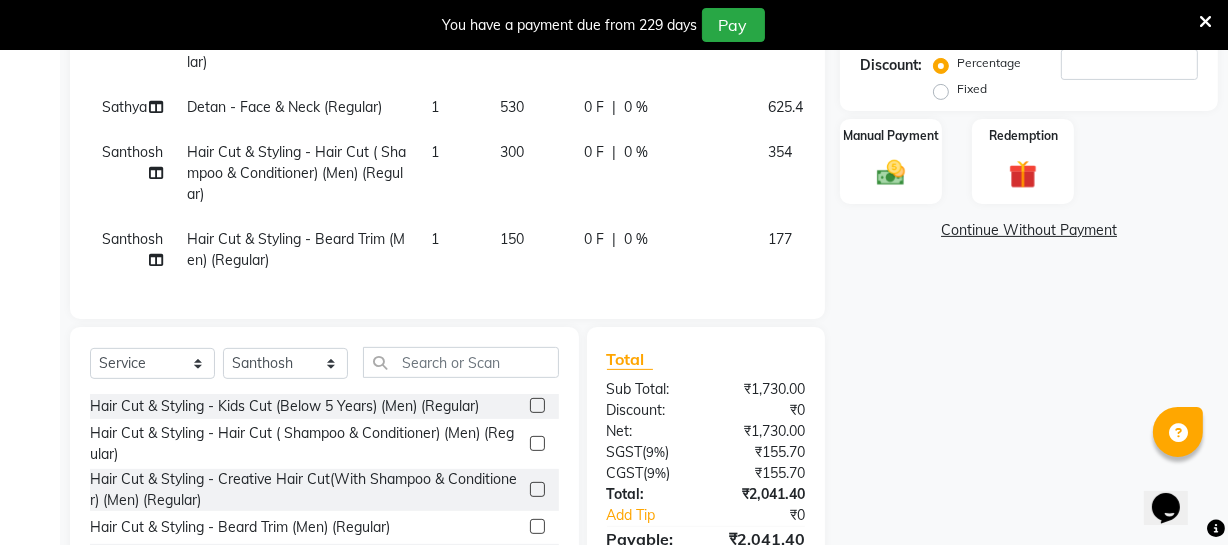 scroll, scrollTop: 23, scrollLeft: 0, axis: vertical 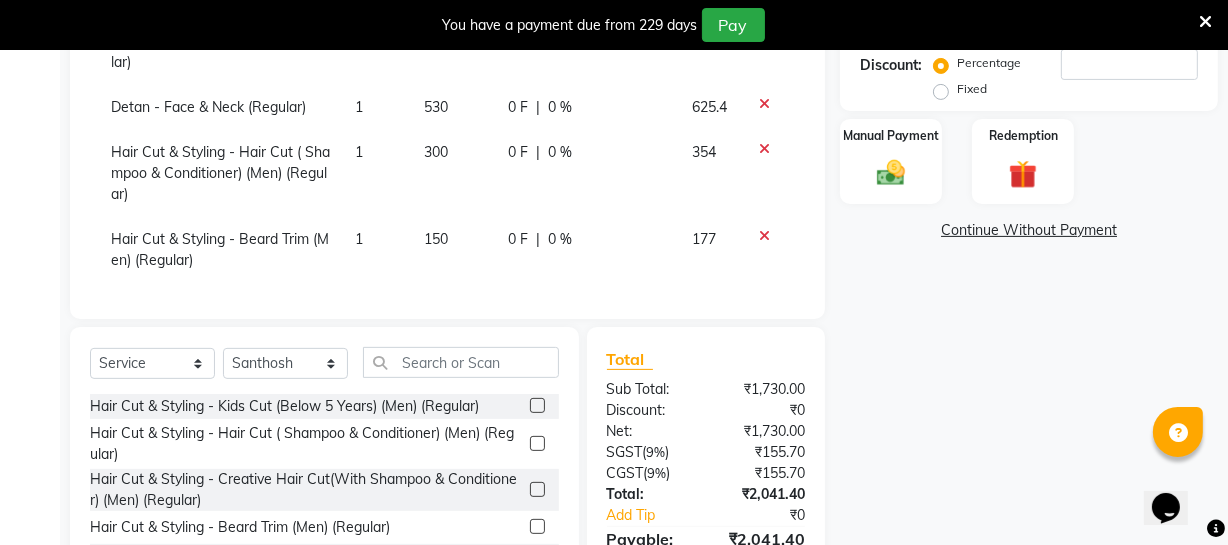 click 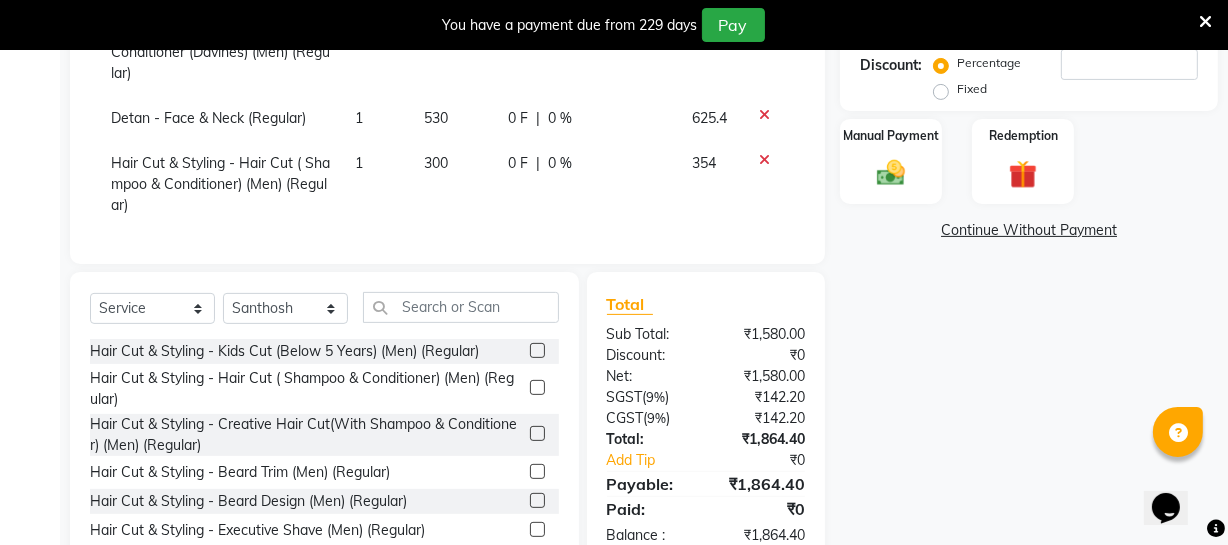 click on "300" 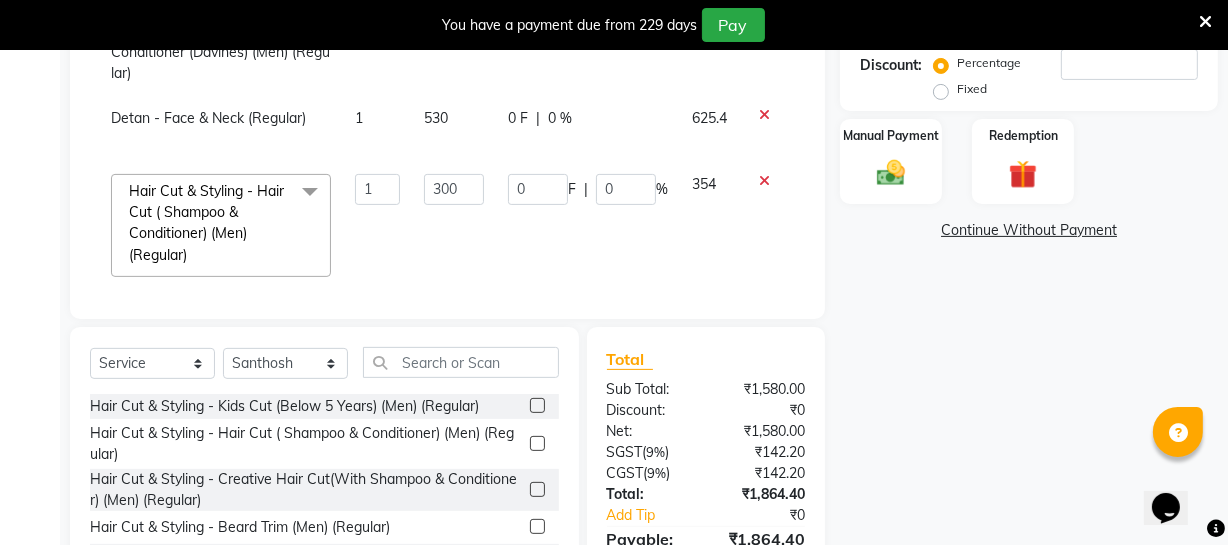 scroll, scrollTop: 0, scrollLeft: 76, axis: horizontal 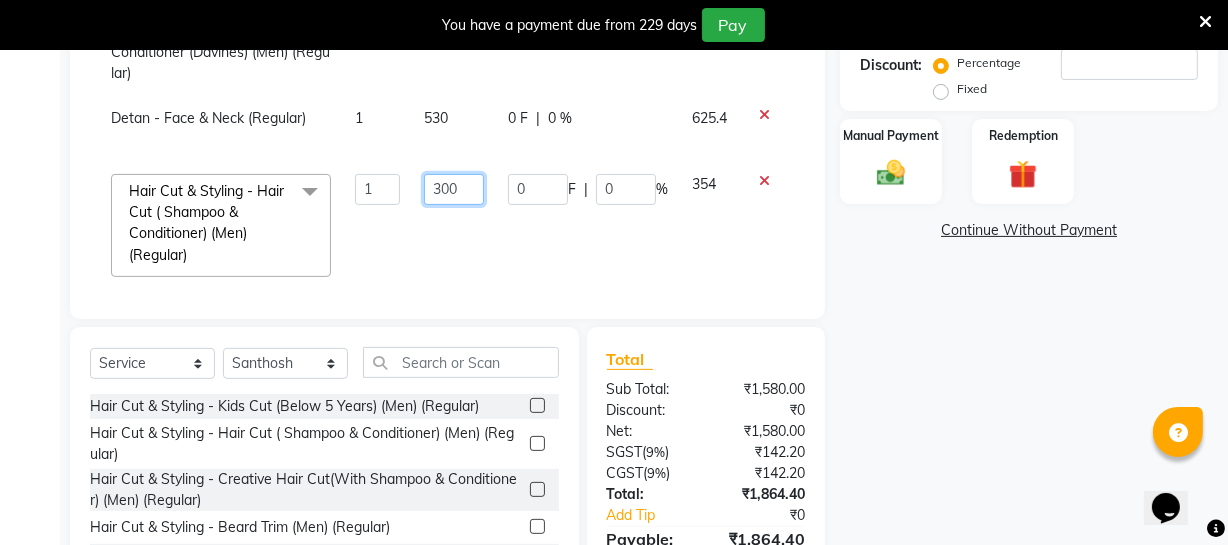 drag, startPoint x: 452, startPoint y: 194, endPoint x: 412, endPoint y: 192, distance: 40.04997 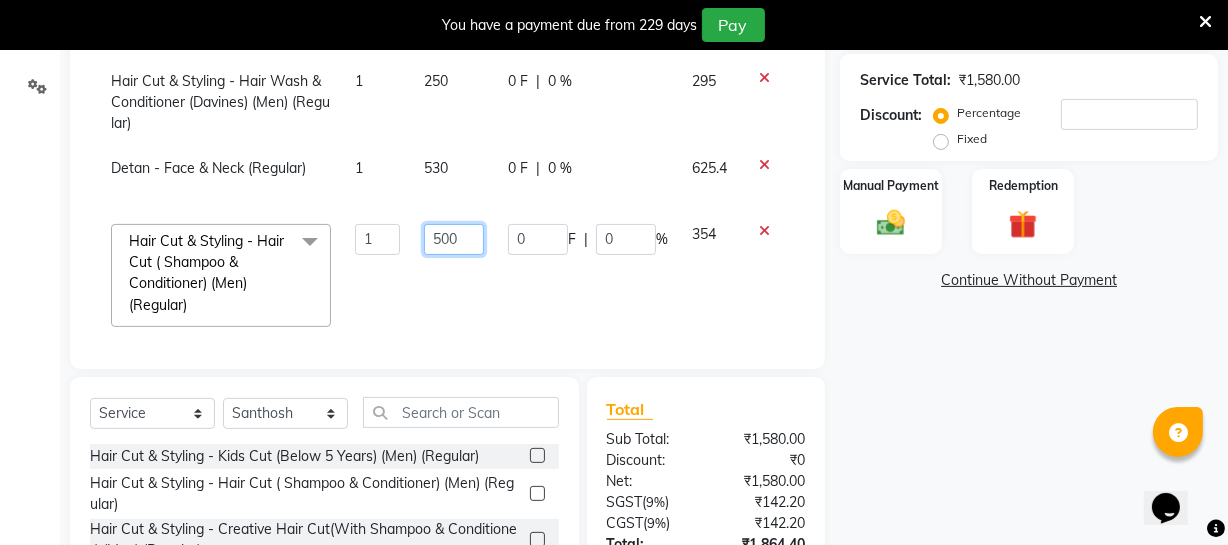 scroll, scrollTop: 408, scrollLeft: 0, axis: vertical 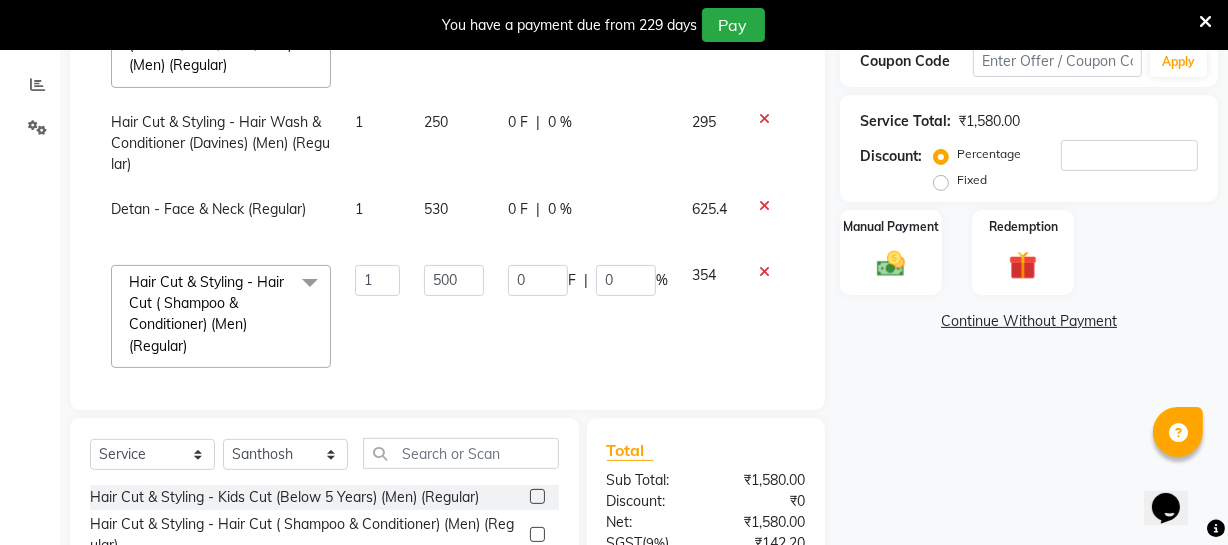 click on "Name: [FIRST]  Membership: end on [DATE] Total Visits:  7 Card on file:  0 Last Visit:   [DATE] Points:   0  Apply Discount Select Membership → LOYALTY CARD Coupon Code Apply Service Total:  ₹1,580.00  Discount:  Percentage   Fixed  Manual Payment Redemption  Continue Without Payment" 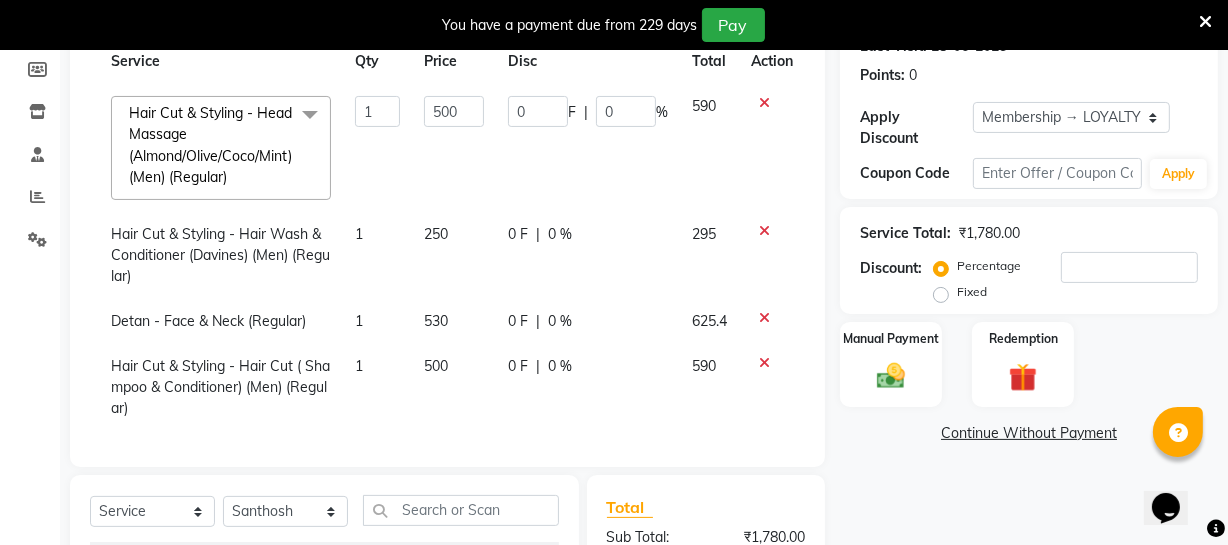 scroll, scrollTop: 291, scrollLeft: 0, axis: vertical 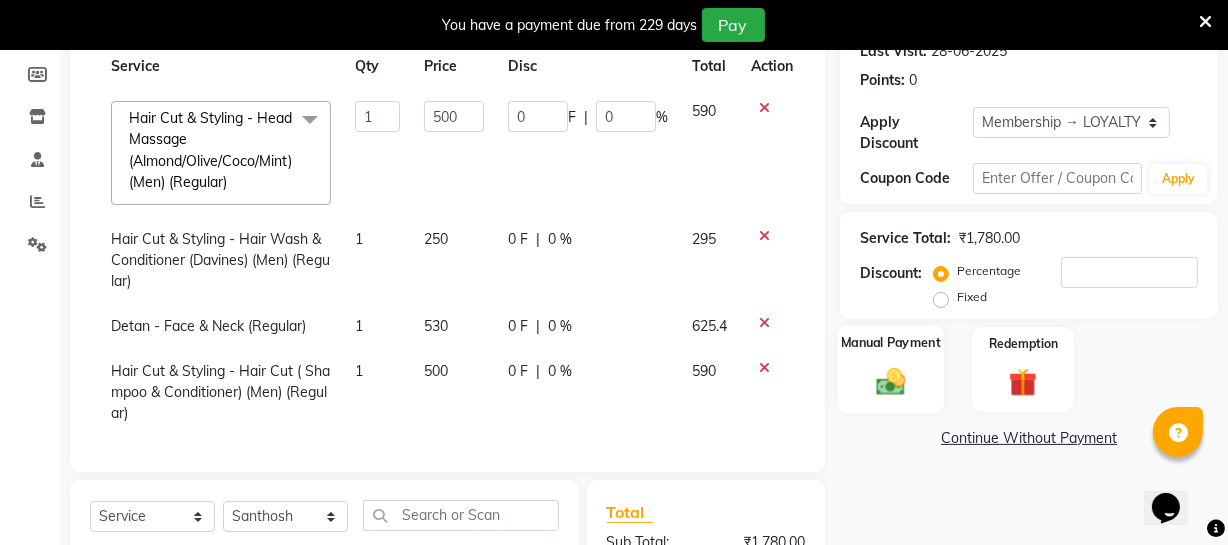click 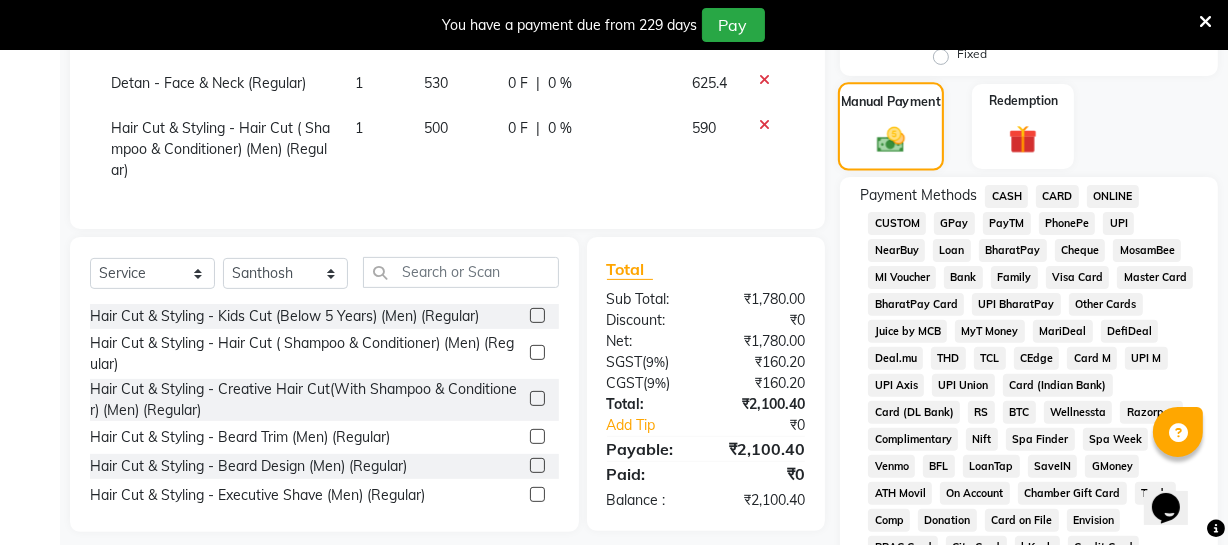 scroll, scrollTop: 655, scrollLeft: 0, axis: vertical 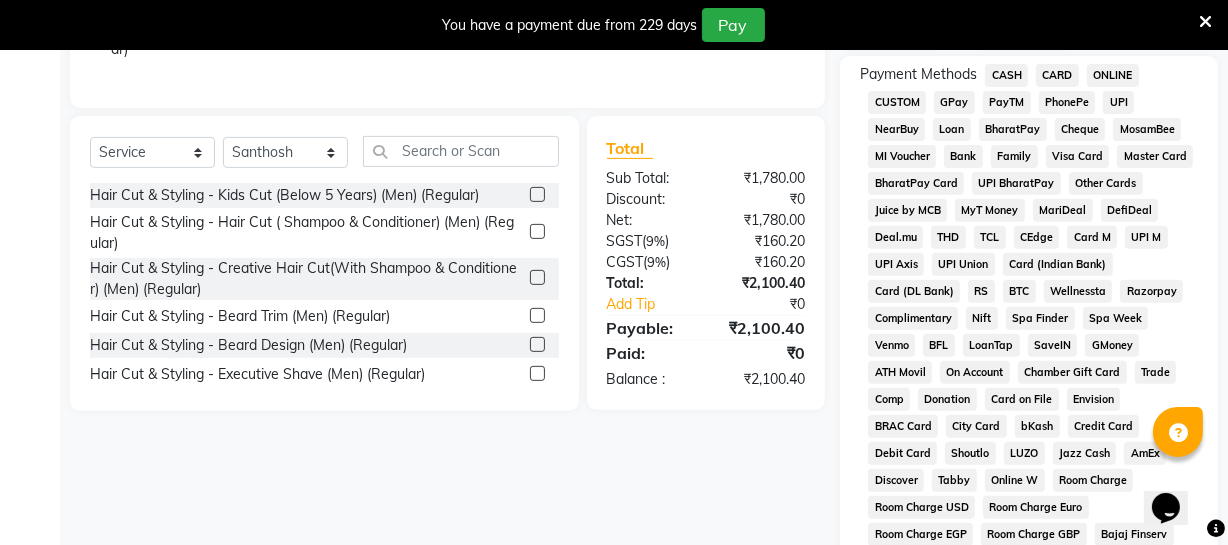 click on "ONLINE" 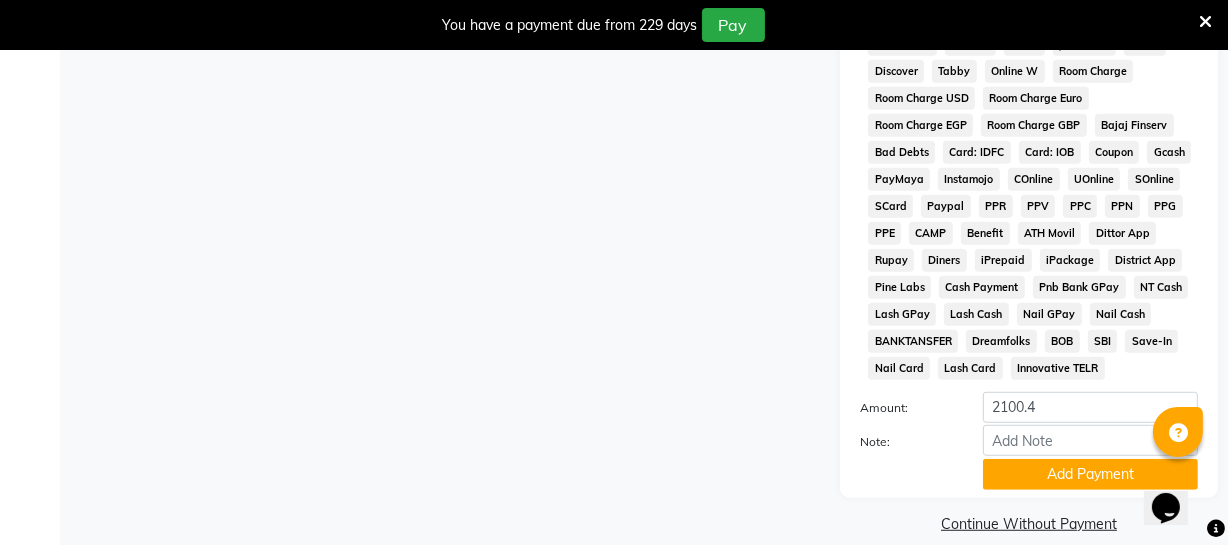scroll, scrollTop: 1088, scrollLeft: 0, axis: vertical 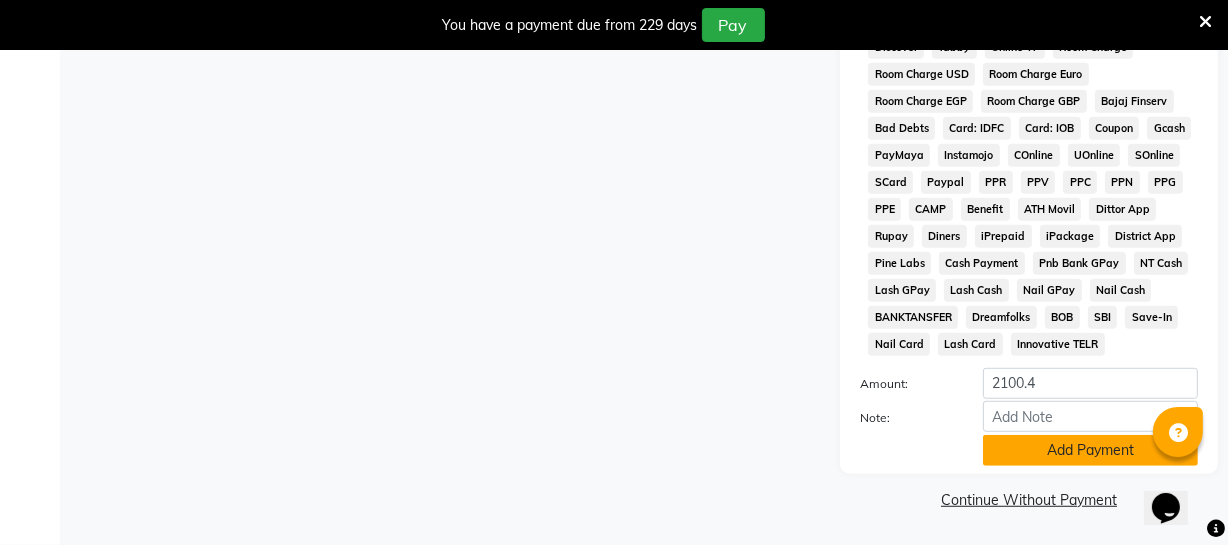 click on "Add Payment" 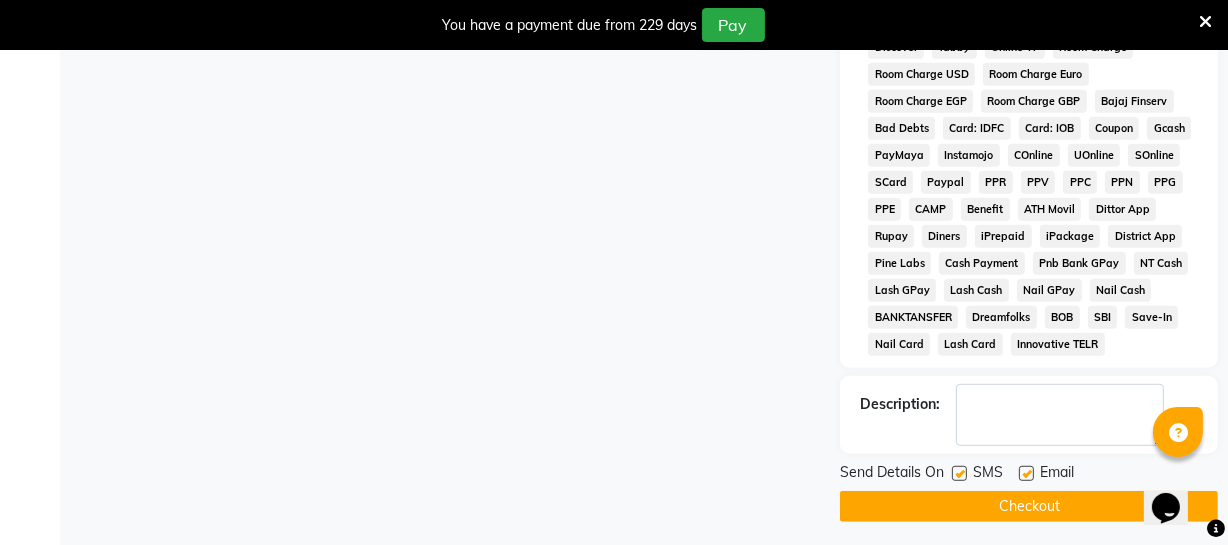 click on "Checkout" 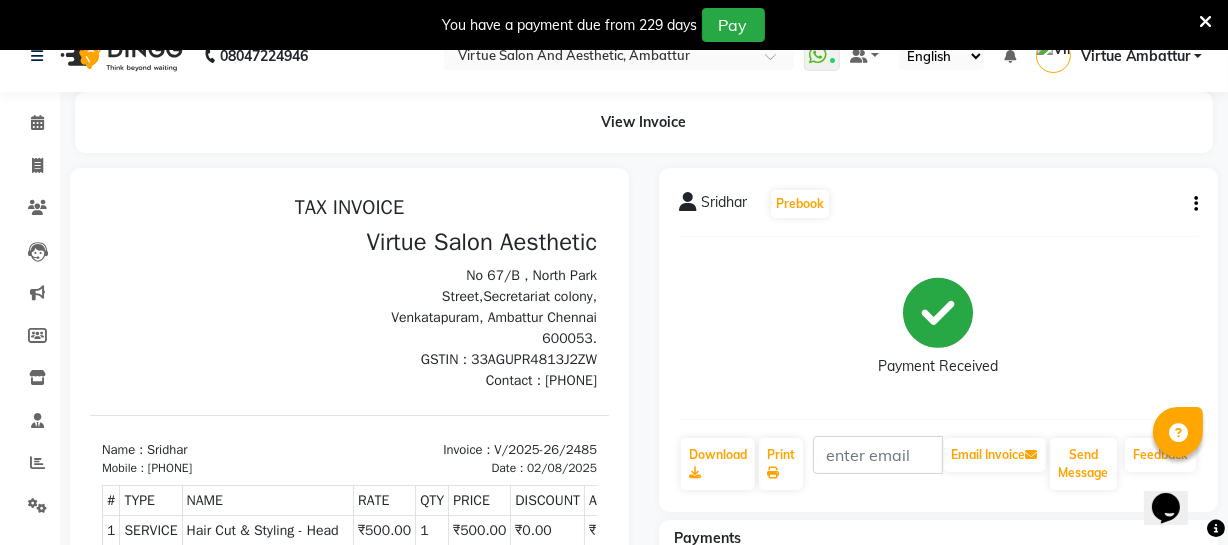 scroll, scrollTop: 0, scrollLeft: 0, axis: both 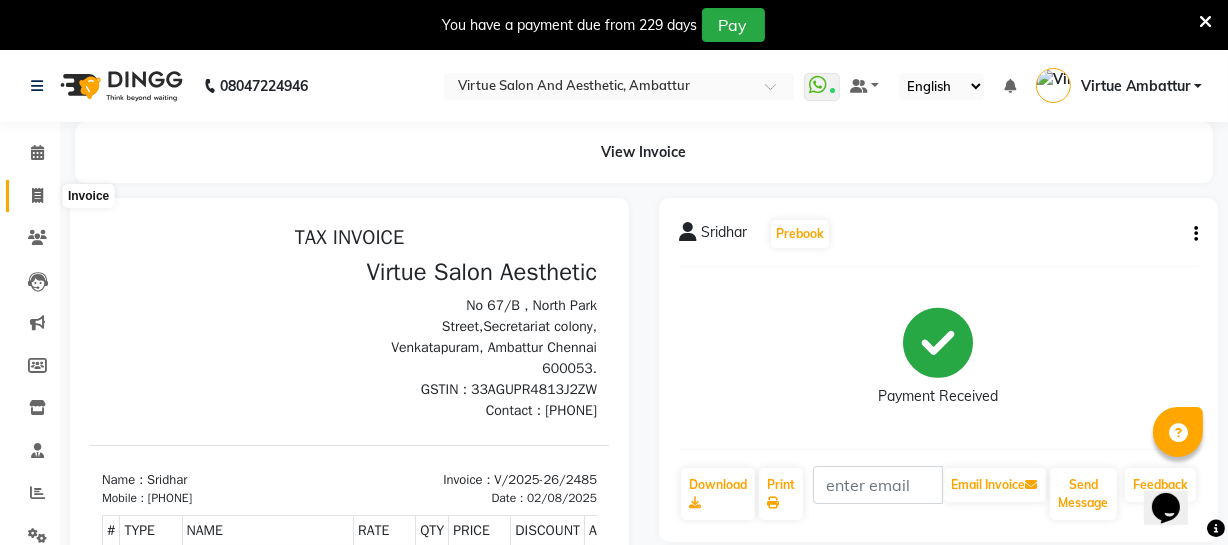 click 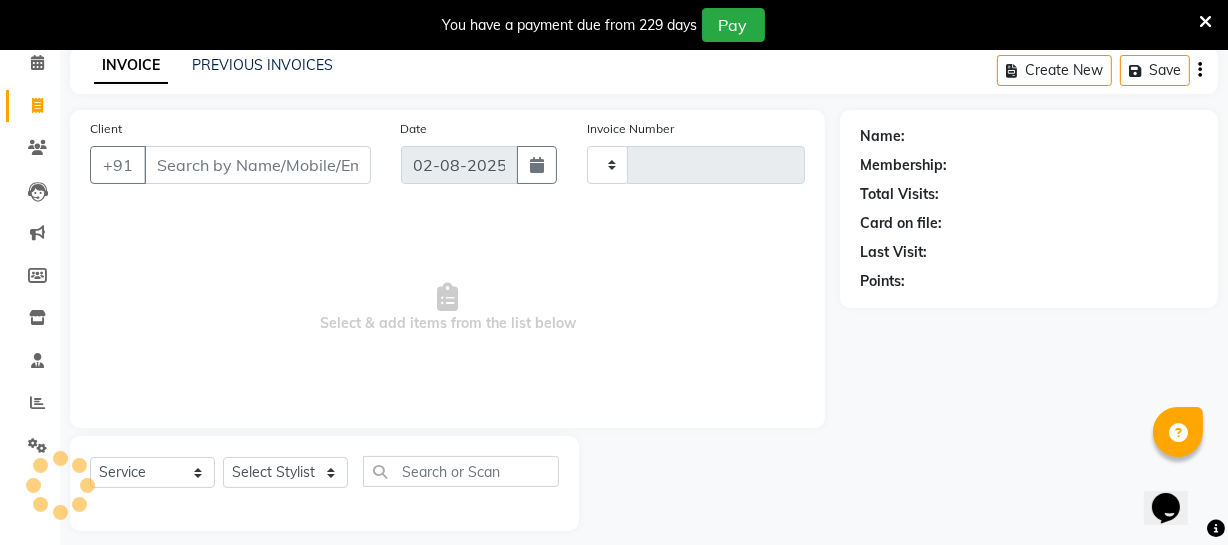 scroll, scrollTop: 107, scrollLeft: 0, axis: vertical 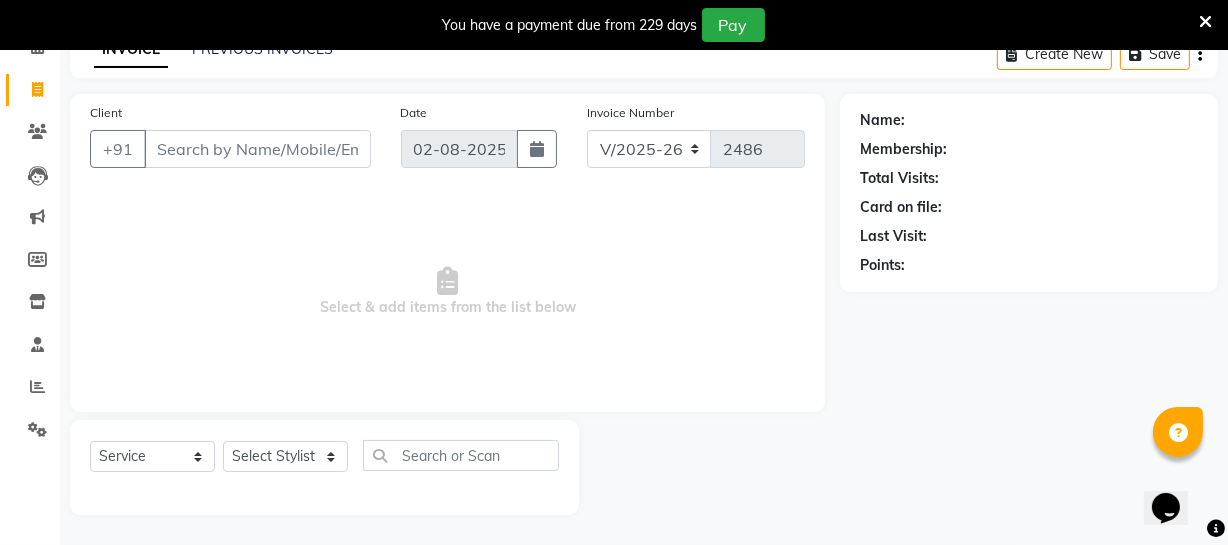 click on "Client" at bounding box center [257, 149] 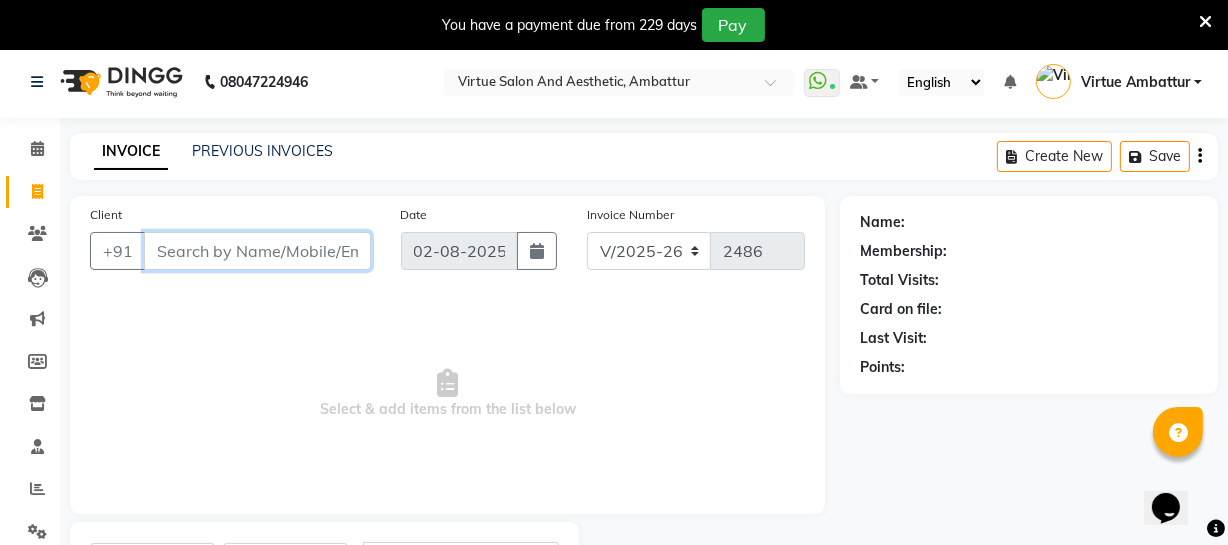 scroll, scrollTop: 0, scrollLeft: 0, axis: both 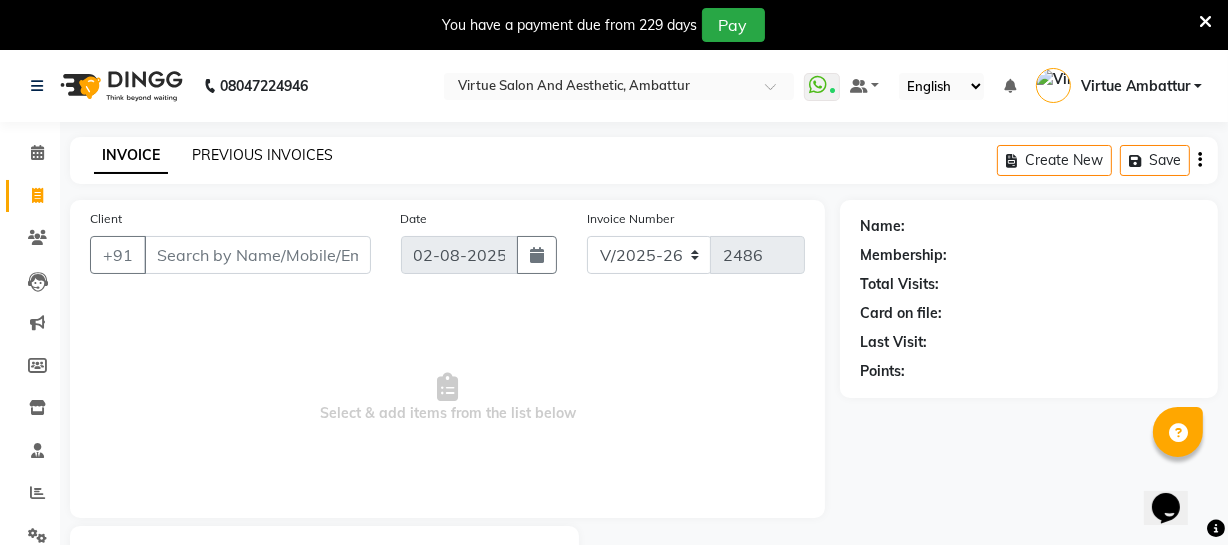 click on "PREVIOUS INVOICES" 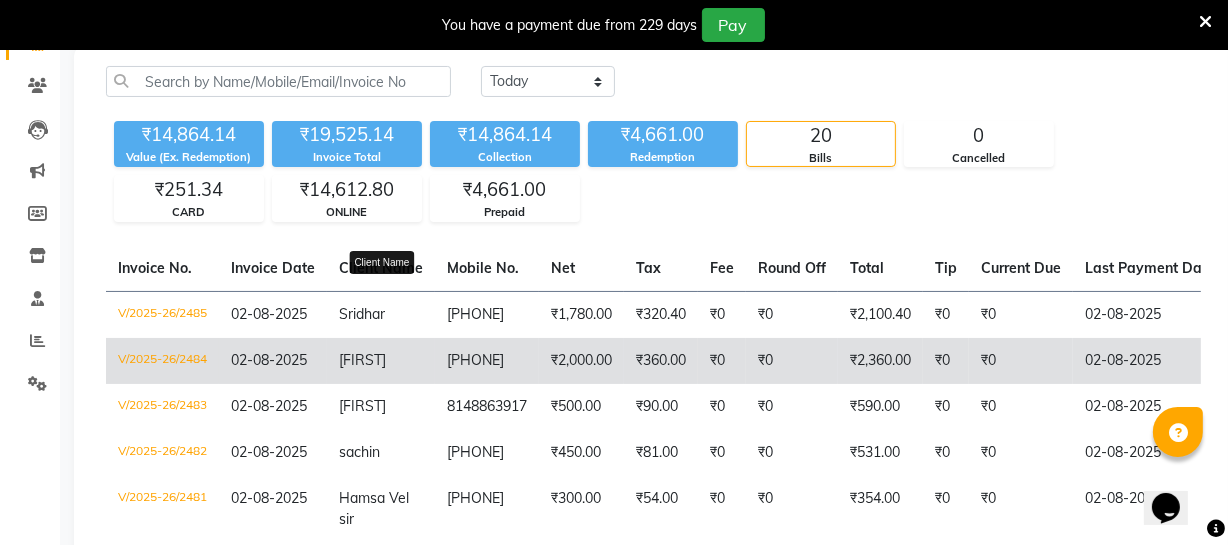 scroll, scrollTop: 181, scrollLeft: 0, axis: vertical 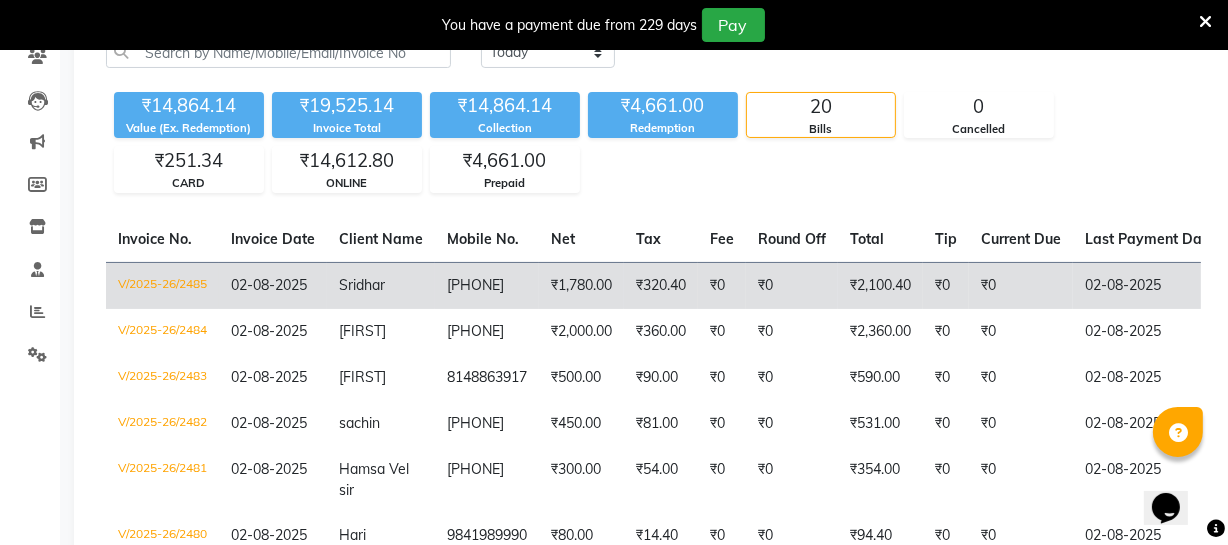 click on "[PHONE]" 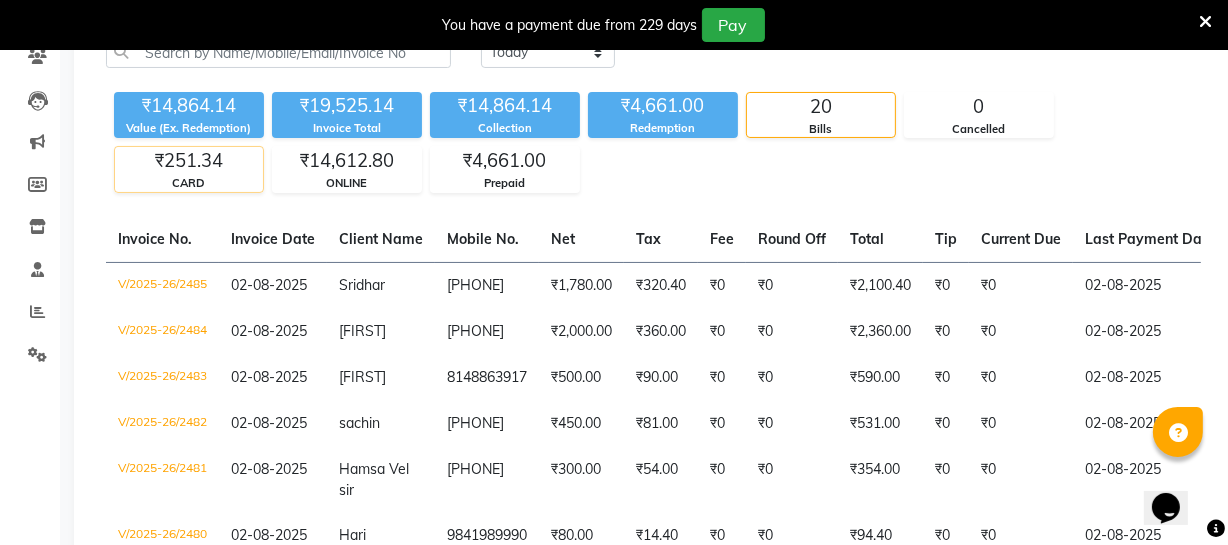 scroll, scrollTop: 0, scrollLeft: 0, axis: both 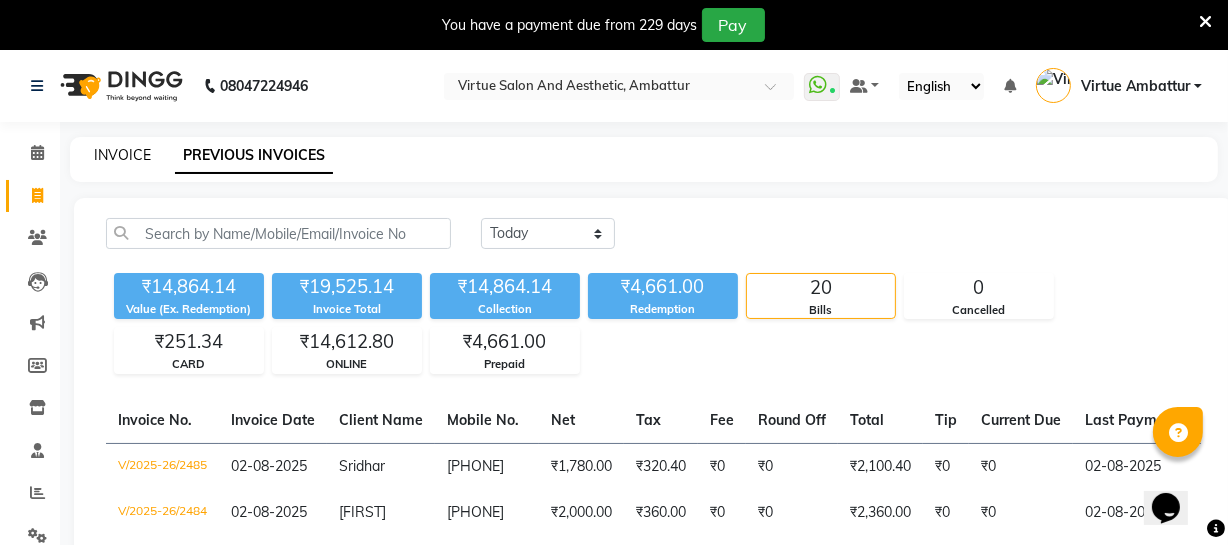 click on "INVOICE PREVIOUS INVOICES" 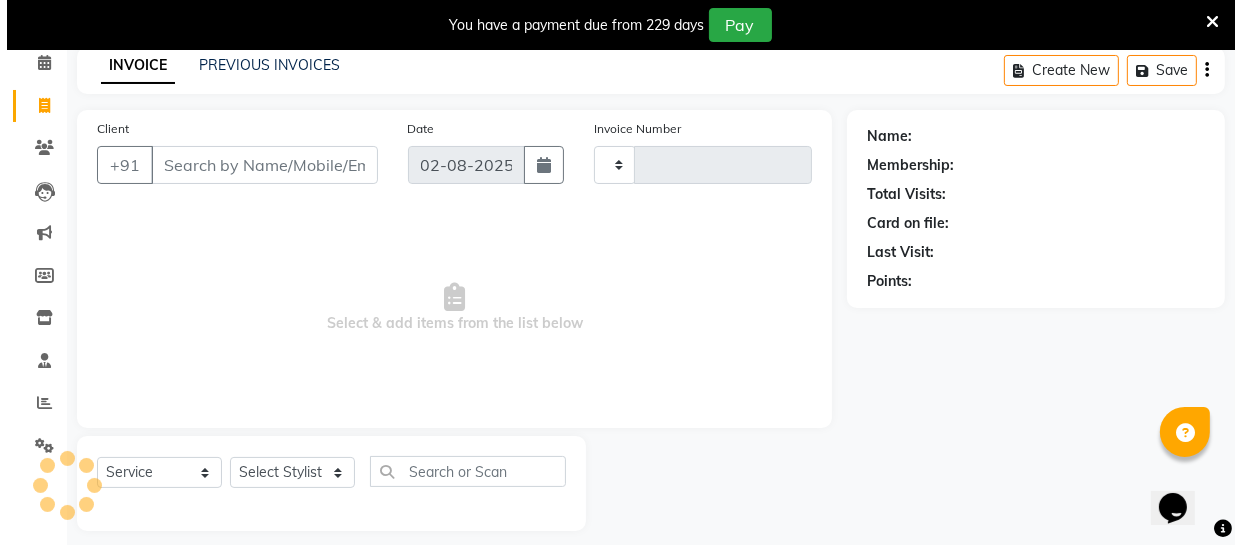 scroll, scrollTop: 107, scrollLeft: 0, axis: vertical 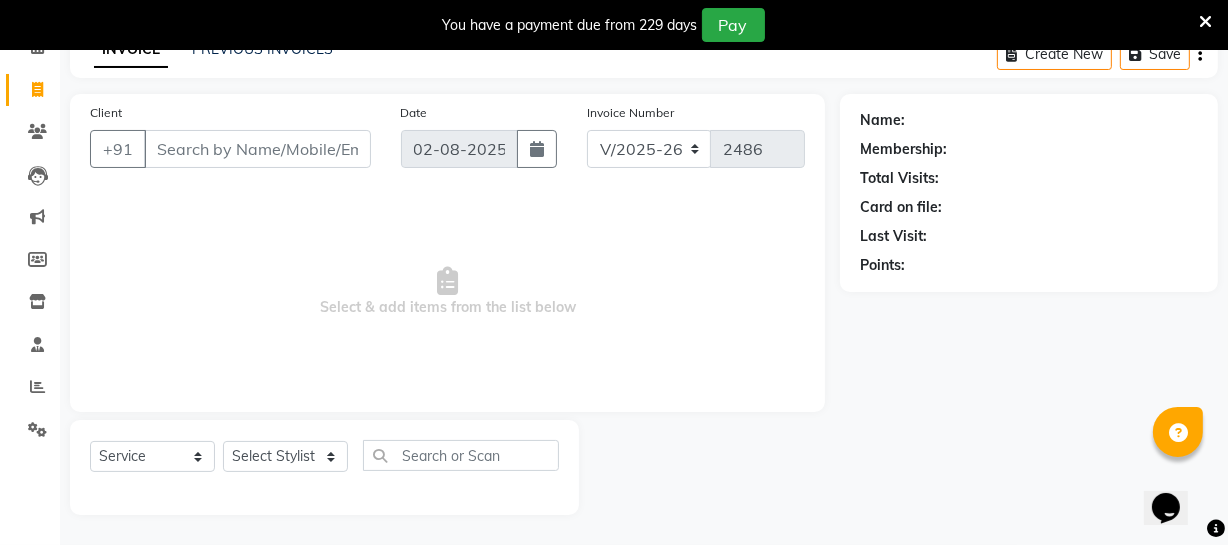 click on "Client" at bounding box center [257, 149] 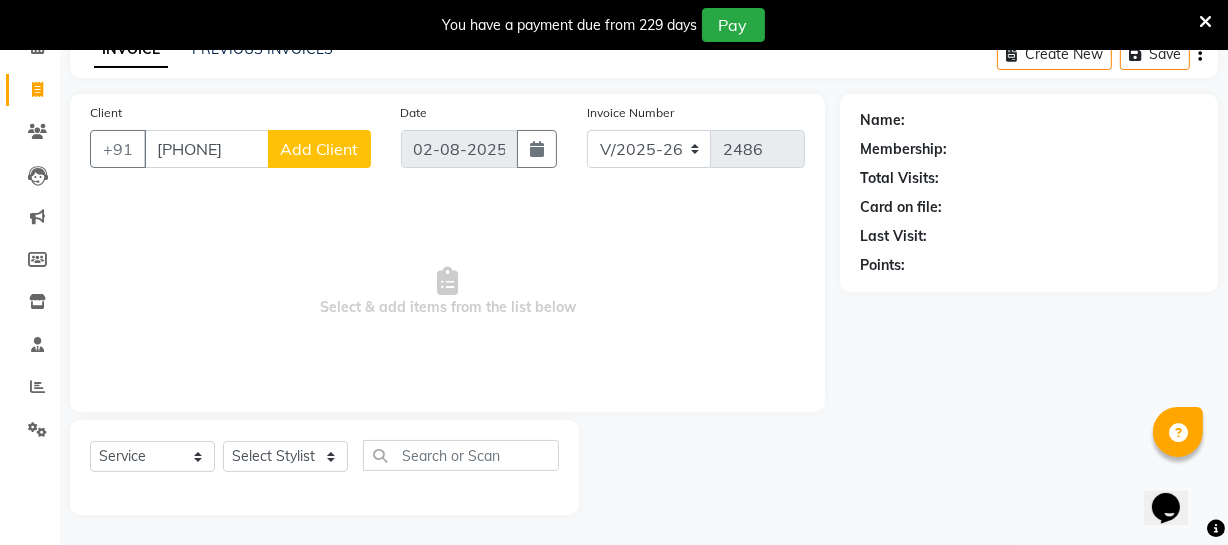 click on "Add Client" 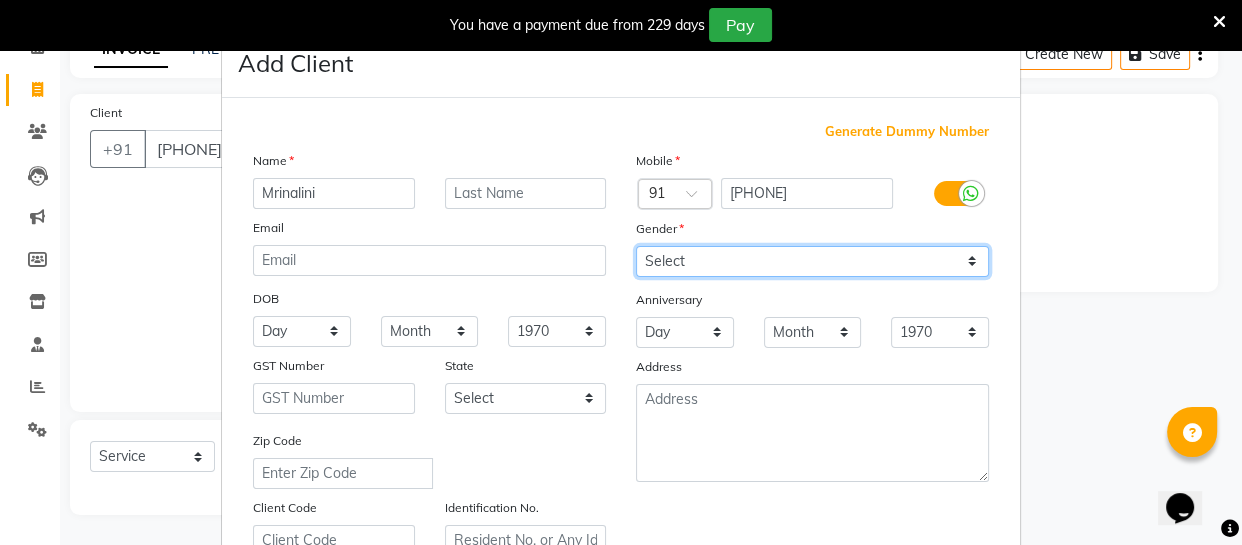 click on "Select Male Female Other Prefer Not To Say" at bounding box center (812, 261) 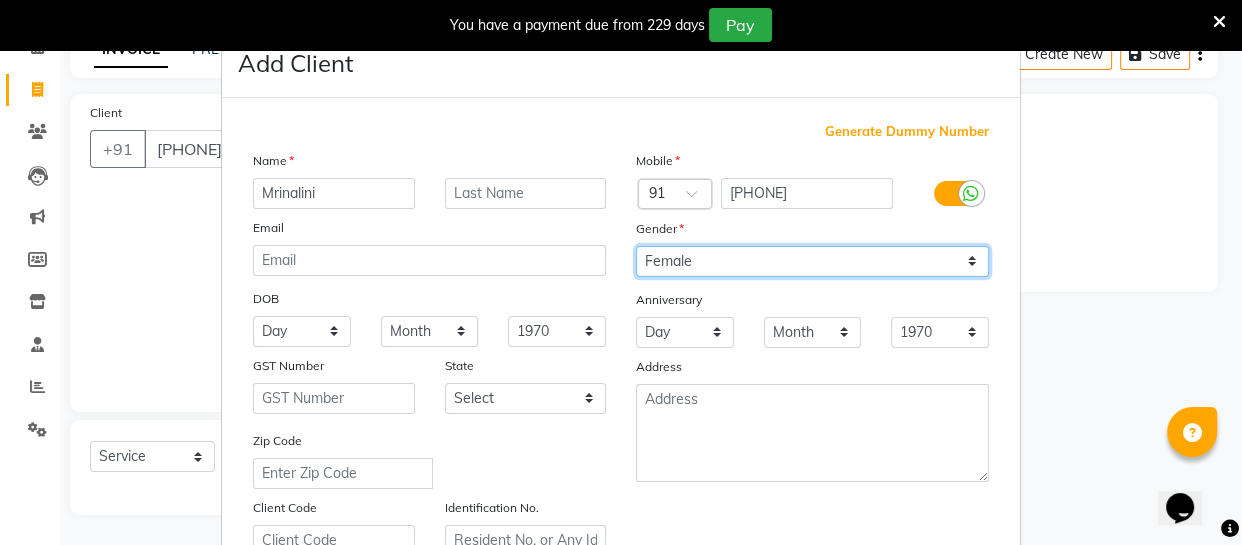 click on "Select Male Female Other Prefer Not To Say" at bounding box center [812, 261] 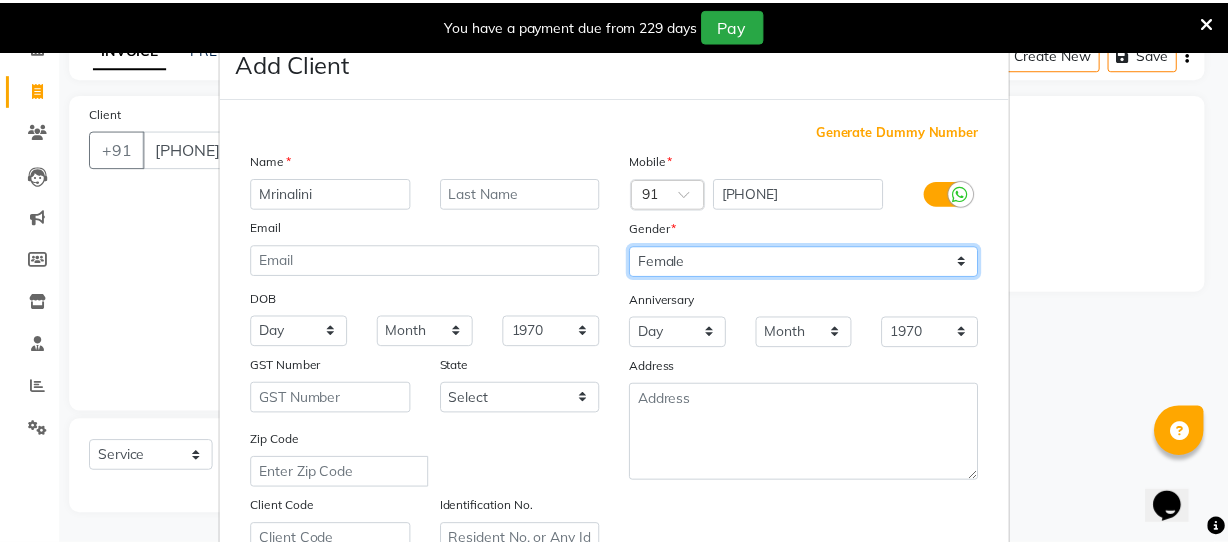 scroll, scrollTop: 384, scrollLeft: 0, axis: vertical 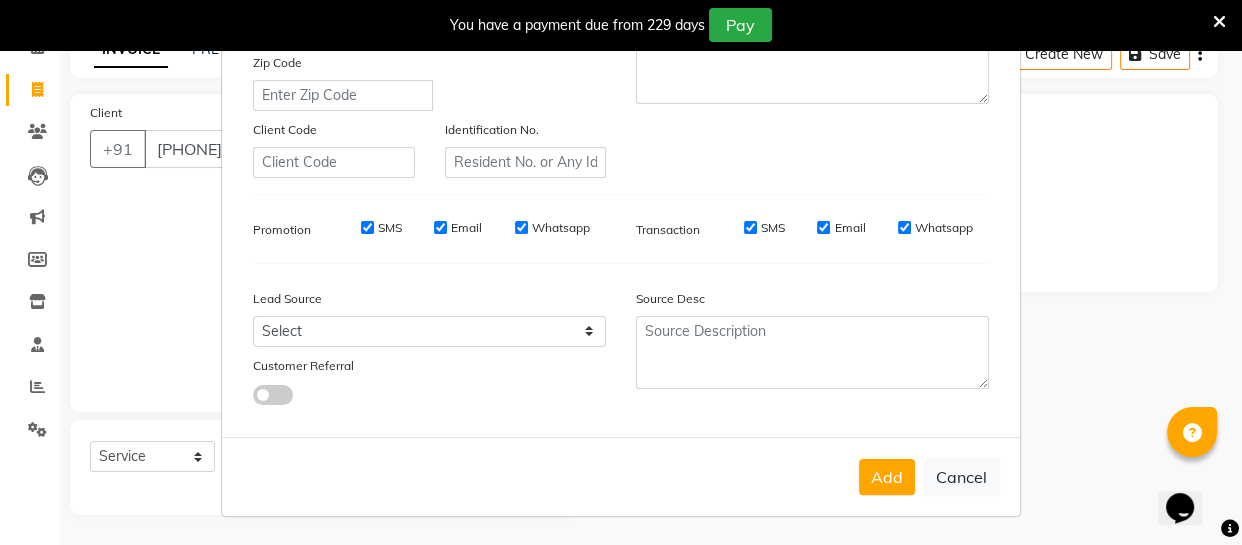 click on "Add" at bounding box center (887, 477) 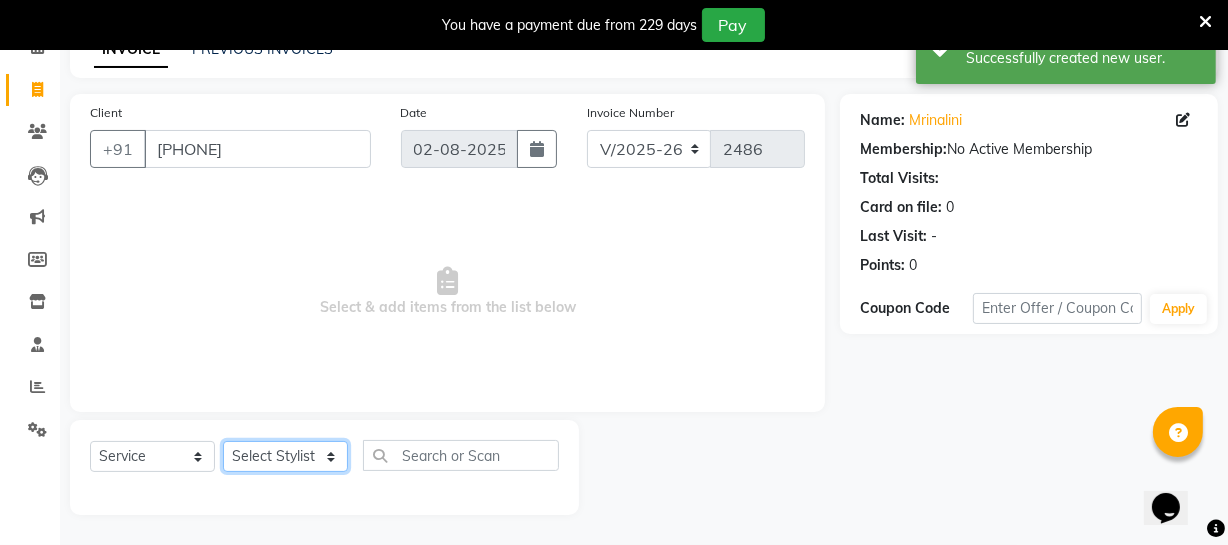 drag, startPoint x: 295, startPoint y: 463, endPoint x: 300, endPoint y: 448, distance: 15.811388 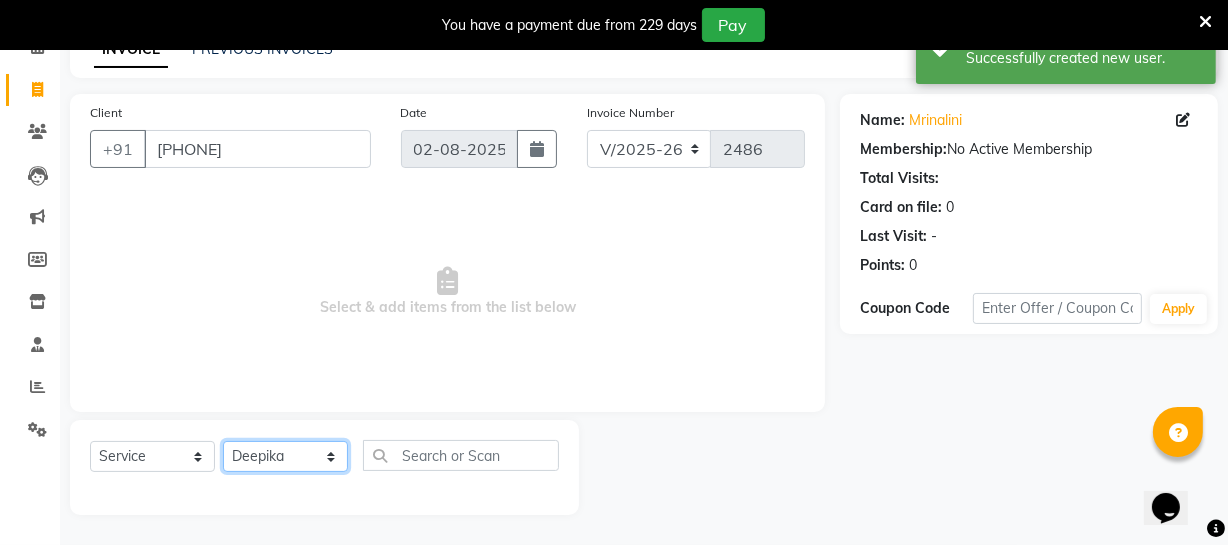 click on "Select Stylist Archana Bhagi Deepika Devi Dilip  Divya Dolly Dr Prakash Faizan Geetha Virtue TC Gopi Madan Aravind Make up Mani Unisex Stylist Manoj Meena Moses Nandhini Raju Unisex Ramya RICITTA Sahil Unisex Santhosh Sathya Shantha kumar Shanthi Surya Thiru Virtue Aesthetic Virtue Ambattur" 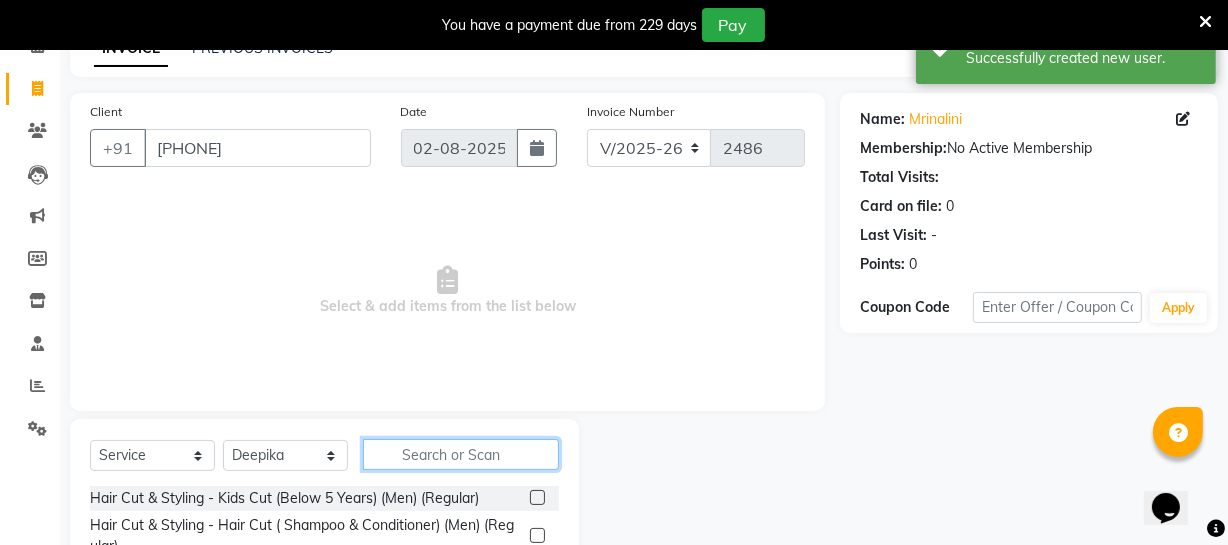 click 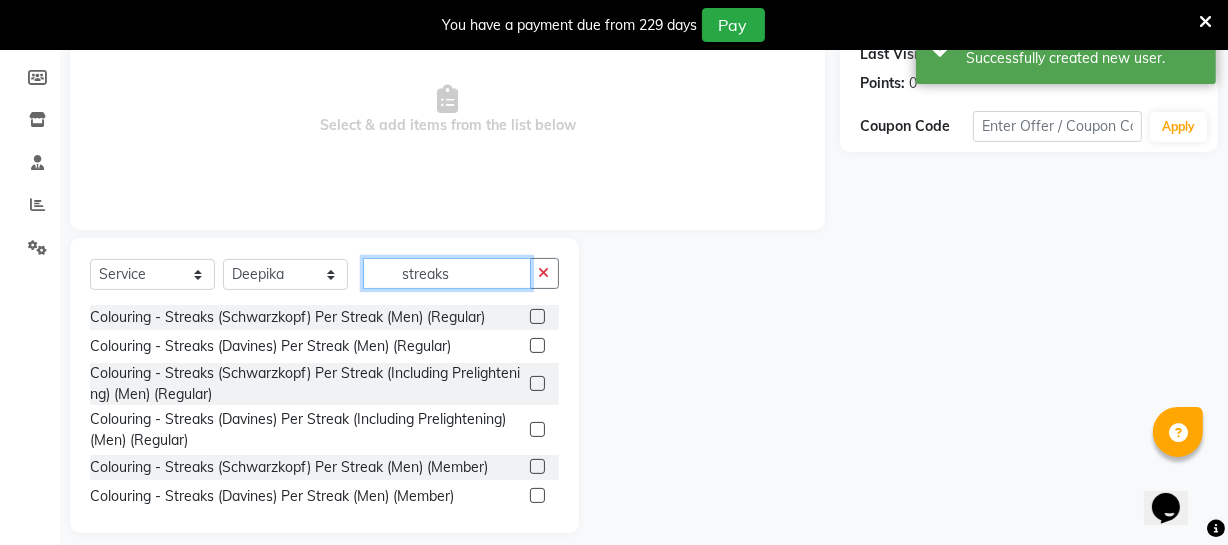 scroll, scrollTop: 289, scrollLeft: 0, axis: vertical 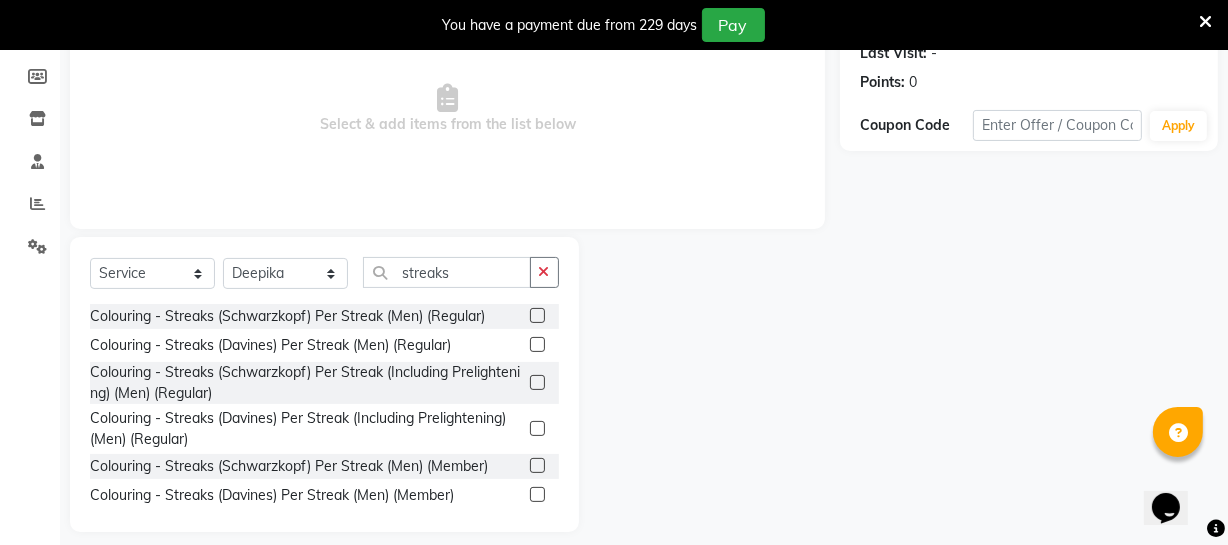 click 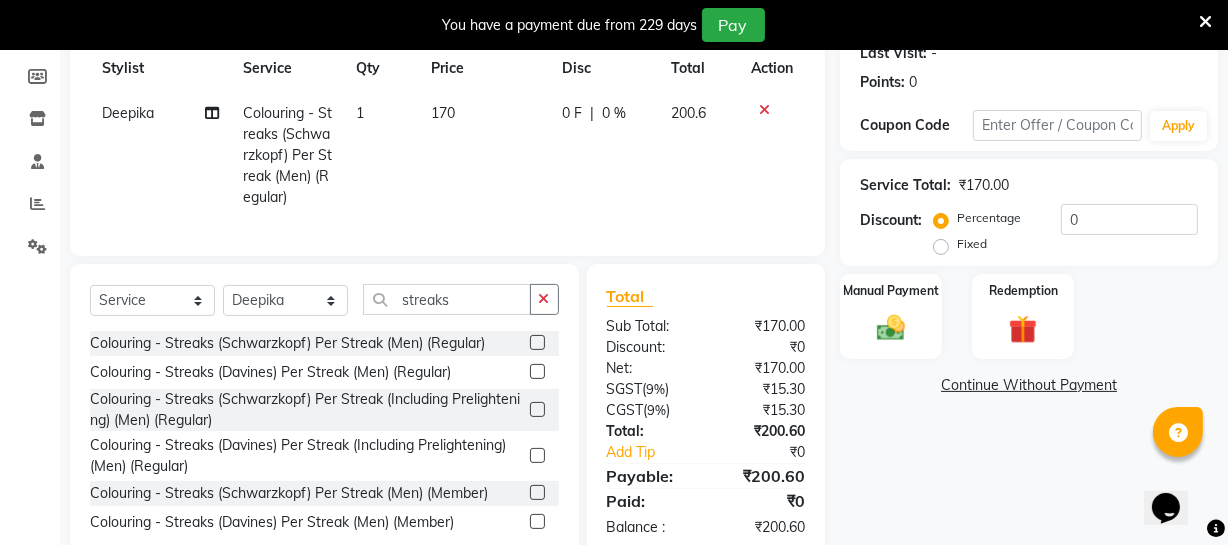 click on "1" 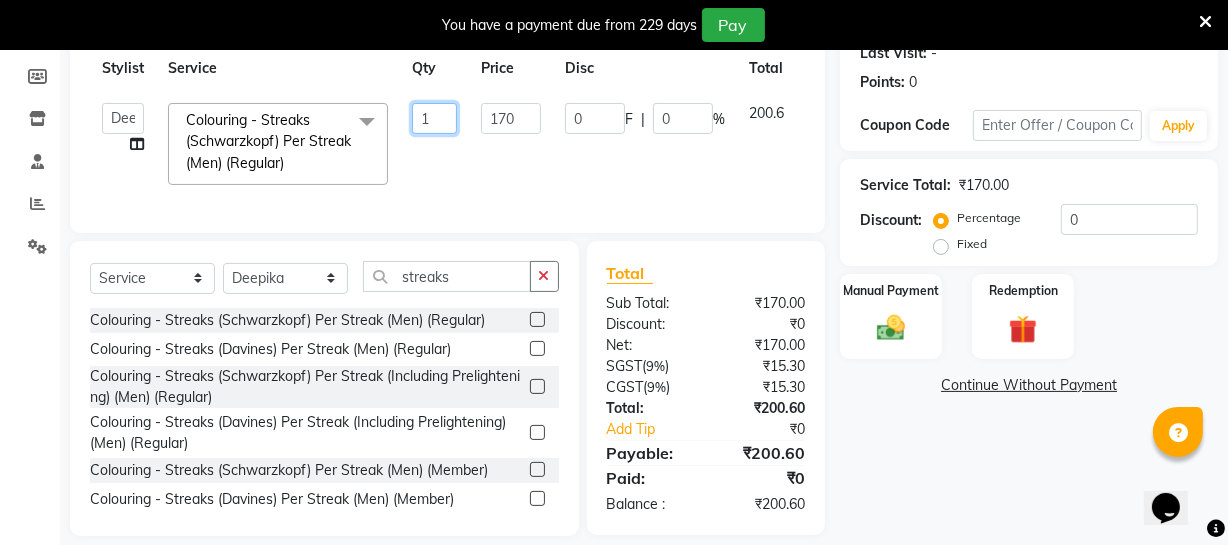drag, startPoint x: 439, startPoint y: 121, endPoint x: 398, endPoint y: 114, distance: 41.59327 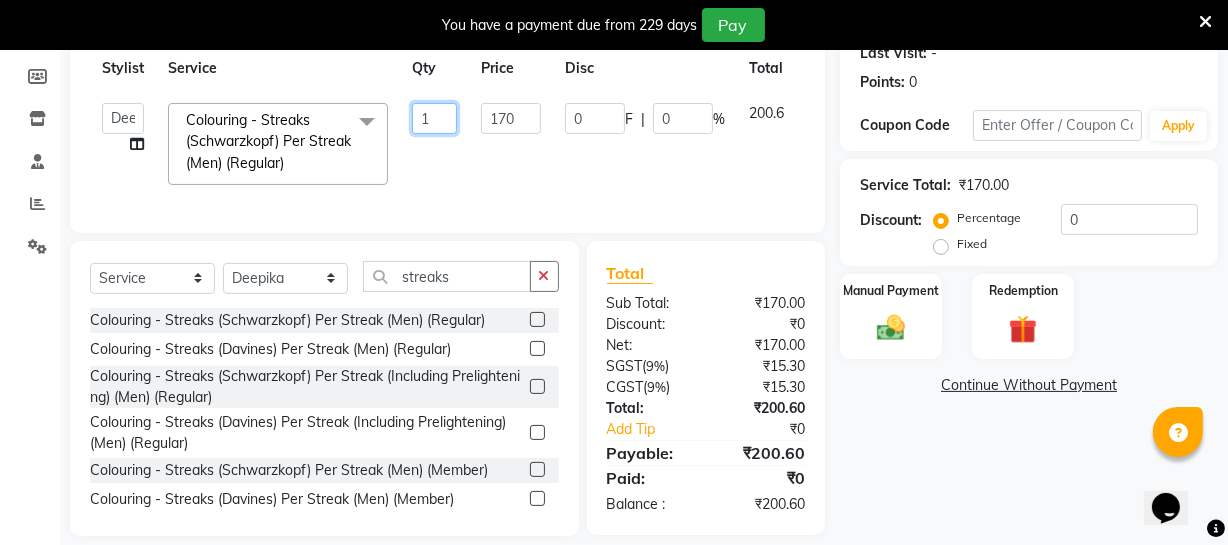 click on "[FIRST]   [FIRST]   [FIRST]   [FIRST]   [FIRST]    [FIRST]   [FIRST]   Dr [LAST]   [FIRST]   [FIRST]   [FIRST]   [FIRST]   [FIRST]   [FIRST]   [FIRST]   [FIRST]   [FIRST]   [FIRST]   [FIRST]   [FIRST]   [FIRST]   [FIRST]   [FIRST]   [FIRST]   [FIRST]   [FIRST]   [FIRST]   [FIRST]   [FIRST]   [FIRST]  Hair Cut & Styling - Head Massage (Almond/Olive/Coco/Mint) (Men) (Regular)  x Hair Cut & Styling - Kids Cut (Below 5 Years) (Men) (Regular) Hair Cut & Styling - Hair Cut ( Shampoo & Conditioner) (Men) (Regular) Hair Cut & Styling - Creative Hair Cut(With Shampoo & Conditioner) (Men) (Regular) Hair Cut & Styling - Beard Trim (Men) (Regular) Hair Cut & Styling - Beard Design (Men) (Regular) Hair Cut & Styling - Executive Shave (Men) (Regular) Hair Cut & Styling - Hair Wash & Conditioner (Schwarzkopf) (Men) (Regular) Hair Cut & Styling - Hair Wash & Conditioner (Davines) (Men) (Regular) Hair Cut & Styling - Head Massage (Almond/Olive/Coco/Mint) (Men) (Regular) Skeyndor Perfect balance  Tongs" 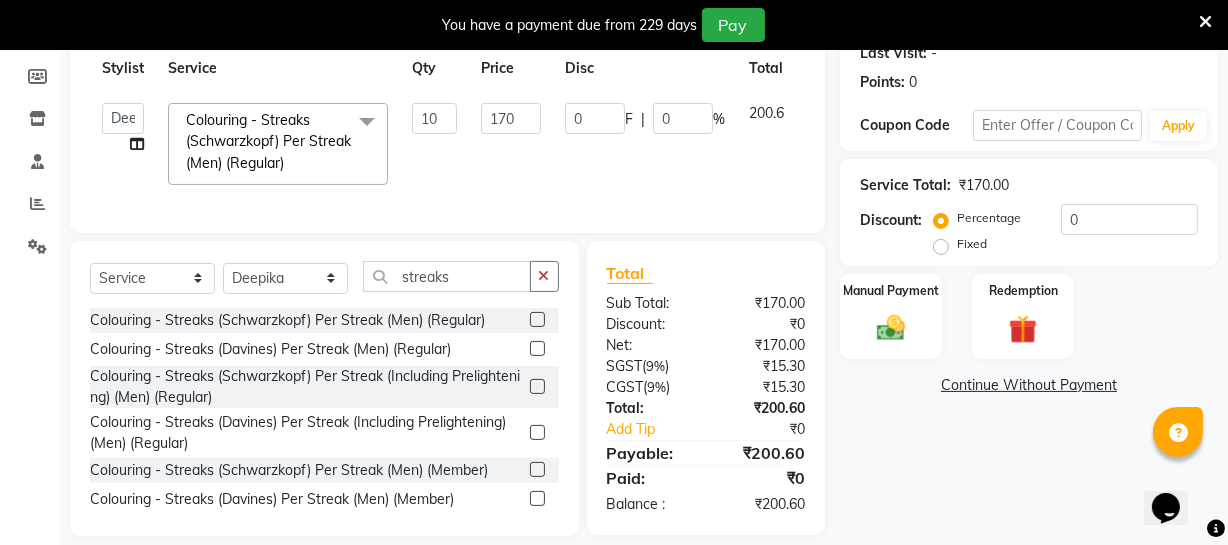 click on "[FIRST]   [FIRST]   [FIRST]   [FIRST]   [FIRST]    [FIRST]   [FIRST]   Dr [LAST]   [FIRST]   [FIRST]   [FIRST]   [FIRST]   [FIRST]   [FIRST]   [FIRST]   [FIRST]   [FIRST]   [FIRST]   [FIRST]   [FIRST]   [FIRST]   [FIRST]   [FIRST]   [FIRST]   [FIRST]   [FIRST]   [FIRST]   [FIRST]   [FIRST]   [FIRST]  Hair Cut & Styling - Head Massage (Almond/Olive/Coco/Mint) (Men) (Regular)  x Hair Cut & Styling - Kids Cut (Below 5 Years) (Men) (Regular) Hair Cut & Styling - Hair Cut ( Shampoo & Conditioner) (Men) (Regular) Hair Cut & Styling - Creative Hair Cut(With Shampoo & Conditioner) (Men) (Regular) Hair Cut & Styling - Beard Trim (Men) (Regular) Hair Cut & Styling - Beard Design (Men) (Regular) Hair Cut & Styling - Executive Shave (Men) (Regular) Hair Cut & Styling - Hair Wash & Conditioner (Schwarzkopf) (Men) (Regular) Hair Cut & Styling - Hair Wash & Conditioner (Davines) (Men) (Regular) Hair Cut & Styling - Head Massage (Almond/Olive/Coco/Mint) (Men) (Regular) Skeyndor Perfect balance  Tongs" 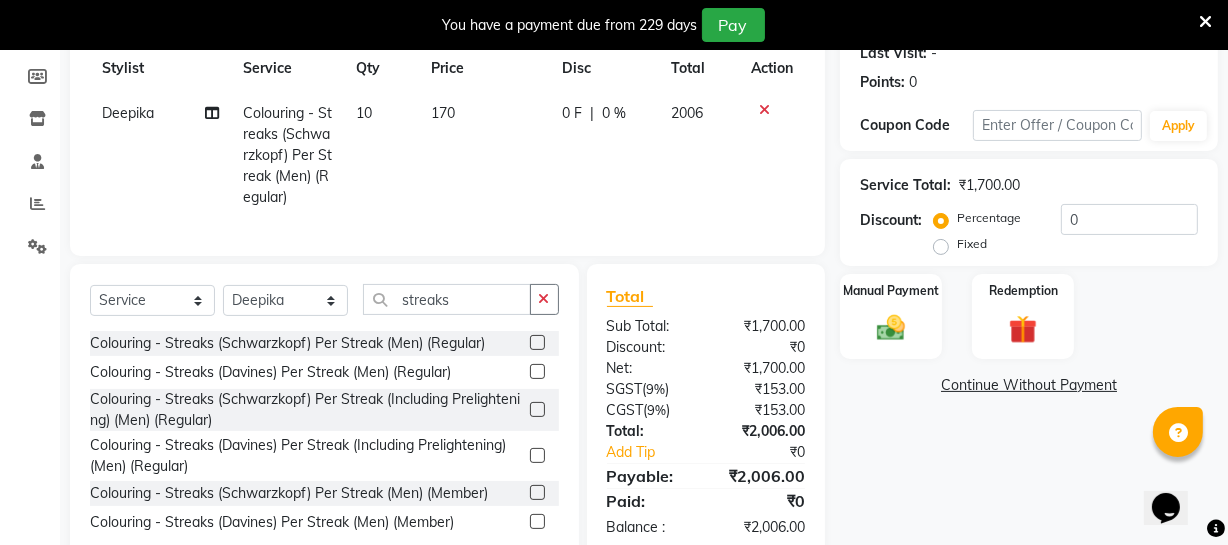 click on "170" 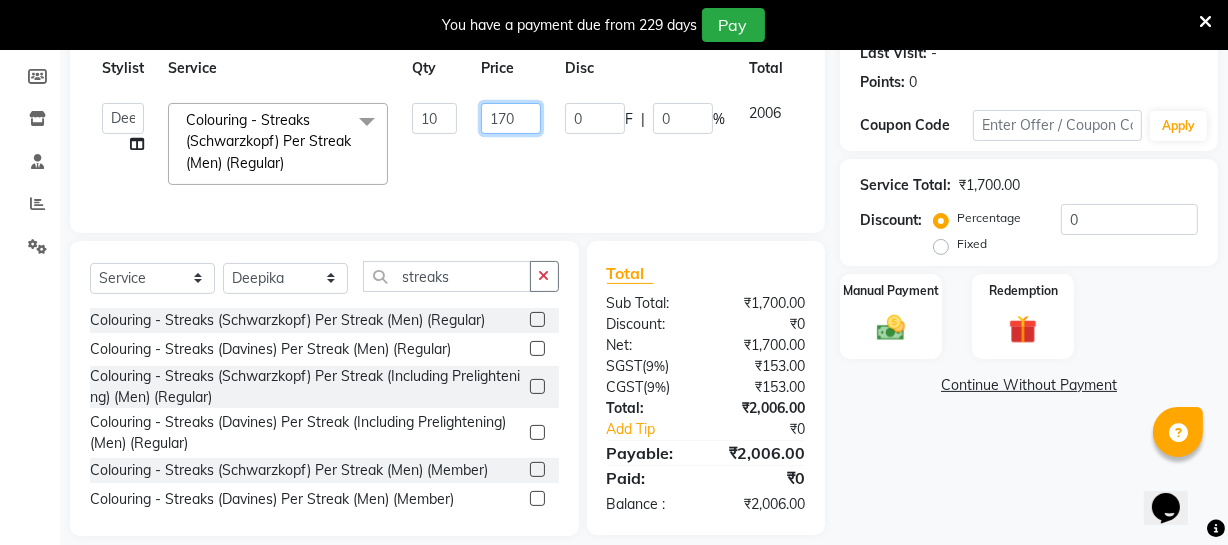 drag, startPoint x: 489, startPoint y: 115, endPoint x: 548, endPoint y: 115, distance: 59 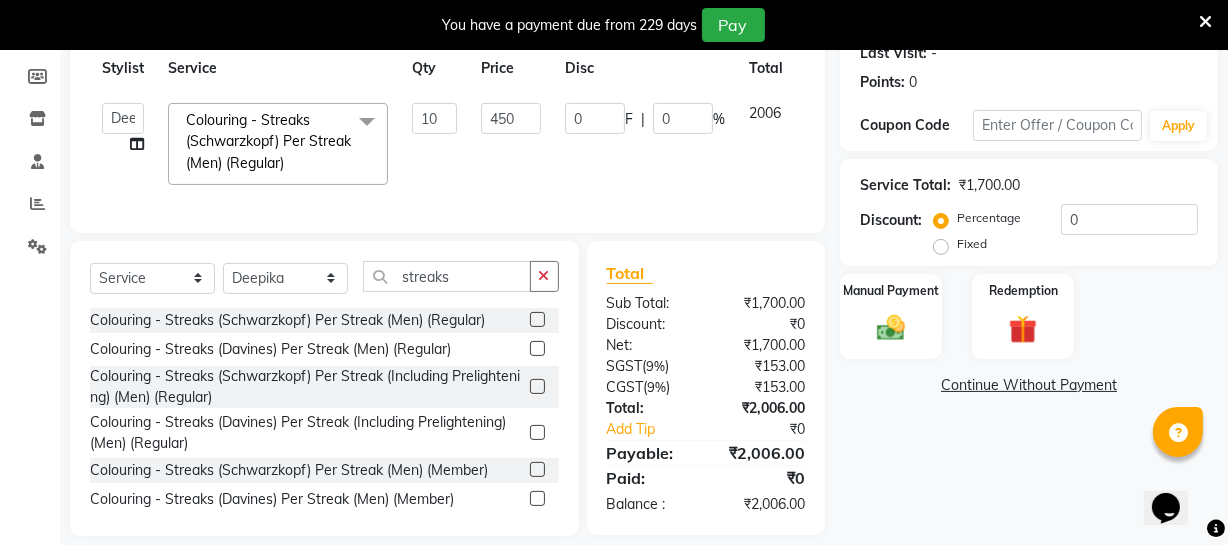 click on "0 F | 0 %" 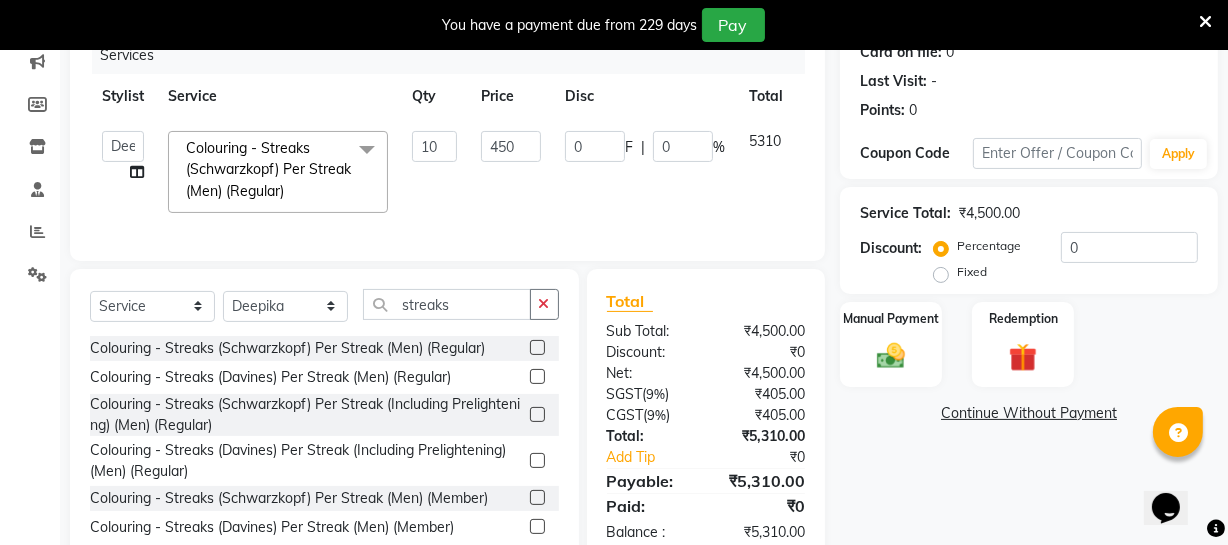 scroll, scrollTop: 324, scrollLeft: 0, axis: vertical 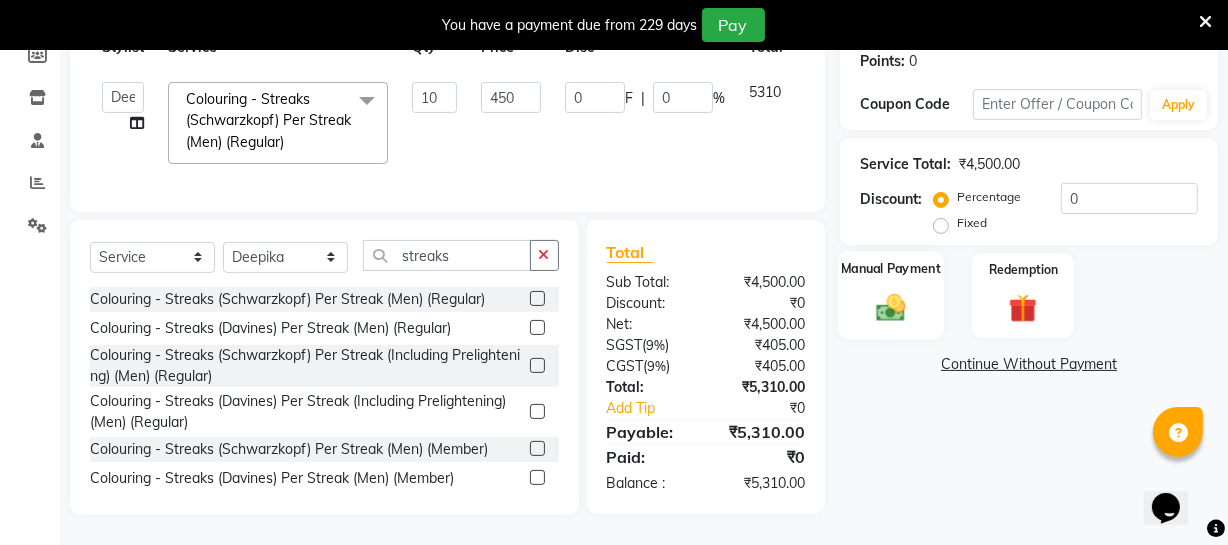 click on "Manual Payment" 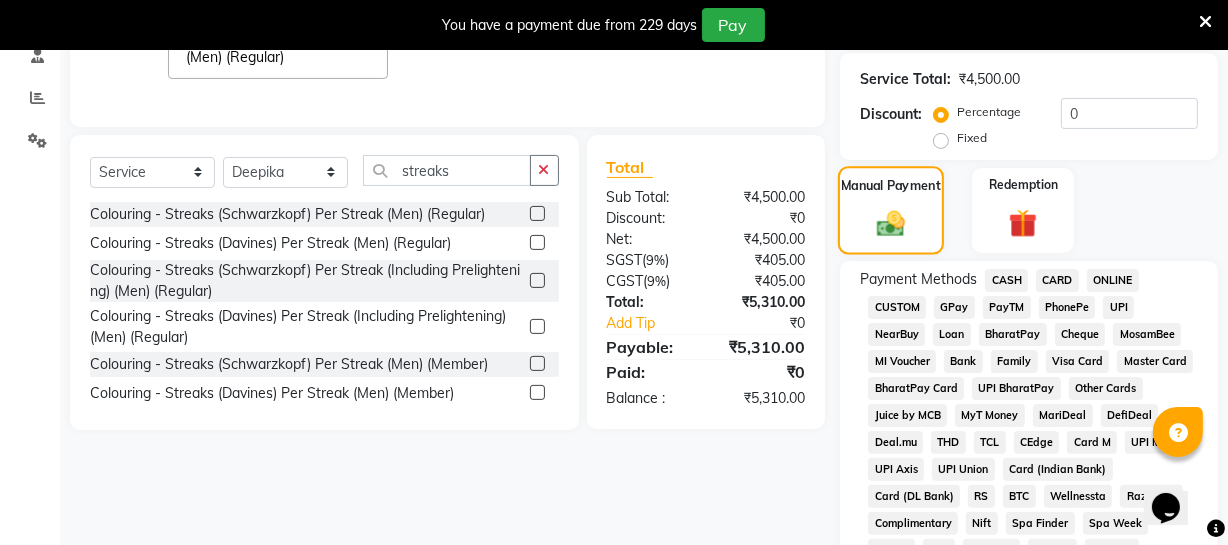 scroll, scrollTop: 415, scrollLeft: 0, axis: vertical 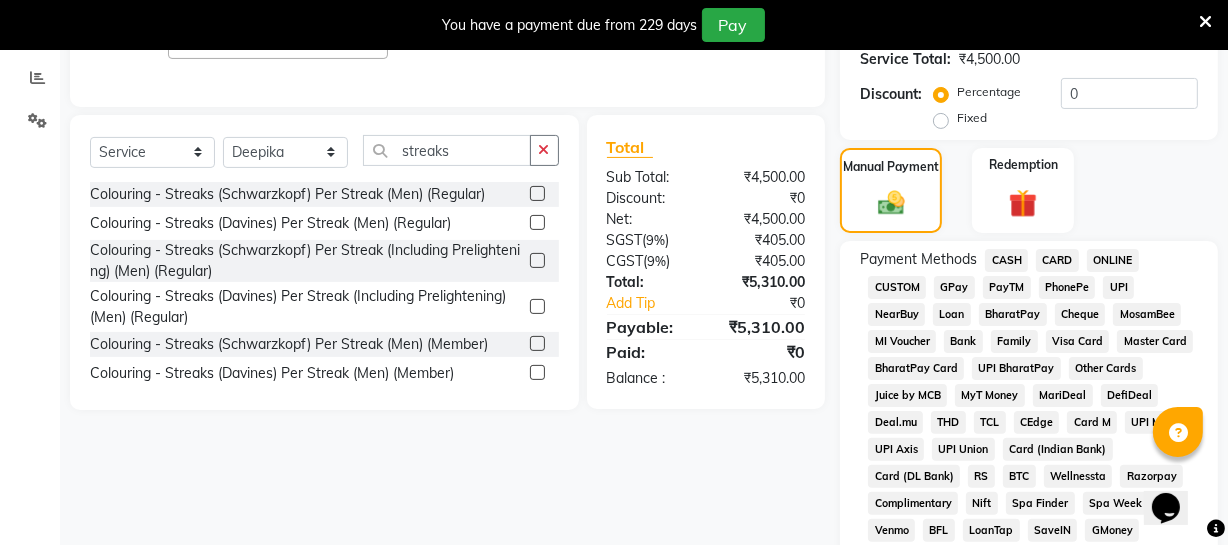 click on "ONLINE" 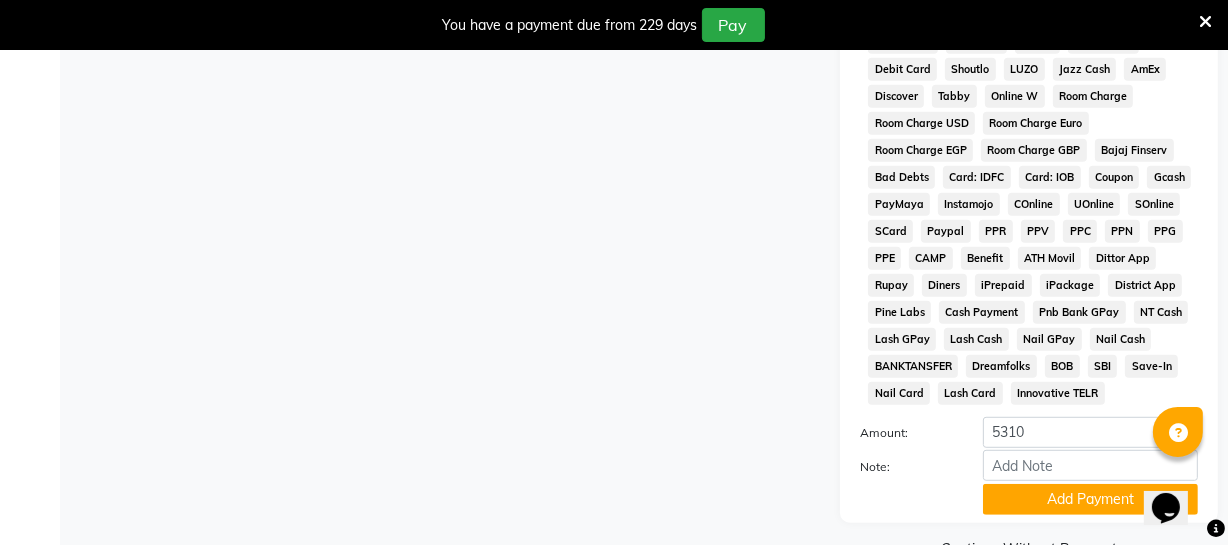 scroll, scrollTop: 1033, scrollLeft: 0, axis: vertical 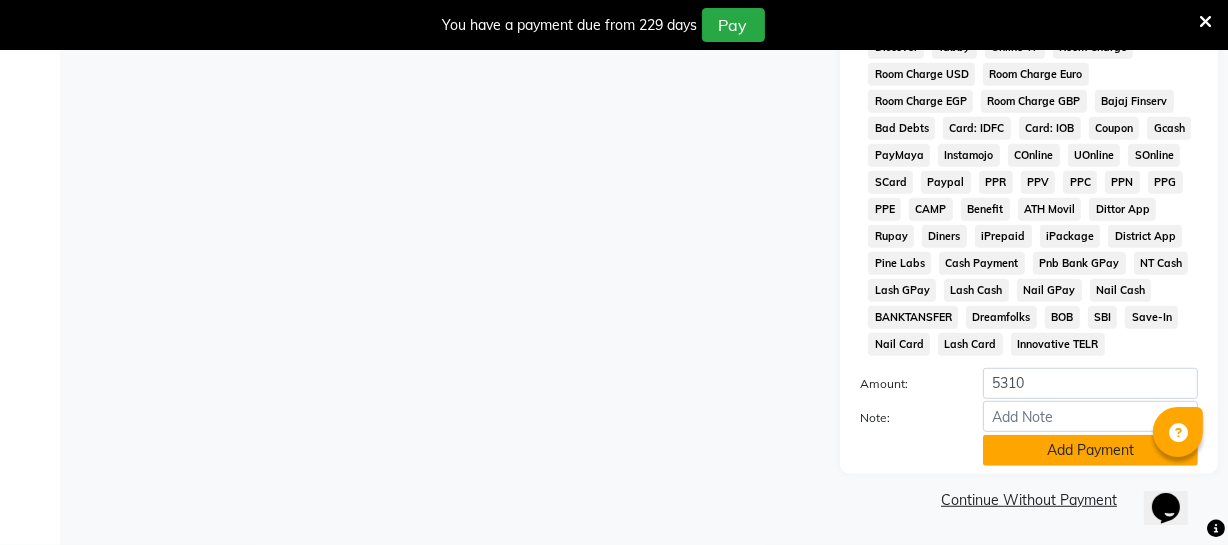 click on "Add Payment" 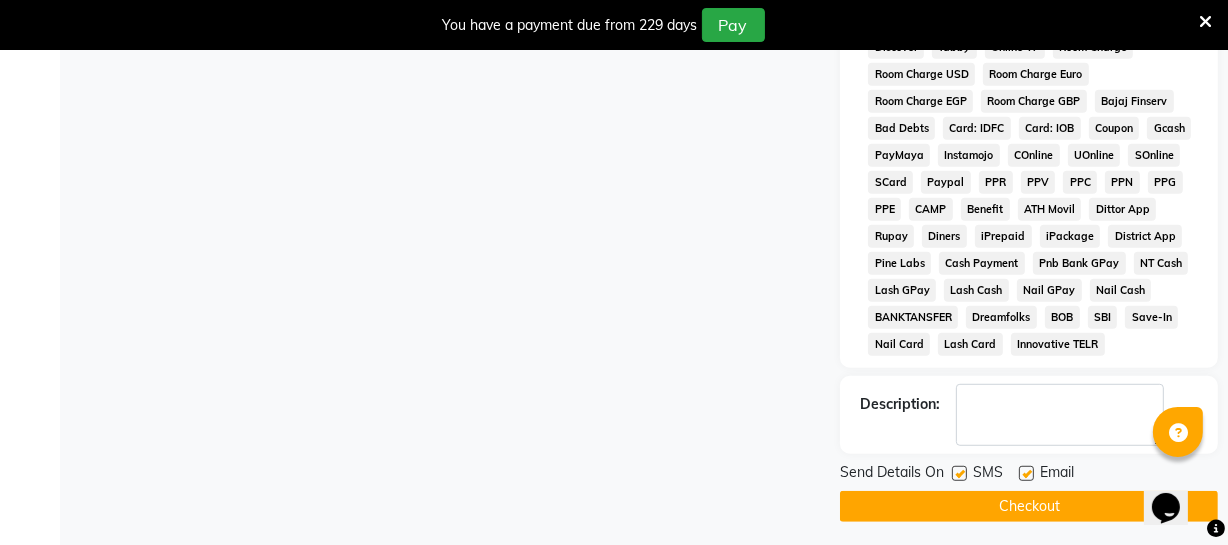 click on "Checkout" 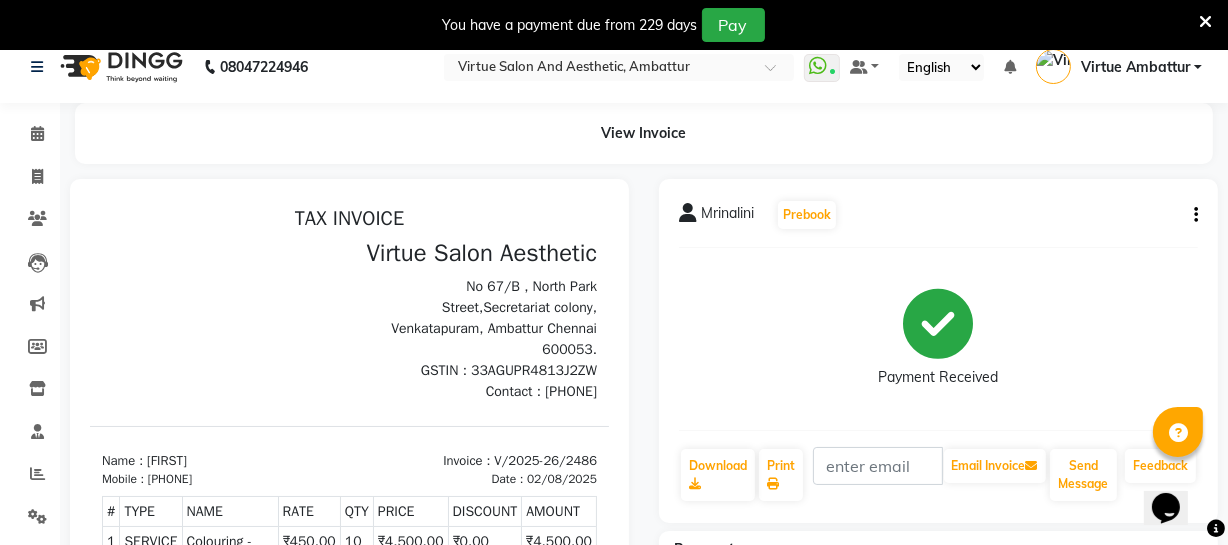 scroll, scrollTop: 0, scrollLeft: 0, axis: both 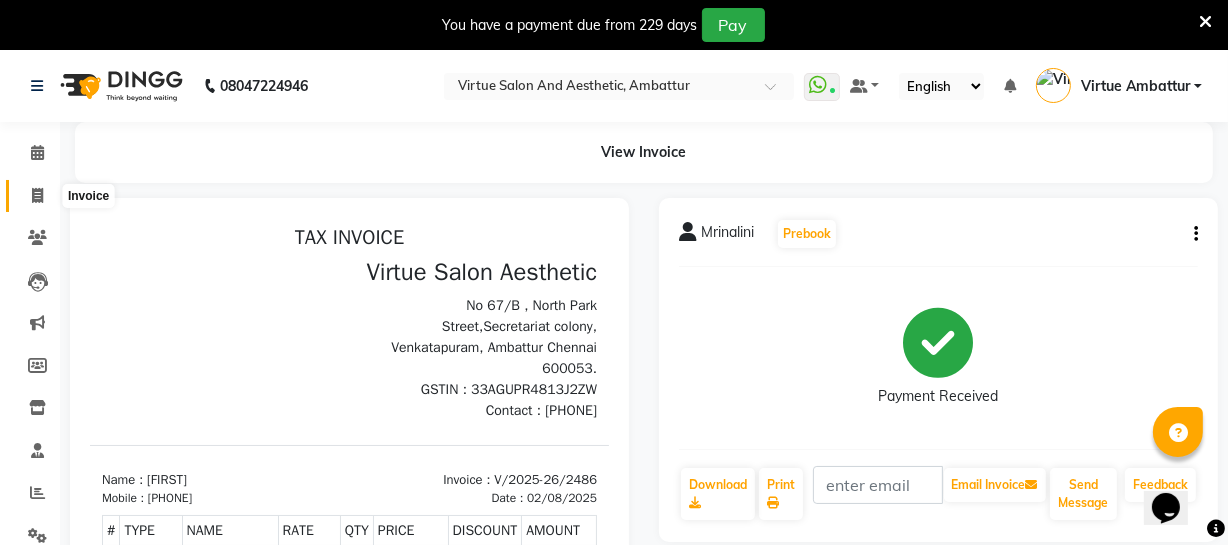 click 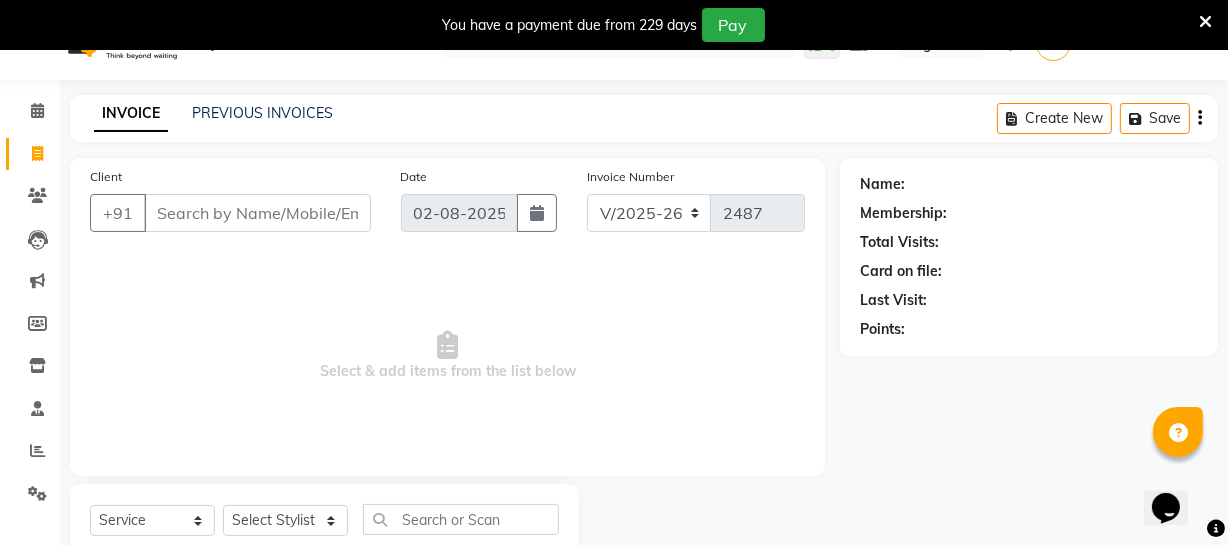 scroll, scrollTop: 0, scrollLeft: 0, axis: both 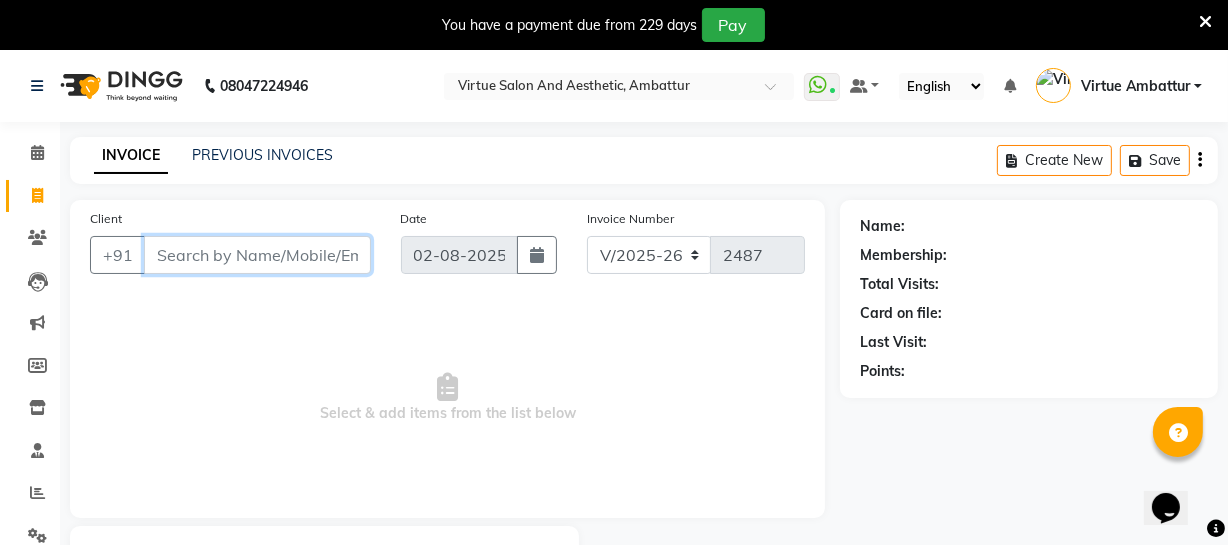 click on "Client" at bounding box center (257, 255) 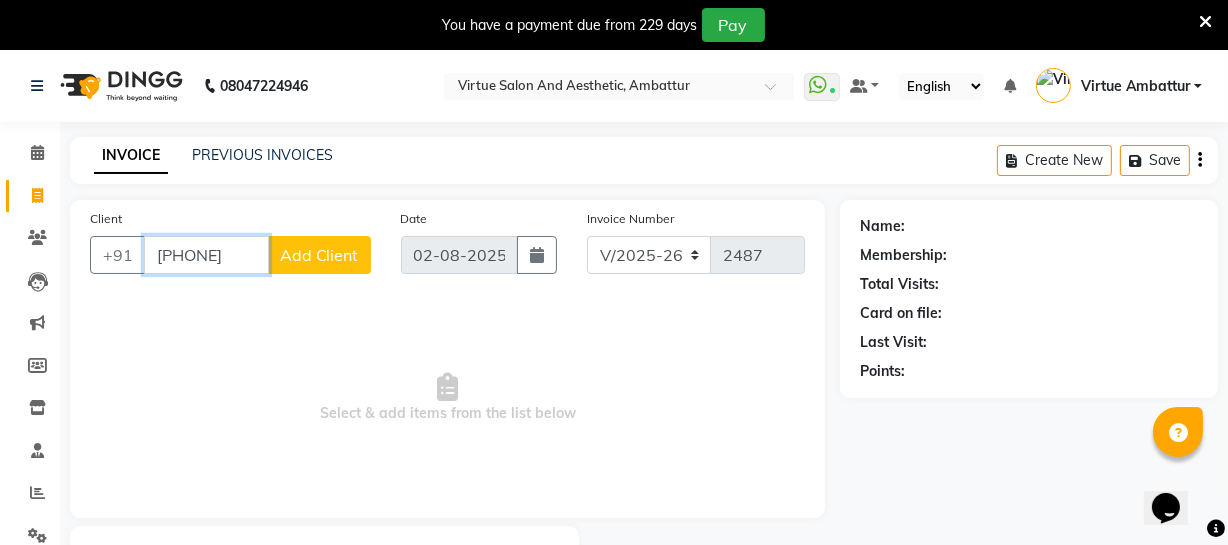 drag, startPoint x: 238, startPoint y: 249, endPoint x: 143, endPoint y: 243, distance: 95.189285 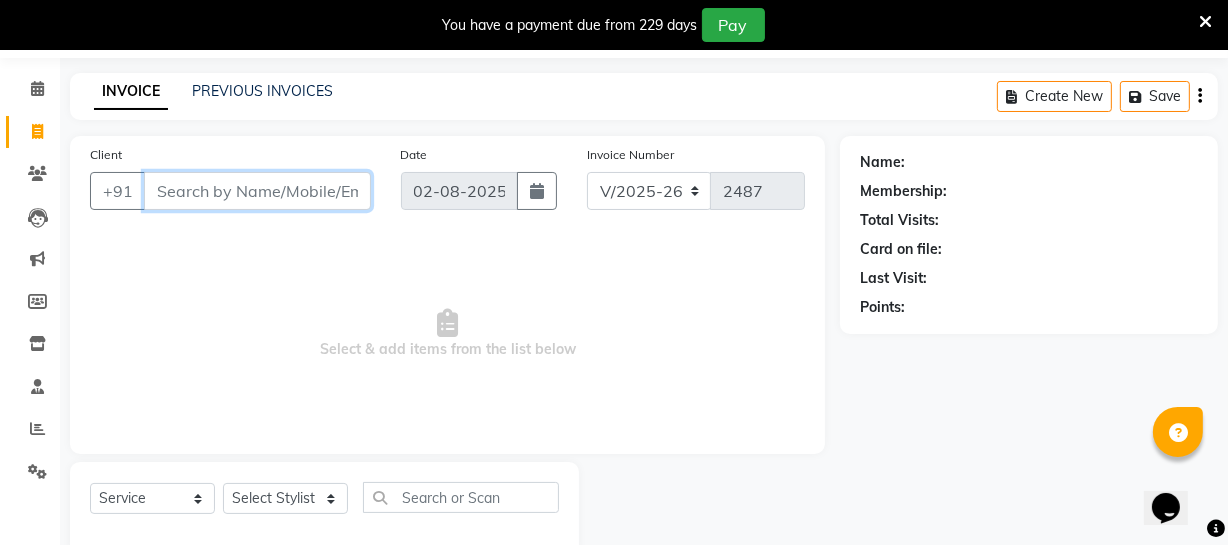 scroll, scrollTop: 107, scrollLeft: 0, axis: vertical 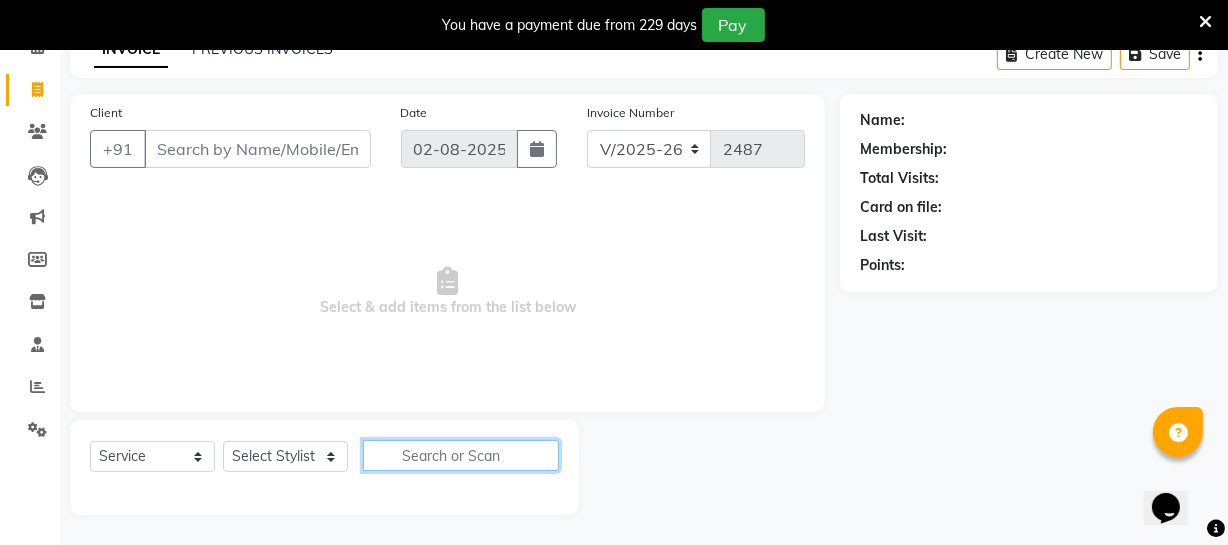 click 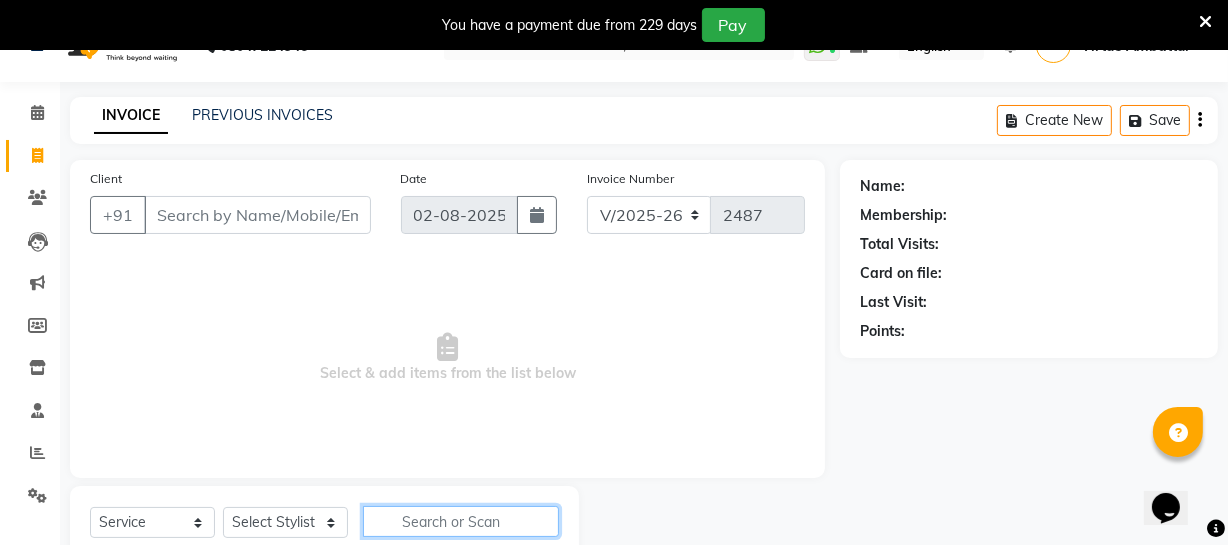 scroll, scrollTop: 0, scrollLeft: 0, axis: both 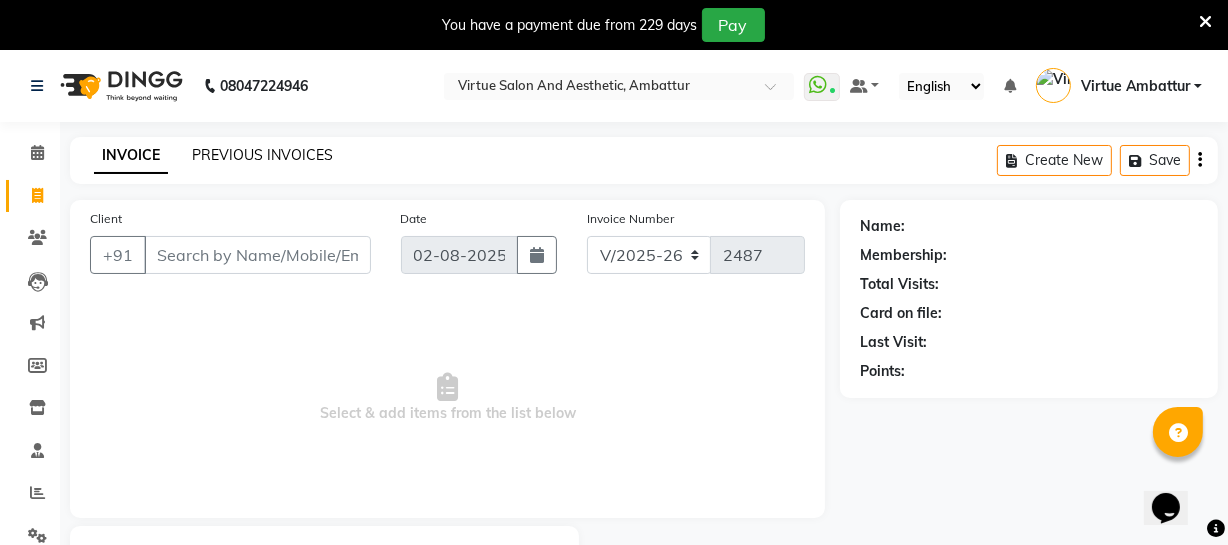 click on "PREVIOUS INVOICES" 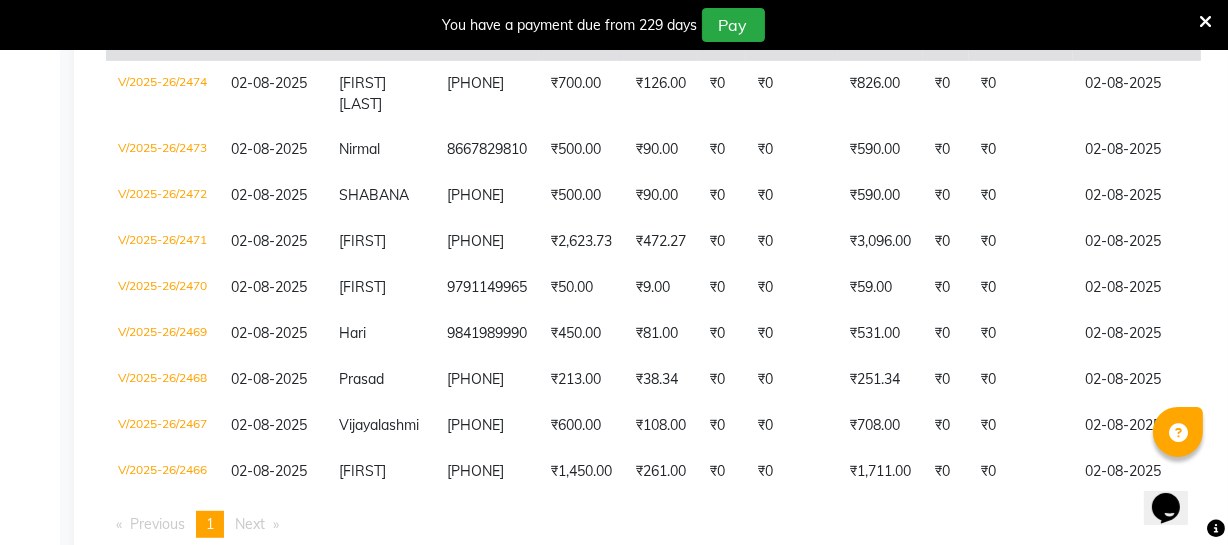 scroll, scrollTop: 1000, scrollLeft: 0, axis: vertical 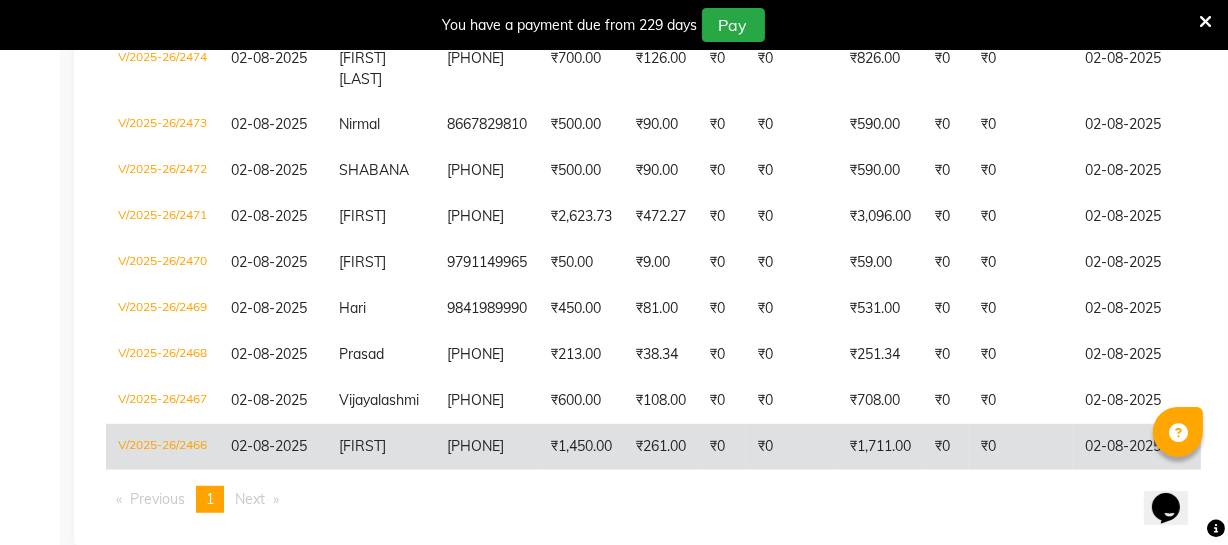 click on "₹0" 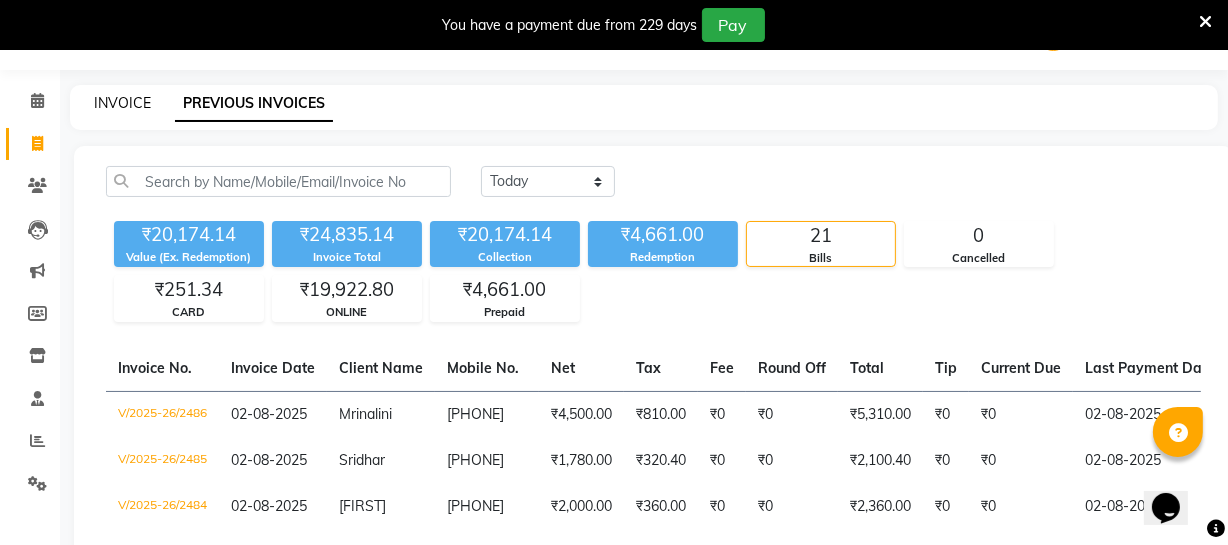 scroll, scrollTop: 0, scrollLeft: 0, axis: both 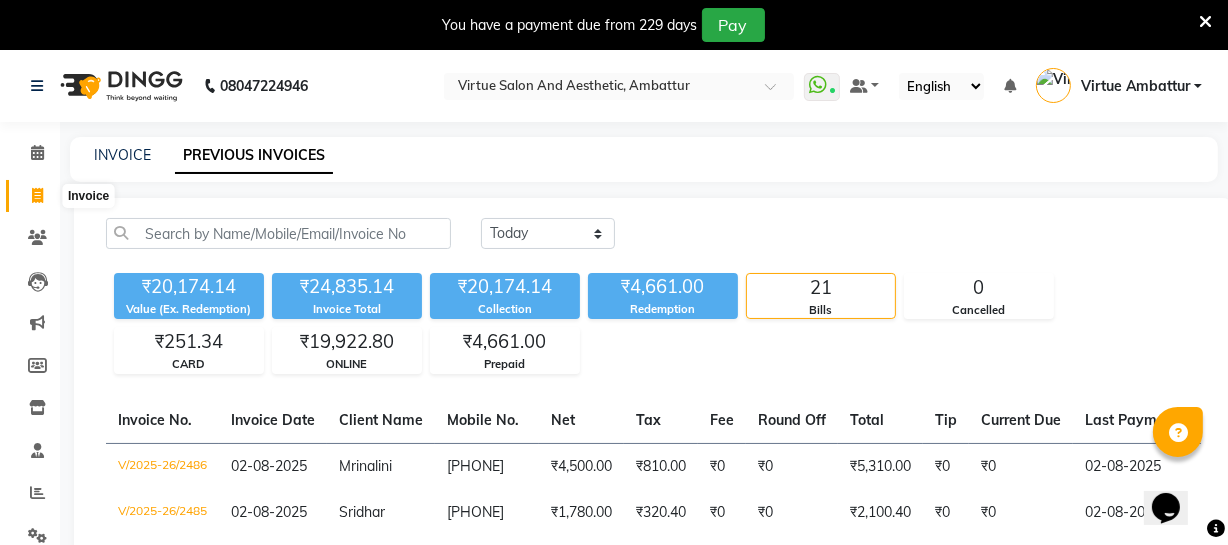click 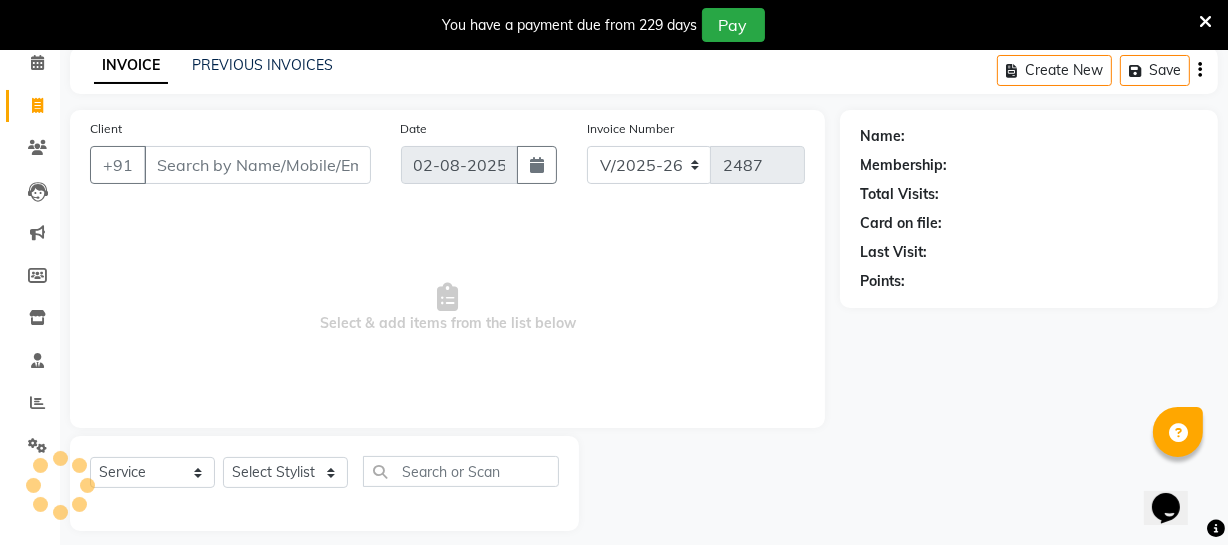 scroll, scrollTop: 107, scrollLeft: 0, axis: vertical 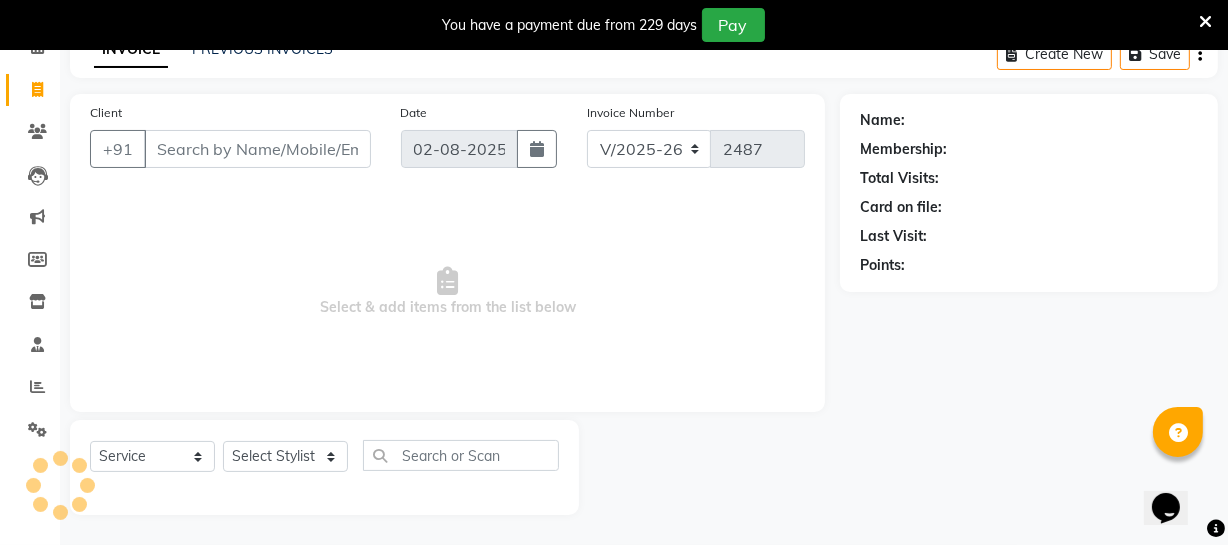 click on "Client" at bounding box center [257, 149] 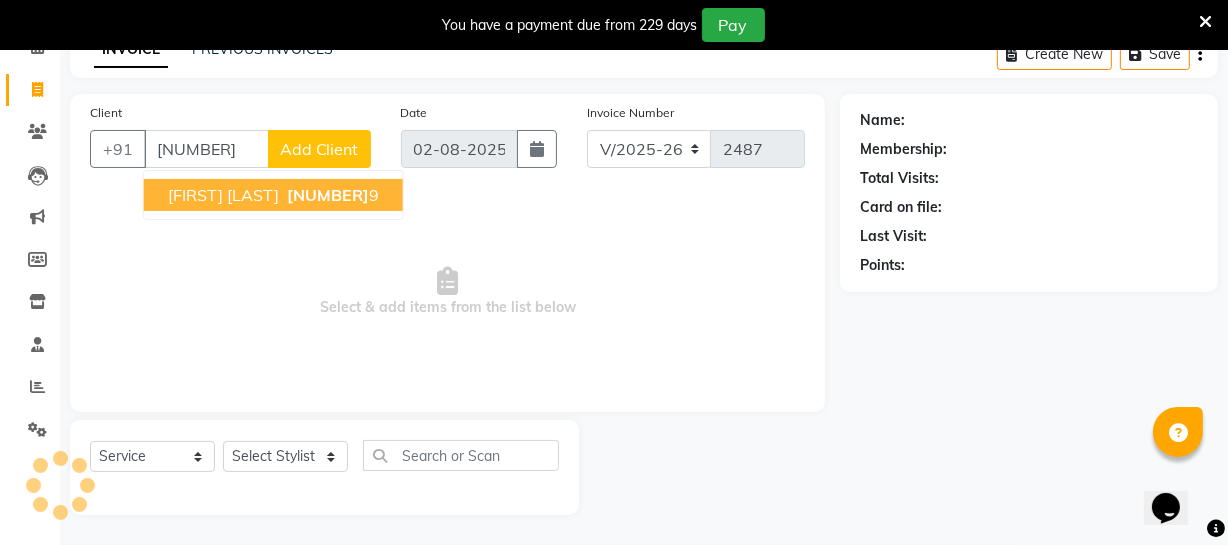 click on "[FIRST] [LAST]" at bounding box center [223, 195] 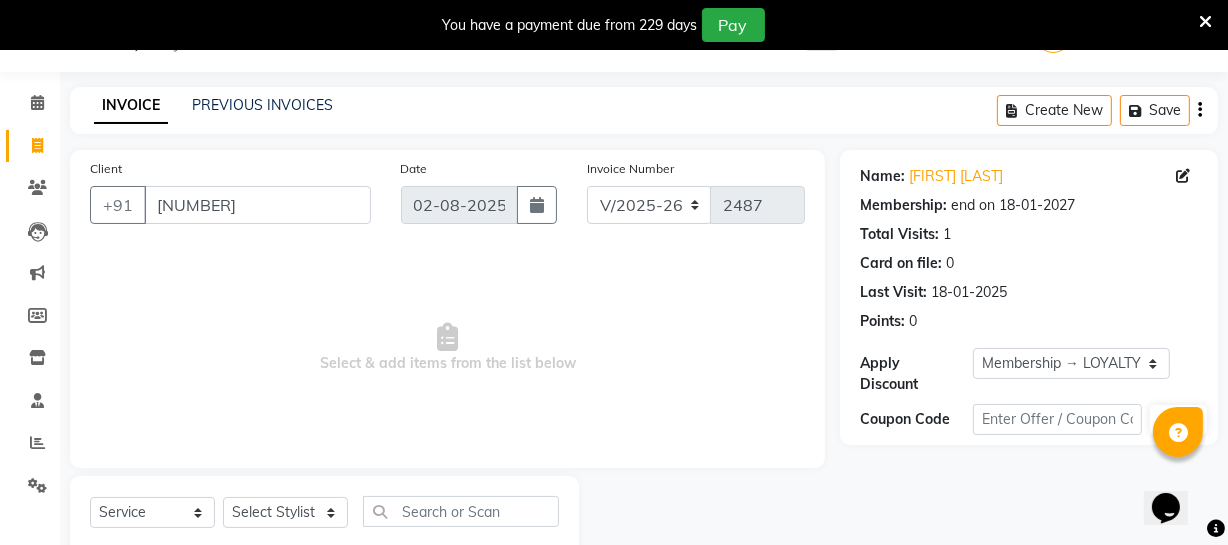 scroll, scrollTop: 0, scrollLeft: 0, axis: both 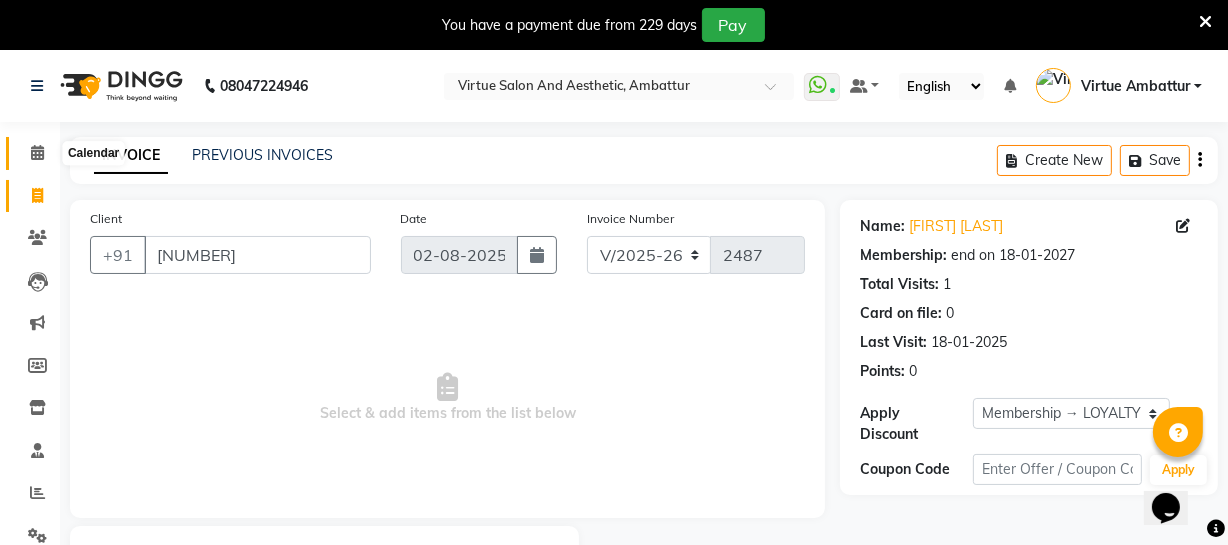 click 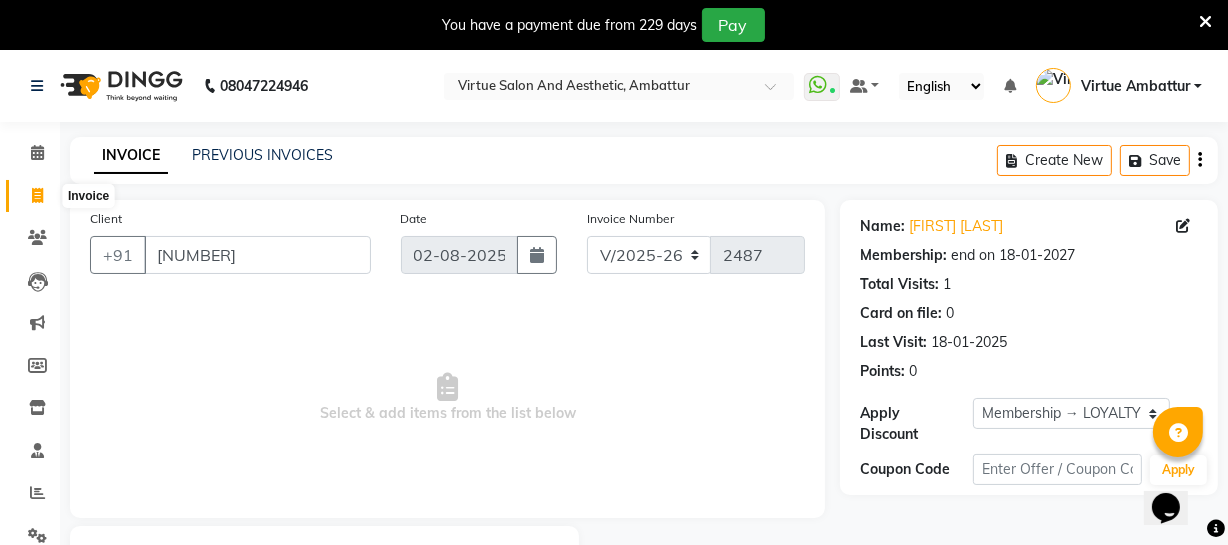 click 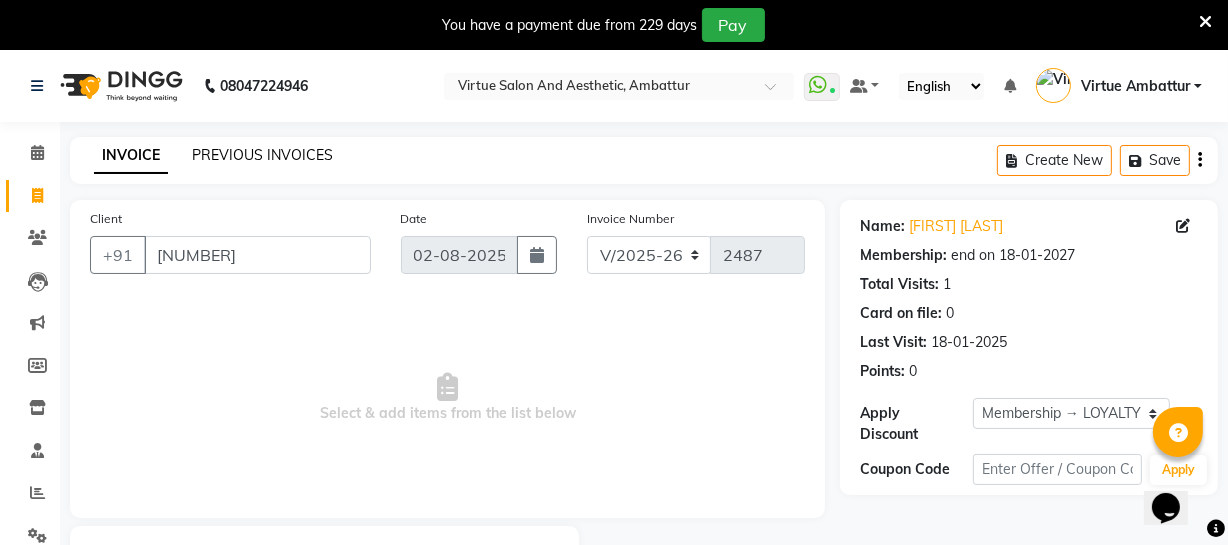 click on "PREVIOUS INVOICES" 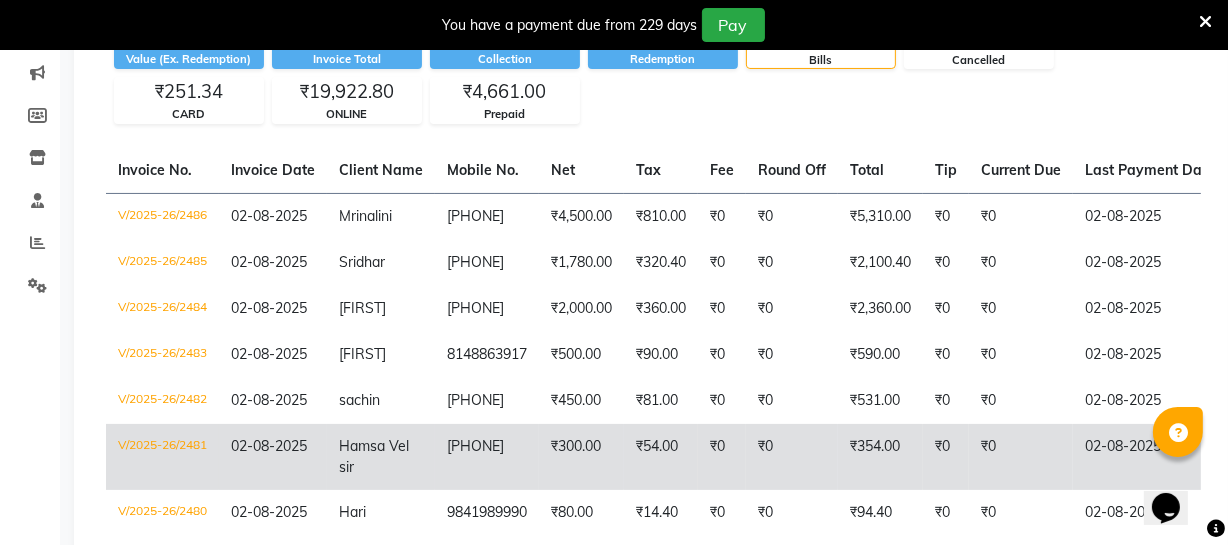 scroll, scrollTop: 181, scrollLeft: 0, axis: vertical 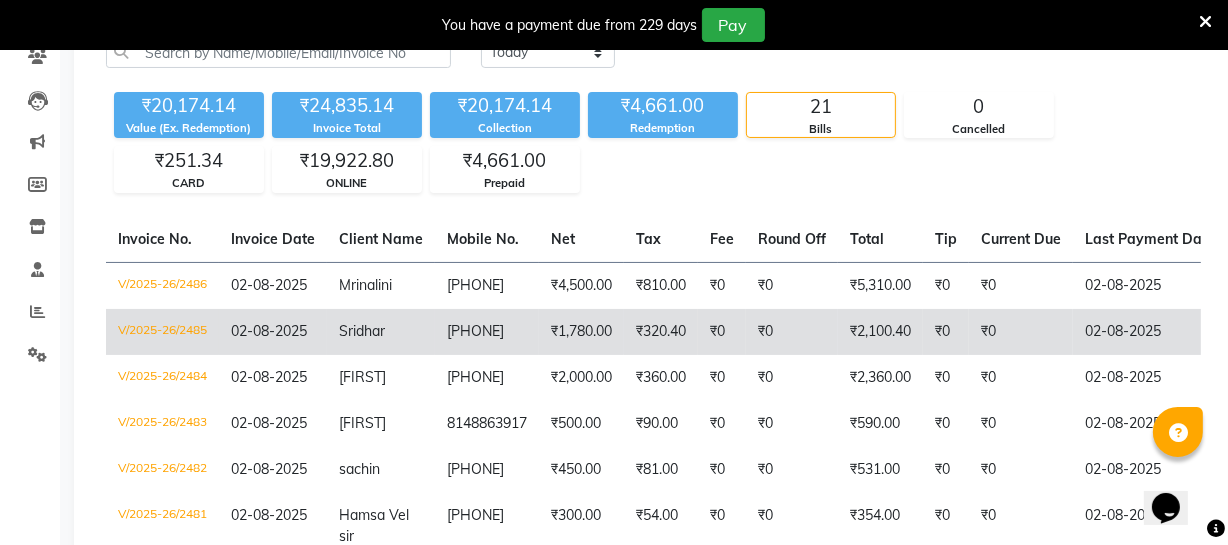 click on "Sridhar" 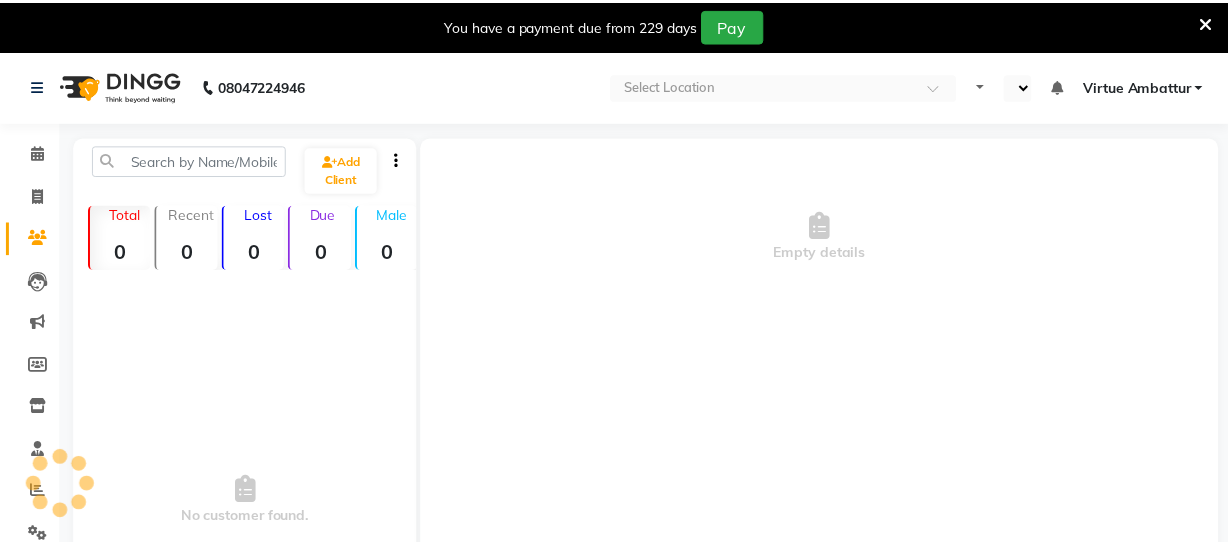 scroll, scrollTop: 0, scrollLeft: 0, axis: both 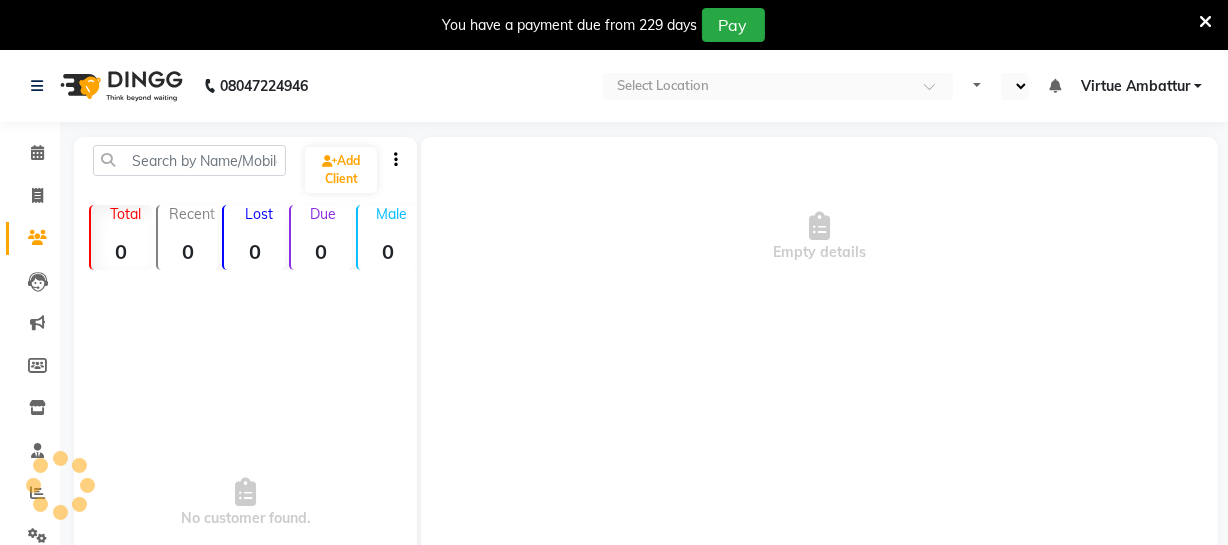 select on "en" 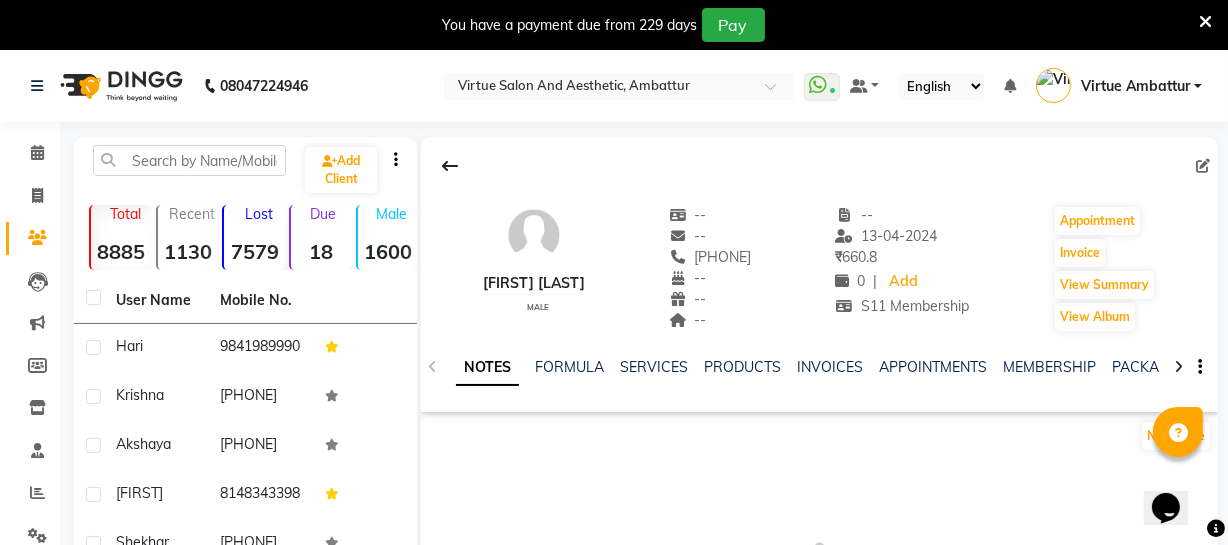 scroll, scrollTop: 0, scrollLeft: 0, axis: both 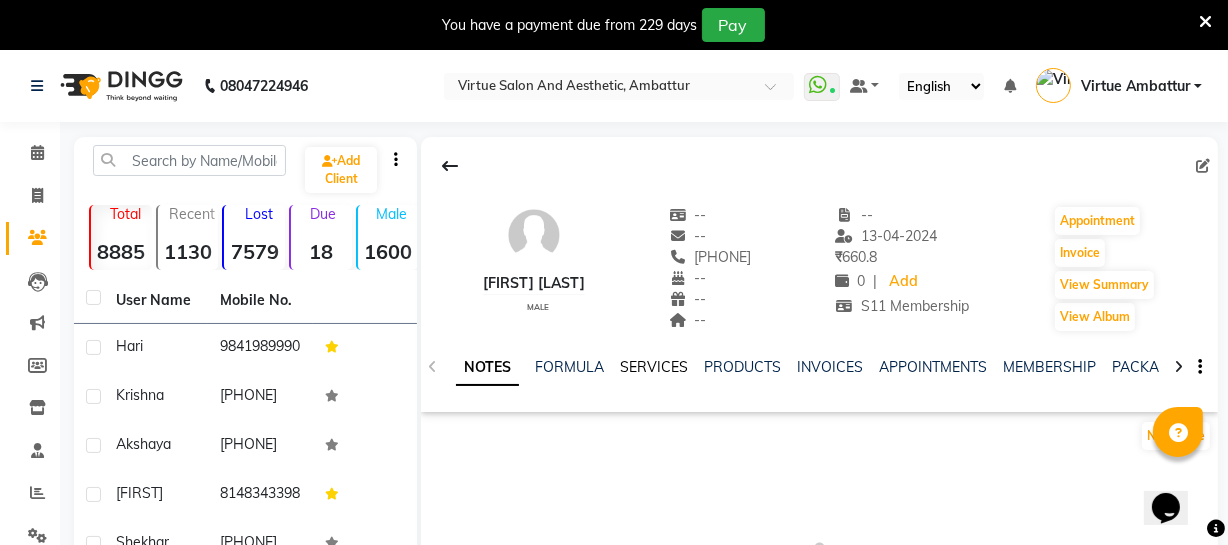 click on "SERVICES" 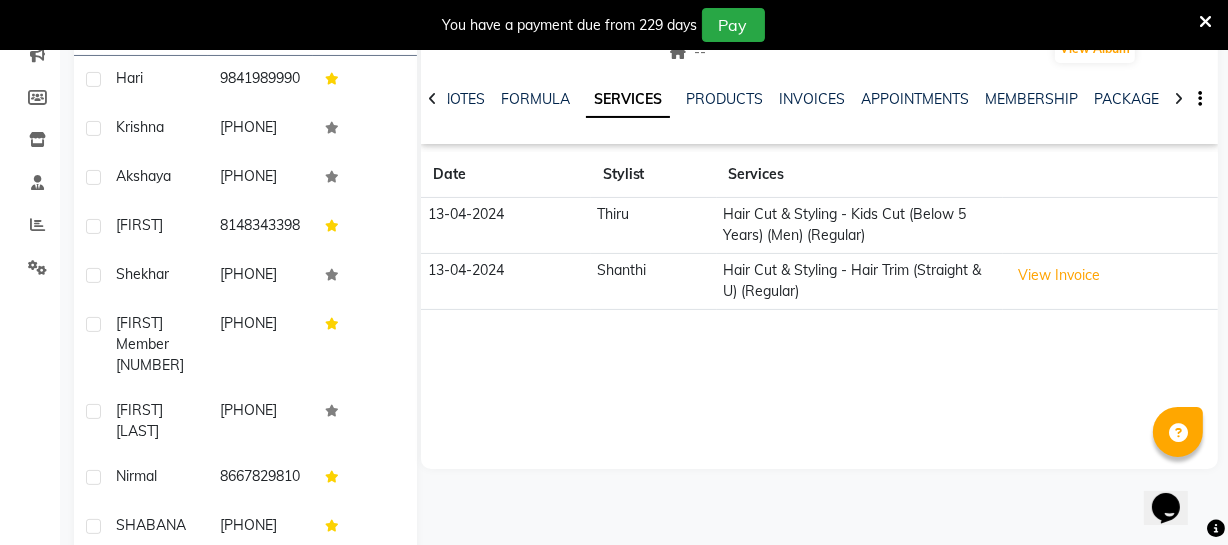 scroll, scrollTop: 272, scrollLeft: 0, axis: vertical 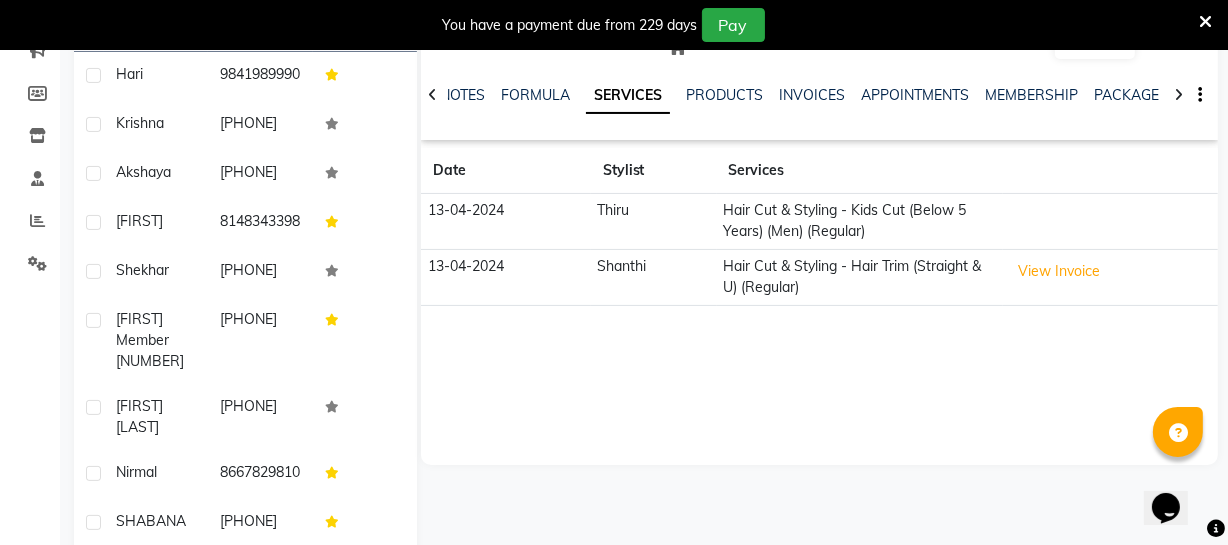 click on "Hair Cut & Styling - Kids Cut (Below 5 Years) (Men) (Regular)" 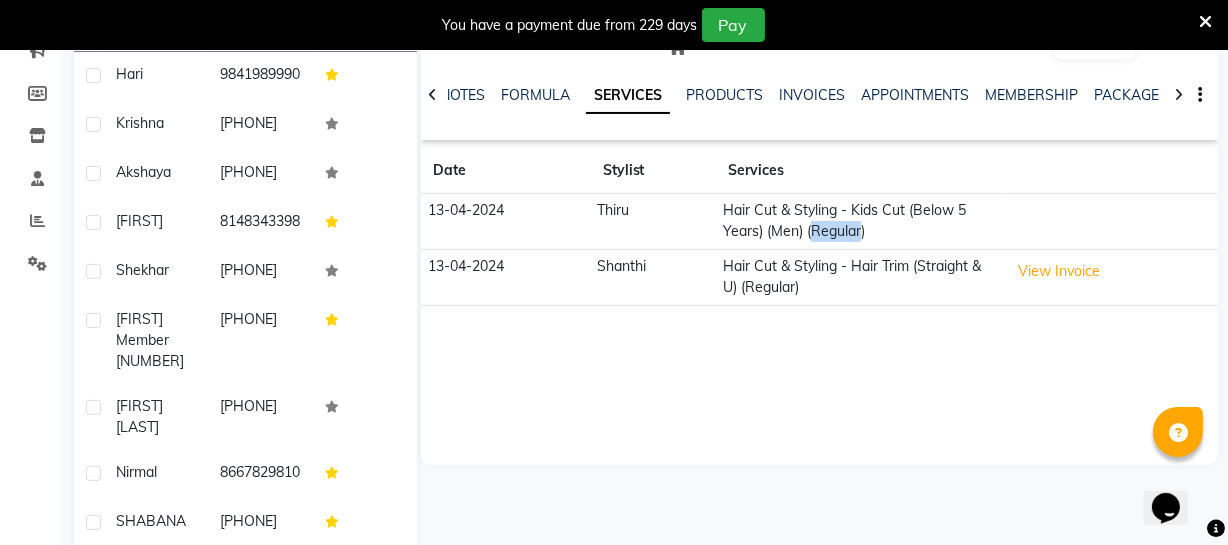 click on "Hair Cut & Styling - Kids Cut (Below 5 Years) (Men) (Regular)" 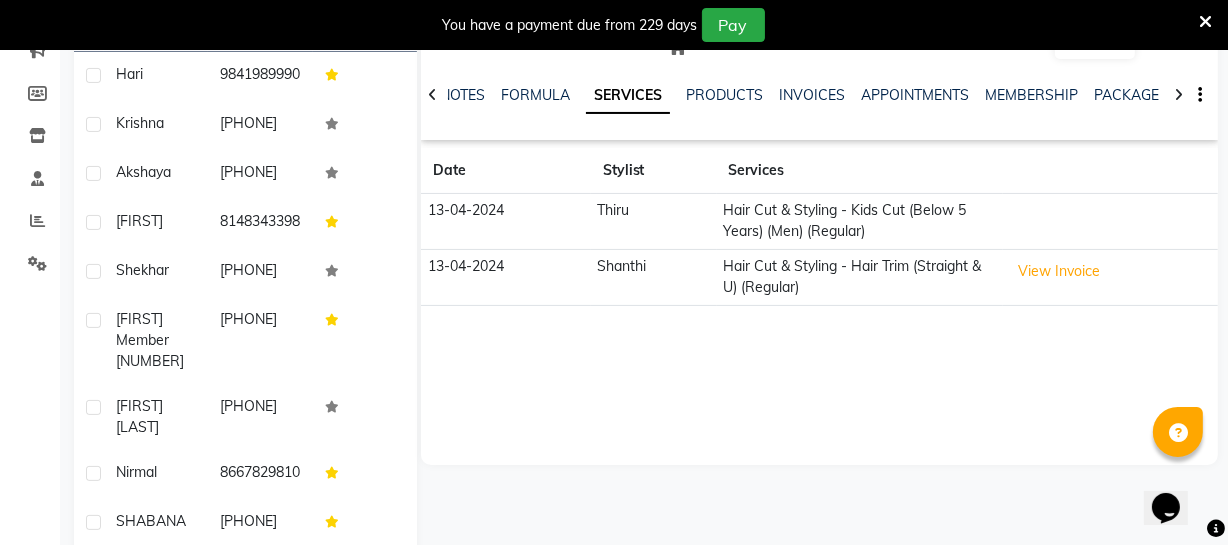 drag, startPoint x: 892, startPoint y: 213, endPoint x: 943, endPoint y: 224, distance: 52.17279 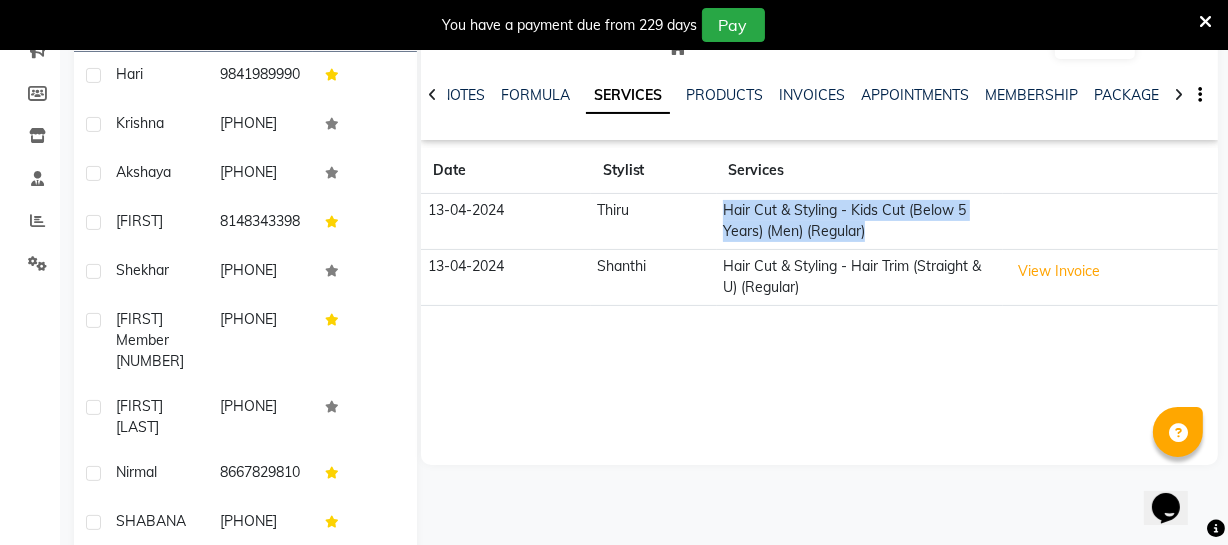 click on "Hair Cut & Styling - Kids Cut (Below 5 Years) (Men) (Regular)" 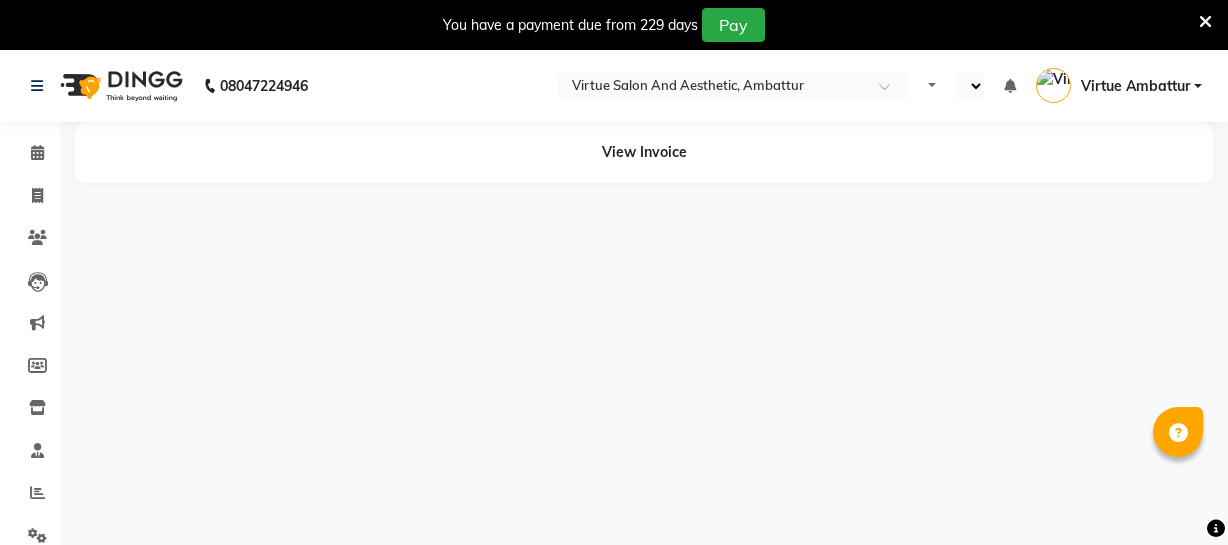 scroll, scrollTop: 0, scrollLeft: 0, axis: both 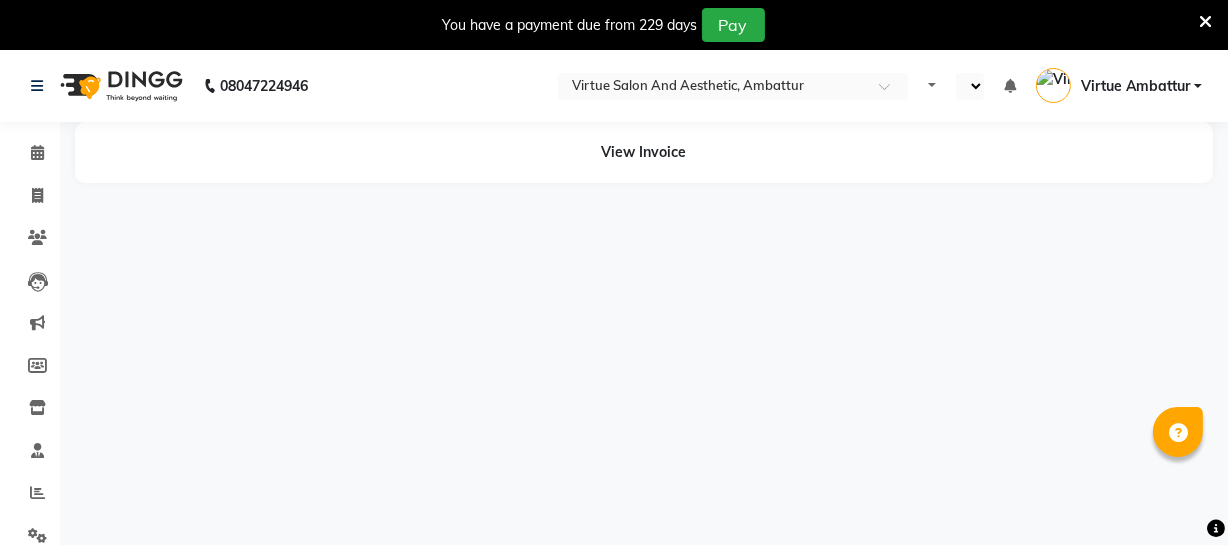 select on "en" 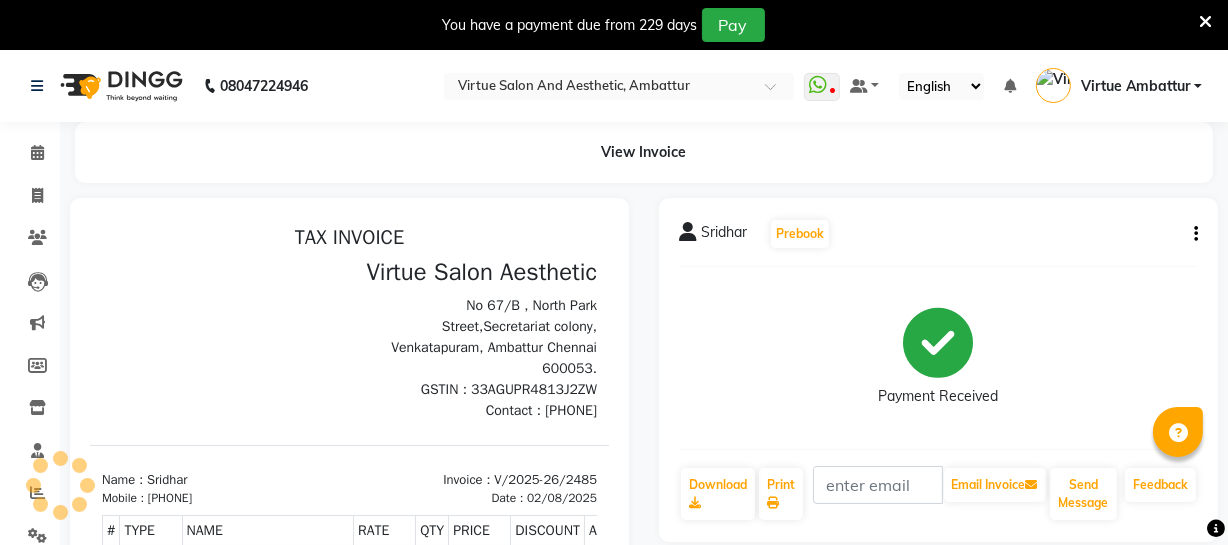 scroll, scrollTop: 0, scrollLeft: 0, axis: both 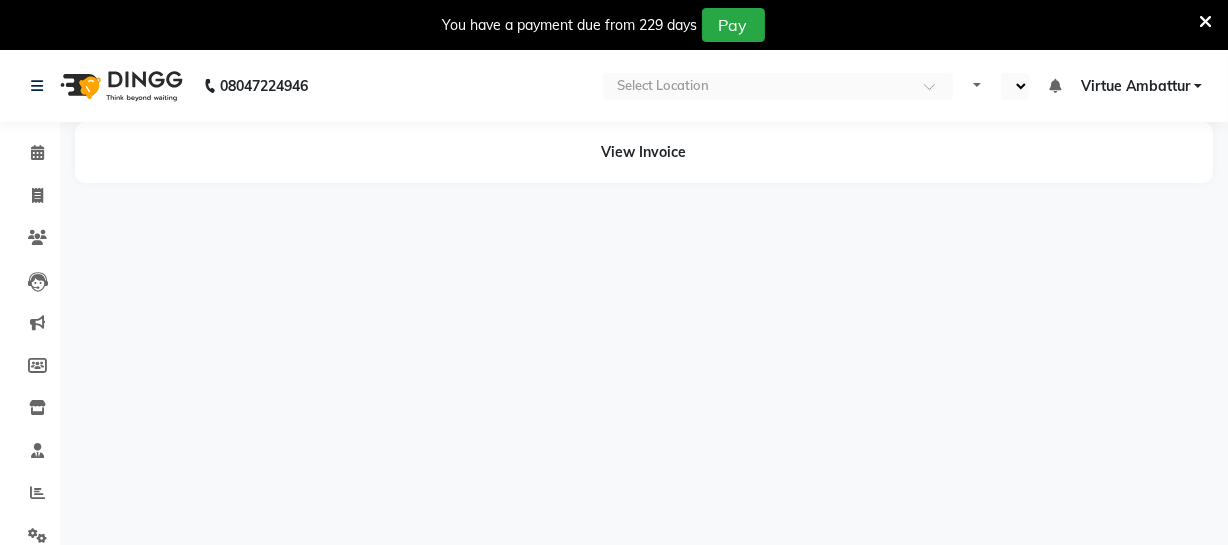 select on "en" 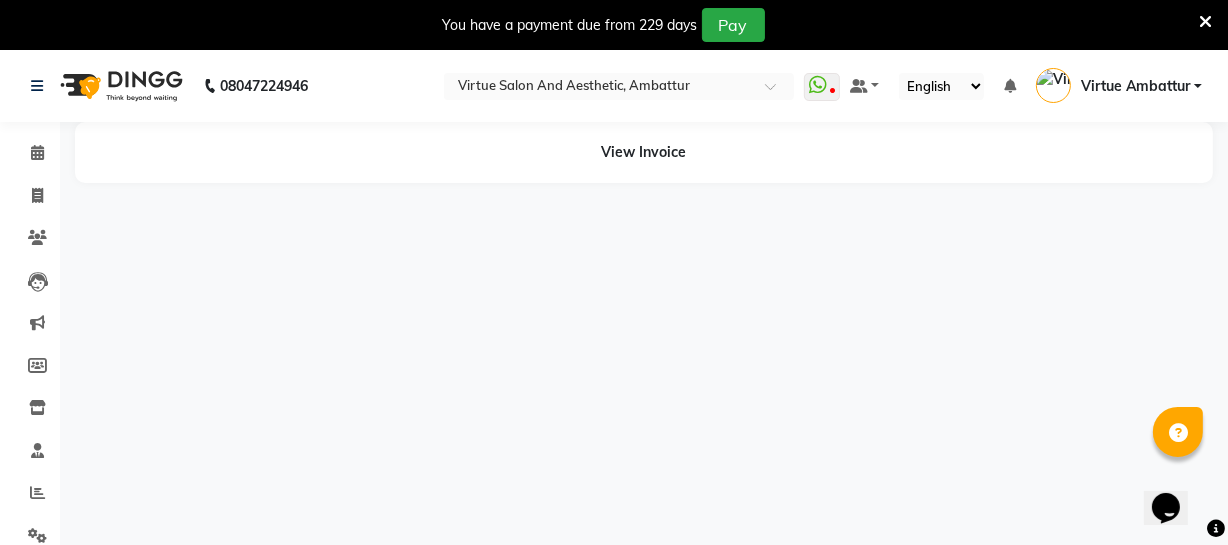 scroll, scrollTop: 0, scrollLeft: 0, axis: both 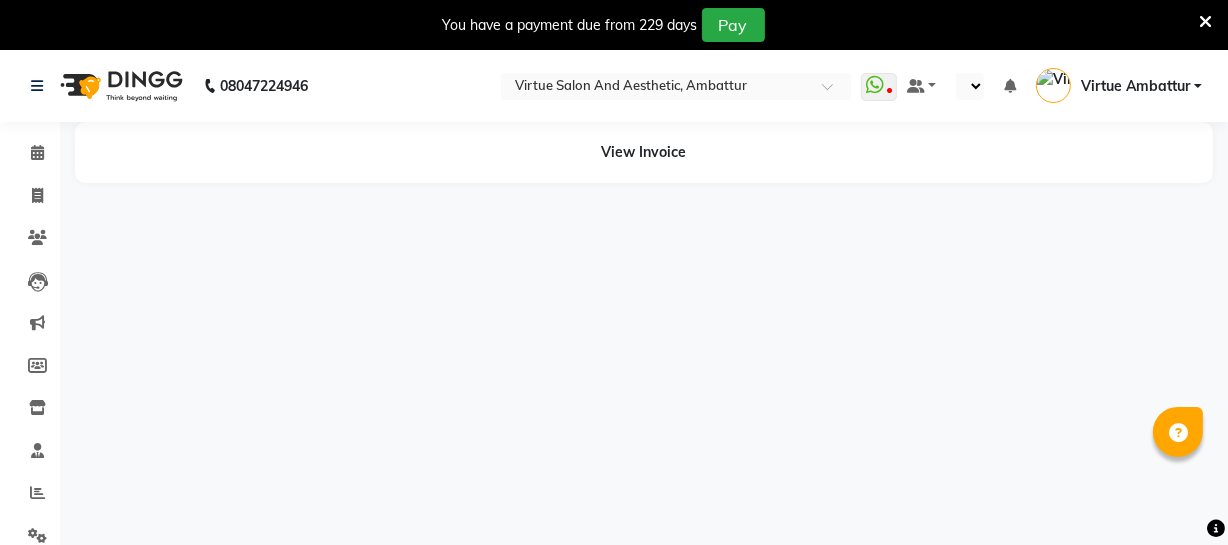 select on "en" 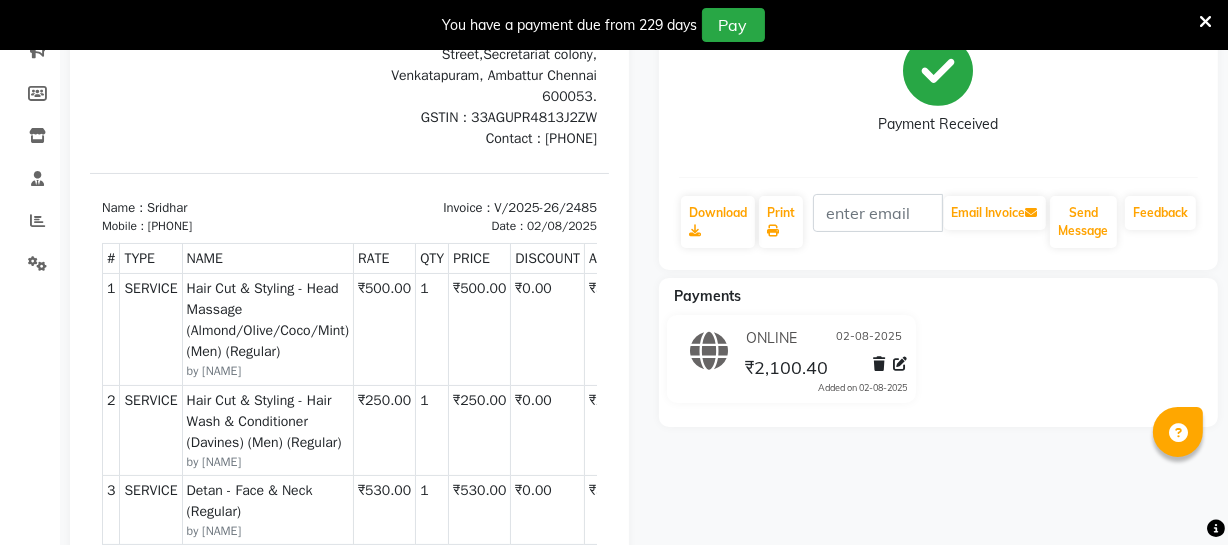 scroll, scrollTop: 363, scrollLeft: 0, axis: vertical 